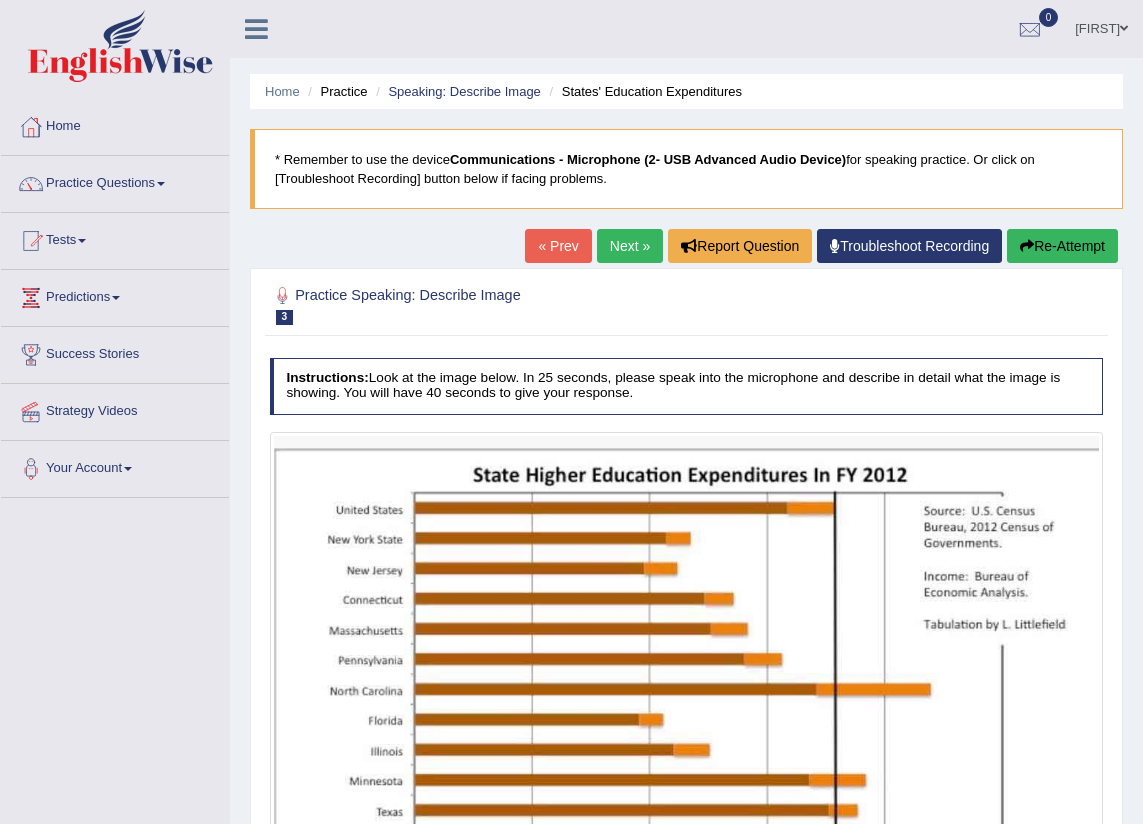 scroll, scrollTop: 341, scrollLeft: 0, axis: vertical 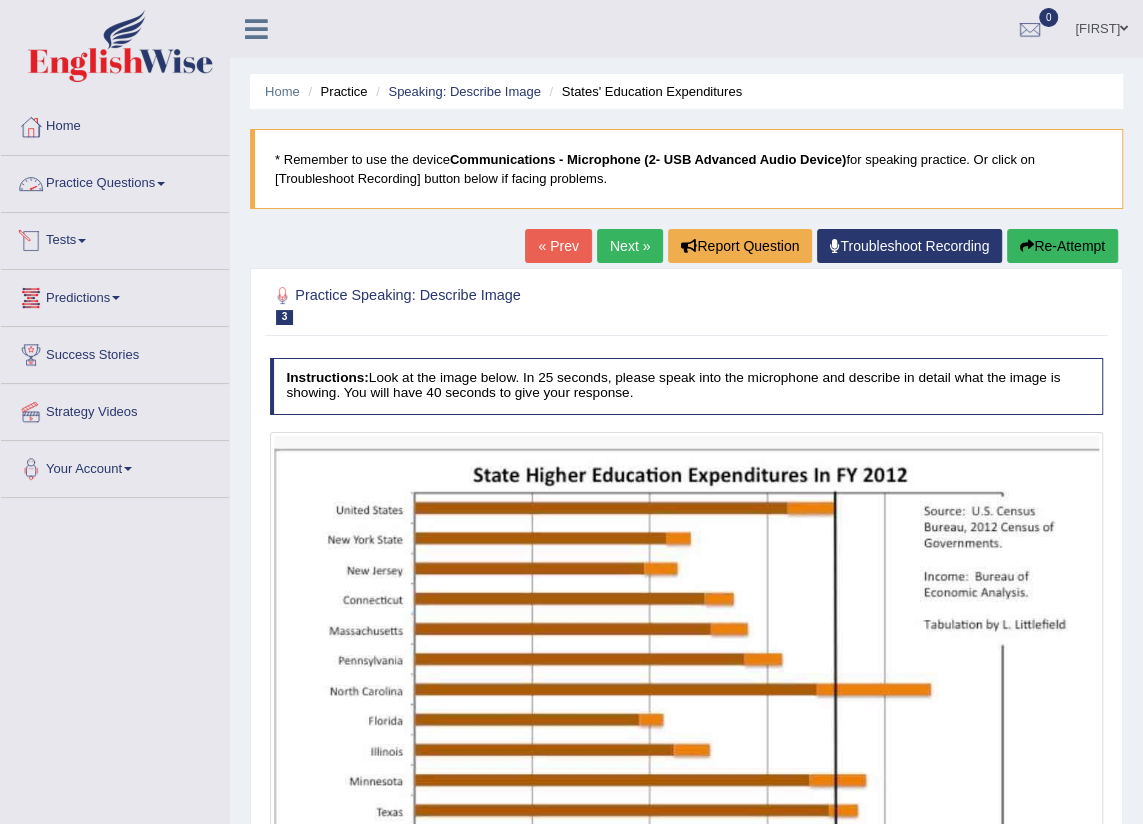 click on "Practice Questions" at bounding box center (115, 181) 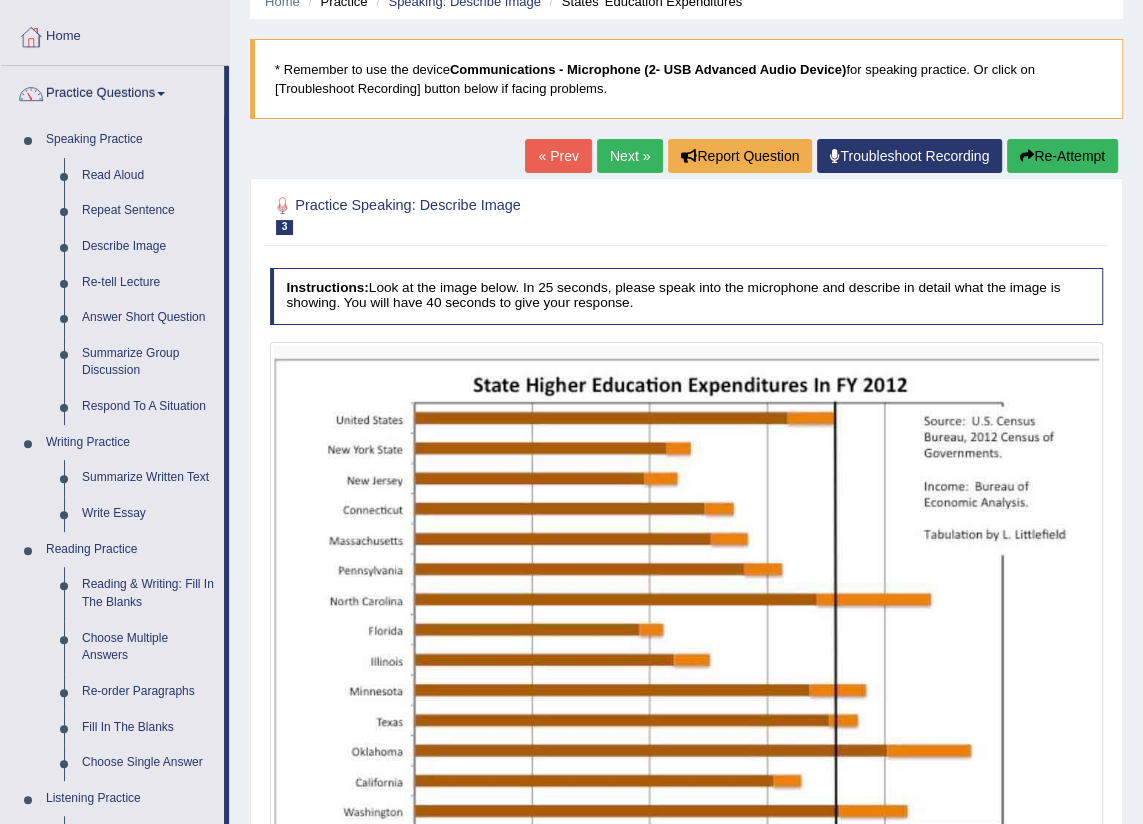 scroll, scrollTop: 363, scrollLeft: 0, axis: vertical 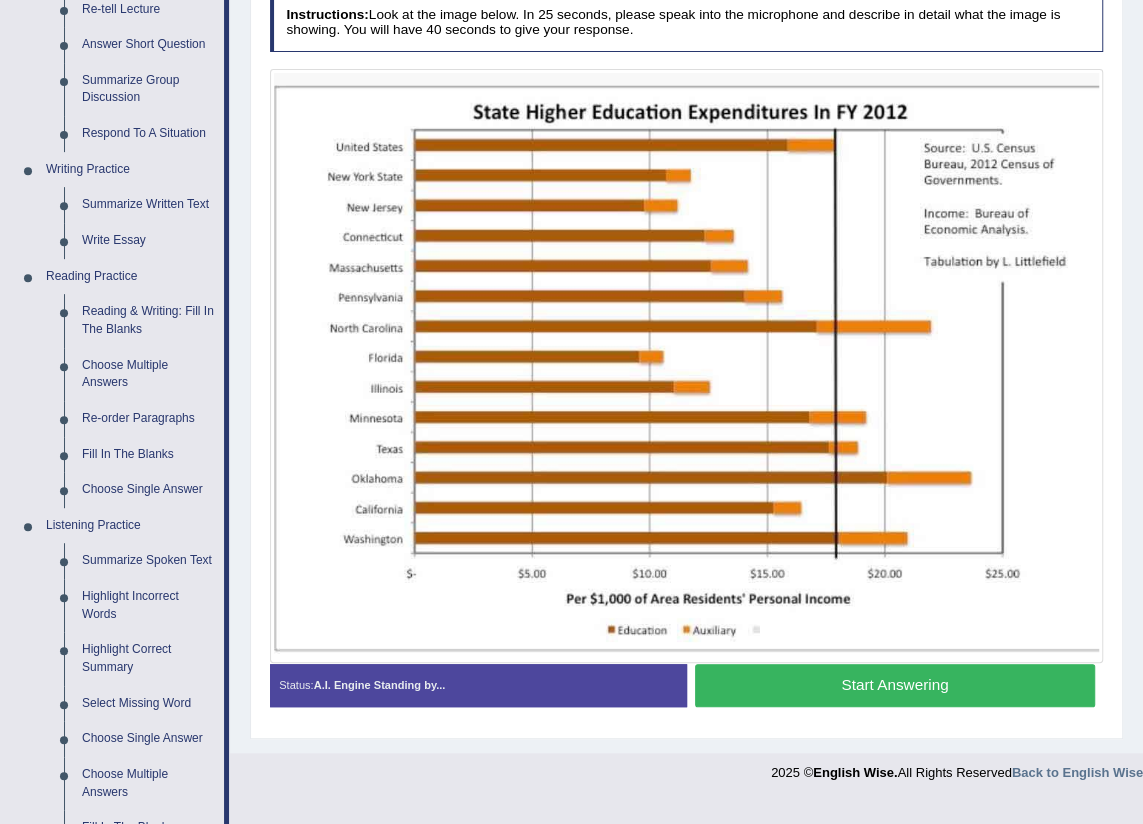 click on "Start Answering" at bounding box center (895, 685) 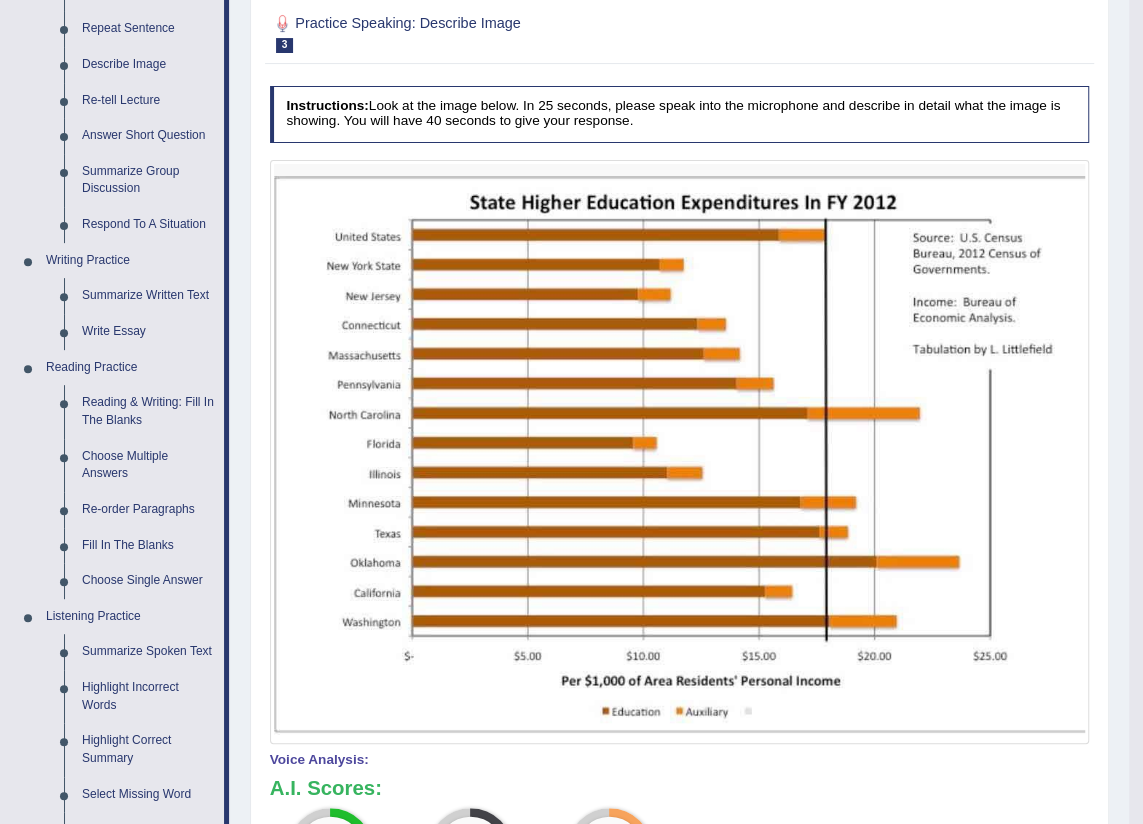scroll, scrollTop: 0, scrollLeft: 0, axis: both 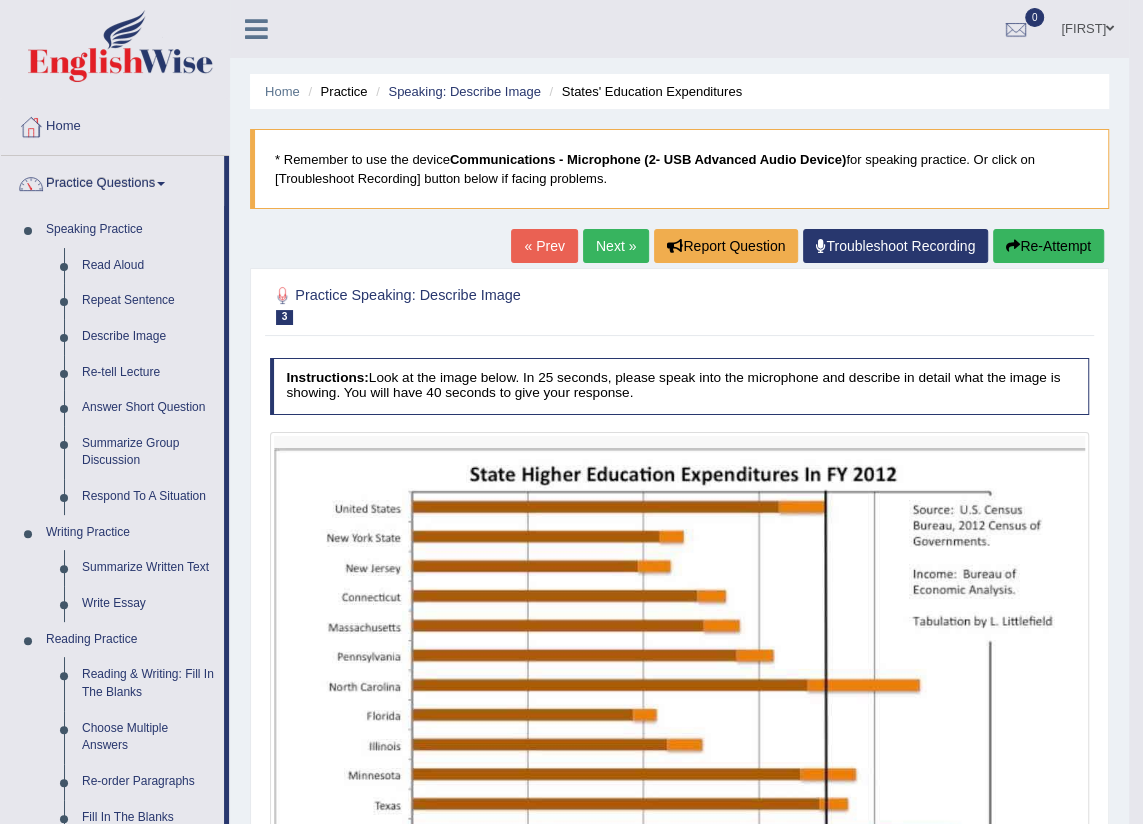 click at bounding box center (1013, 246) 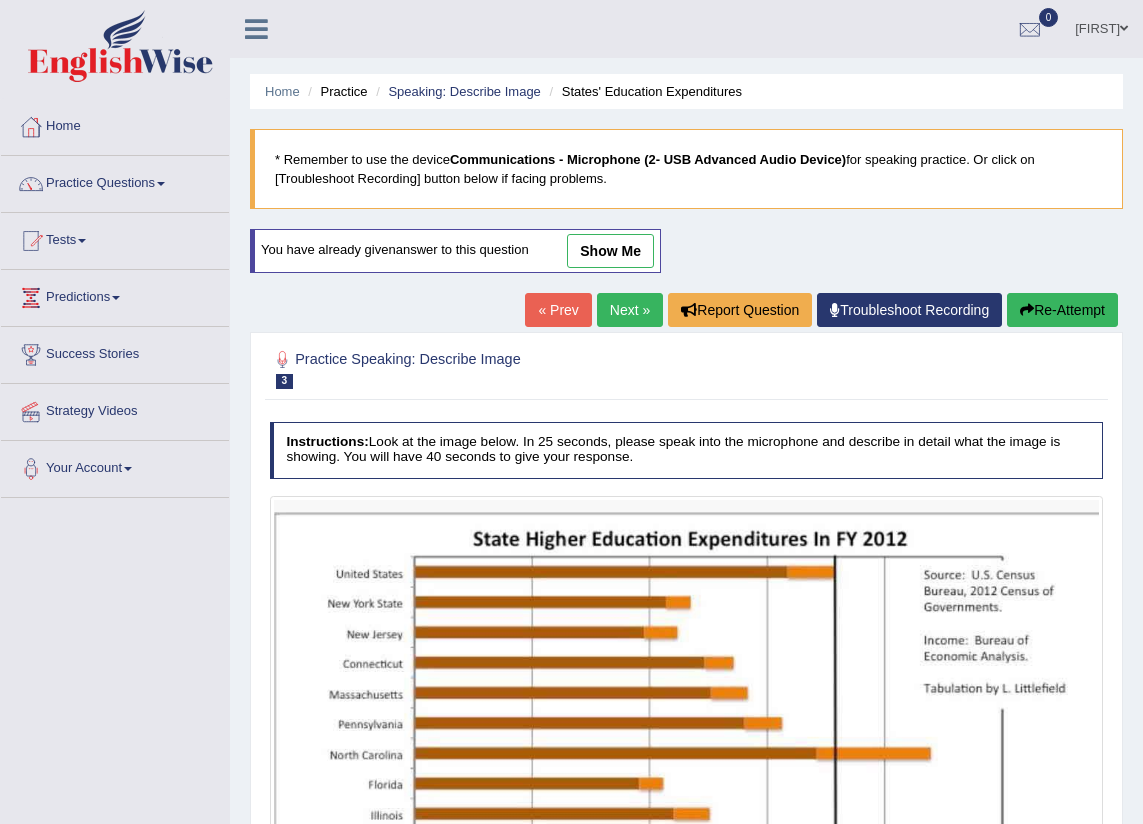 scroll, scrollTop: 0, scrollLeft: 0, axis: both 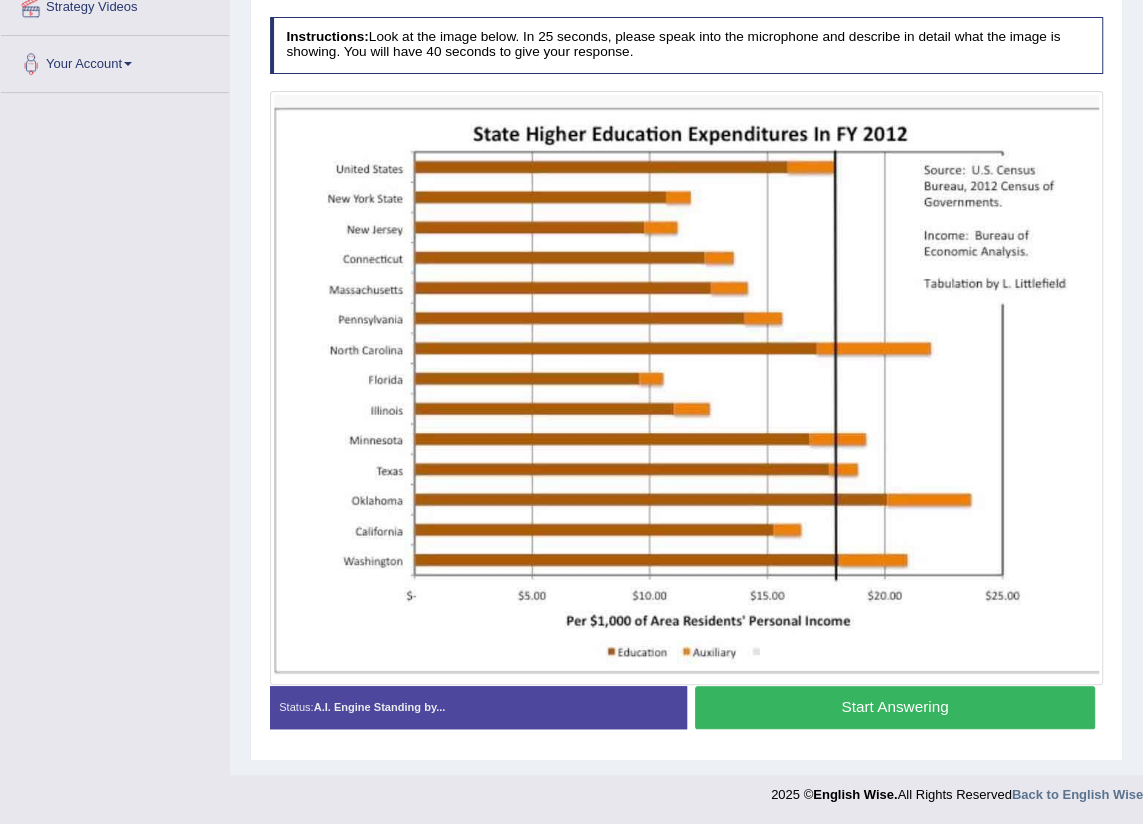 click on "Start Answering" at bounding box center (895, 707) 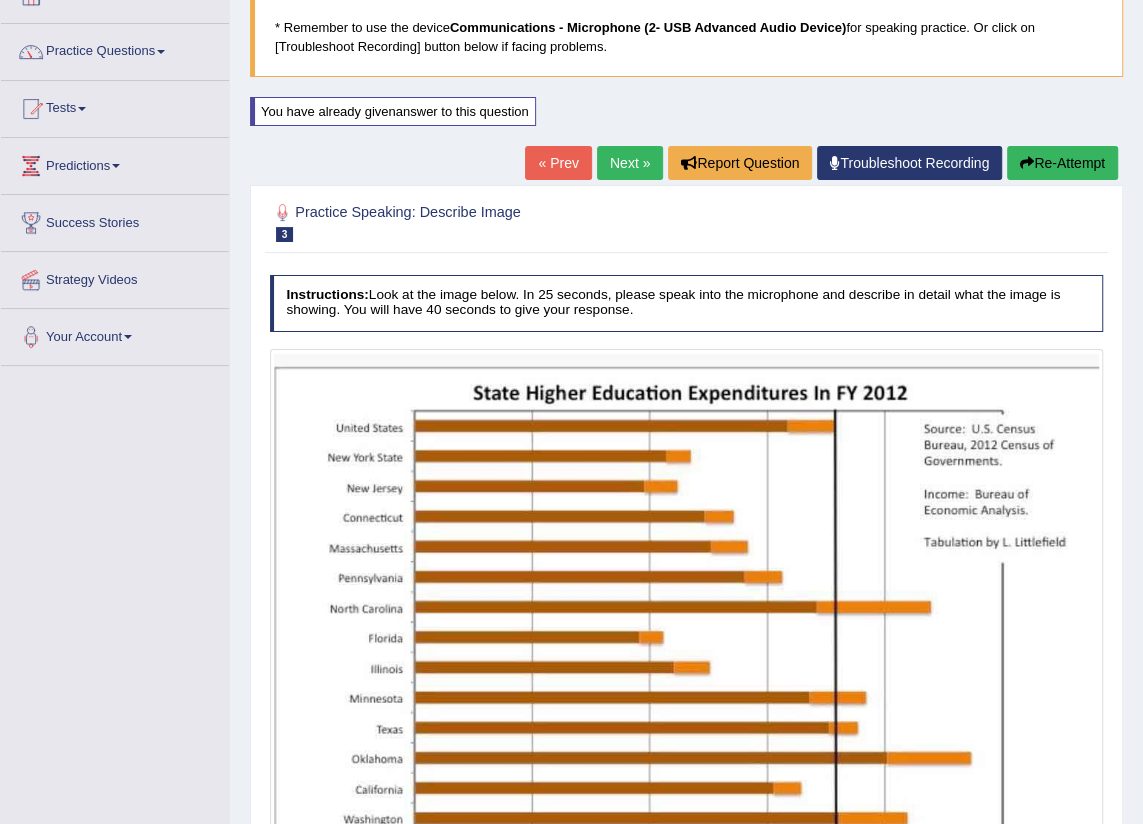 scroll, scrollTop: 41, scrollLeft: 0, axis: vertical 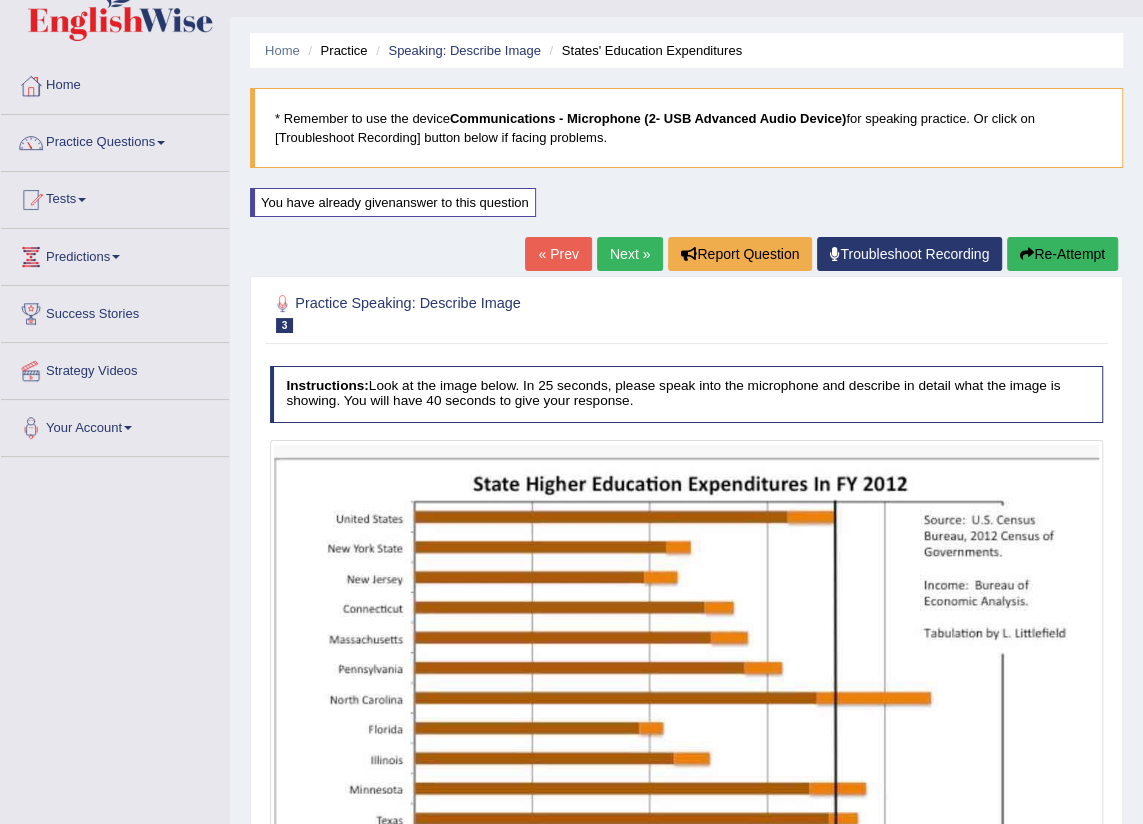 click on "Re-Attempt" at bounding box center (1062, 254) 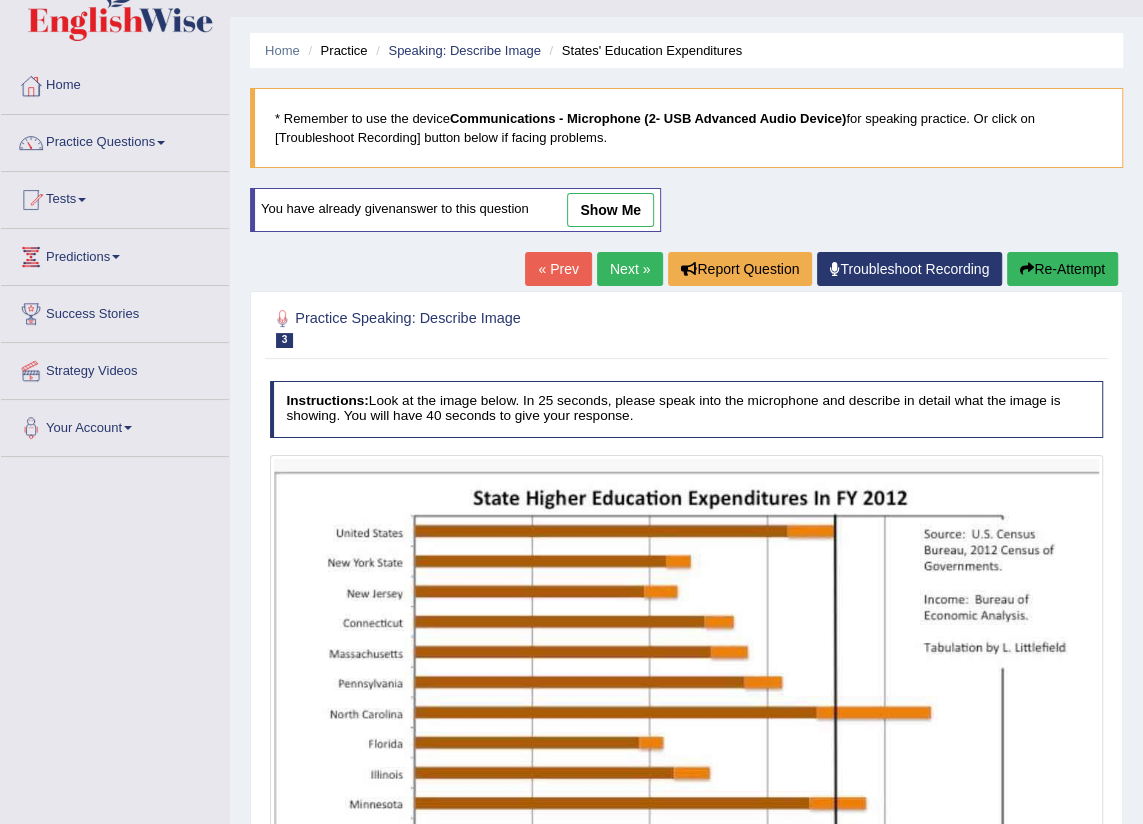 scroll, scrollTop: 41, scrollLeft: 0, axis: vertical 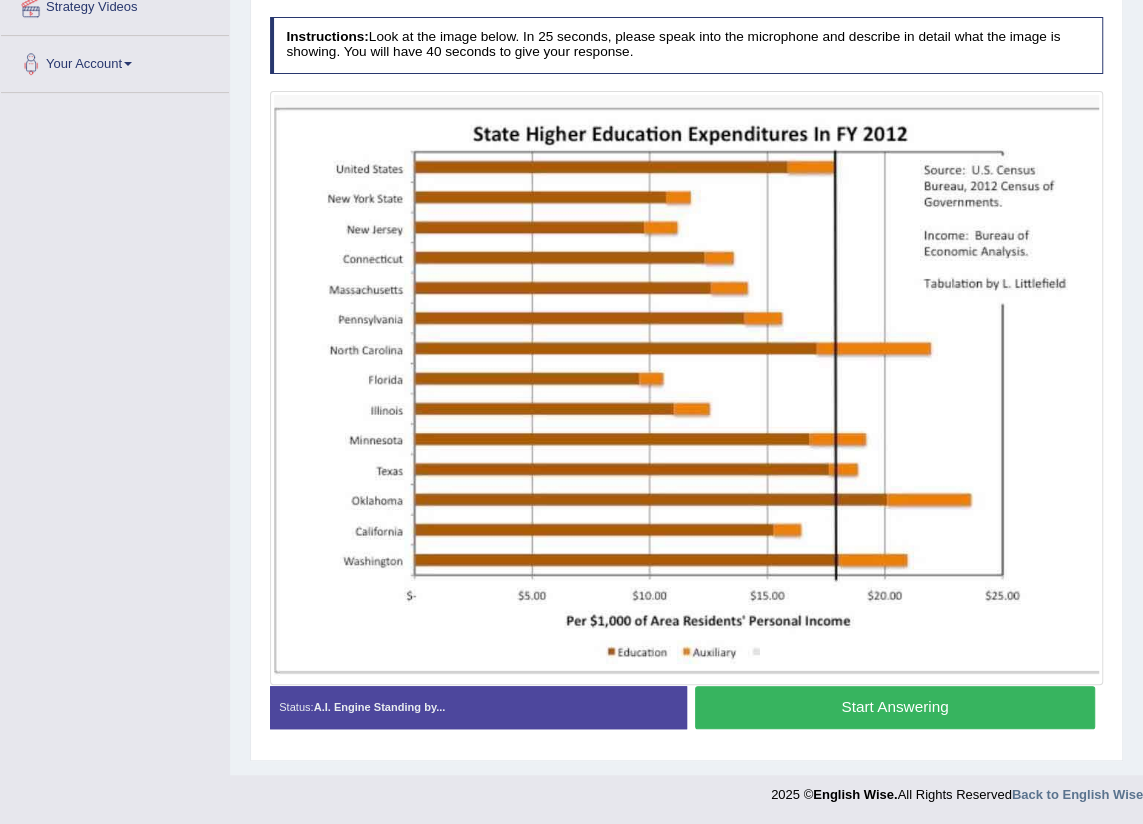 click on "Start Answering" at bounding box center [895, 707] 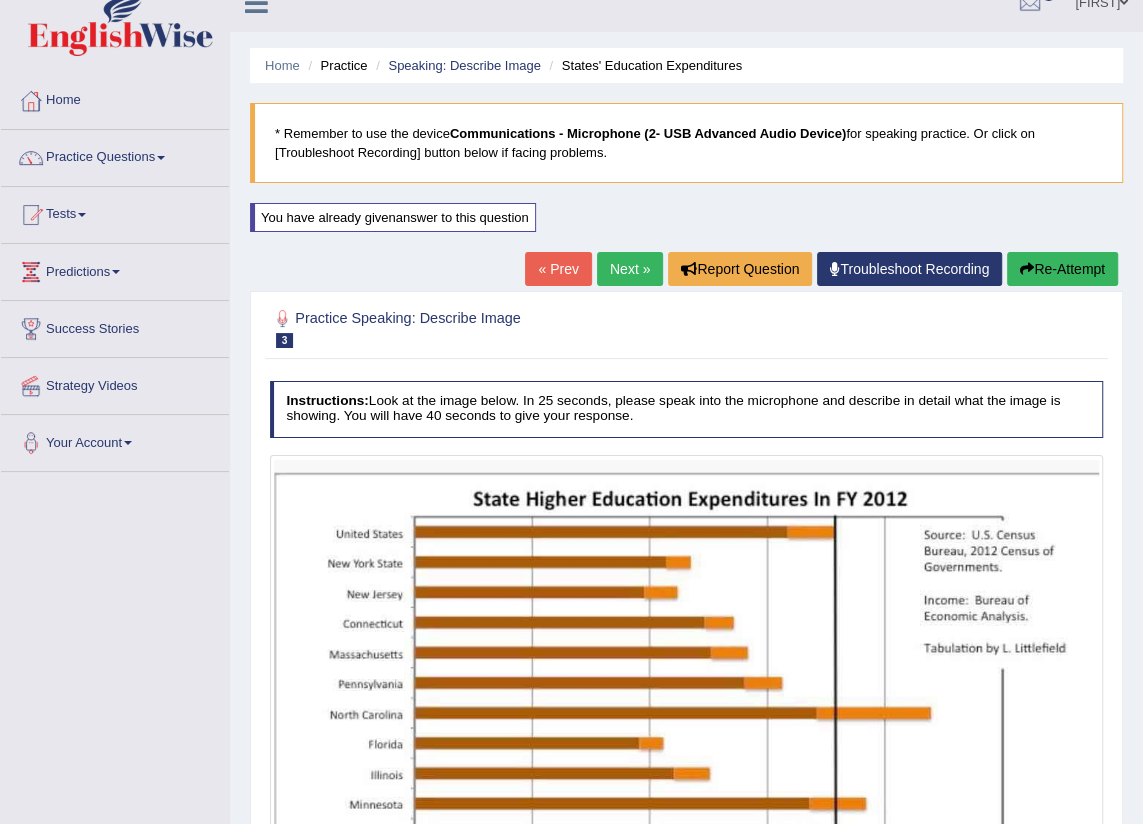 scroll, scrollTop: 208, scrollLeft: 0, axis: vertical 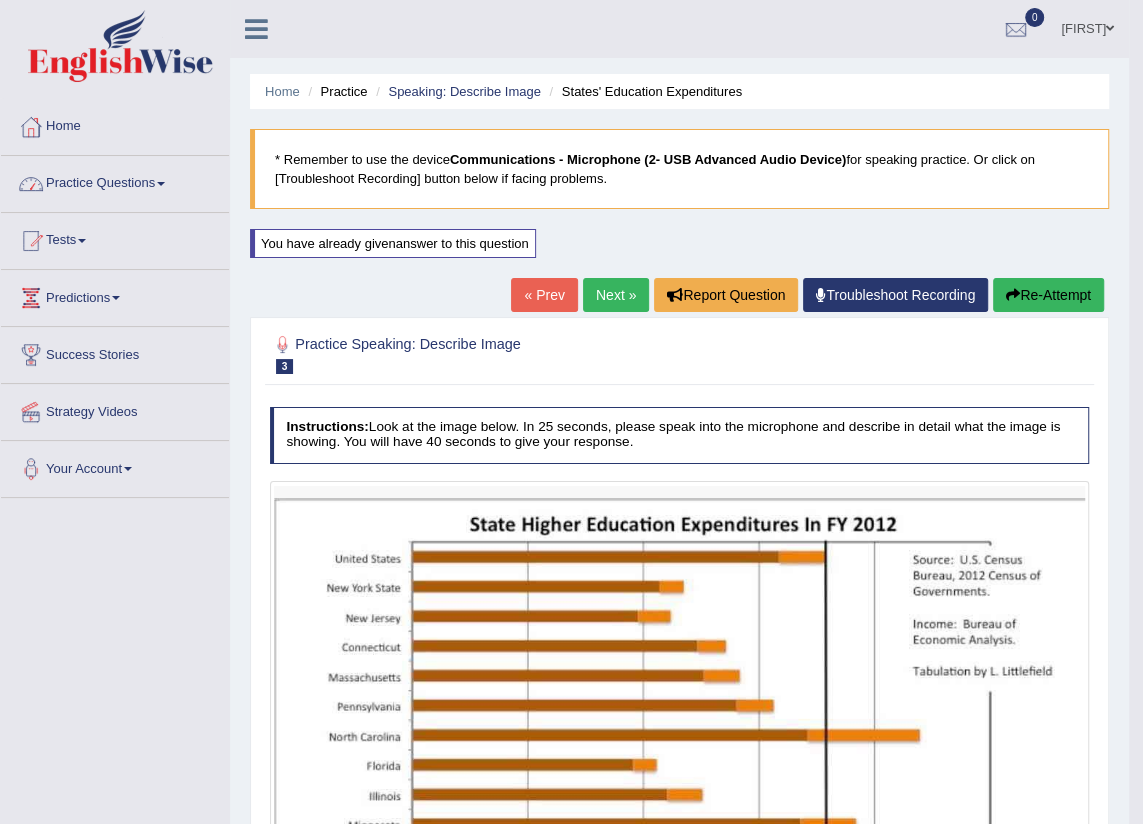 click on "Practice Questions" at bounding box center [115, 181] 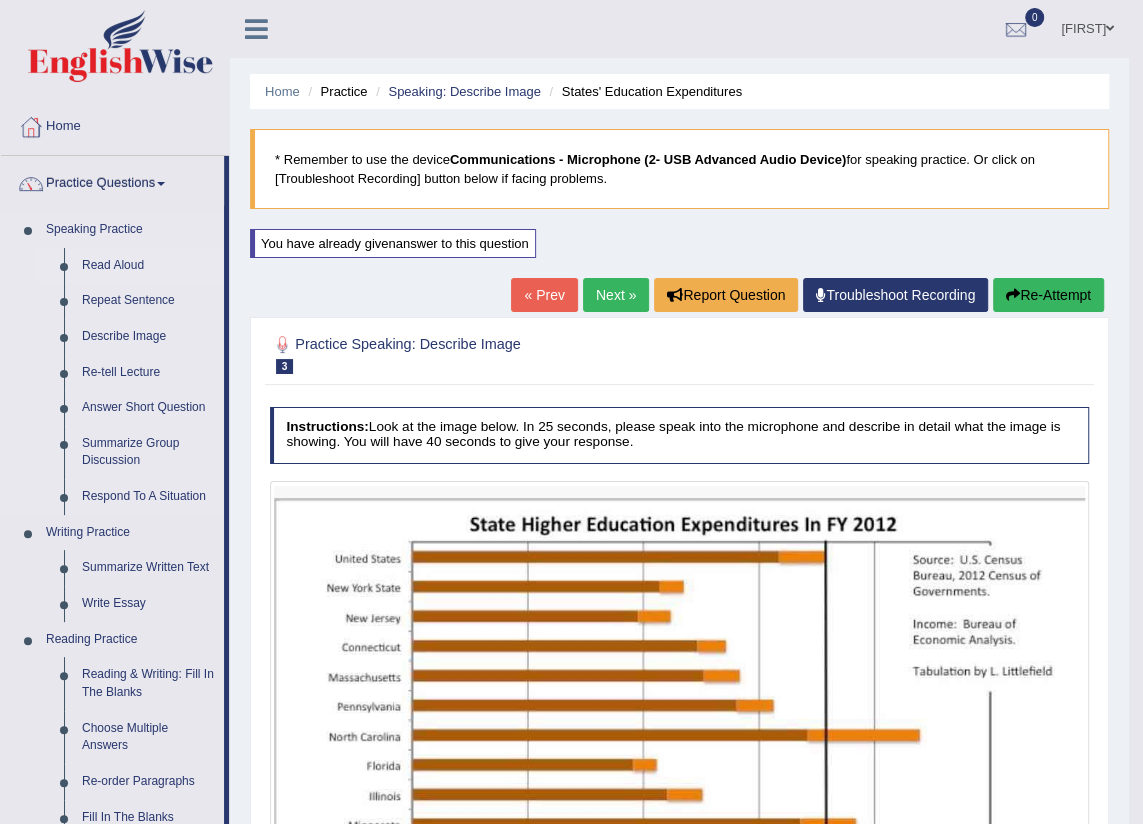 click on "Read Aloud" at bounding box center [148, 266] 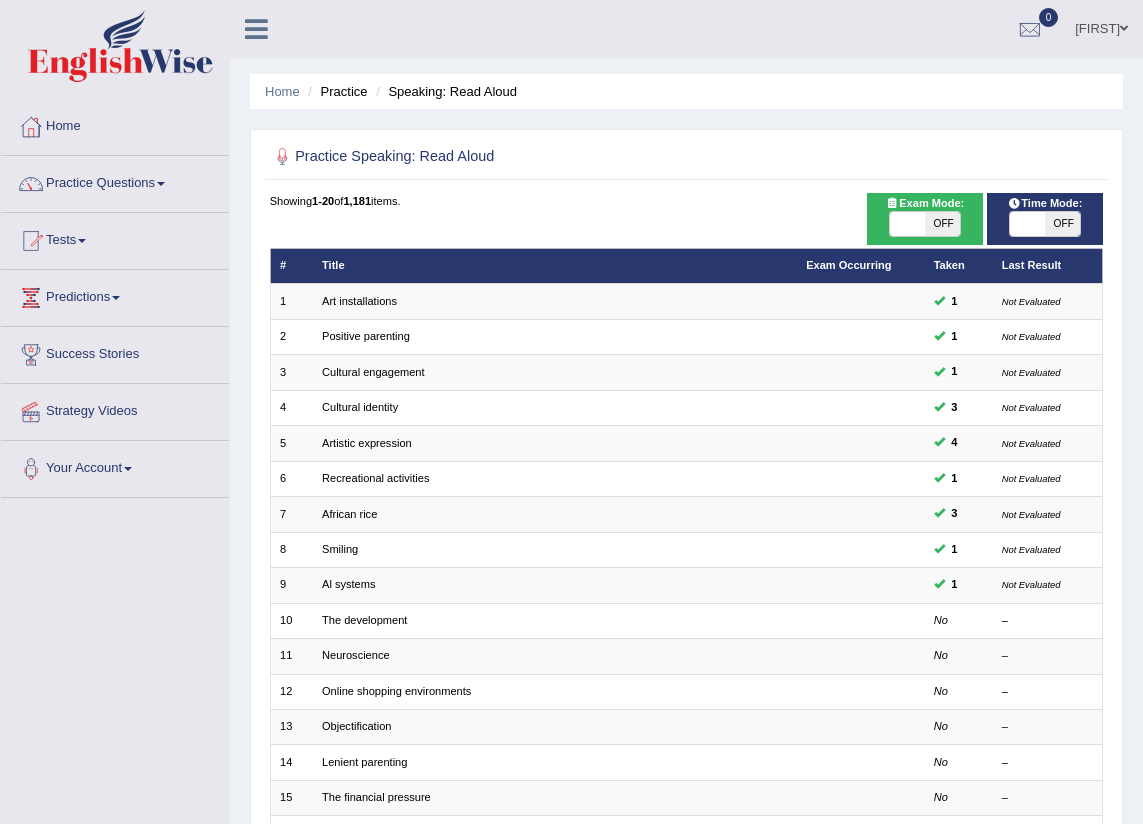 scroll, scrollTop: 272, scrollLeft: 0, axis: vertical 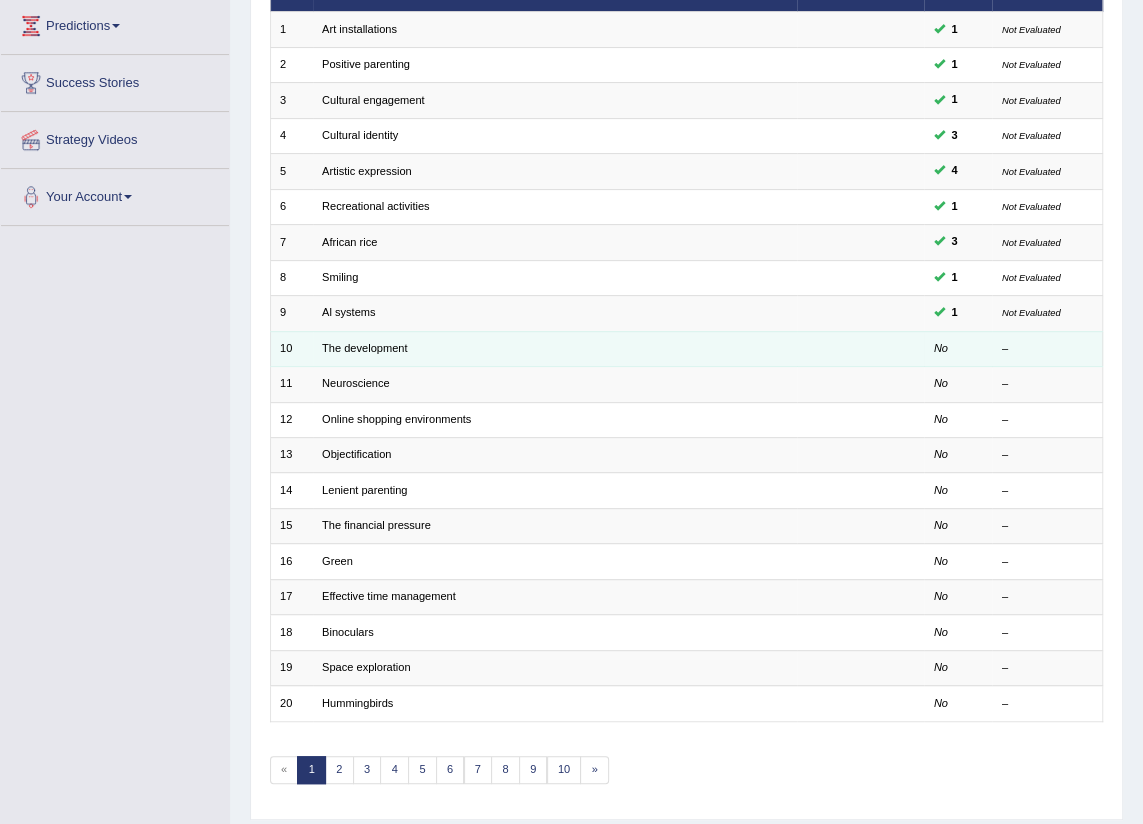 click on "The development" at bounding box center [555, 348] 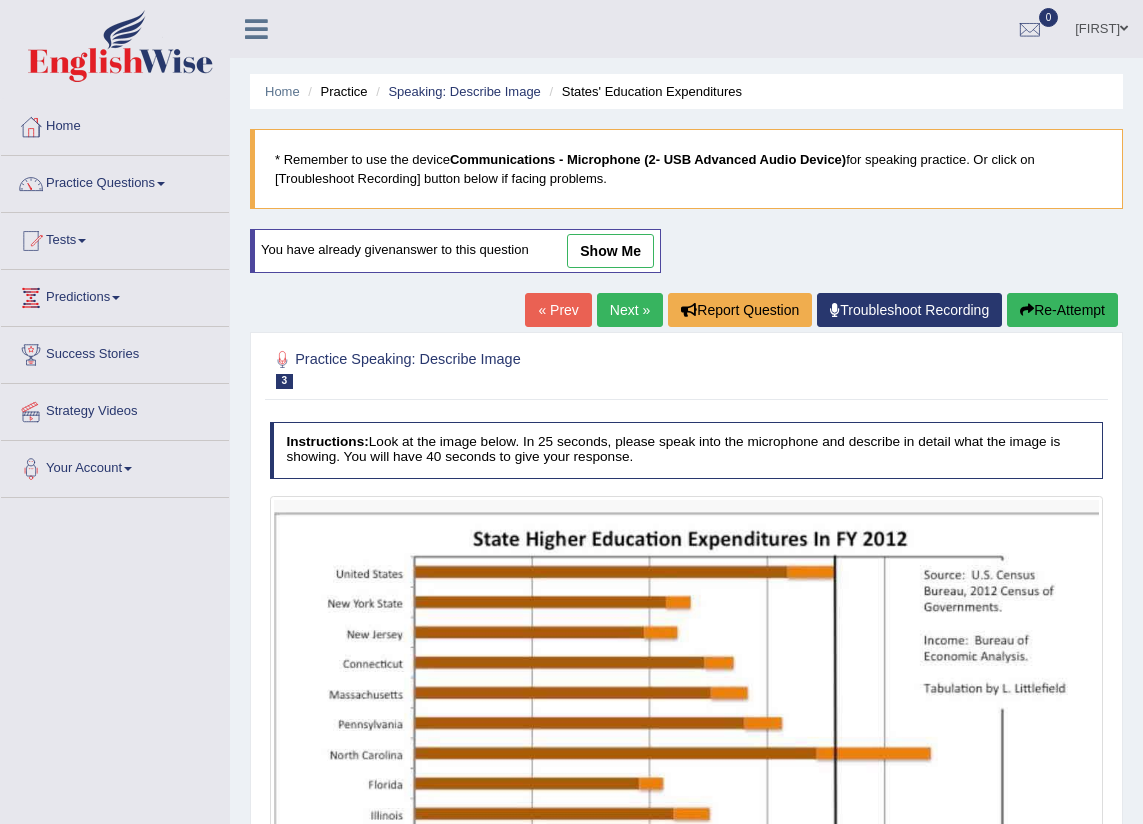 scroll, scrollTop: 0, scrollLeft: 0, axis: both 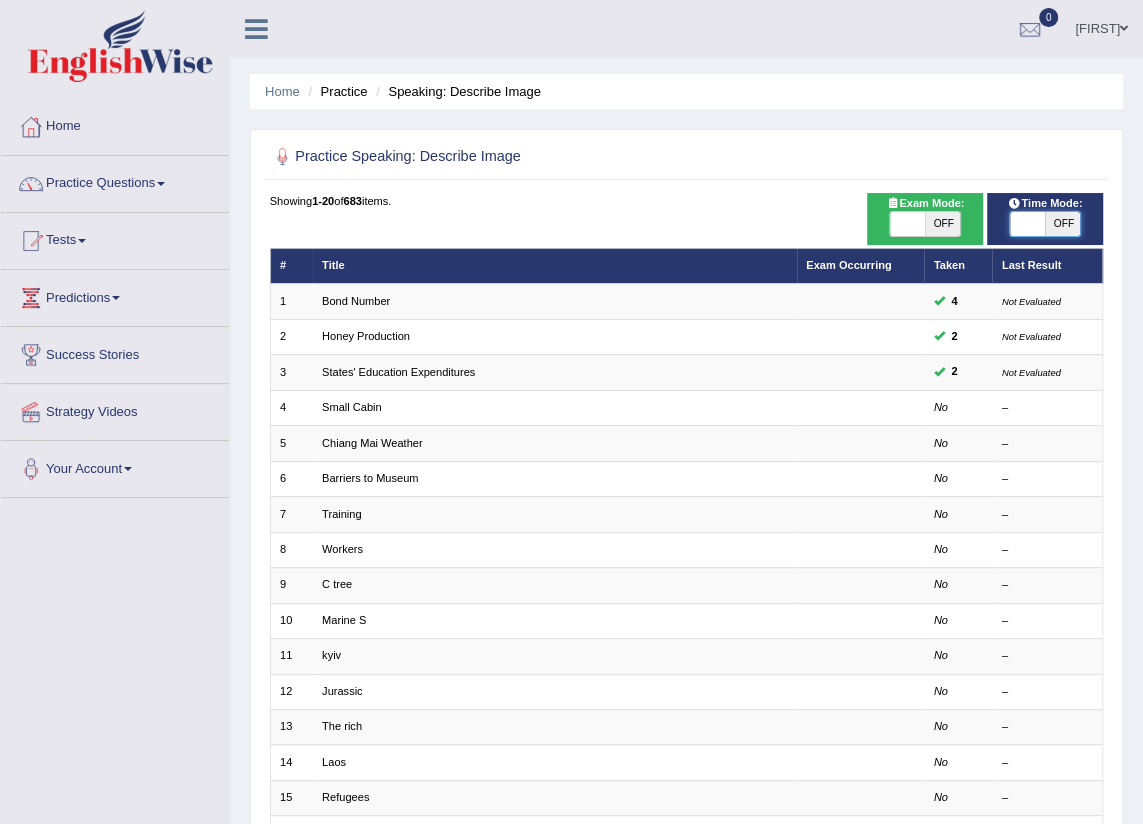click at bounding box center [1027, 224] 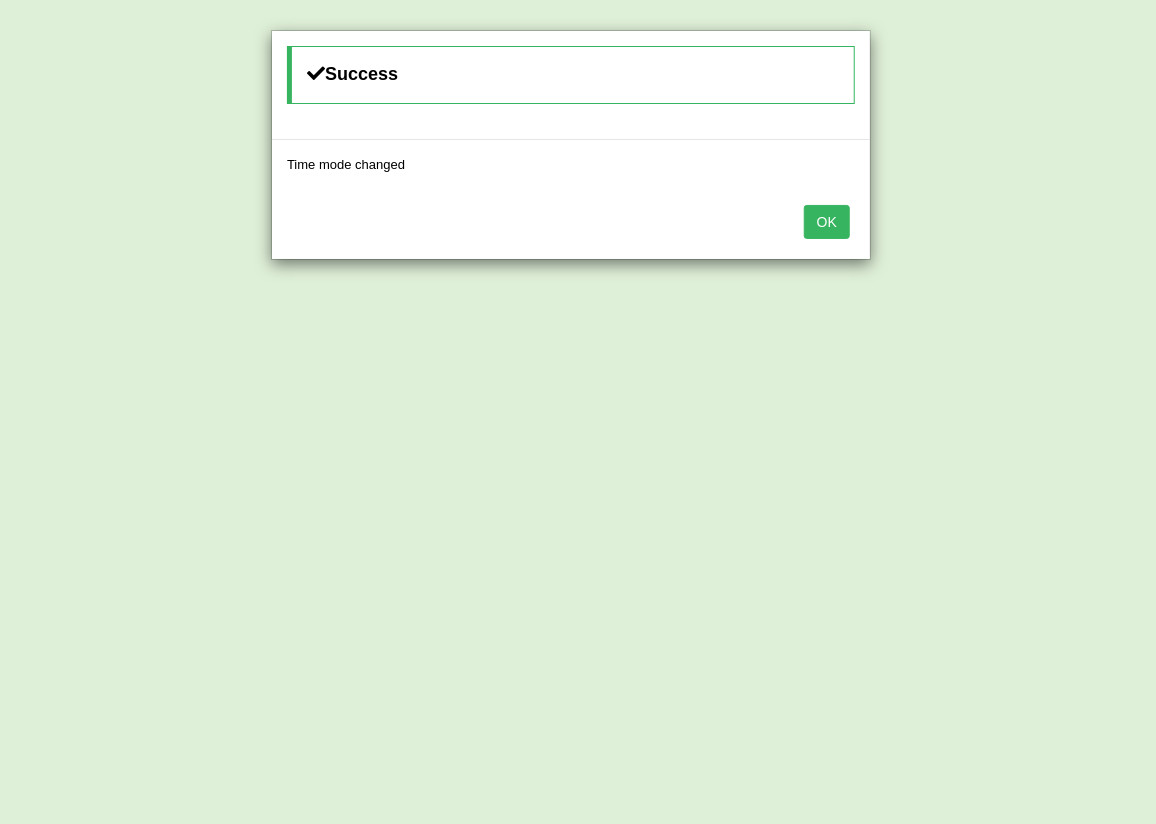 click on "OK" at bounding box center (827, 222) 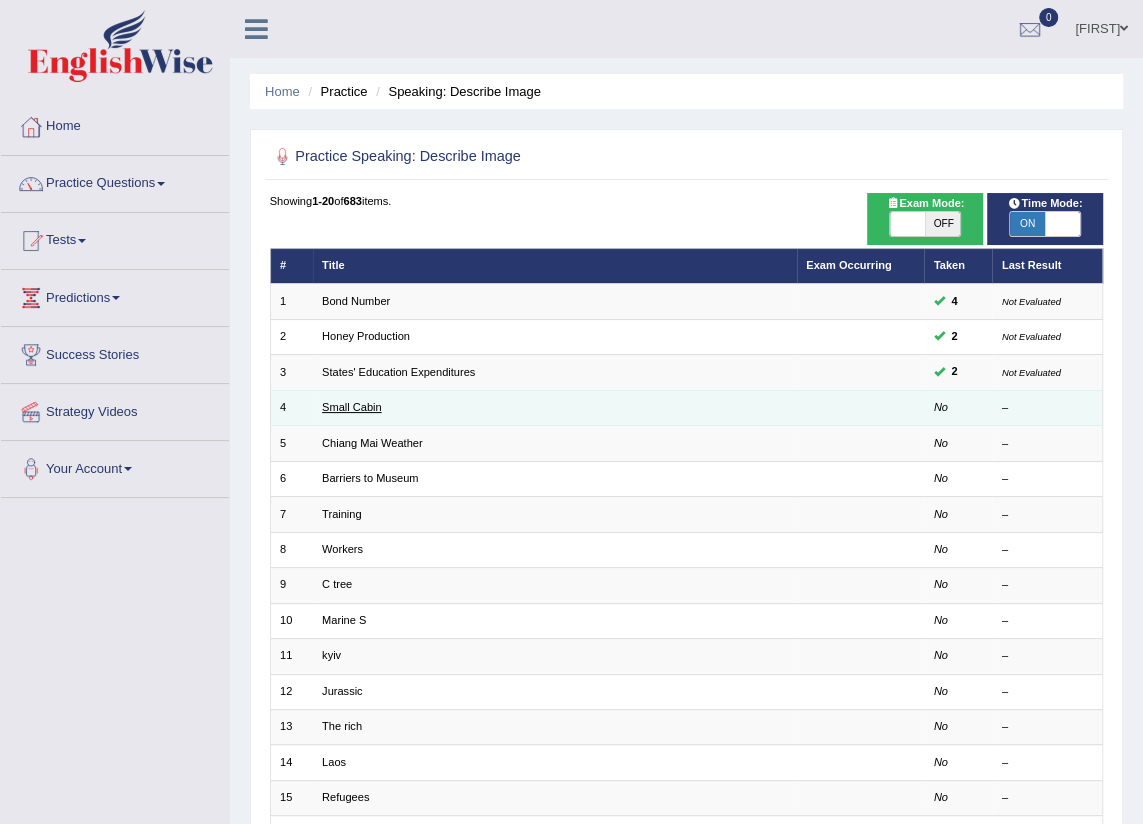 click on "Small Cabin" at bounding box center [352, 407] 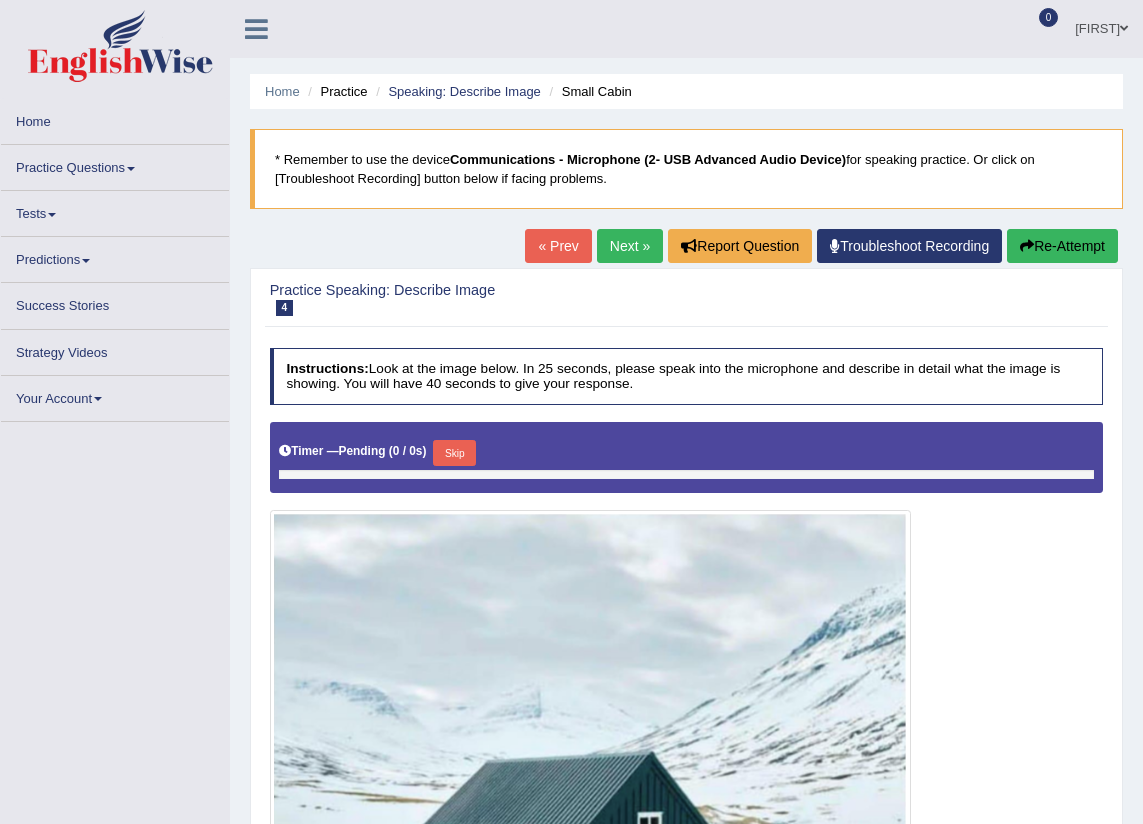 scroll, scrollTop: 0, scrollLeft: 0, axis: both 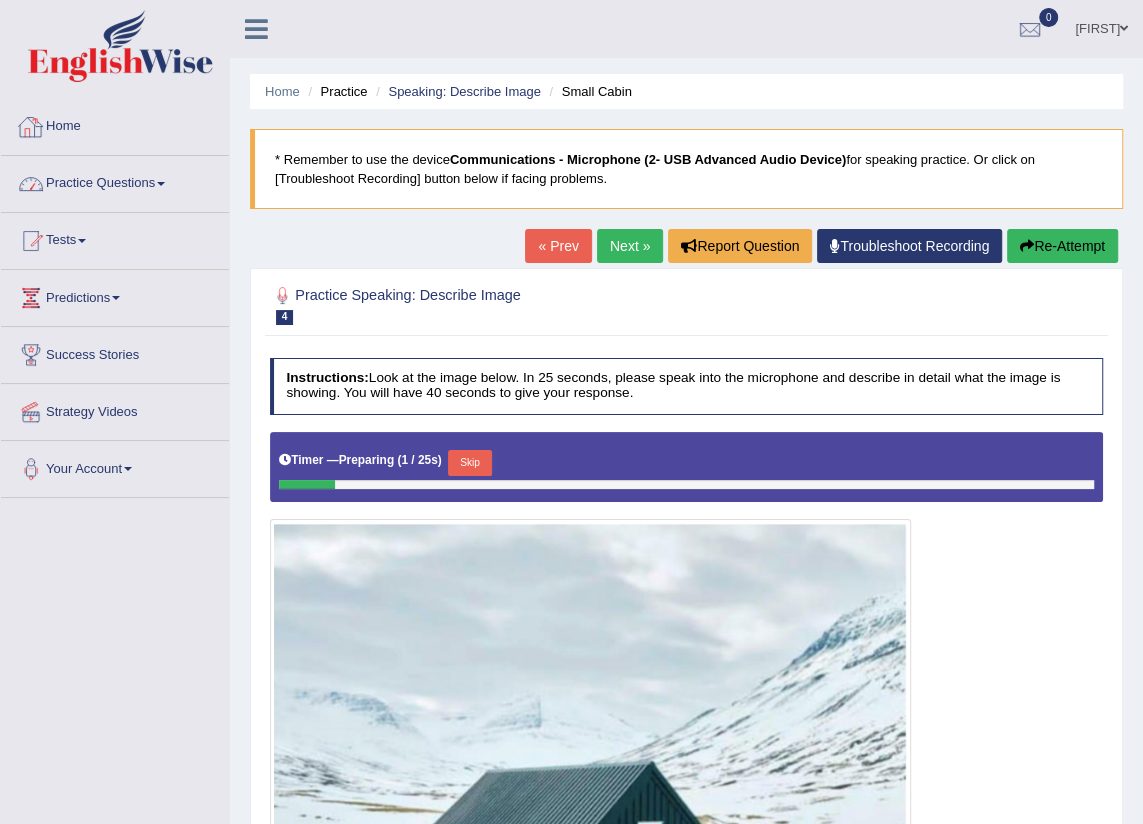 click on "Practice Questions" at bounding box center [115, 181] 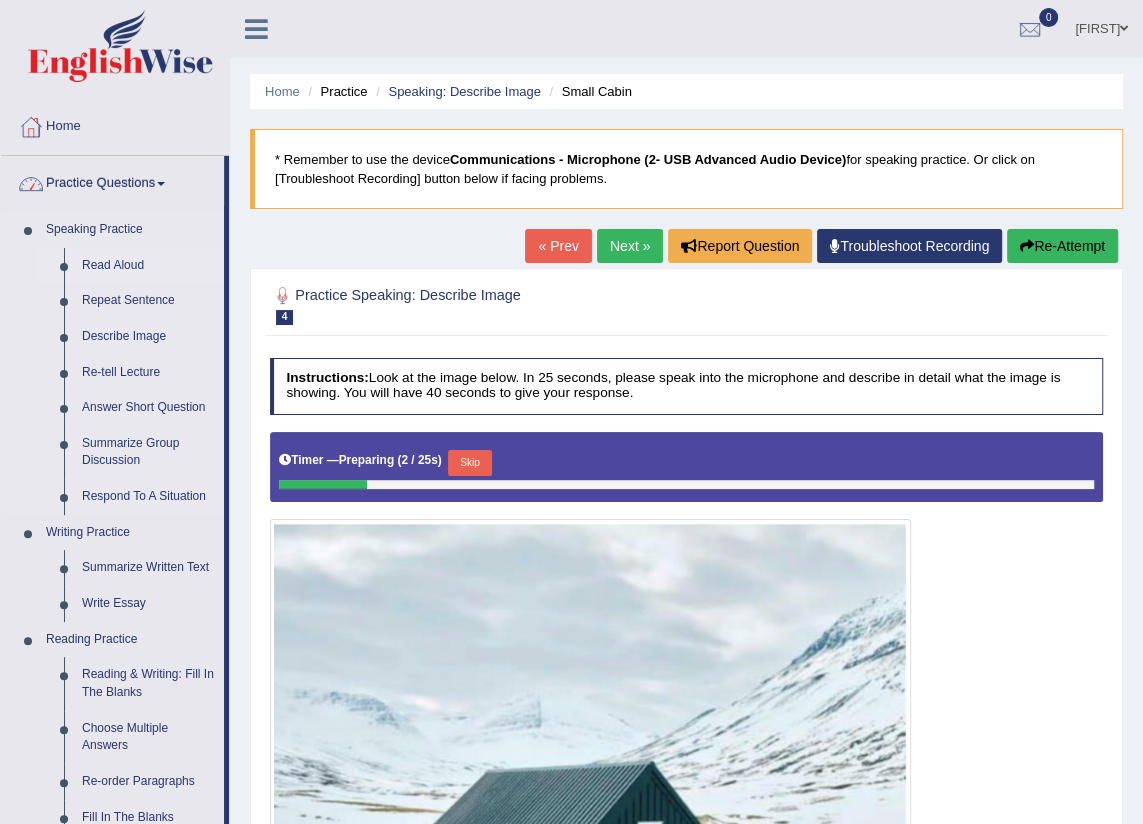 click on "Read Aloud" at bounding box center [148, 266] 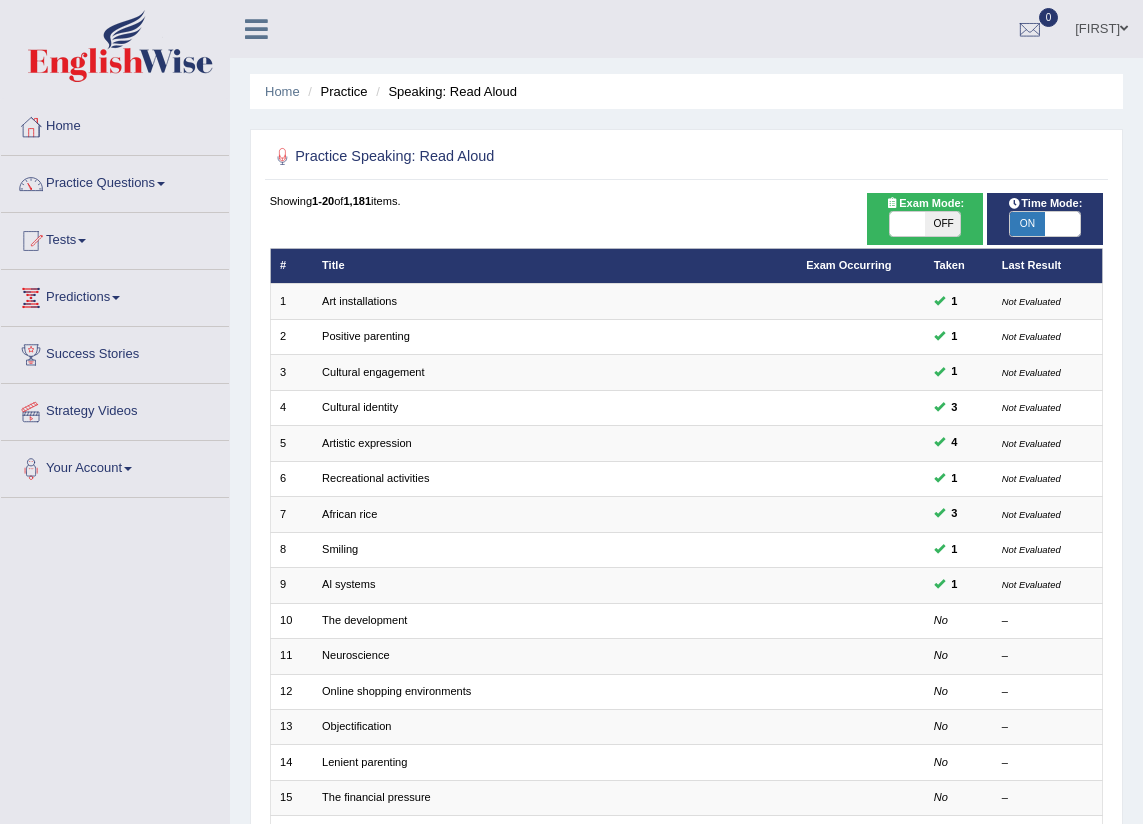 scroll, scrollTop: 0, scrollLeft: 0, axis: both 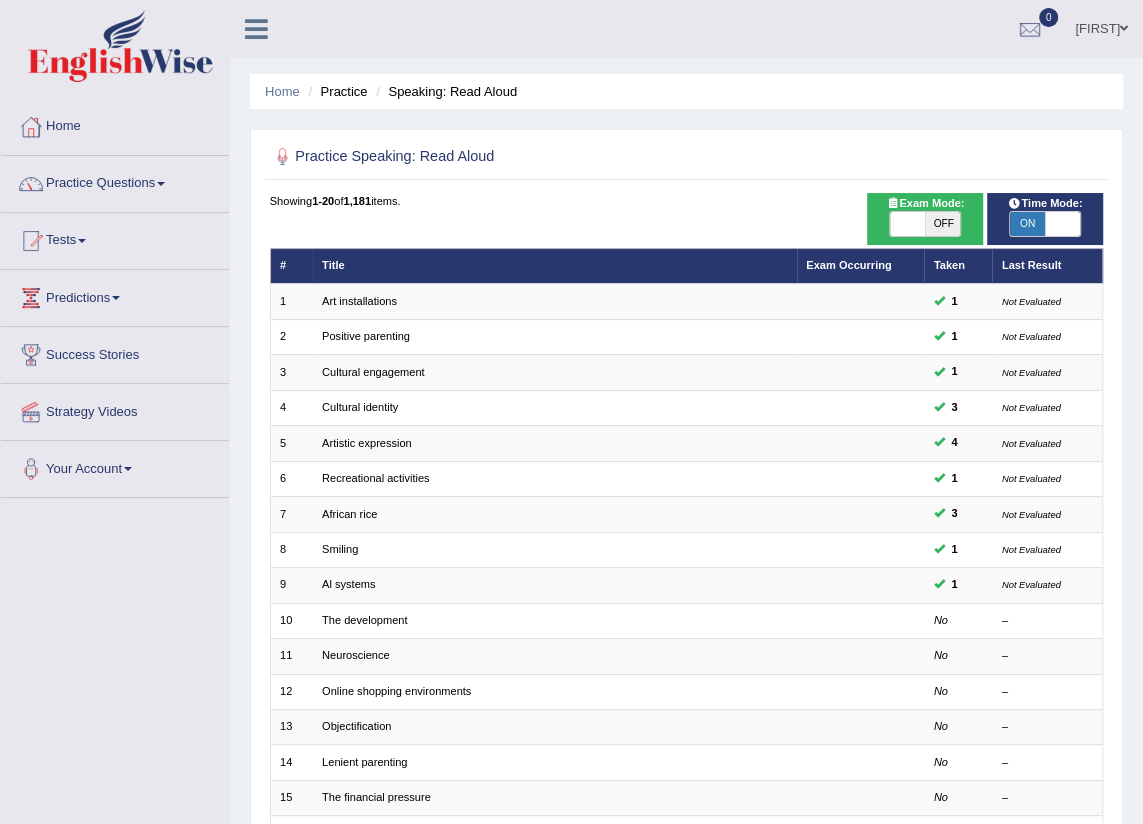click at bounding box center (1062, 224) 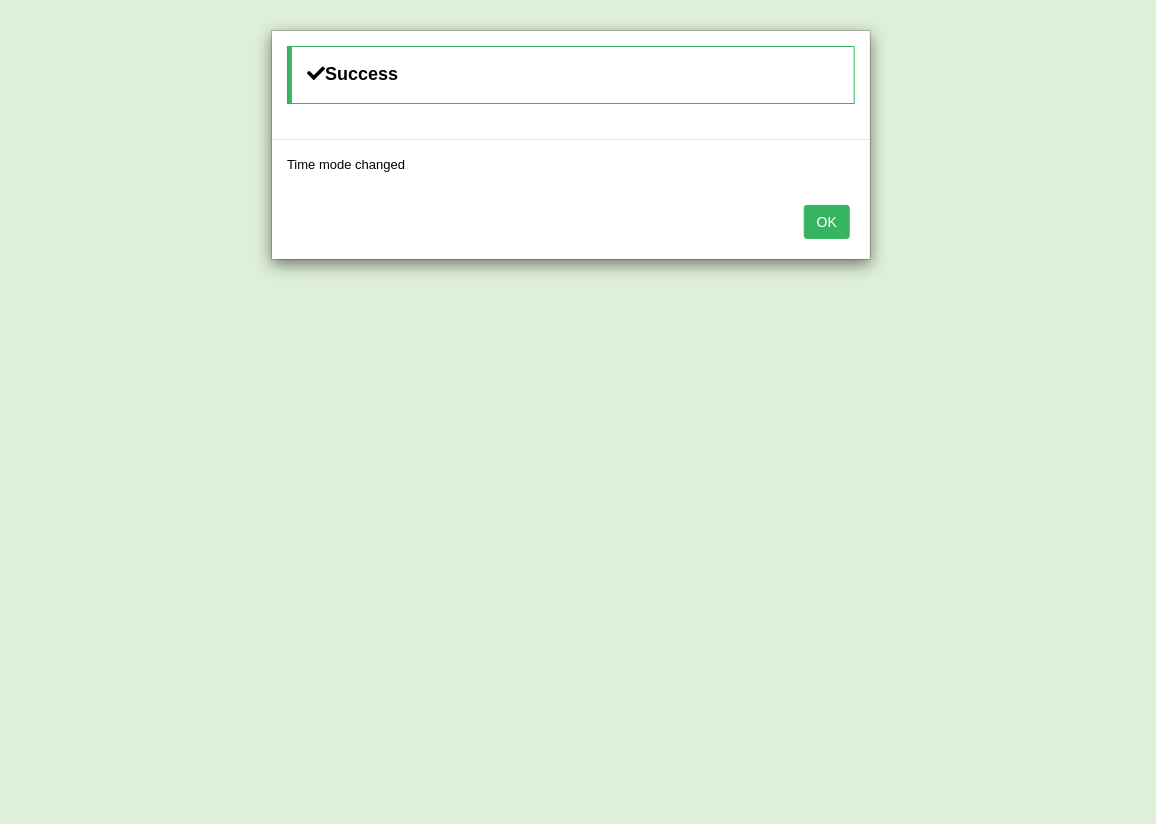 click on "OK" at bounding box center (827, 222) 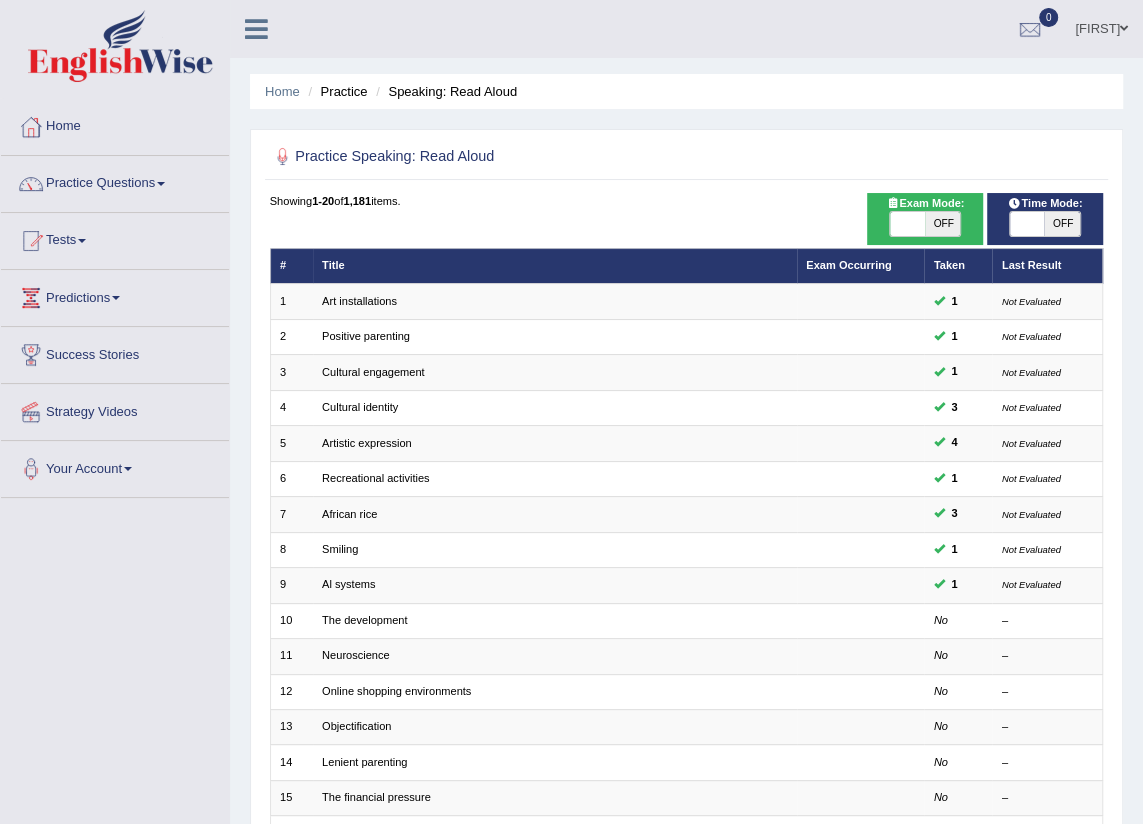 click at bounding box center [1027, 224] 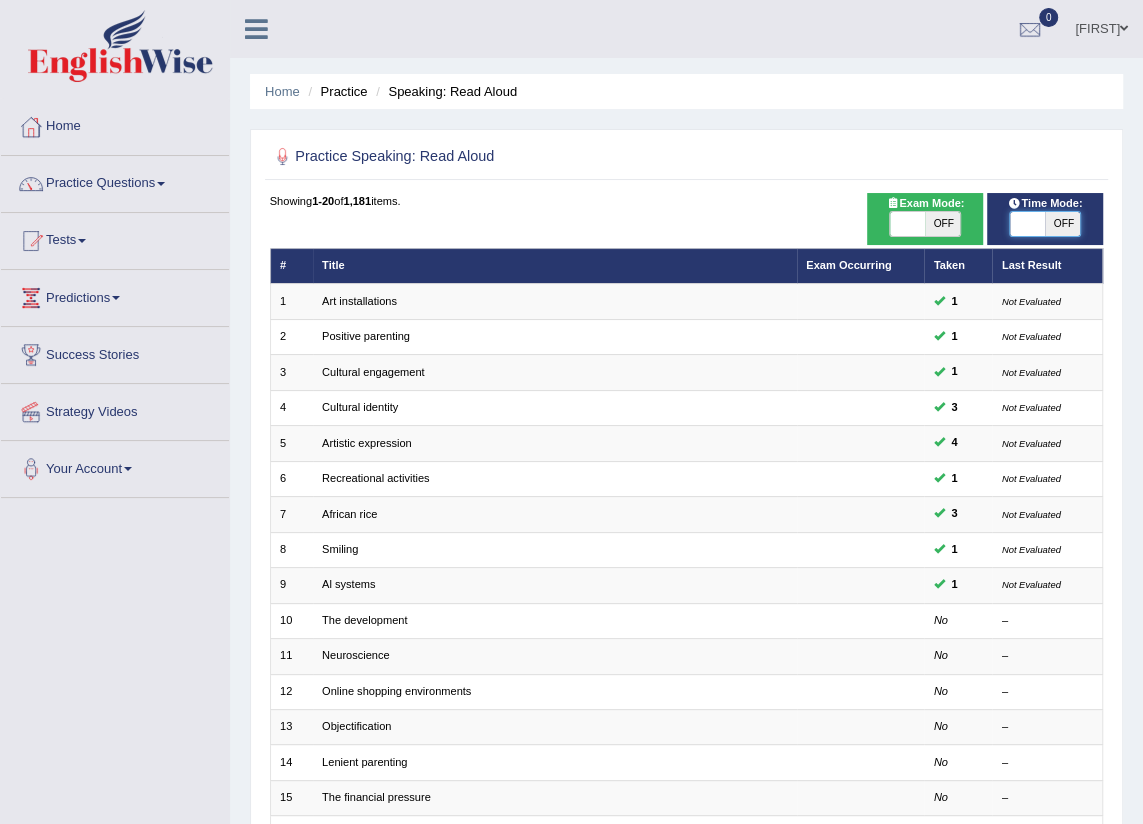 click at bounding box center (1027, 224) 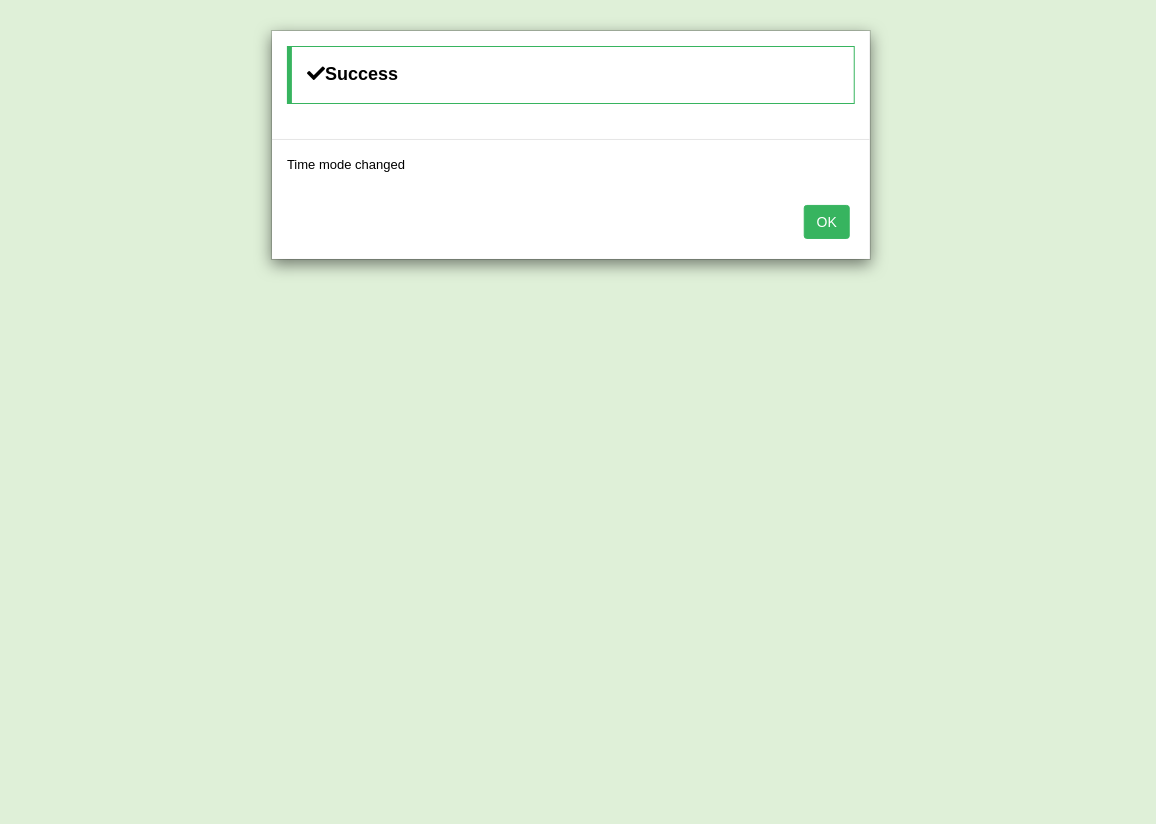 click on "OK" at bounding box center [827, 222] 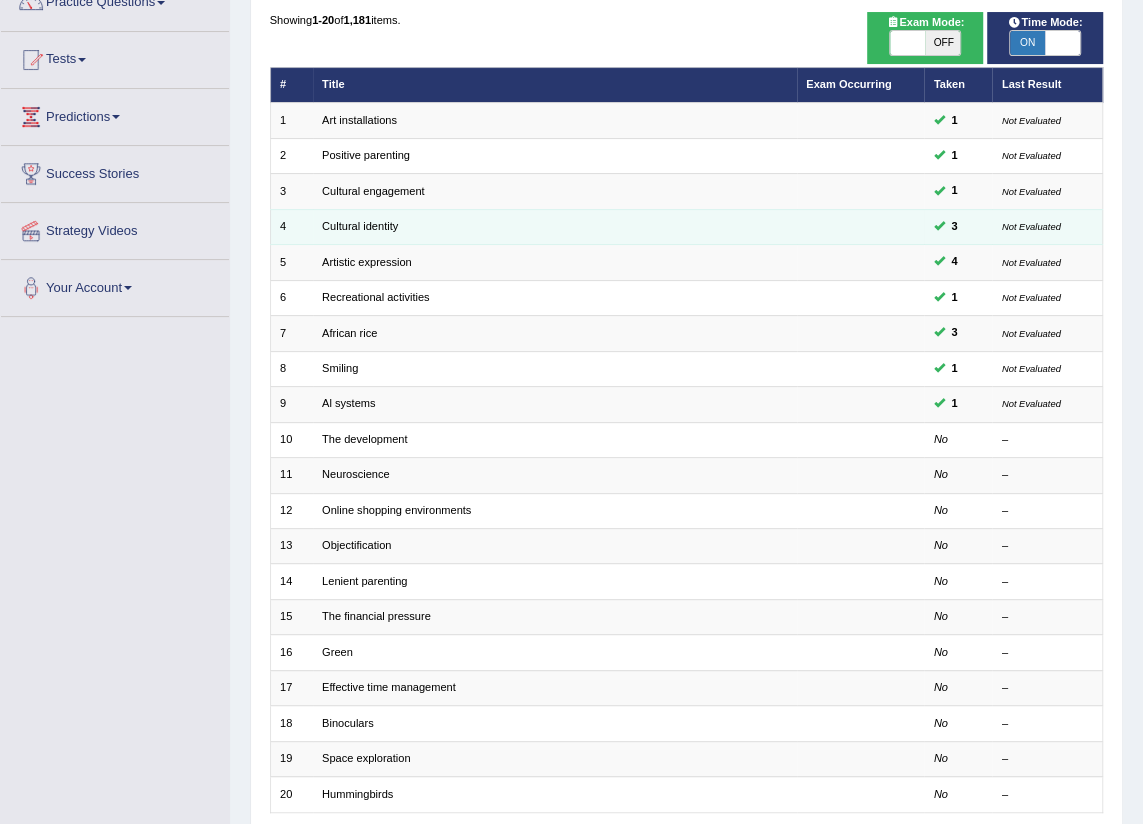 scroll, scrollTop: 272, scrollLeft: 0, axis: vertical 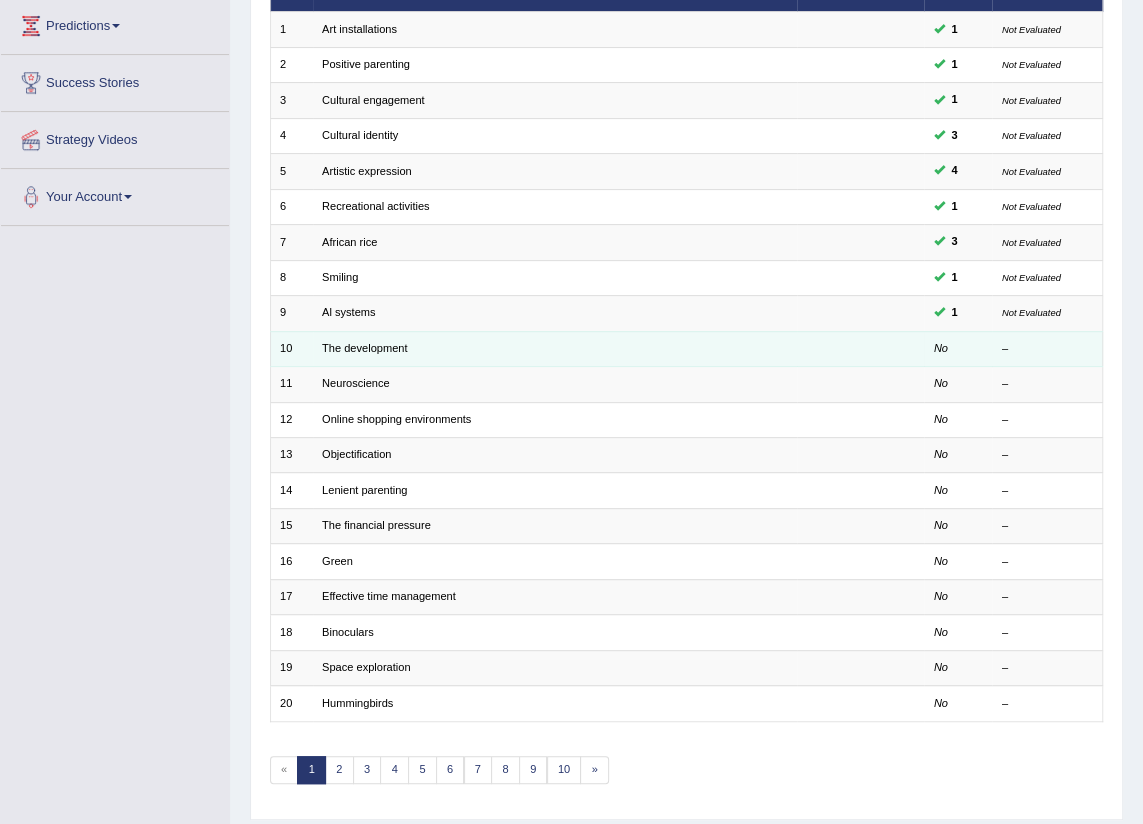 click on "The development" at bounding box center (555, 348) 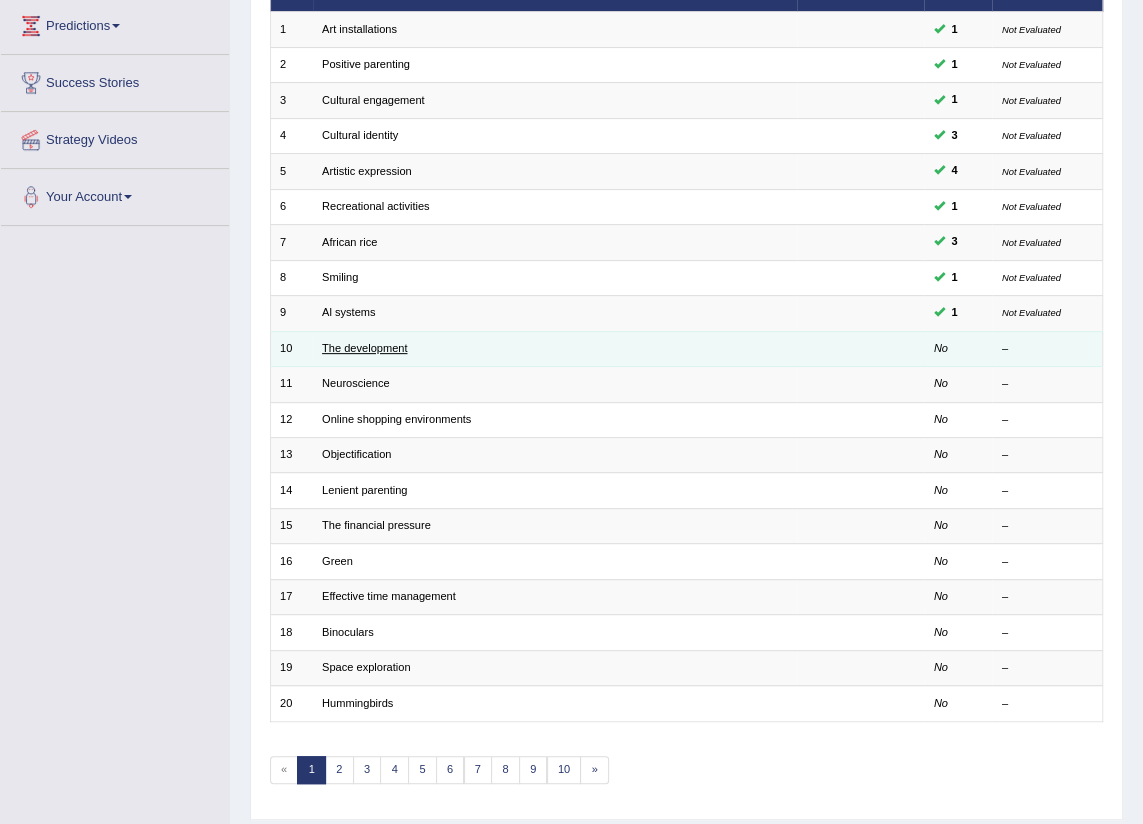click on "The development" at bounding box center (364, 348) 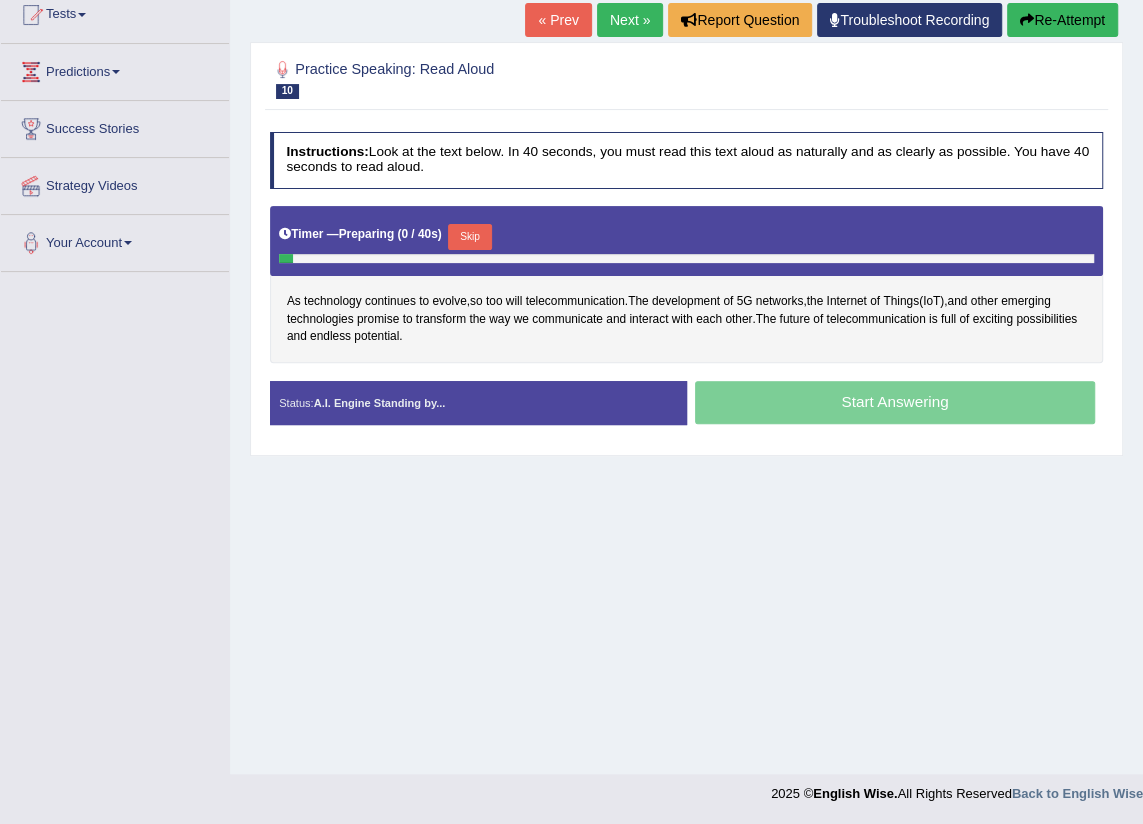 scroll, scrollTop: 226, scrollLeft: 0, axis: vertical 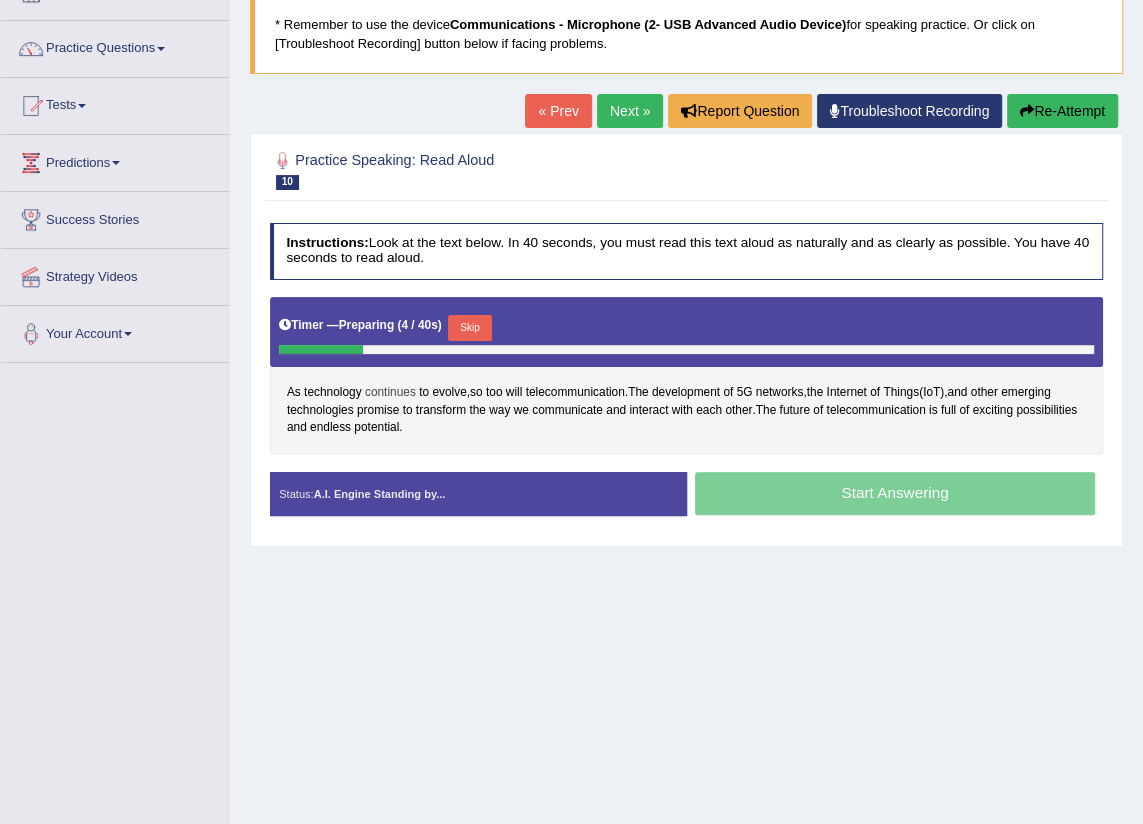 click on "continues" at bounding box center [390, 393] 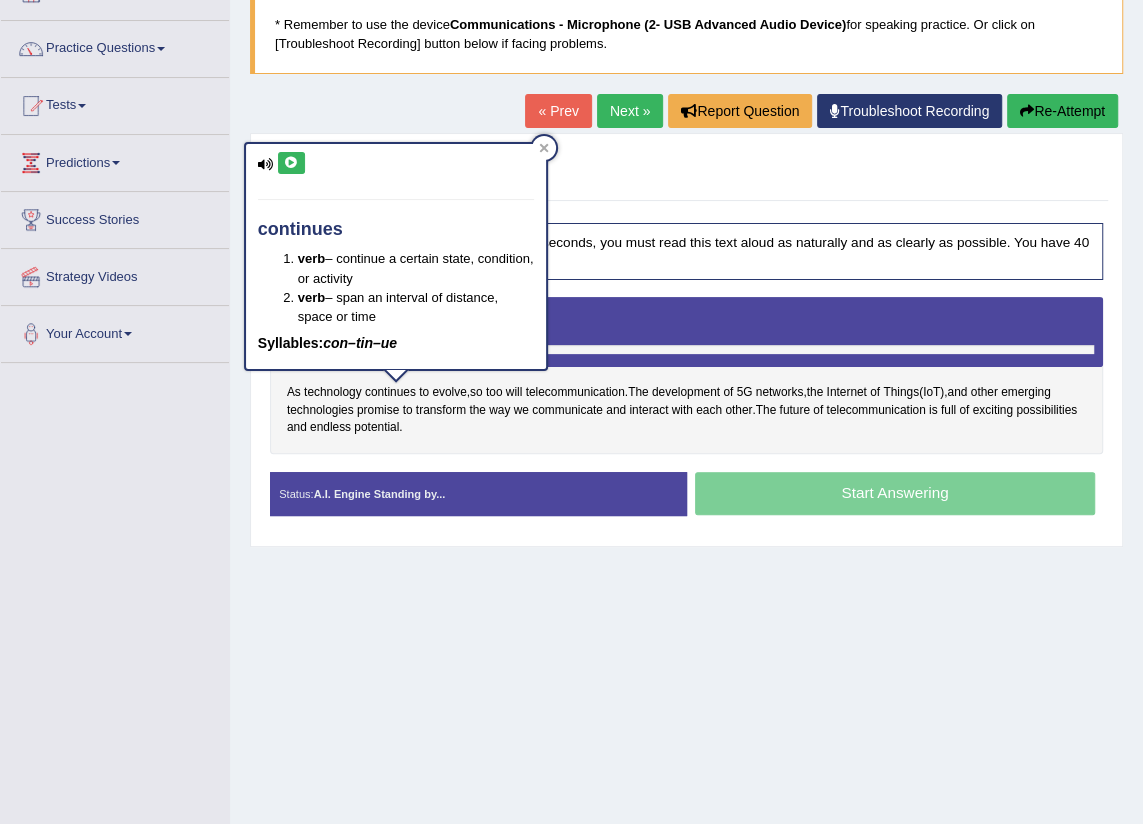 click at bounding box center (291, 163) 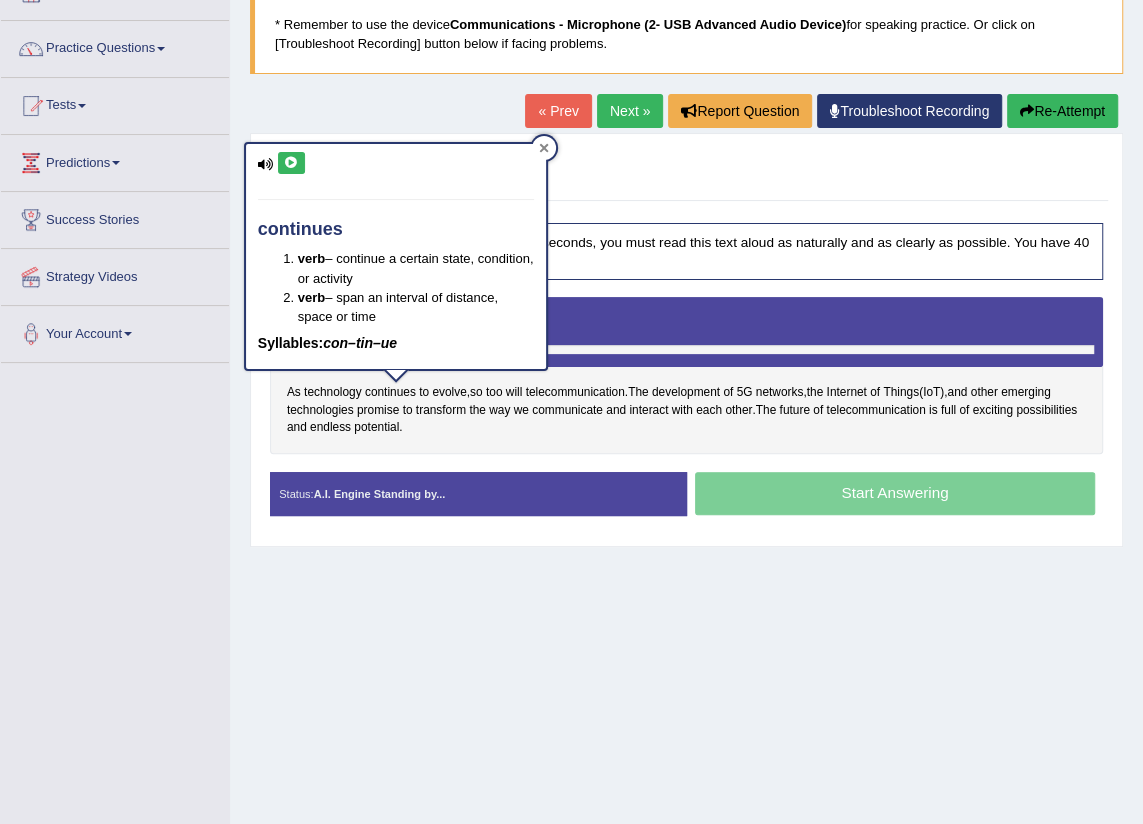 click 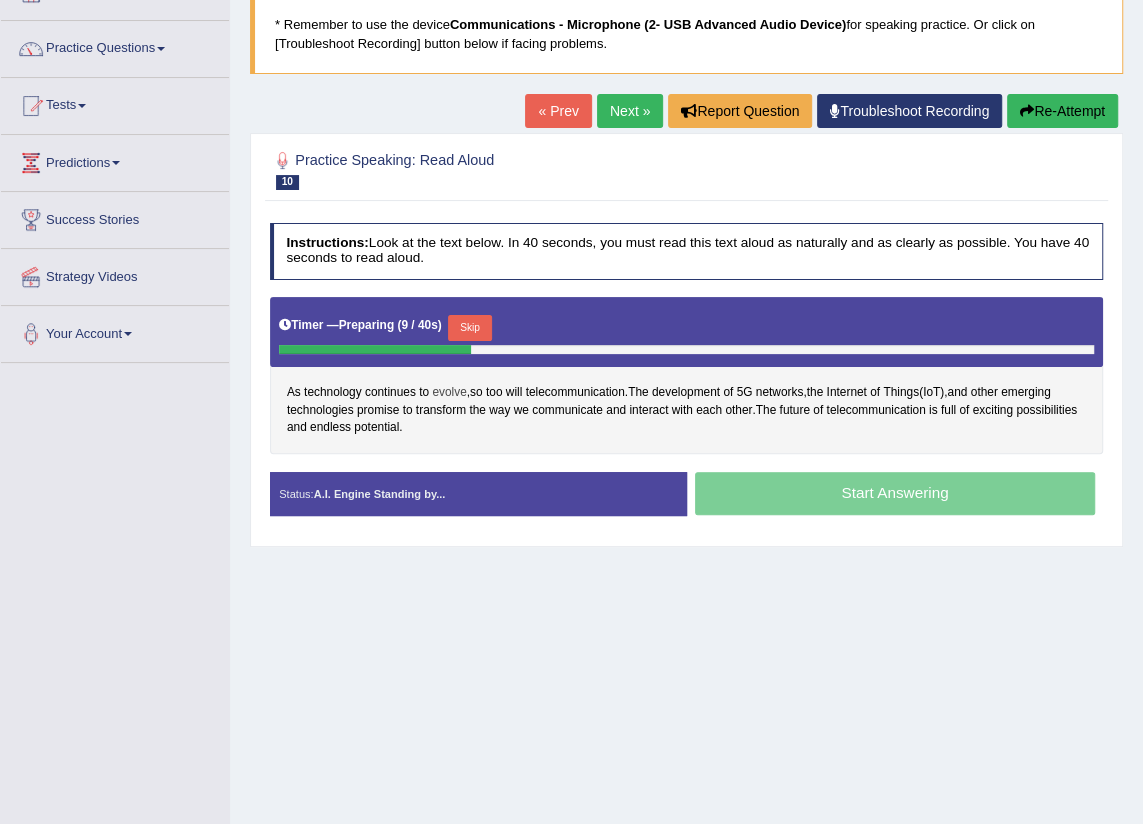 click on "evolve" at bounding box center [449, 393] 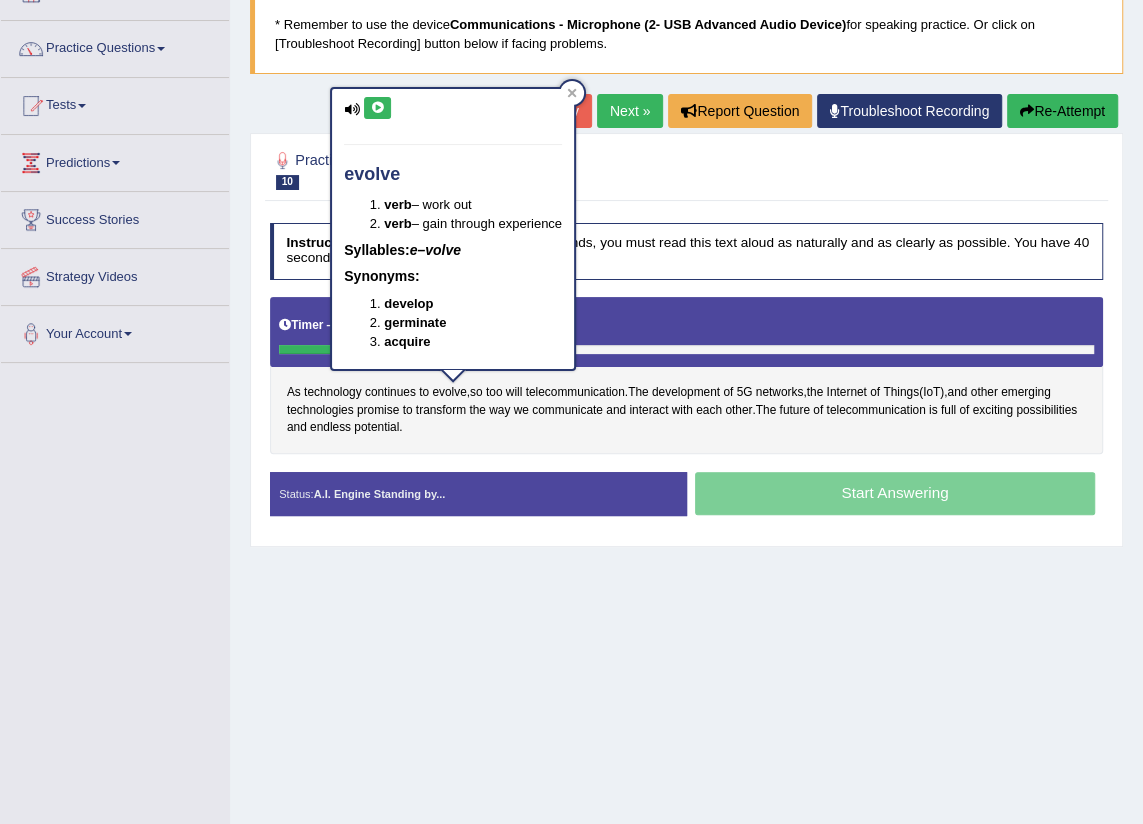 click at bounding box center (377, 108) 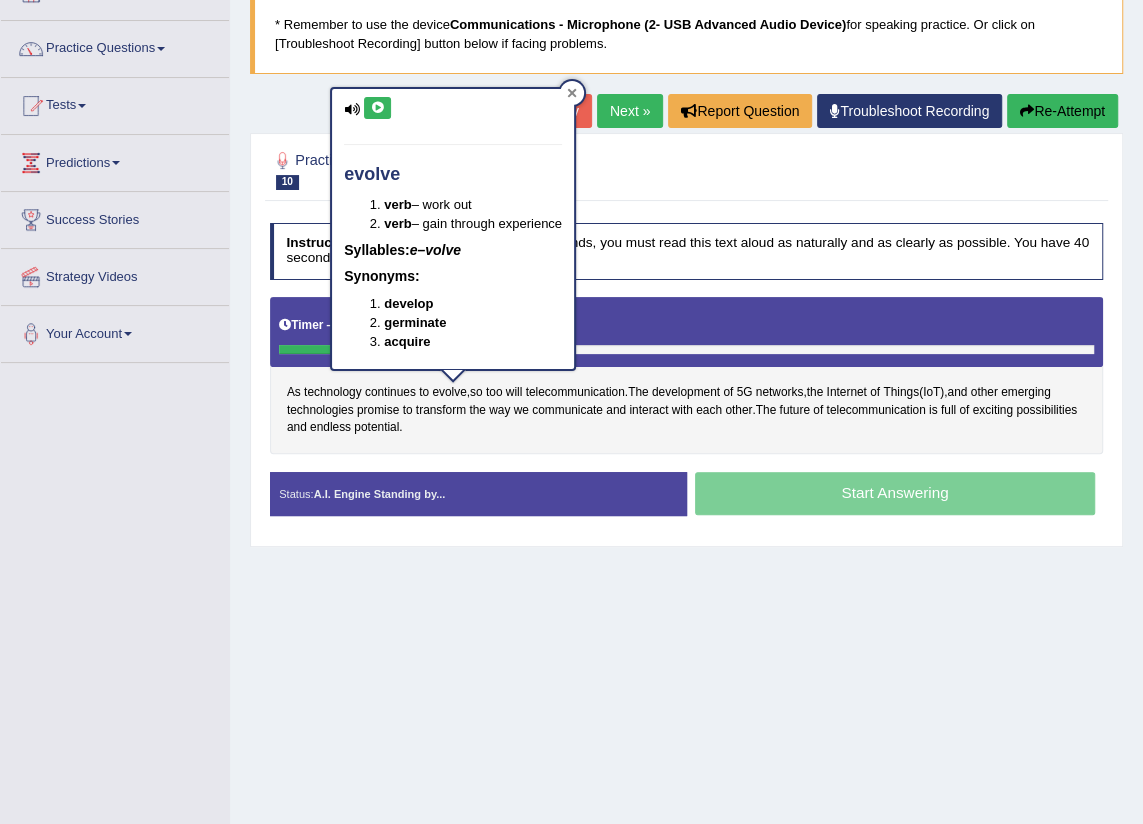 click 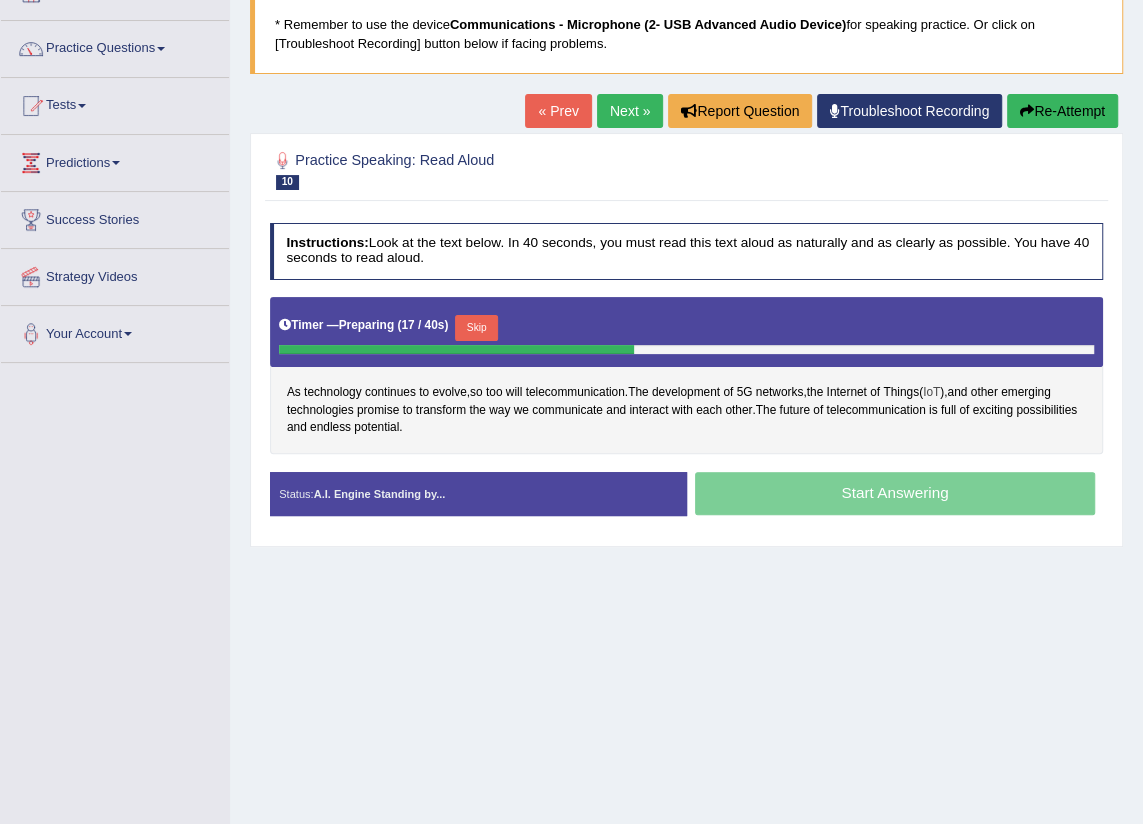 click on "IoT" at bounding box center (931, 393) 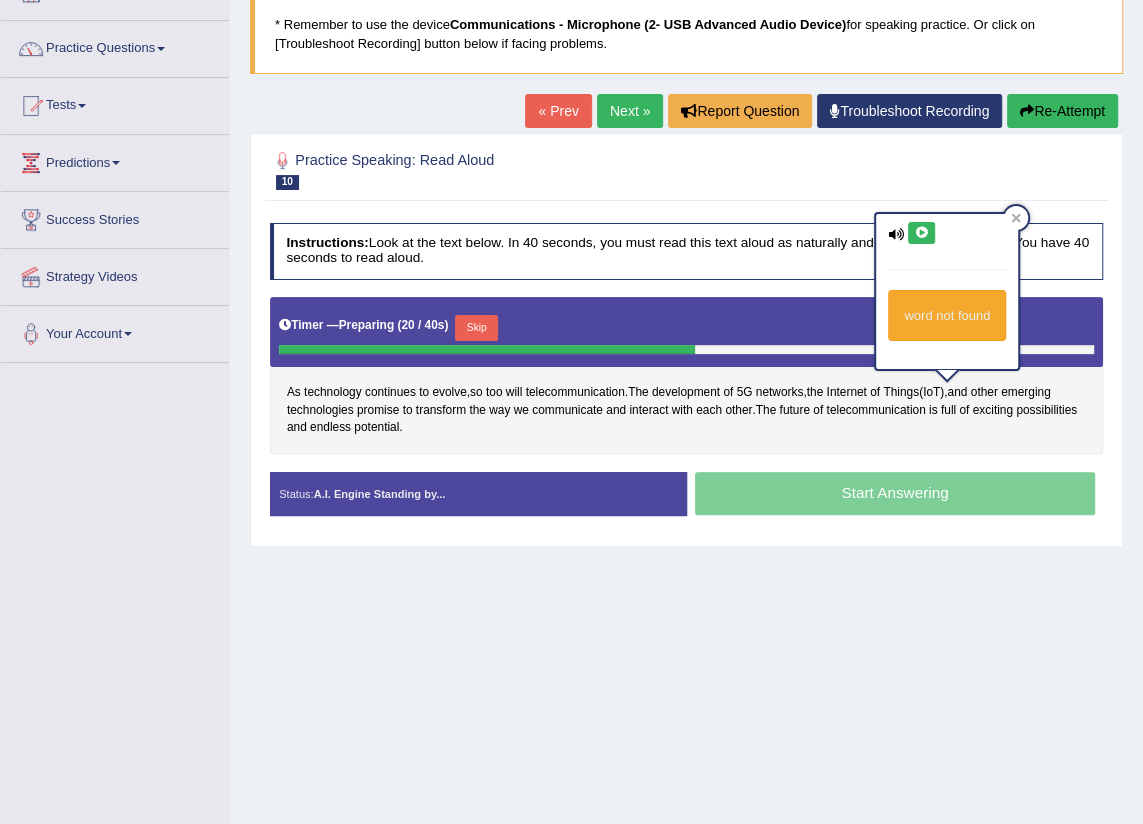 click at bounding box center [921, 233] 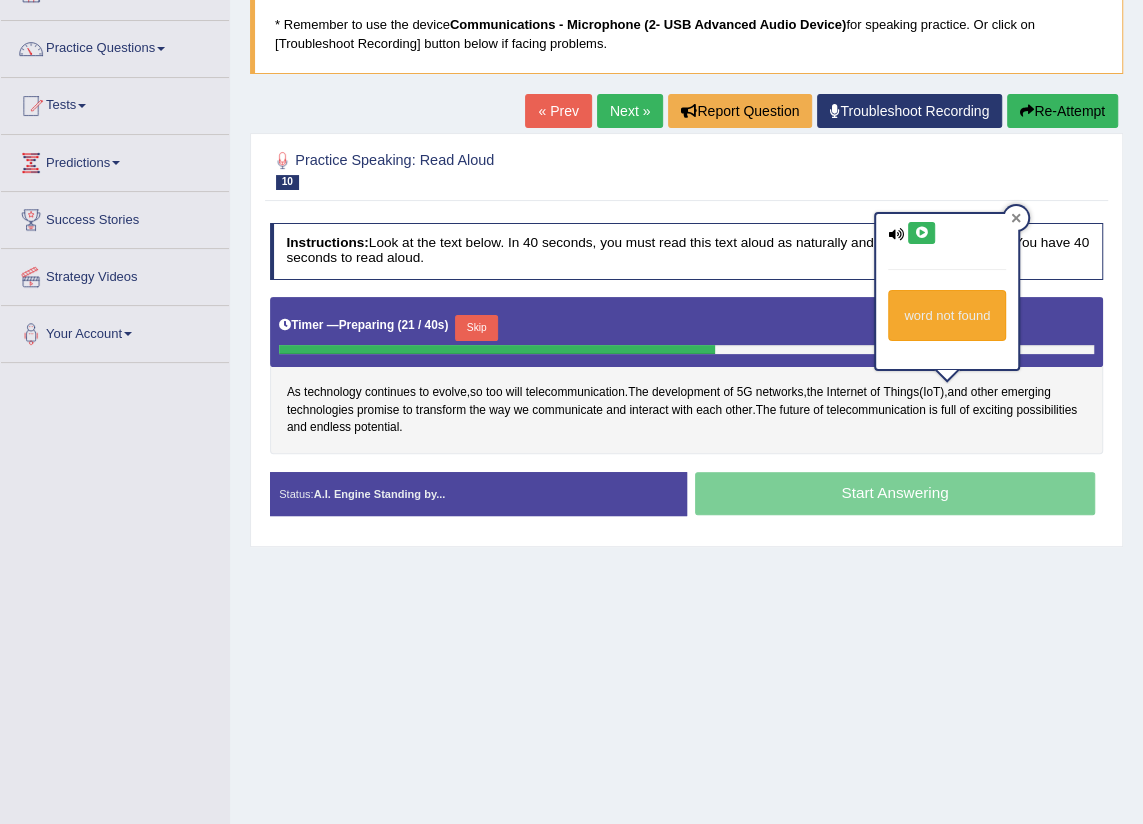 click 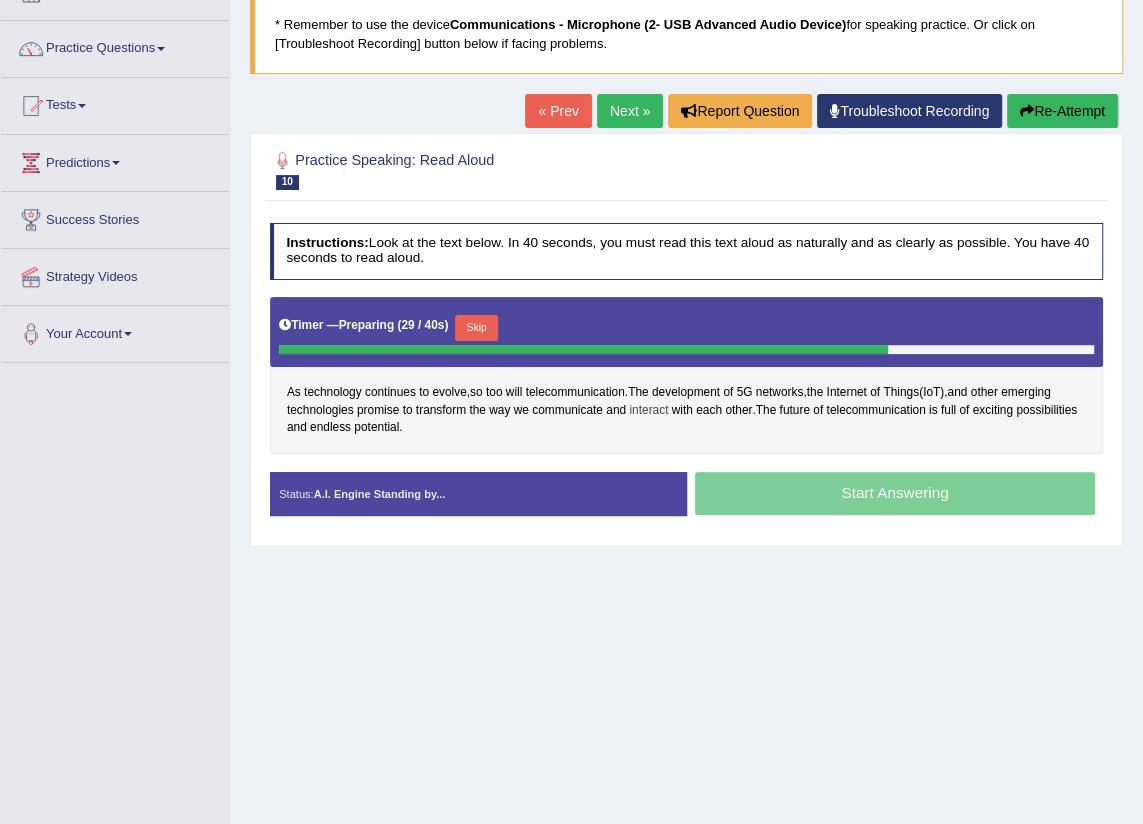 click on "interact" at bounding box center (648, 411) 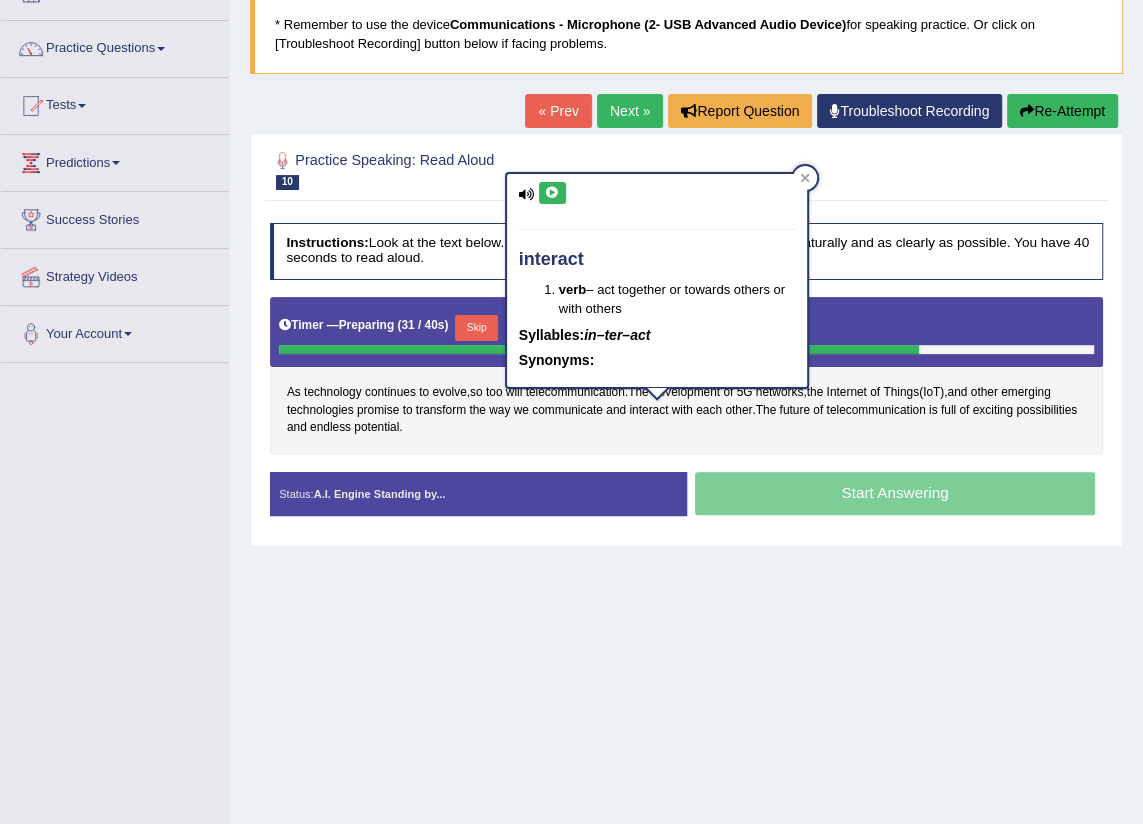 click at bounding box center [552, 193] 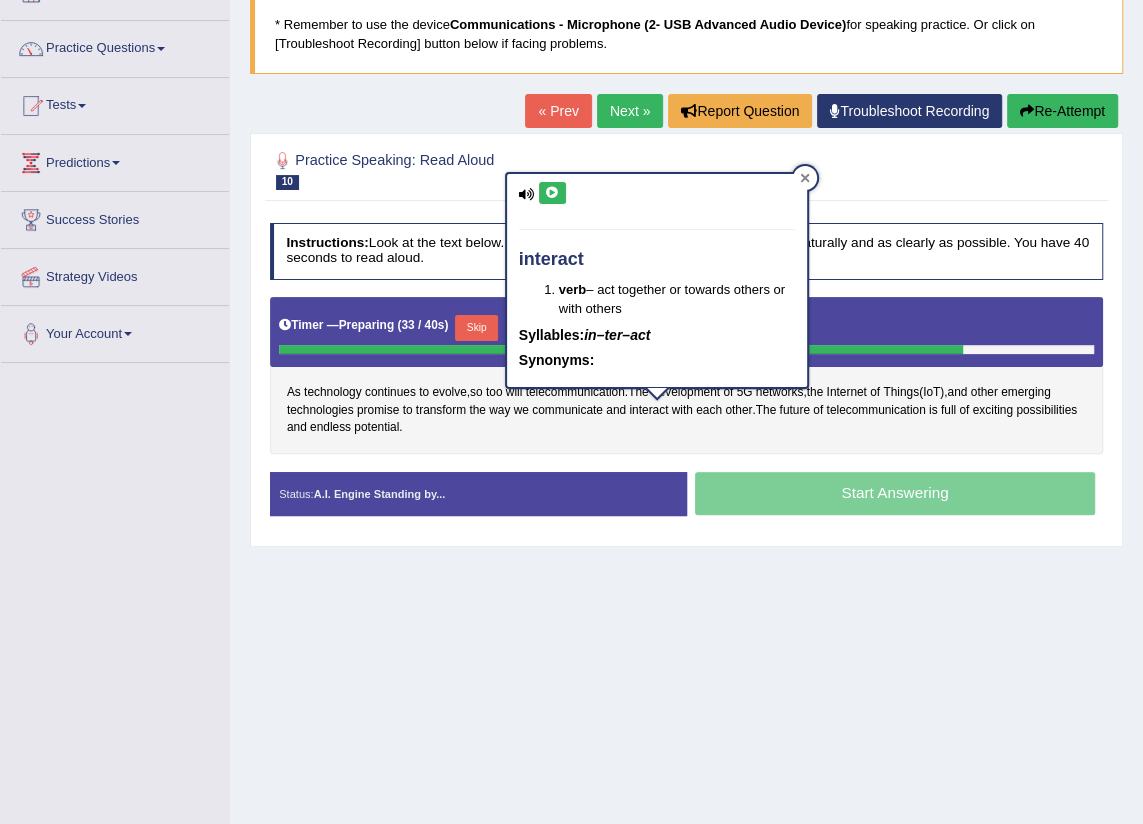 click at bounding box center [805, 178] 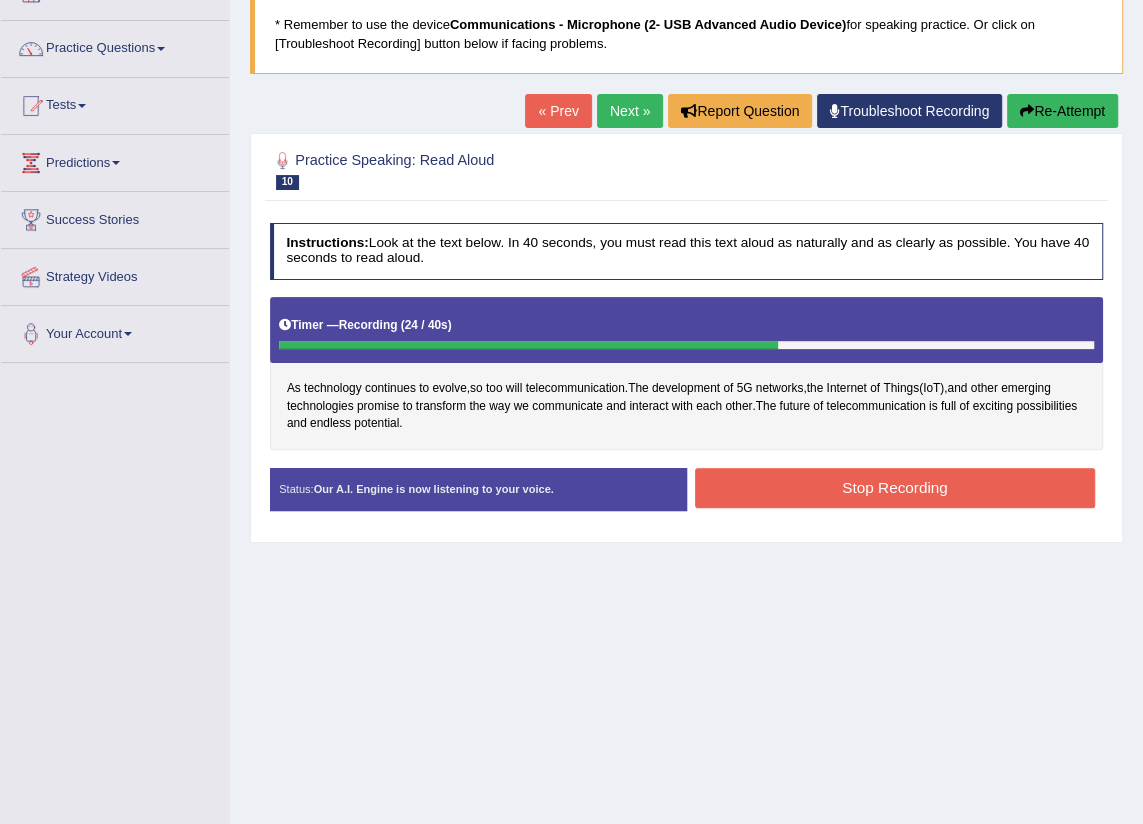 click on "Stop Recording" at bounding box center (895, 487) 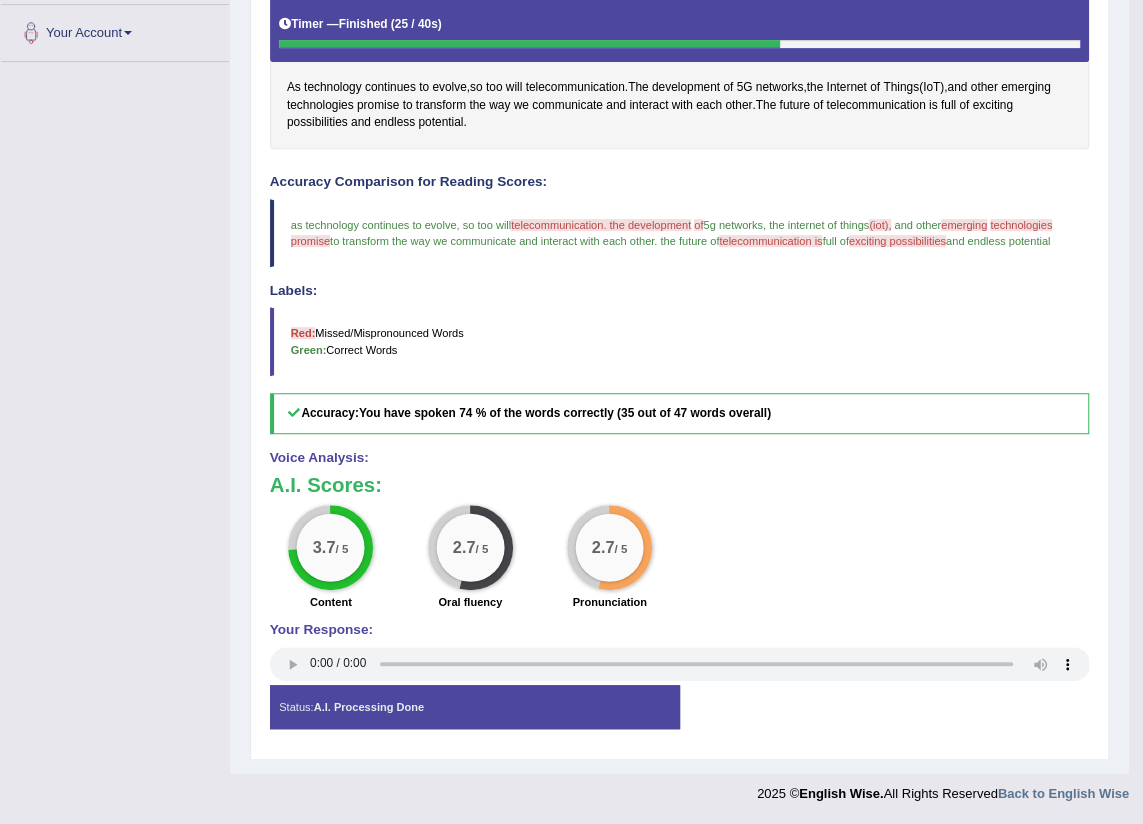 scroll, scrollTop: 88, scrollLeft: 0, axis: vertical 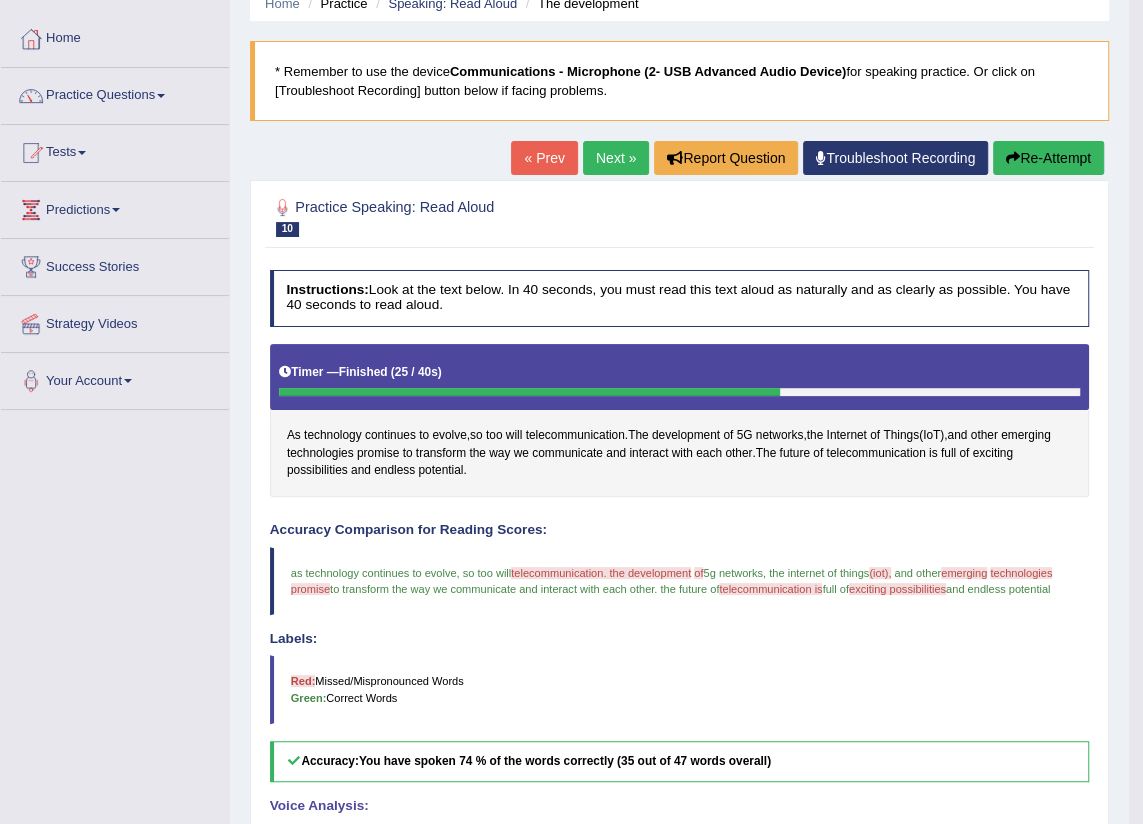 click on "Next »" at bounding box center (616, 158) 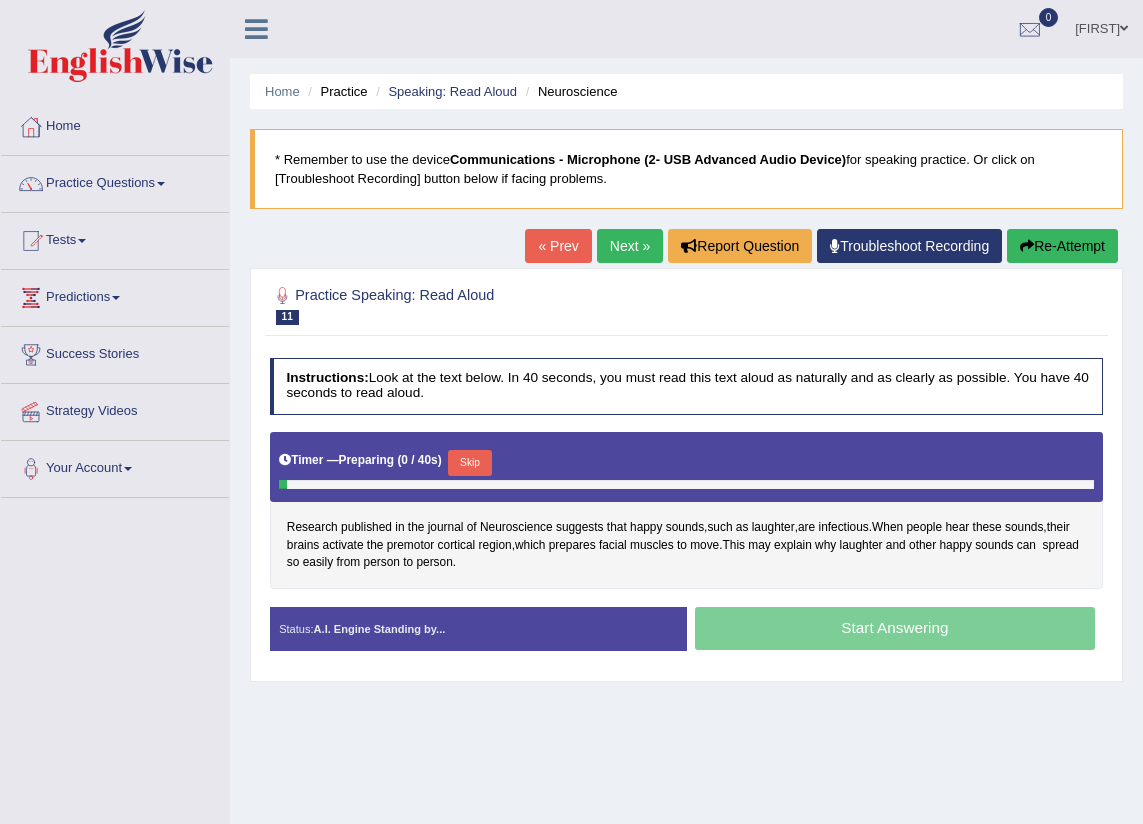scroll, scrollTop: 0, scrollLeft: 0, axis: both 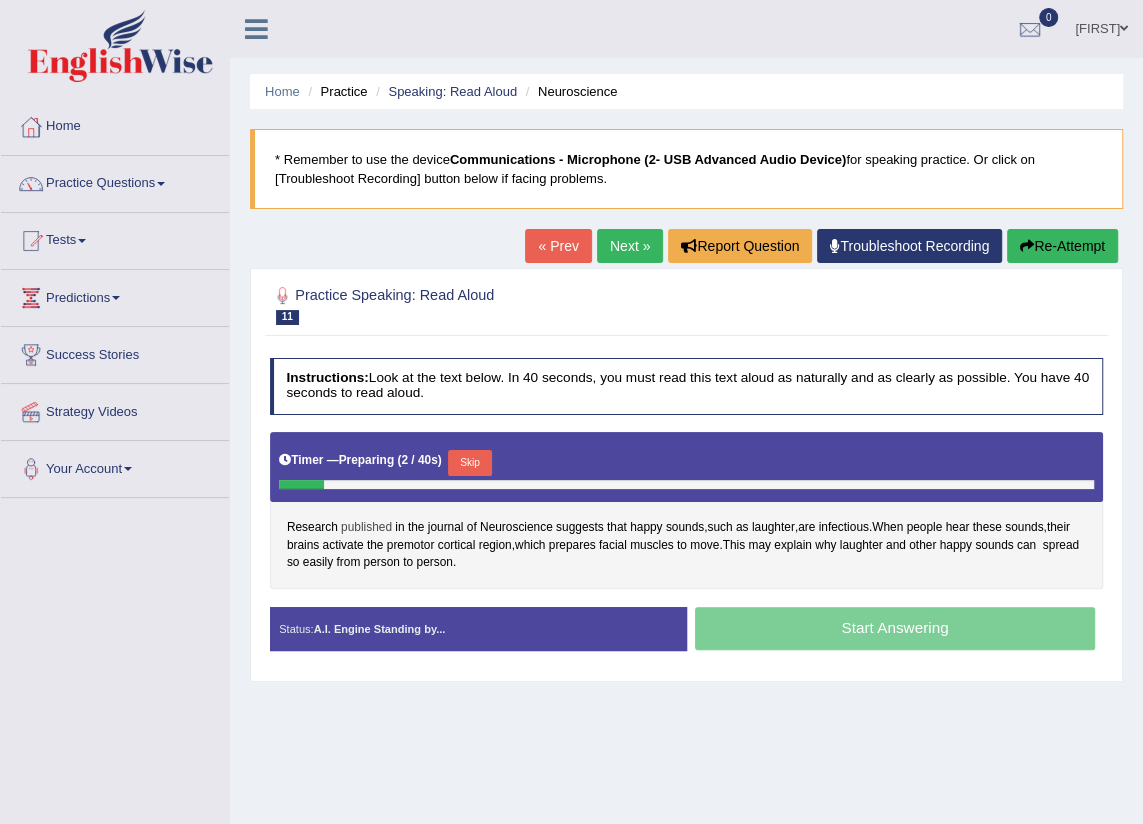 click on "published" at bounding box center [366, 528] 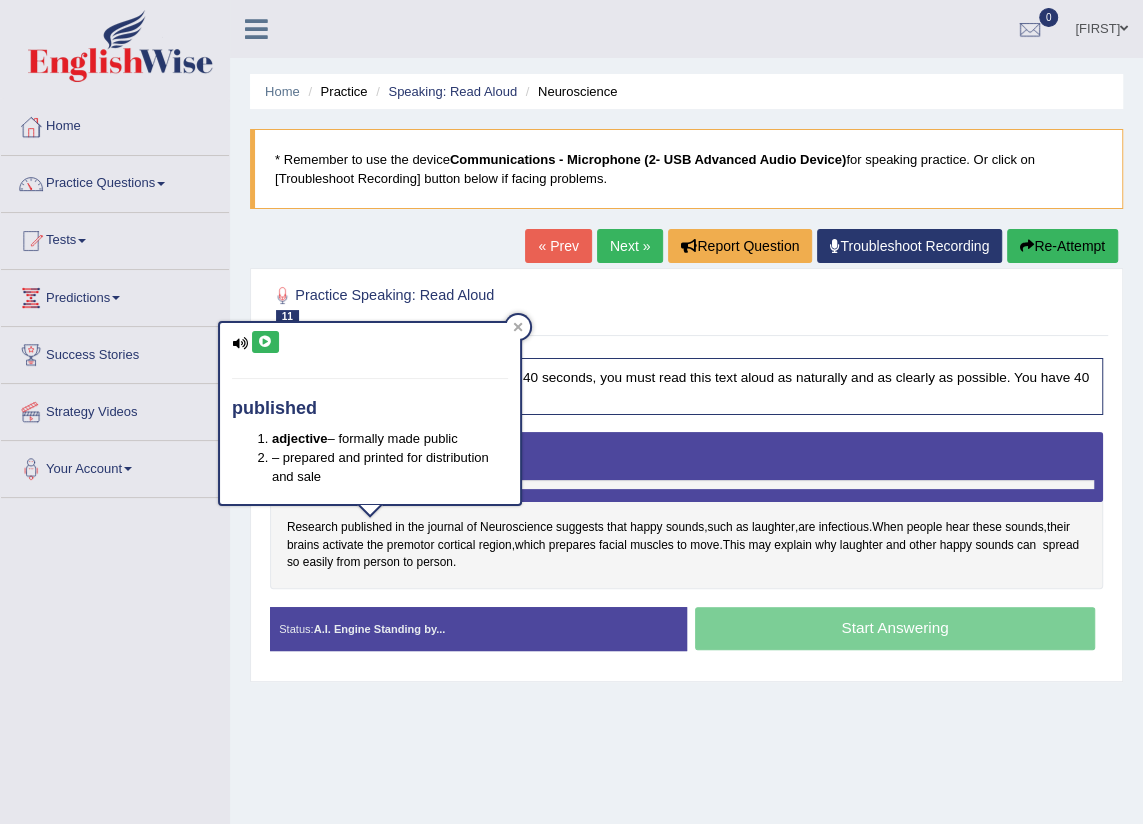 click at bounding box center (265, 342) 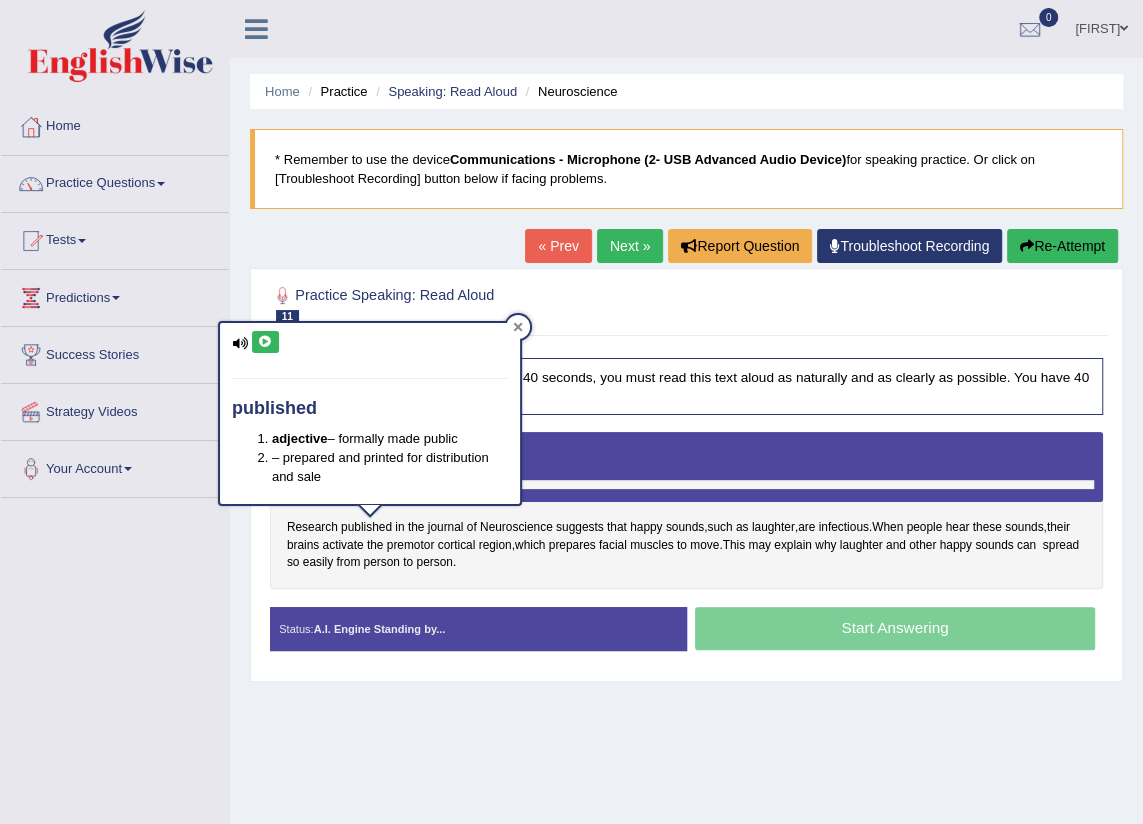 click at bounding box center [518, 327] 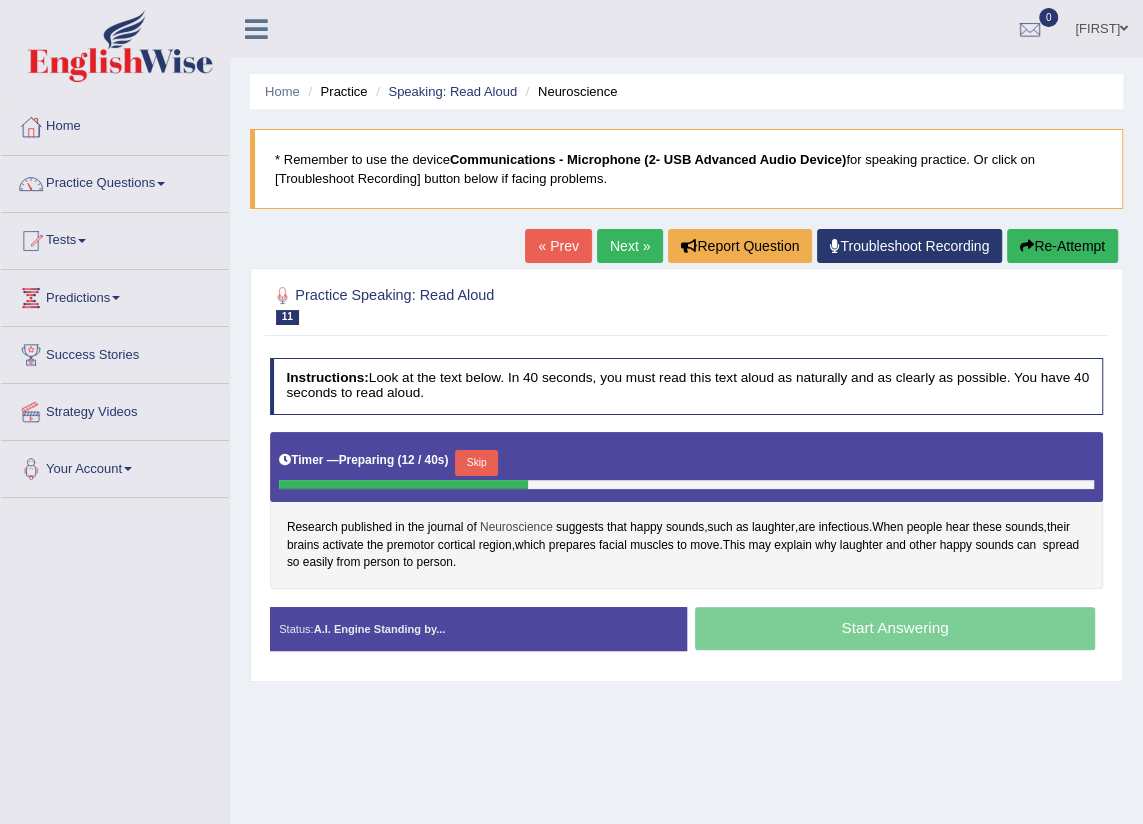 click on "Neuroscience" at bounding box center (516, 528) 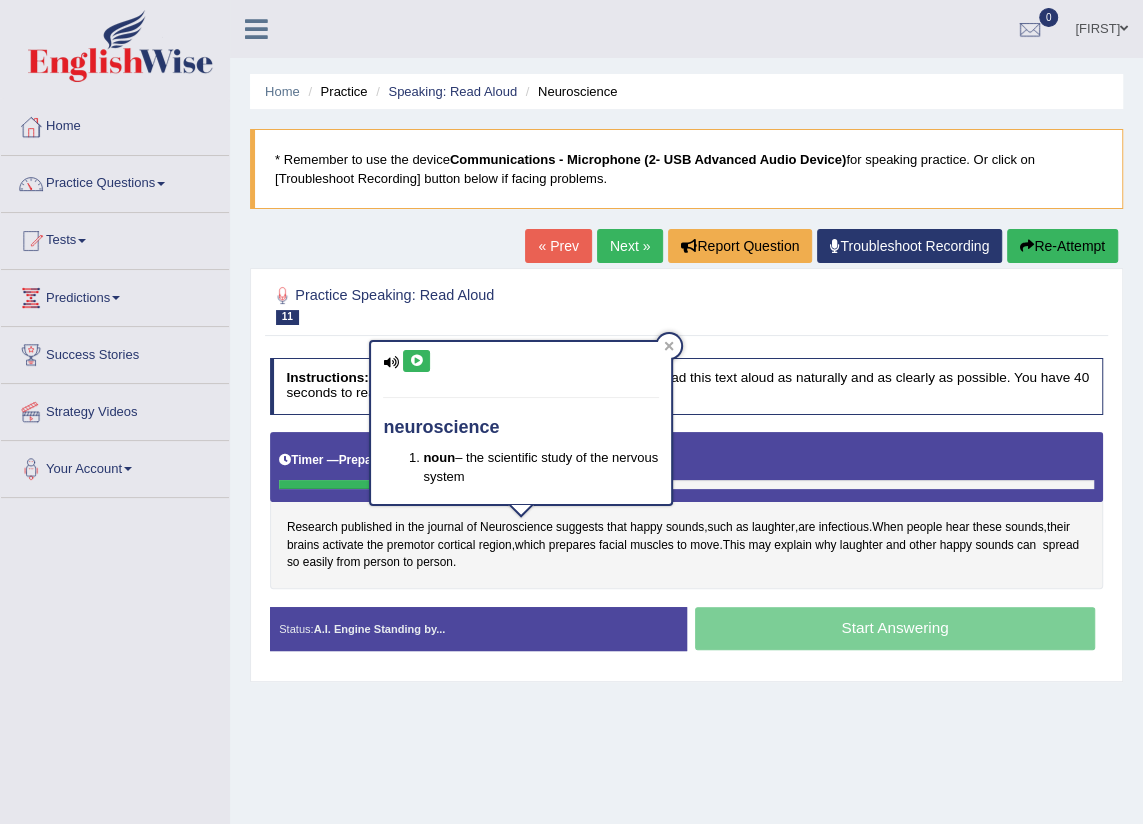 click at bounding box center (416, 361) 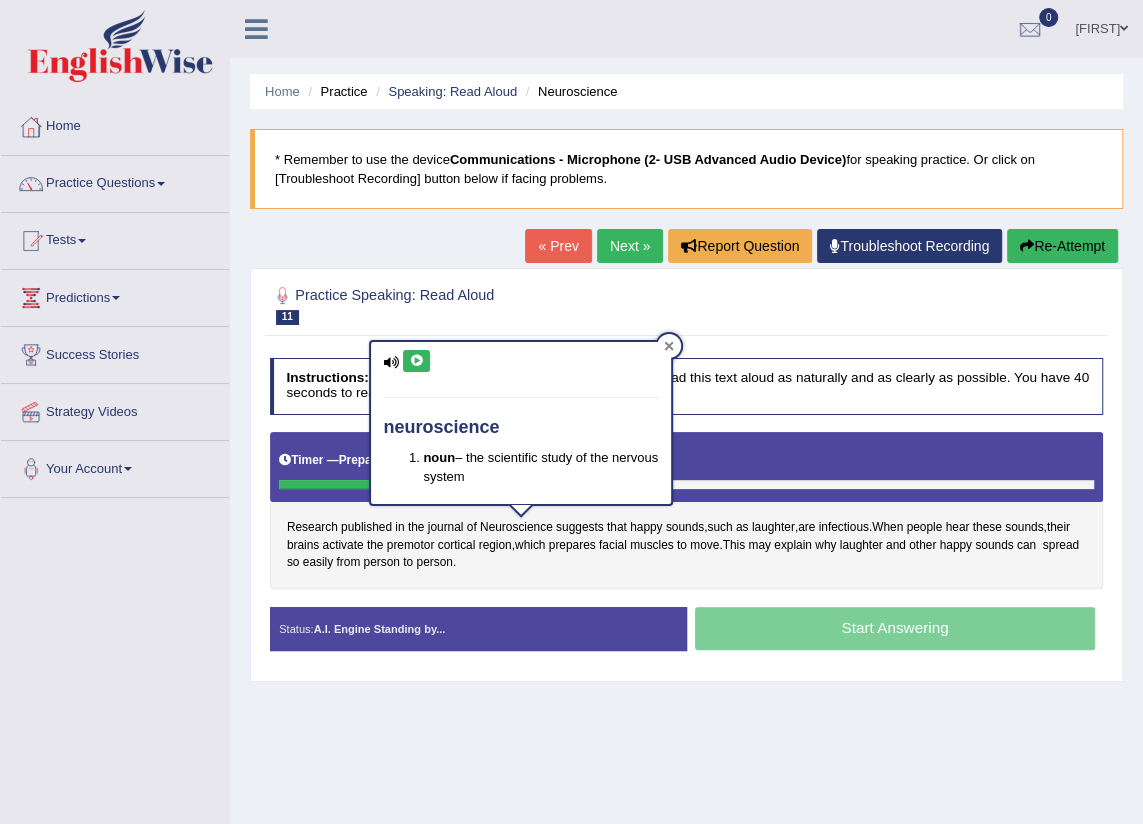 click 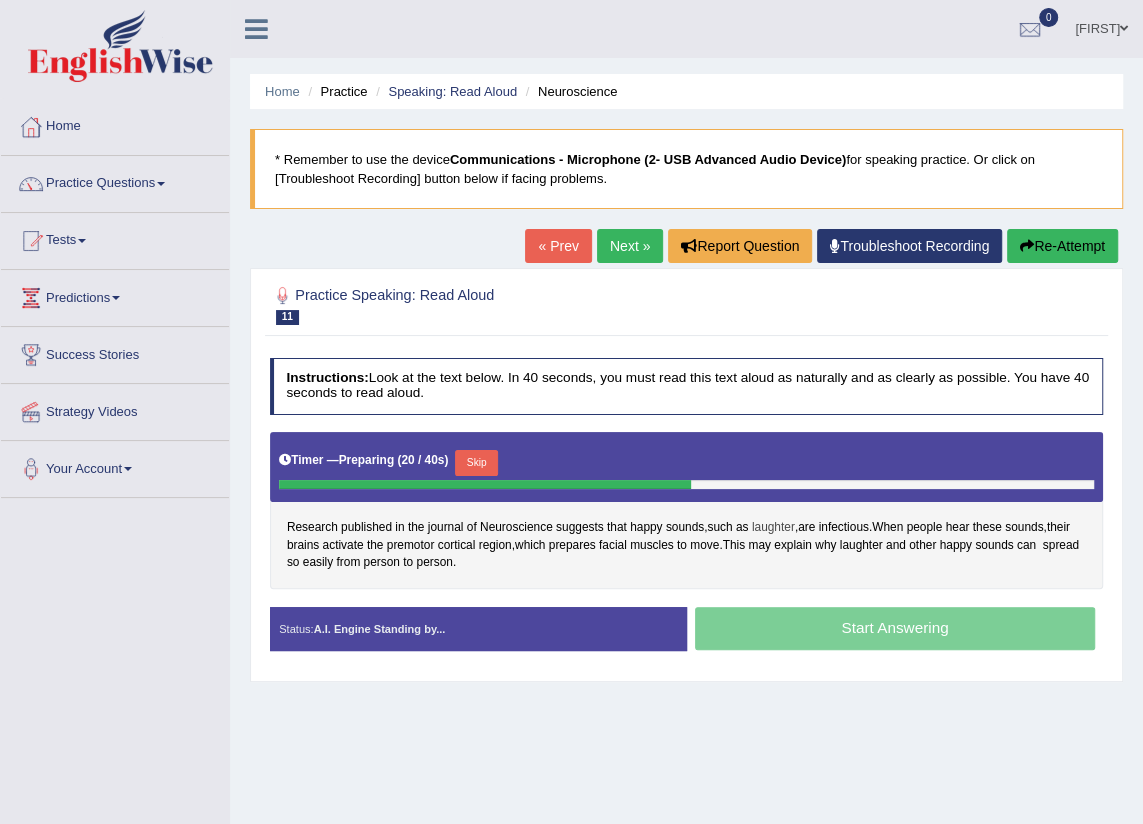click on "laughter" at bounding box center [773, 528] 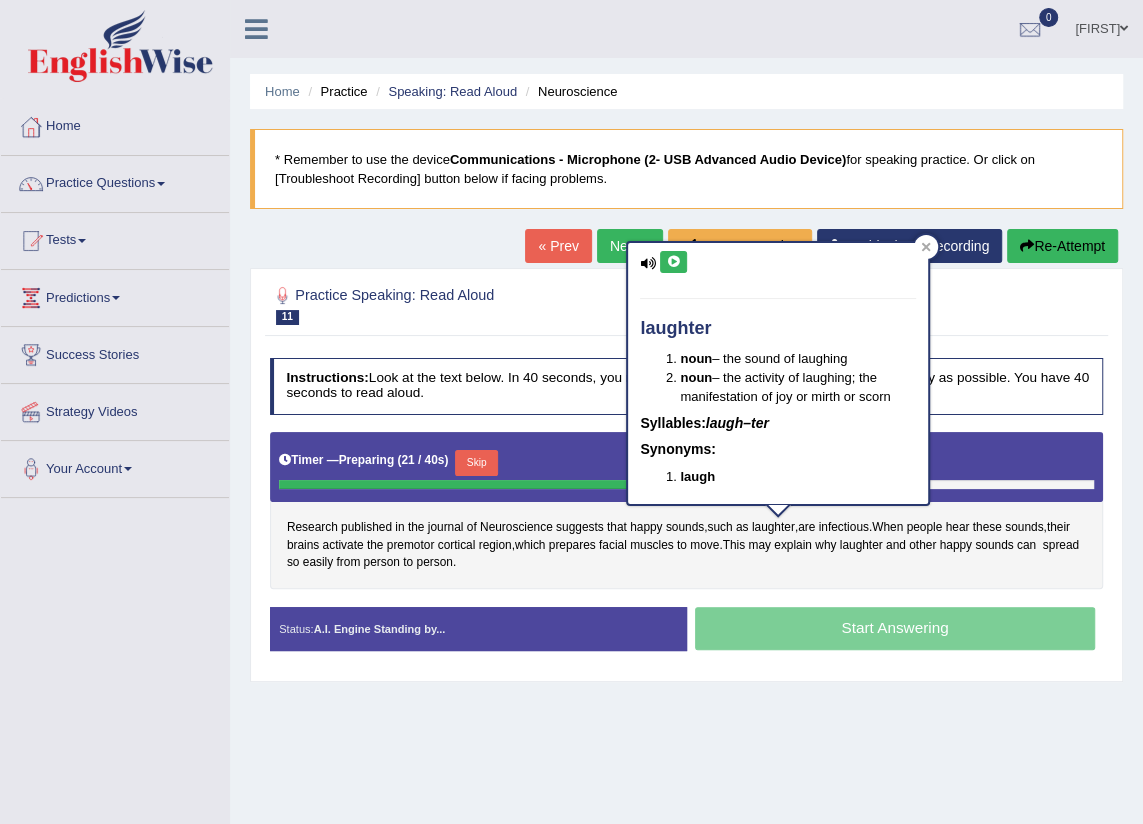 click at bounding box center (673, 262) 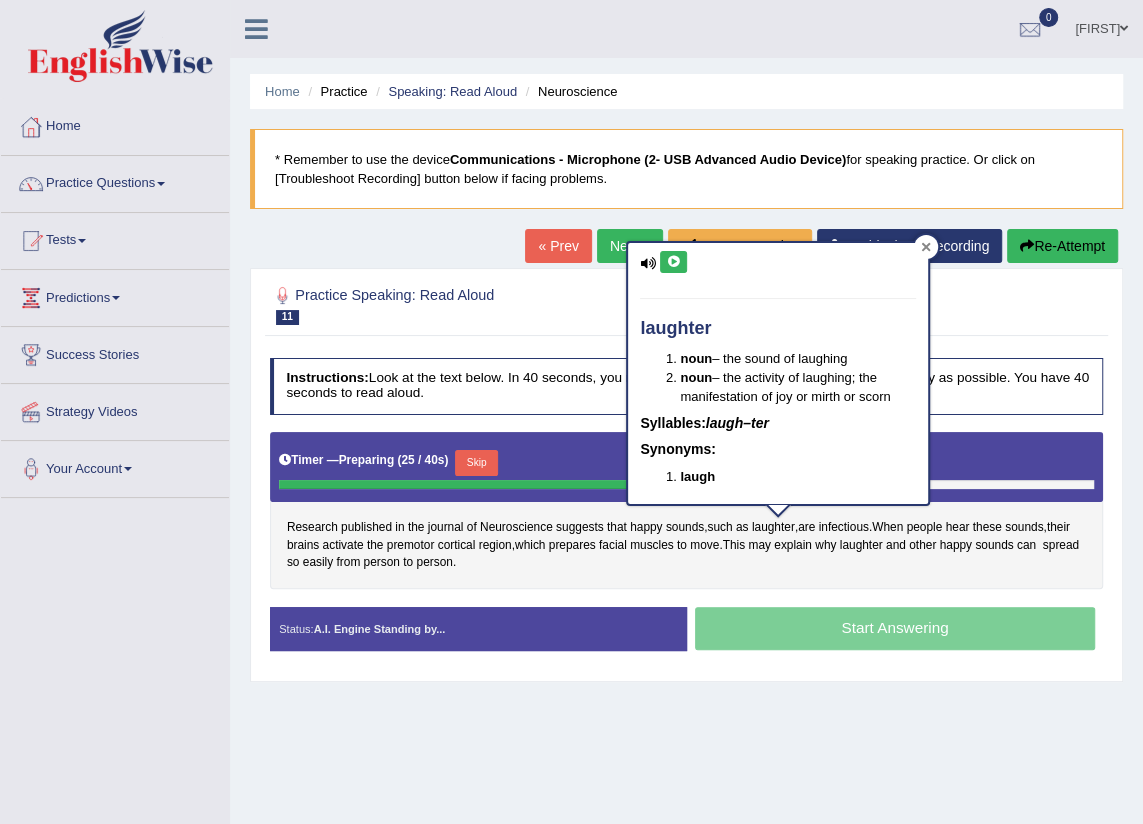 click at bounding box center (926, 247) 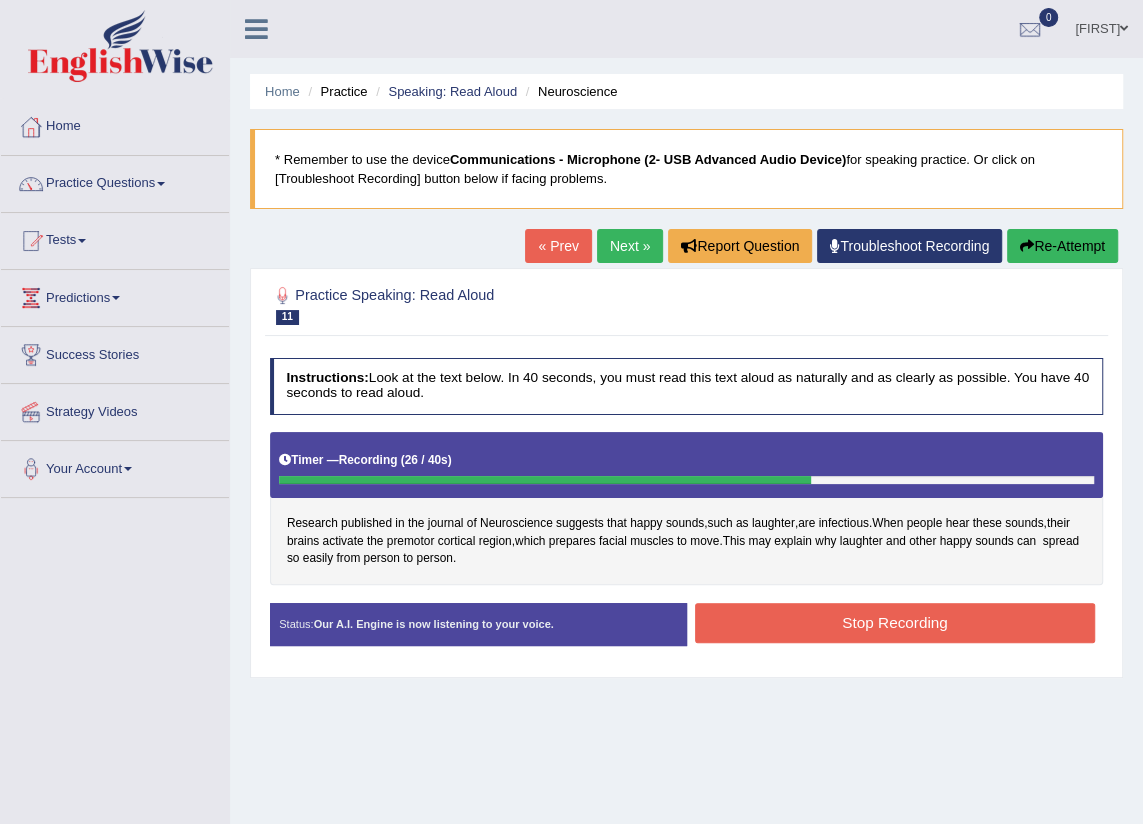 click on "Stop Recording" at bounding box center (895, 622) 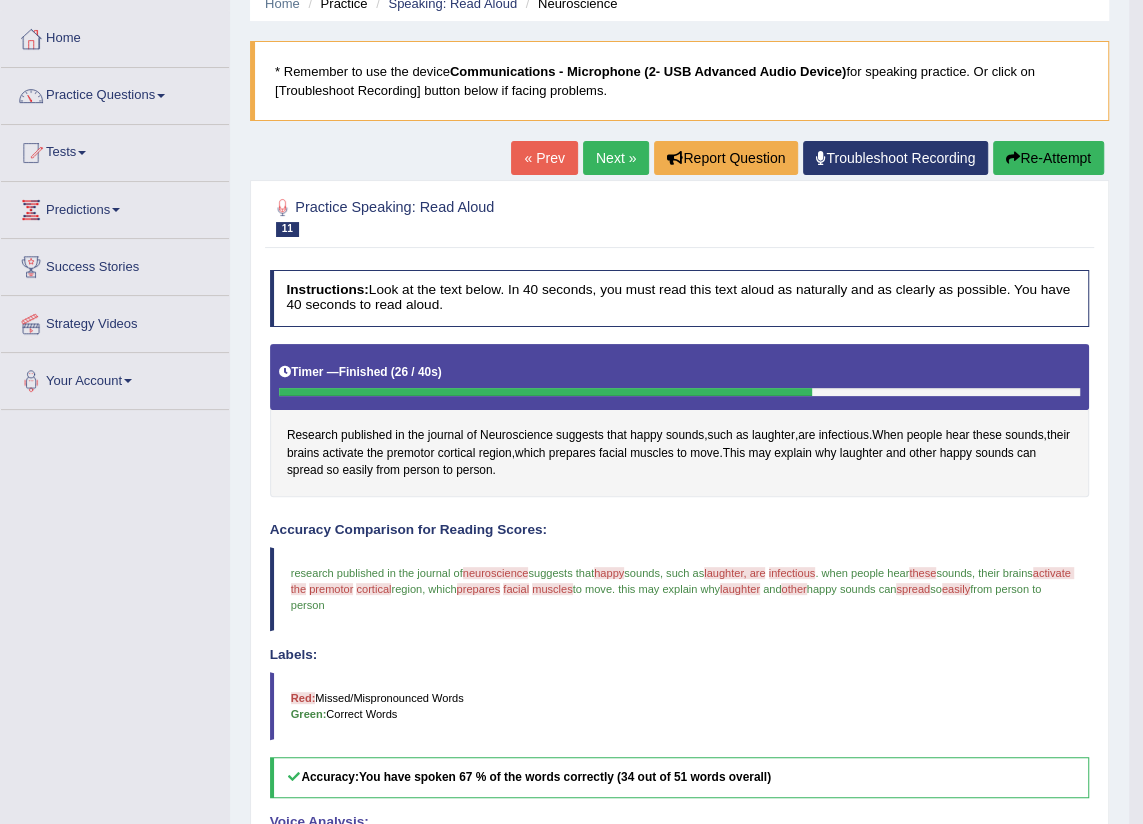 scroll, scrollTop: 0, scrollLeft: 0, axis: both 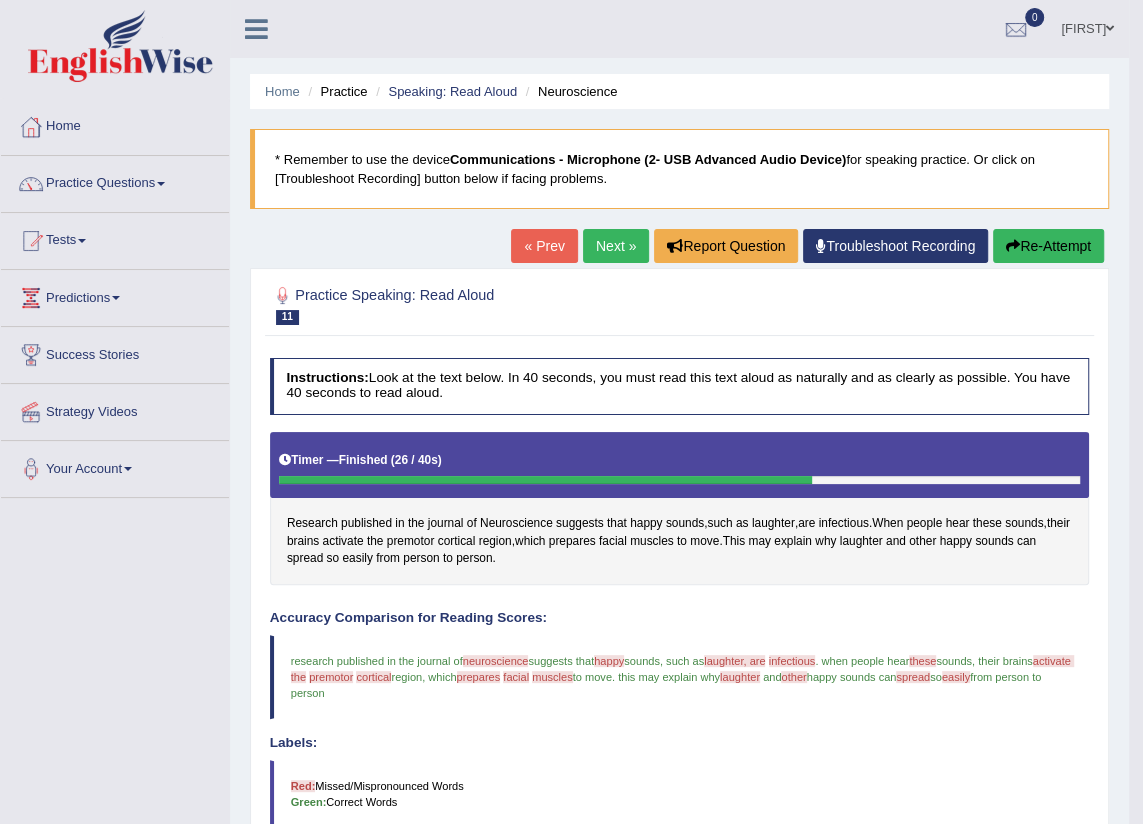 click on "Next »" at bounding box center (616, 246) 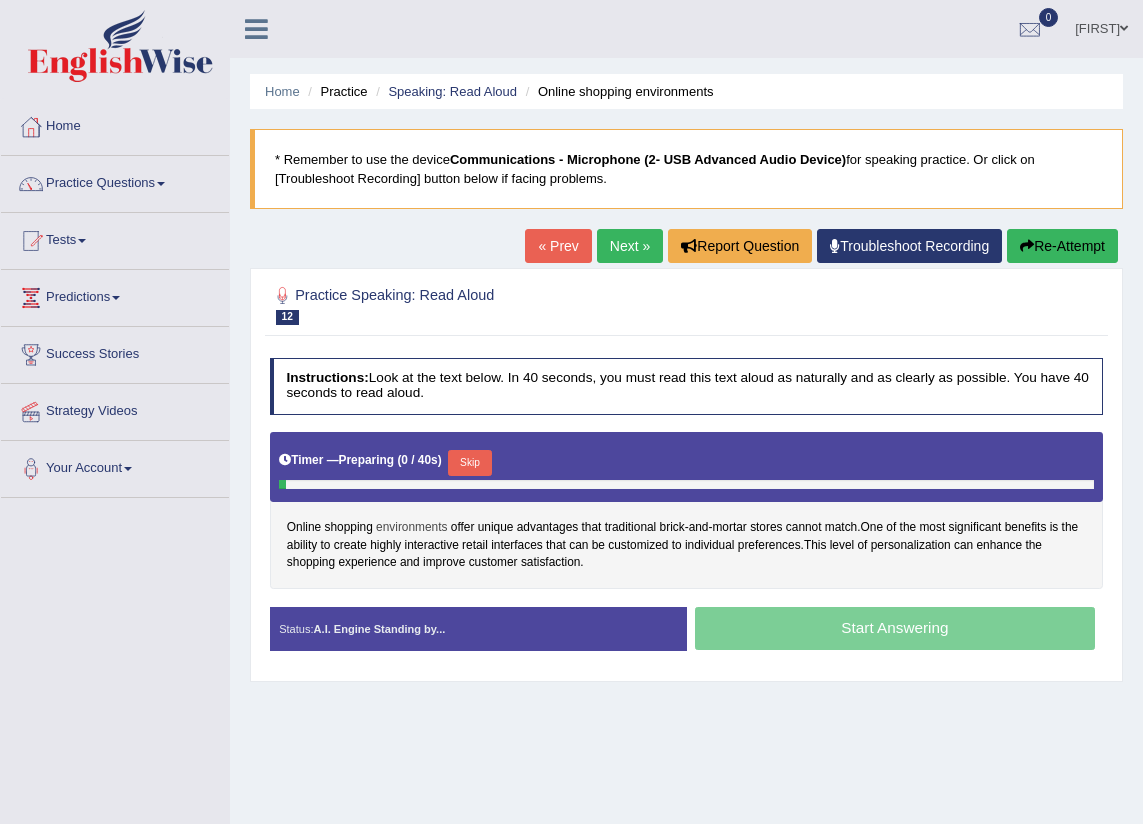 scroll, scrollTop: 0, scrollLeft: 0, axis: both 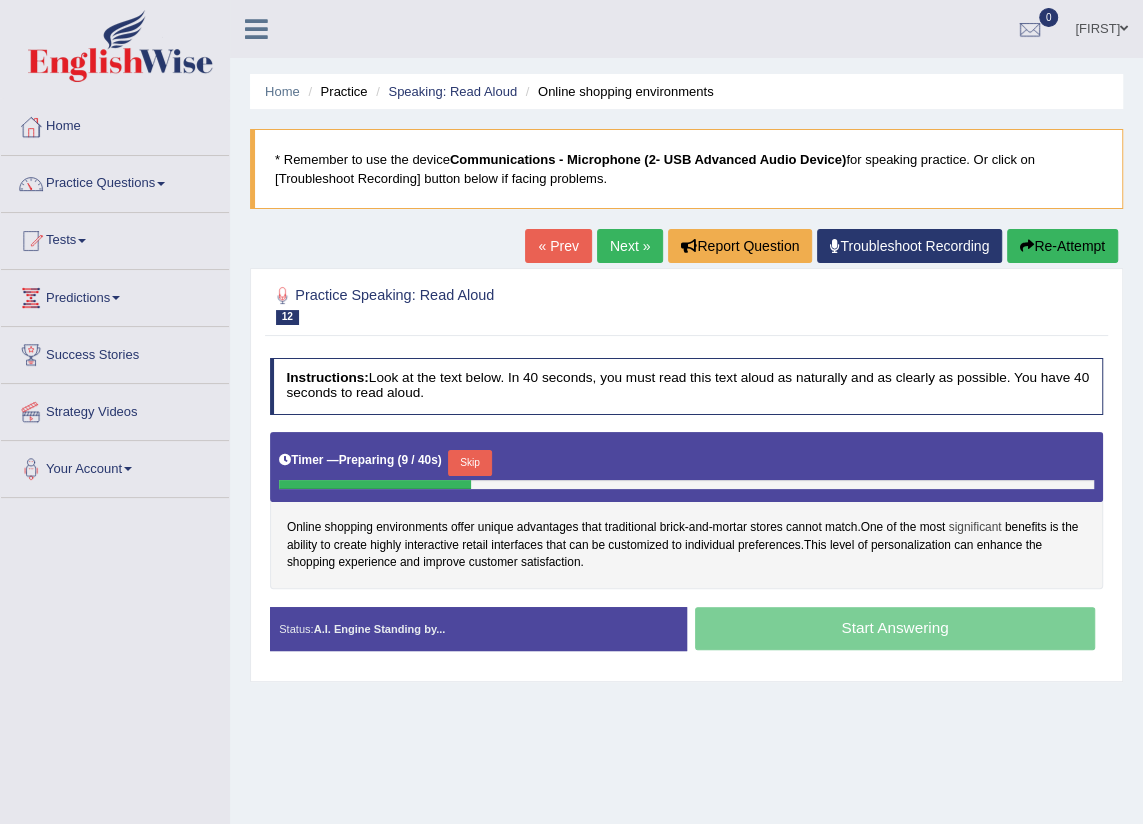 click on "significant" at bounding box center (975, 528) 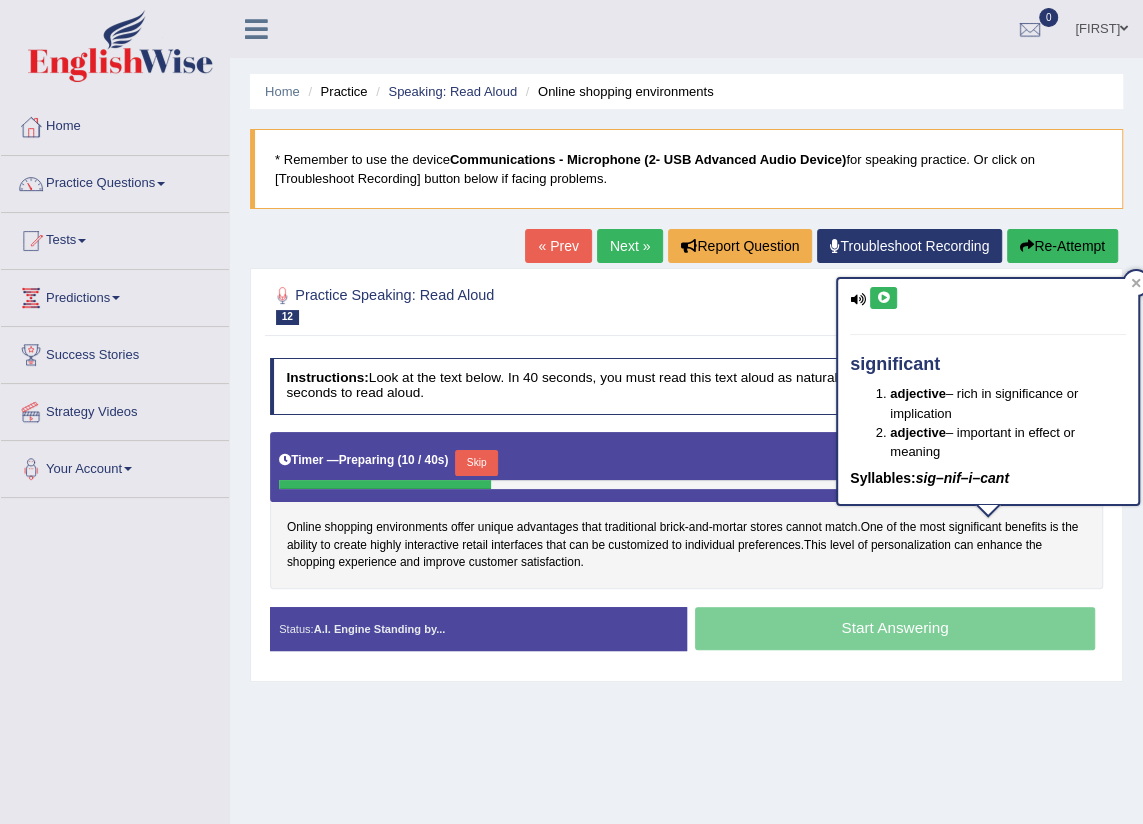 click at bounding box center [883, 298] 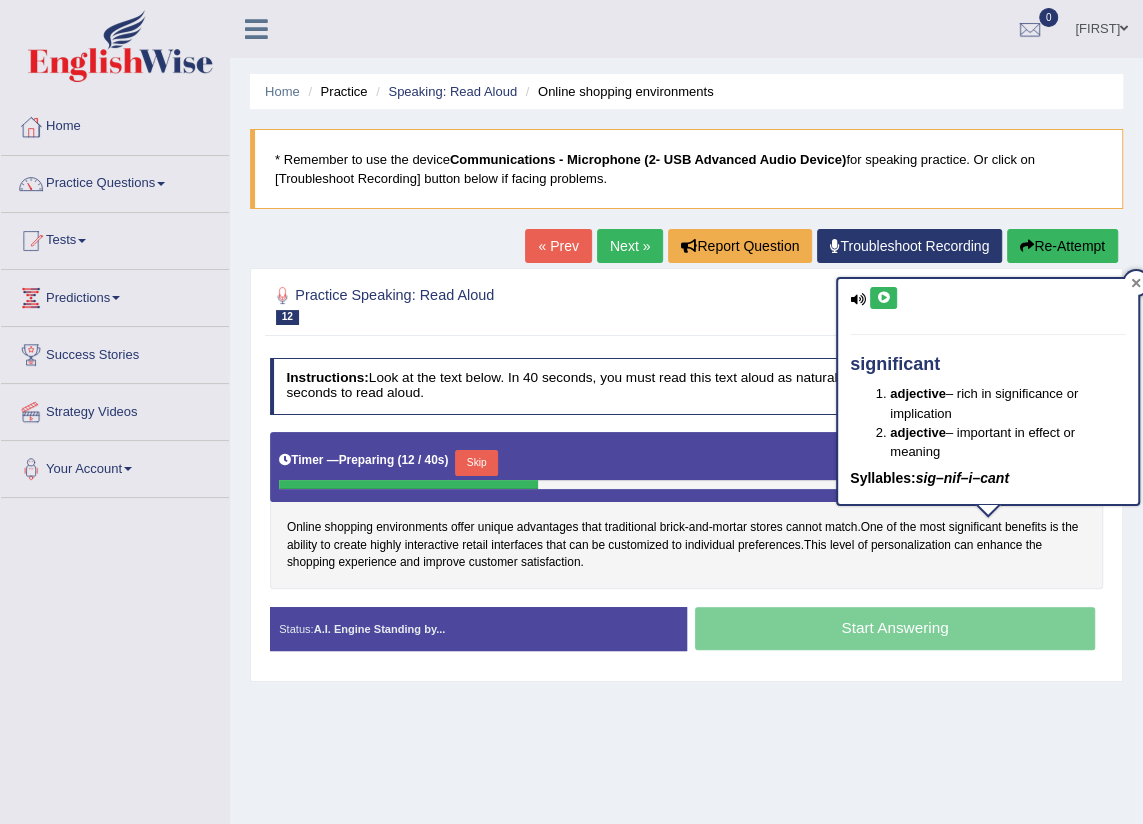 click 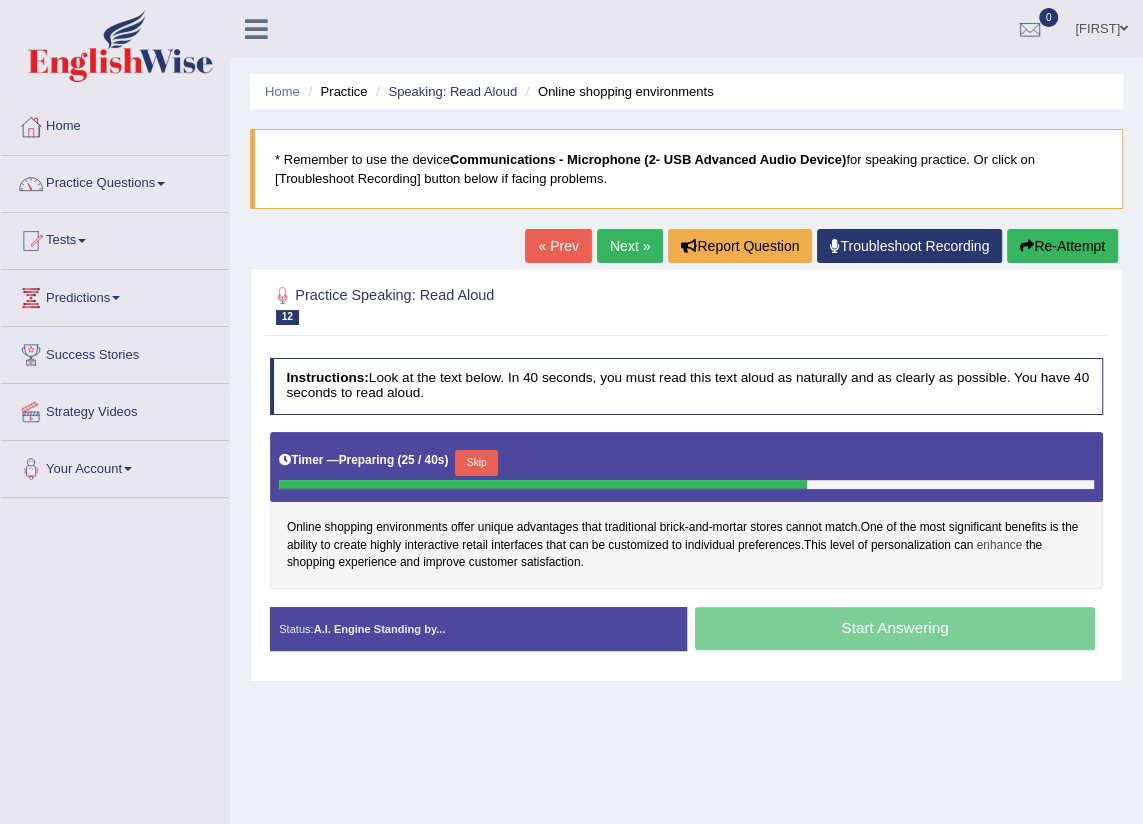 click on "enhance" at bounding box center (999, 546) 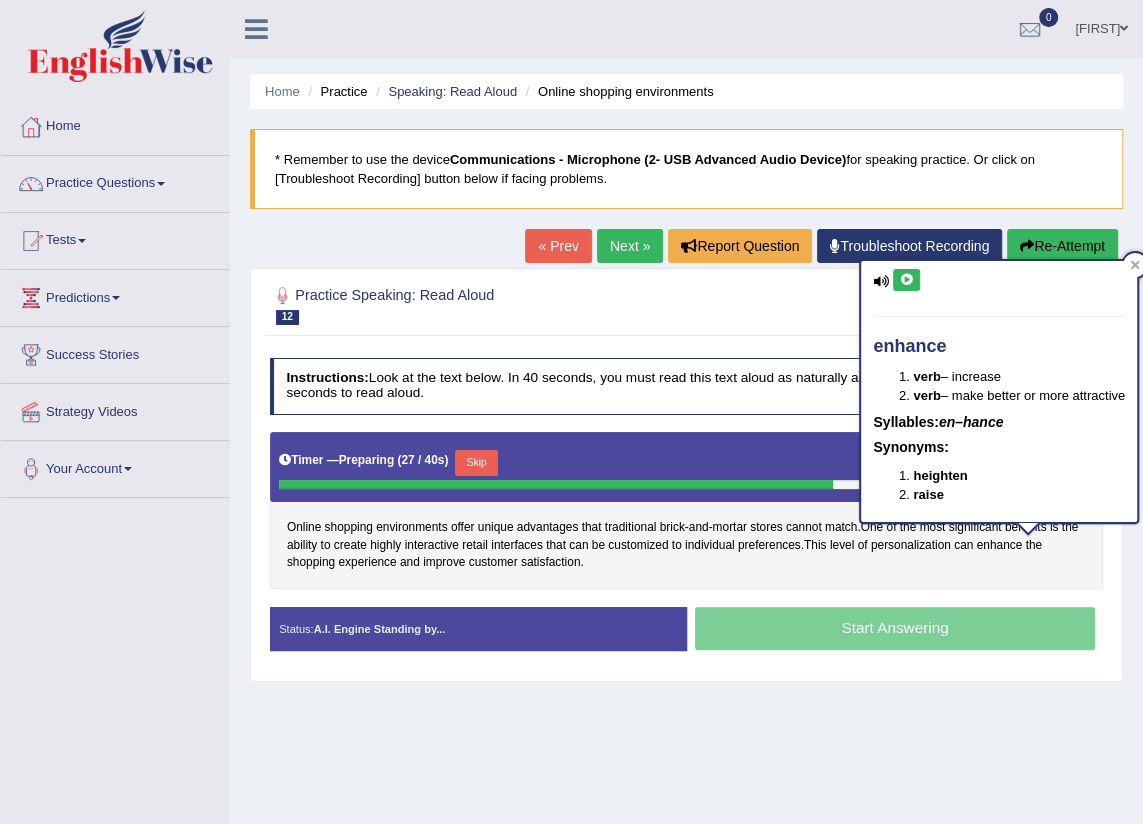 click at bounding box center [906, 280] 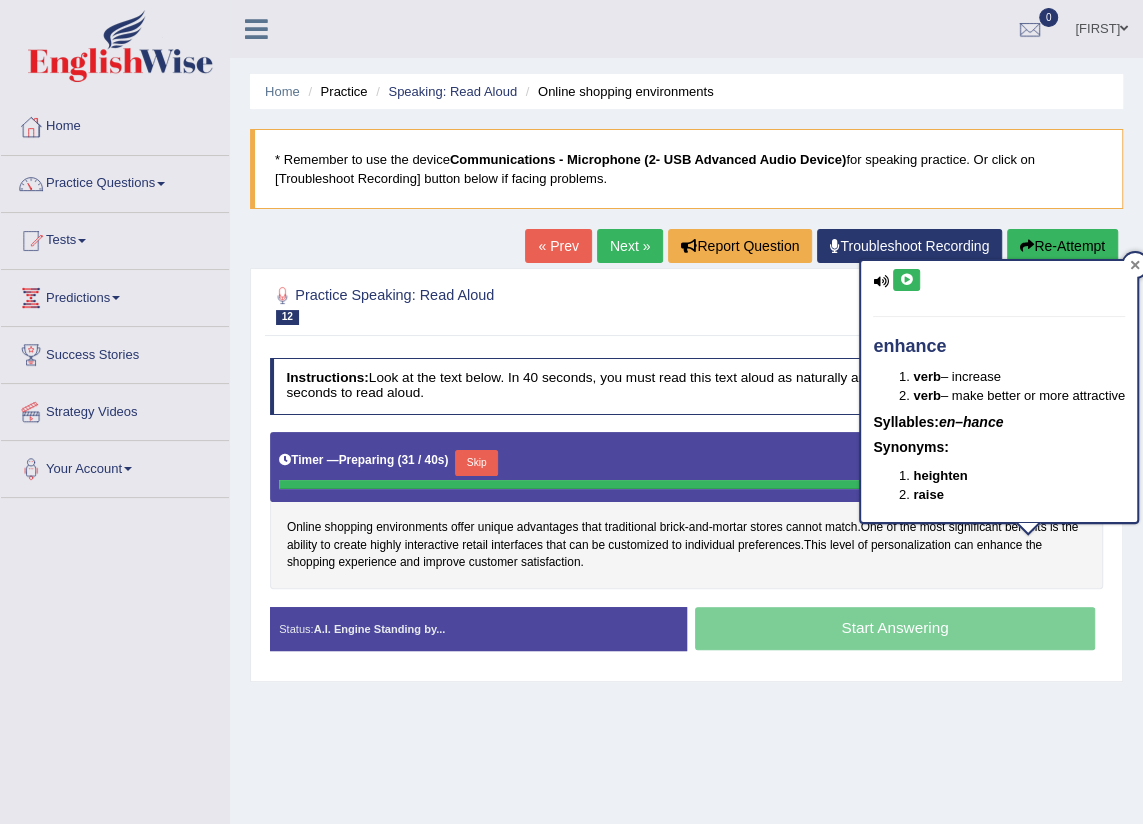click 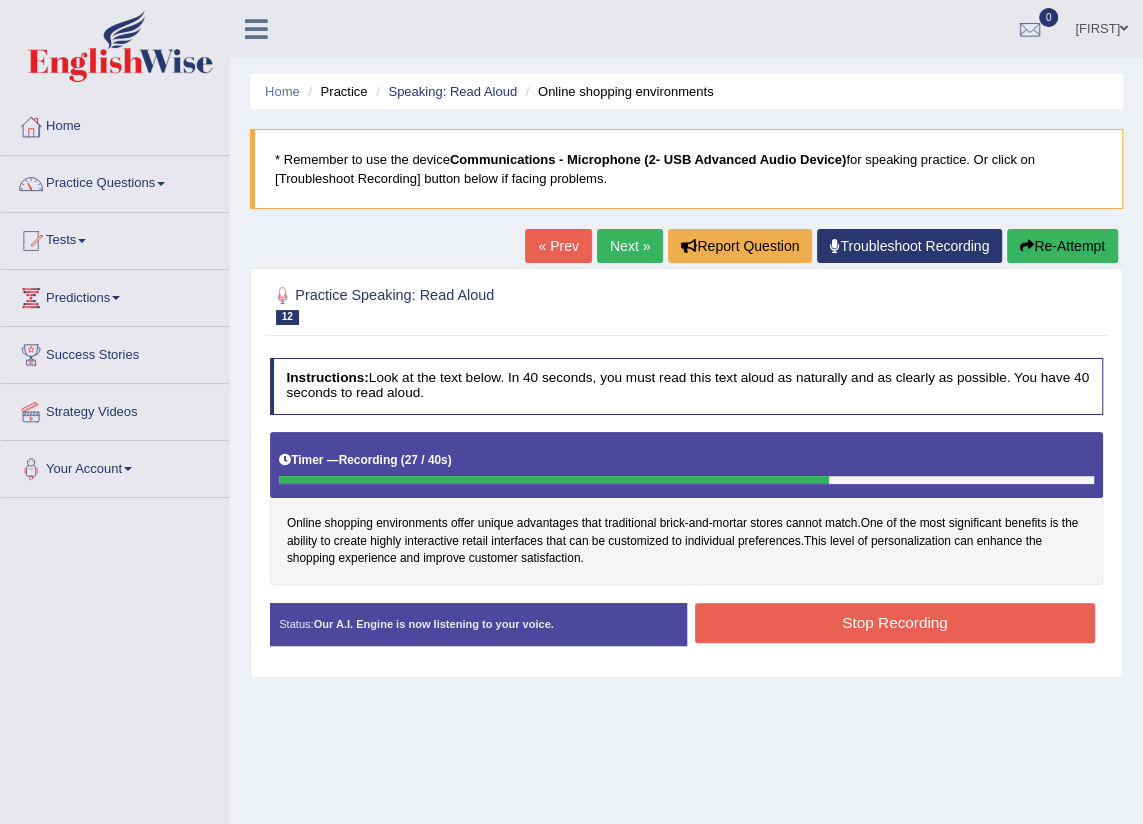 click on "Stop Recording" at bounding box center (895, 622) 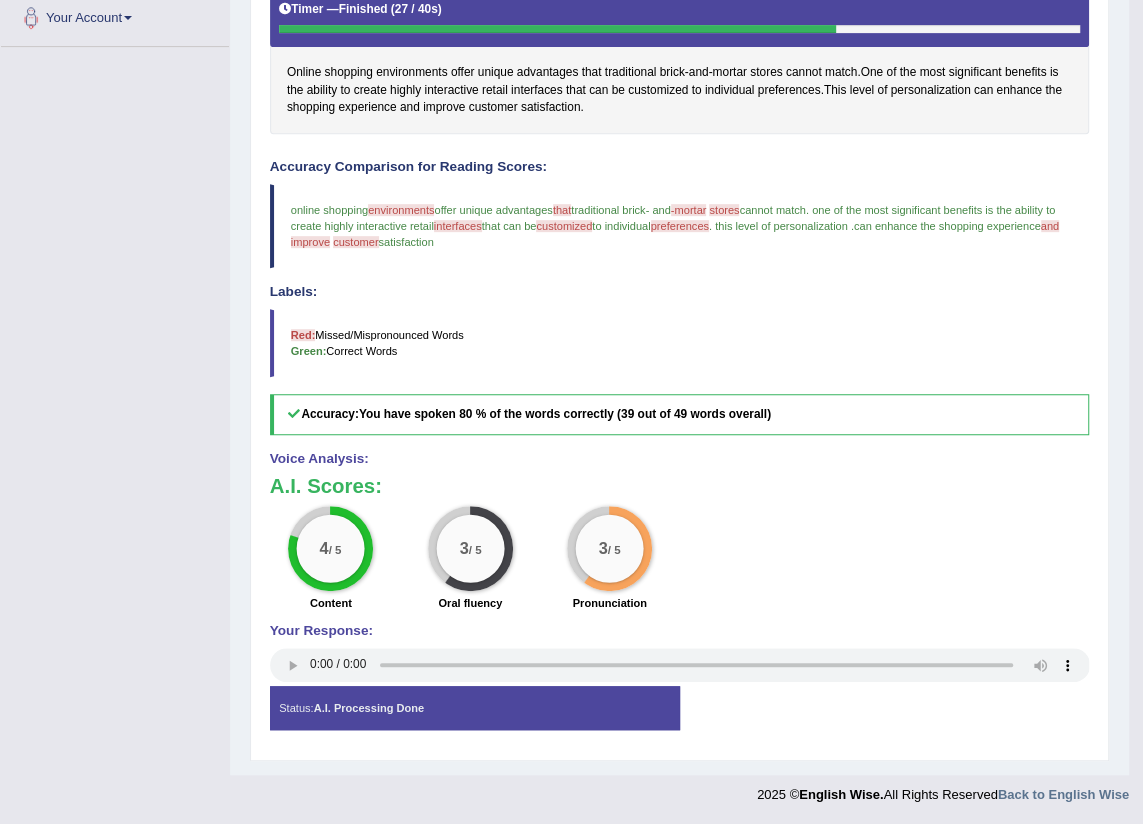 scroll, scrollTop: 179, scrollLeft: 0, axis: vertical 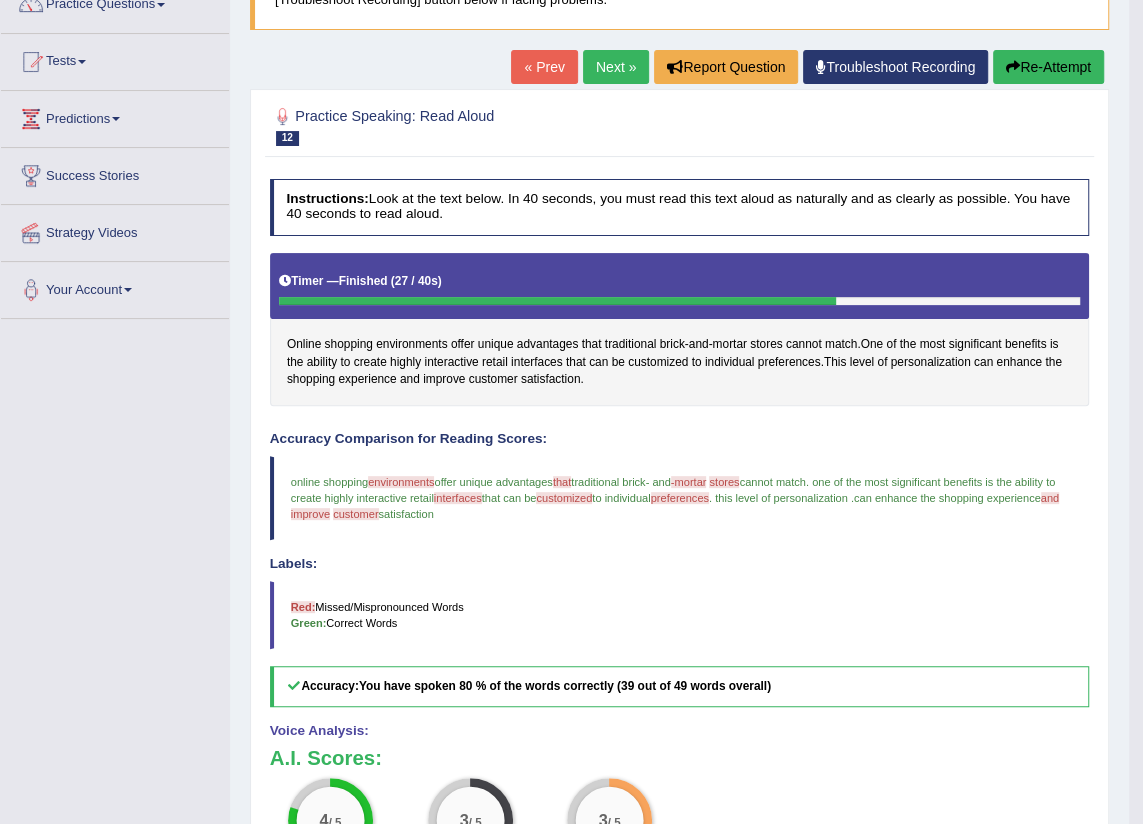 click on "interfaces" at bounding box center [458, 498] 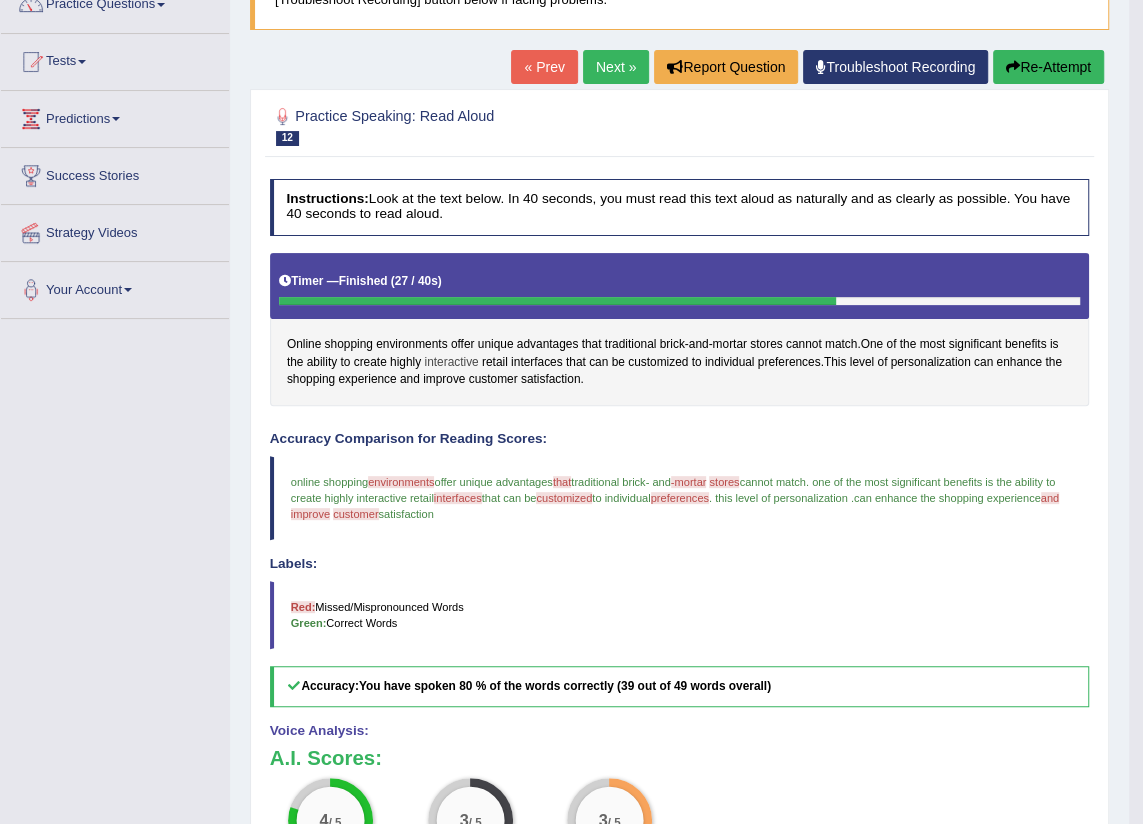 click on "interactive" at bounding box center (451, 363) 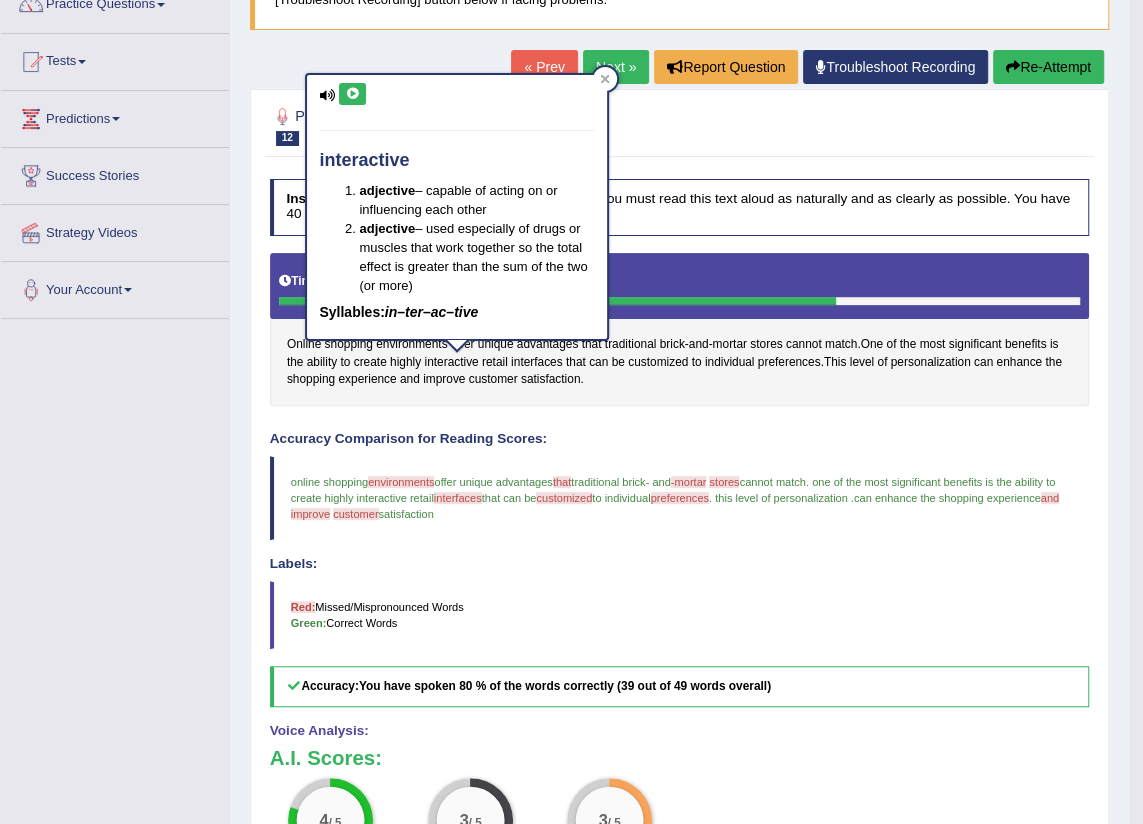 click at bounding box center [352, 94] 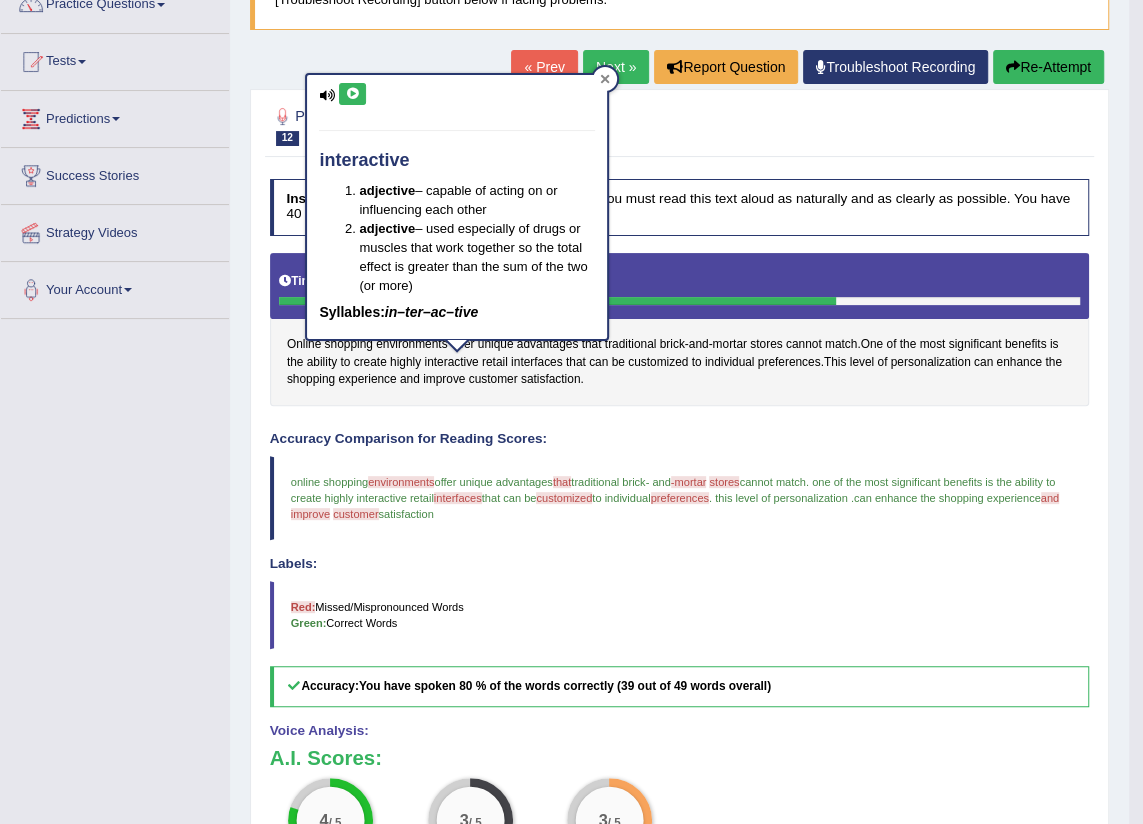 click 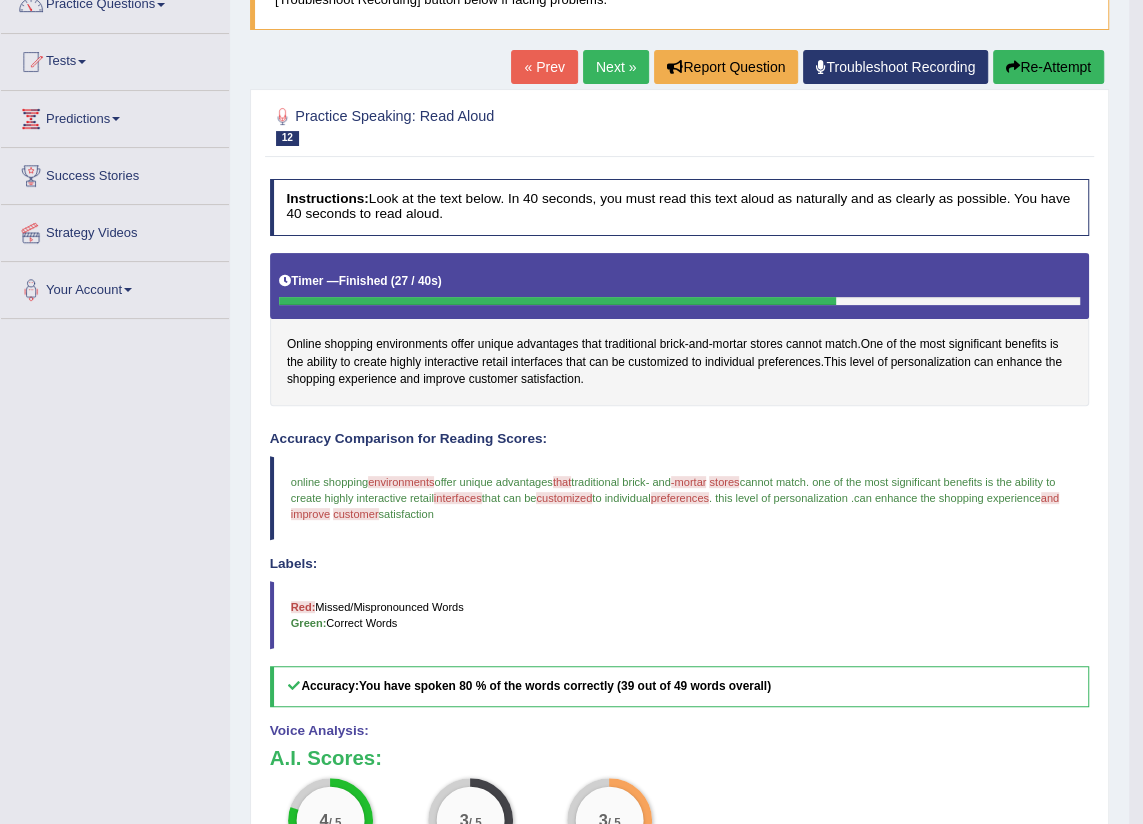 click on "interfaces" at bounding box center [458, 498] 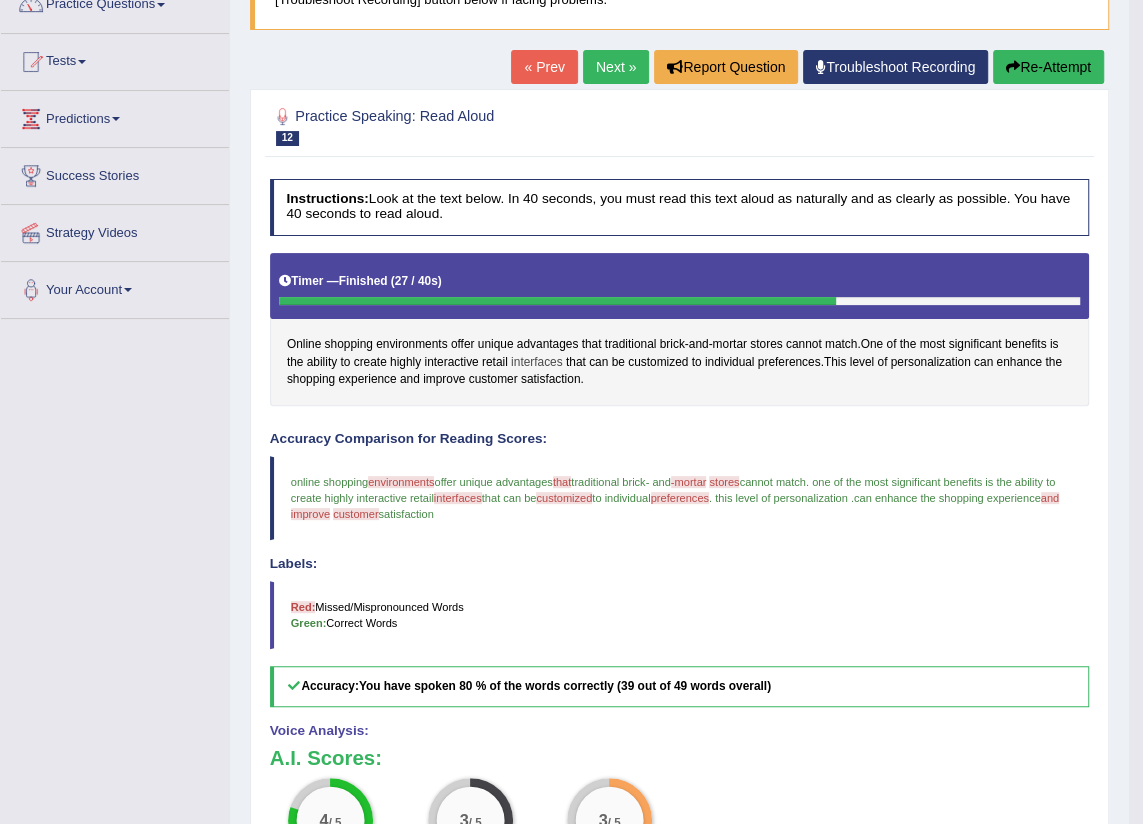 click on "interfaces" at bounding box center [537, 363] 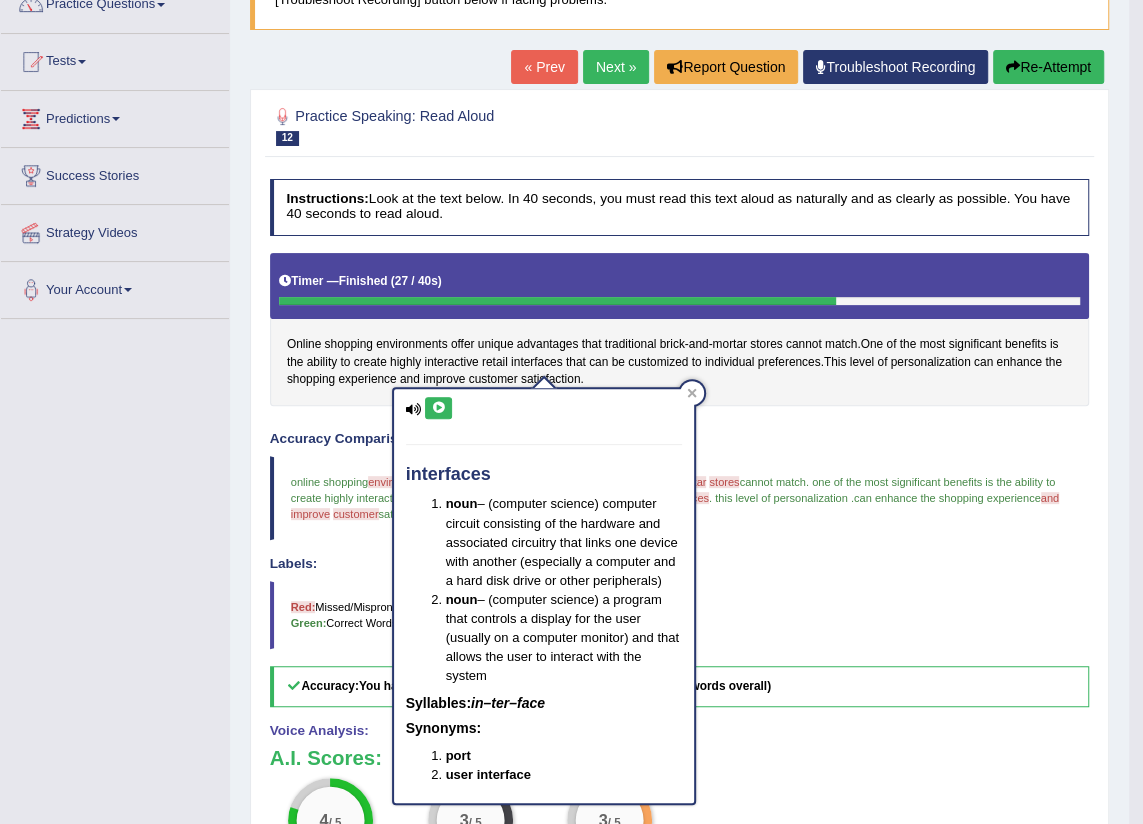 click at bounding box center (438, 408) 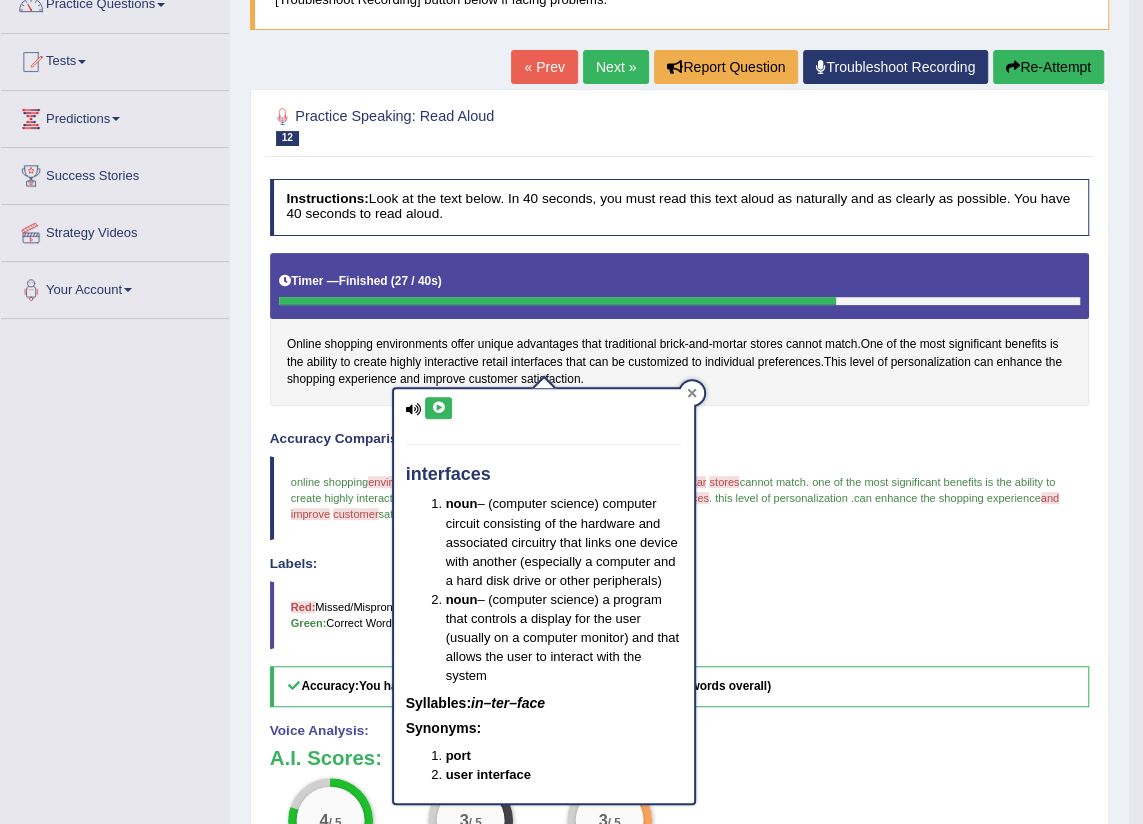 click 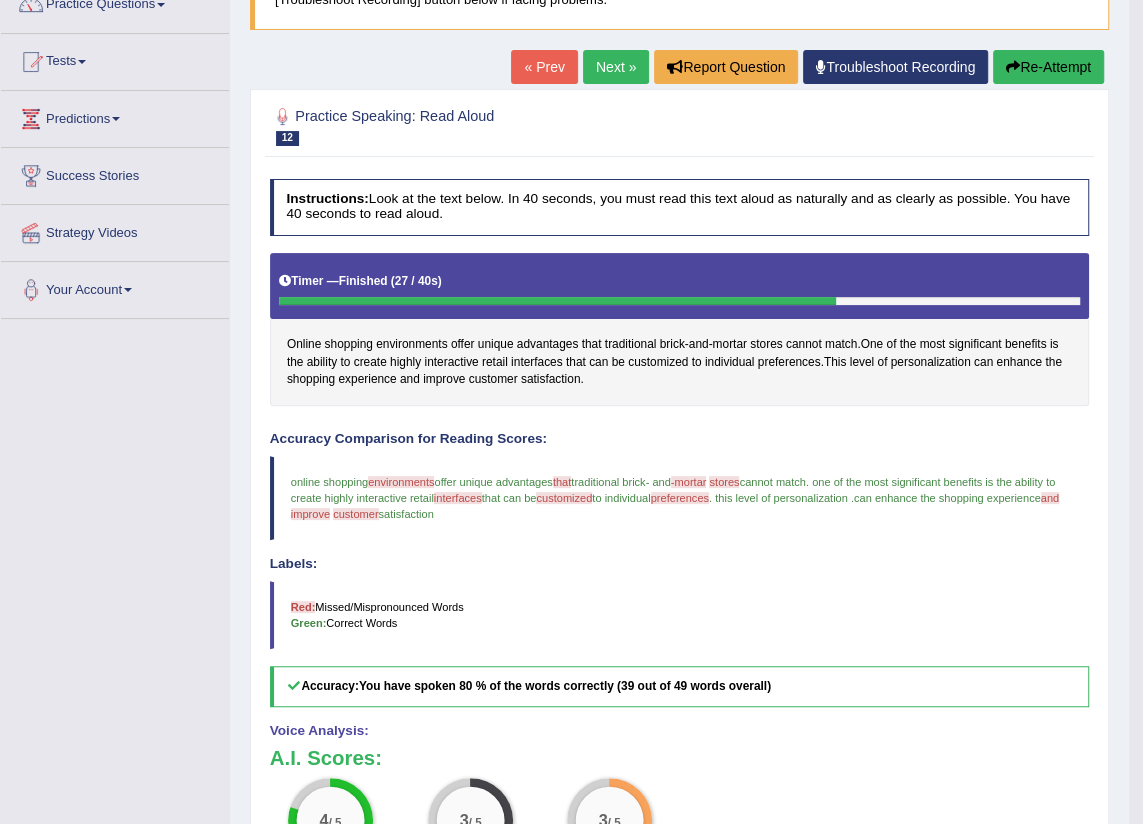 click on "customized" at bounding box center [564, 498] 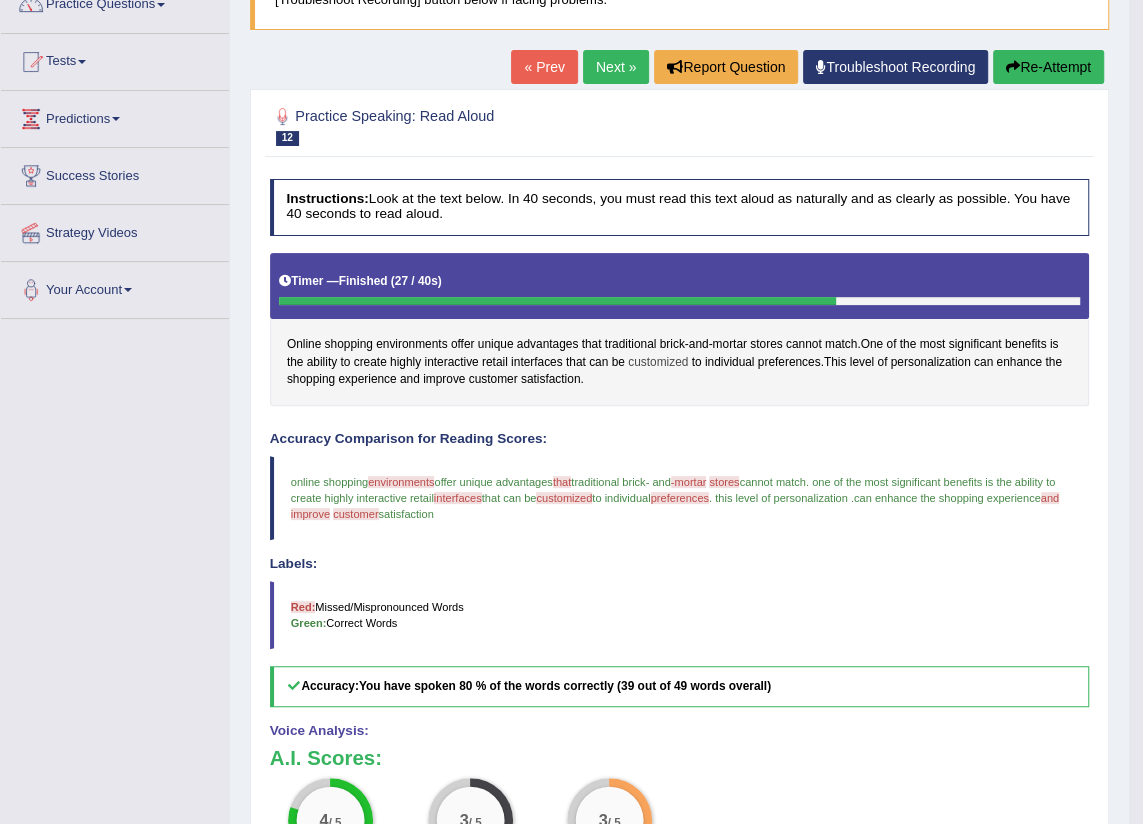 click on "customized" at bounding box center (658, 363) 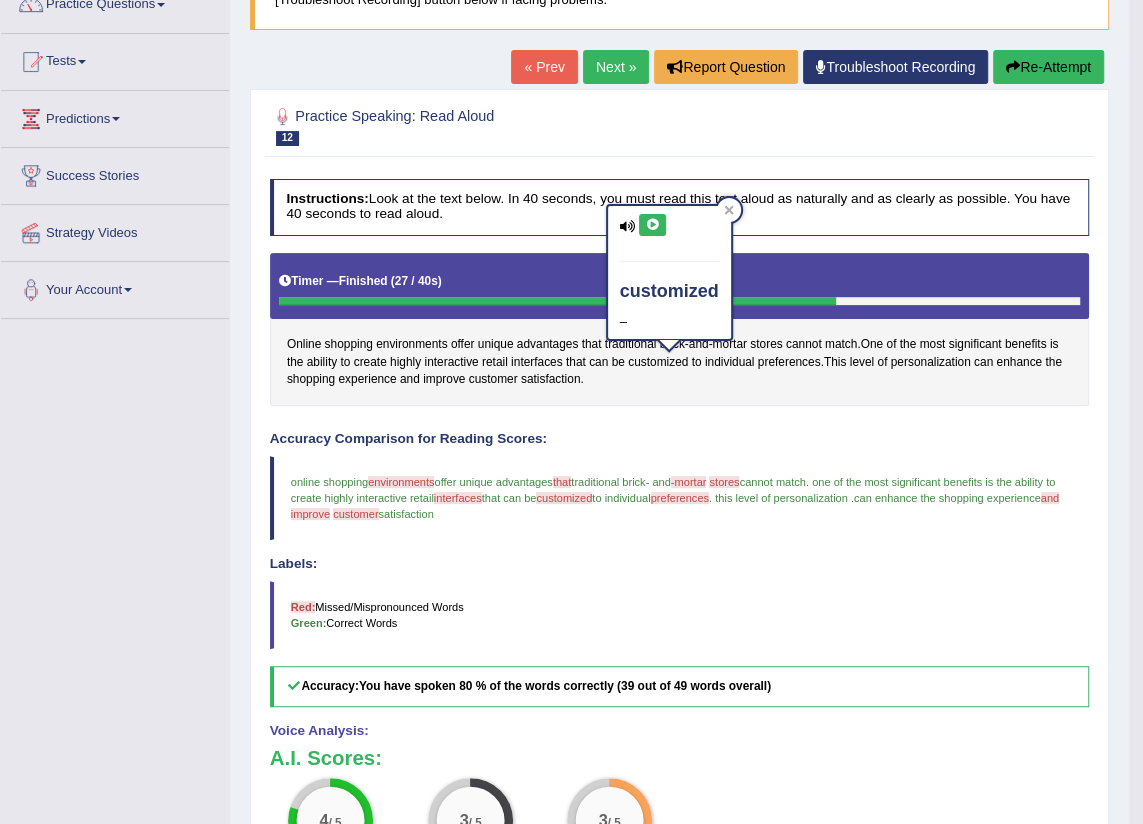 click at bounding box center (652, 225) 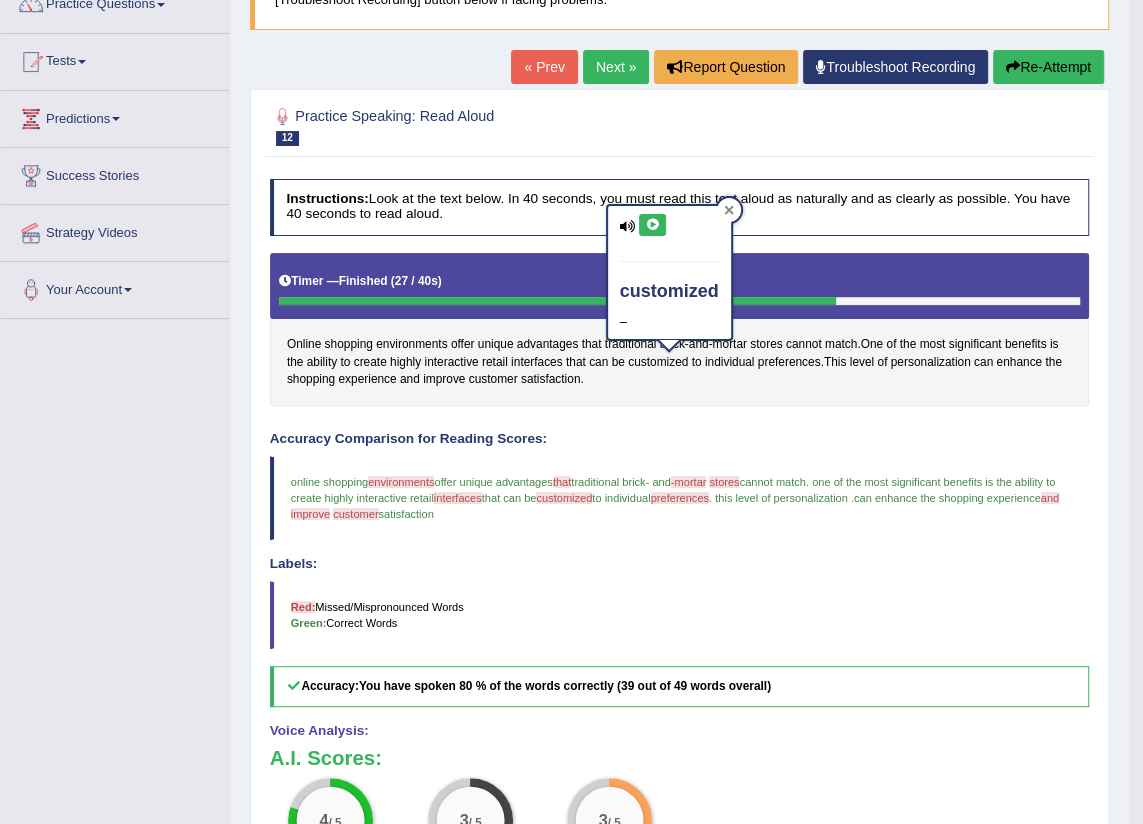 click 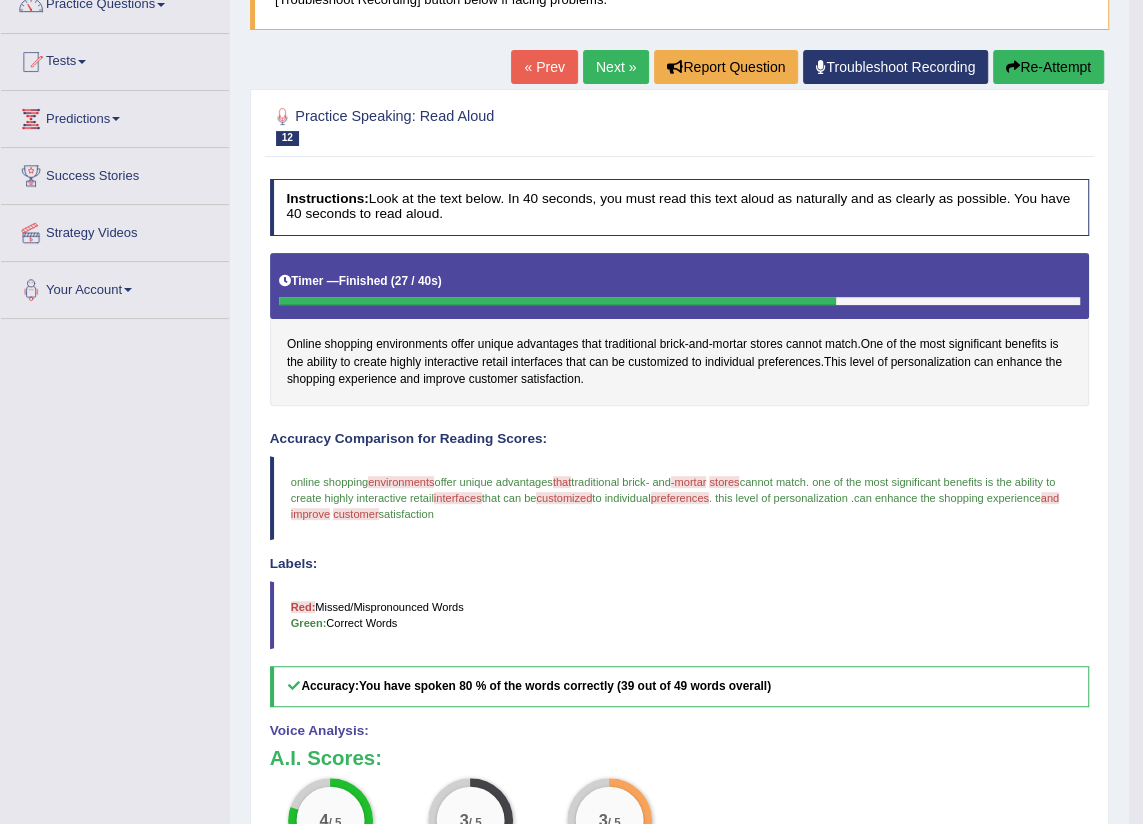 click on "-mortar" at bounding box center (689, 482) 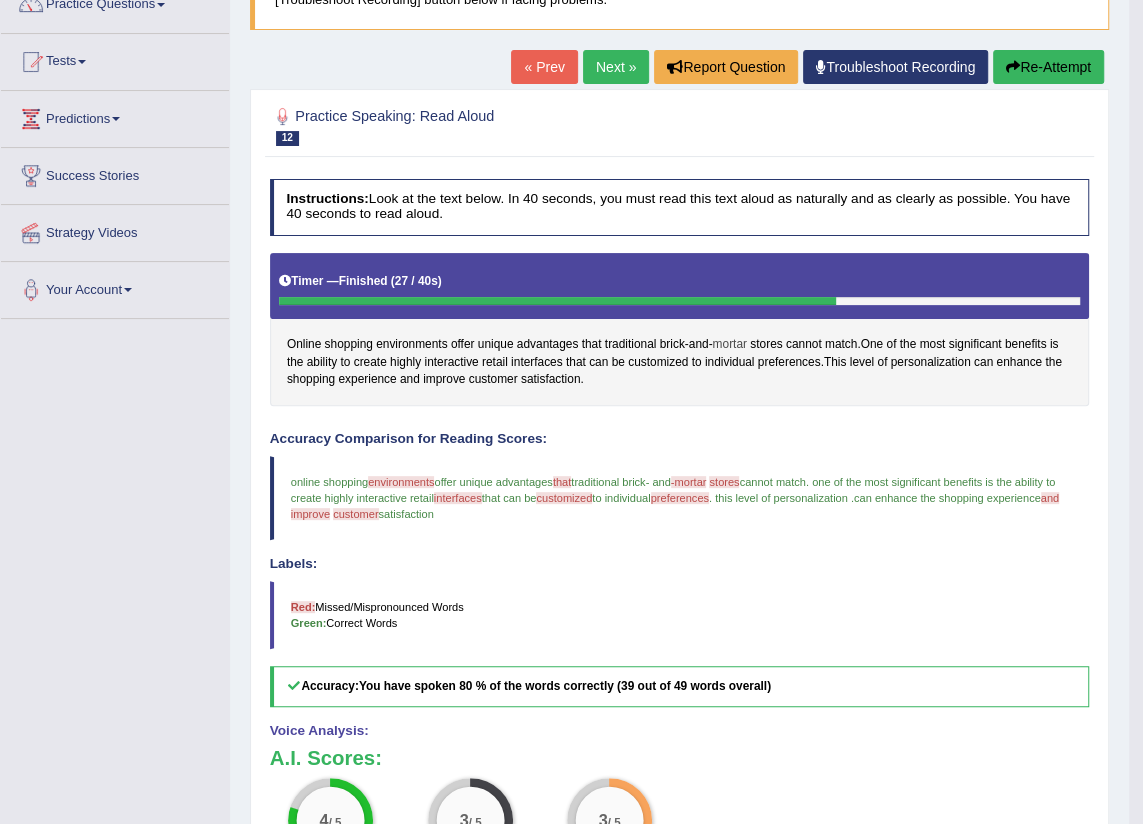 click on "mortar" at bounding box center [729, 345] 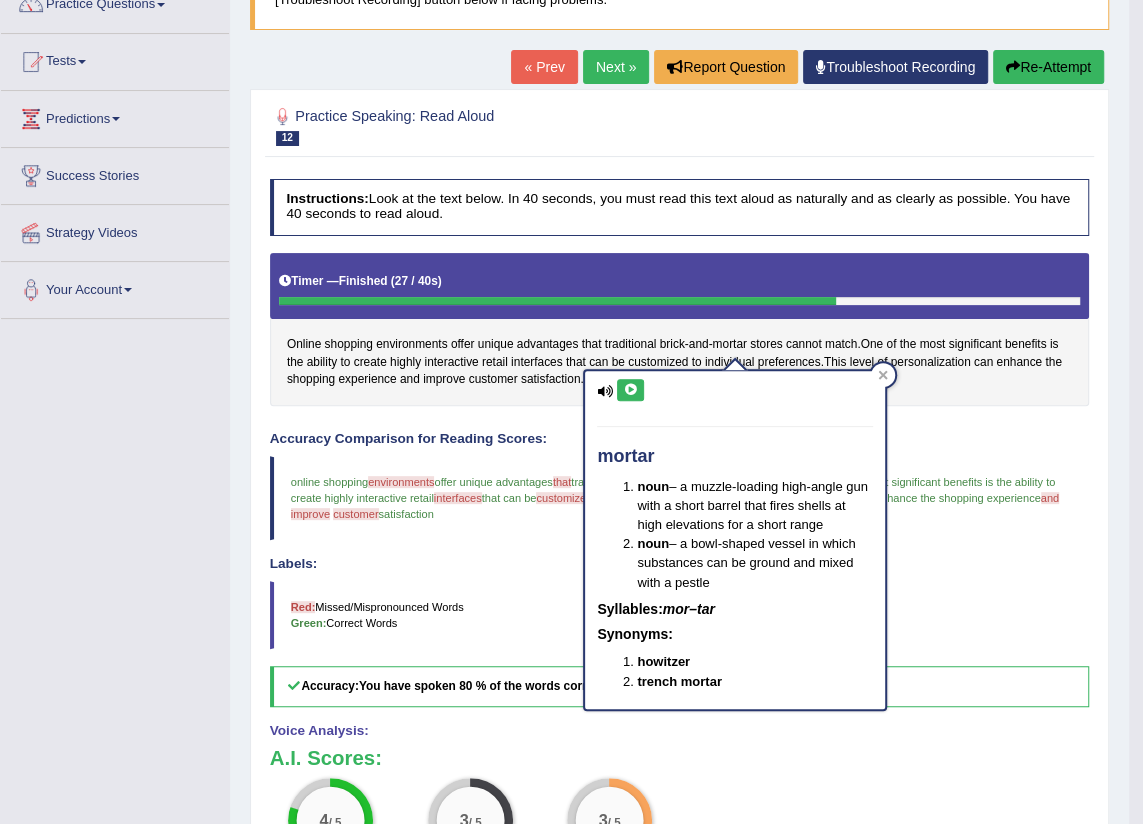 click at bounding box center [630, 390] 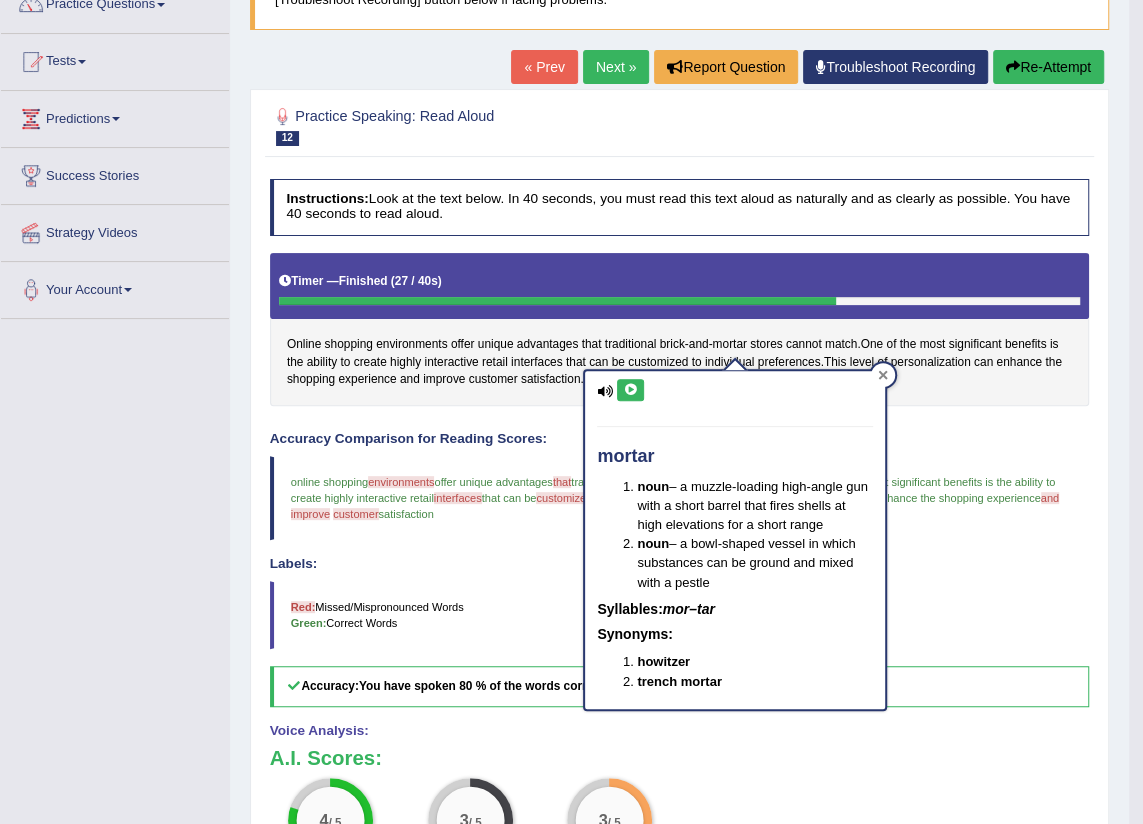click at bounding box center [883, 375] 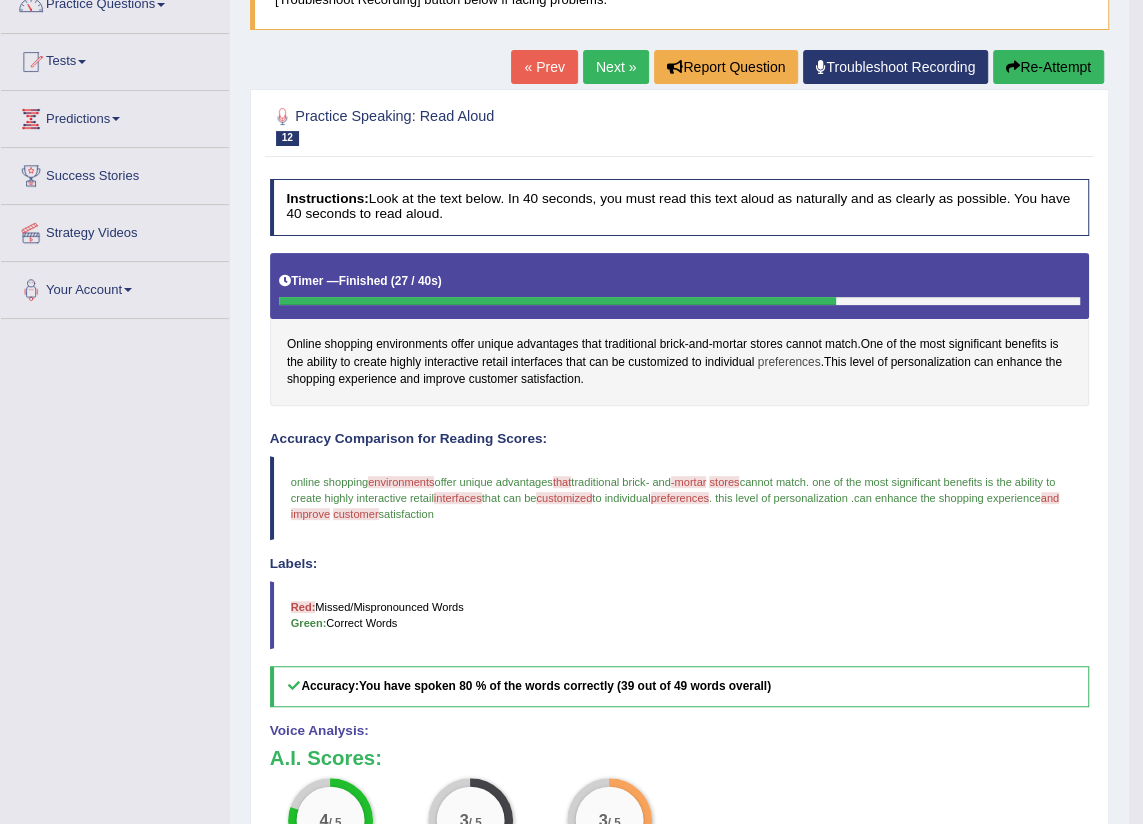 click on "preferences" at bounding box center (789, 363) 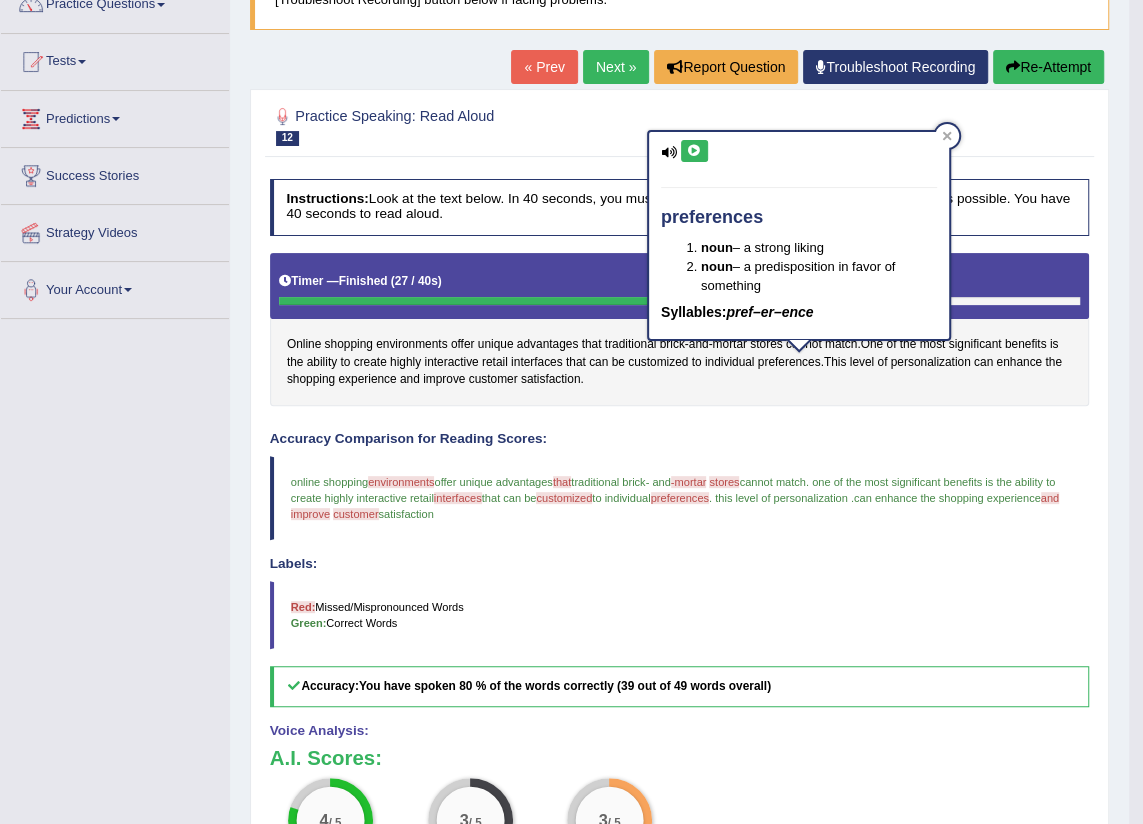 click at bounding box center (694, 151) 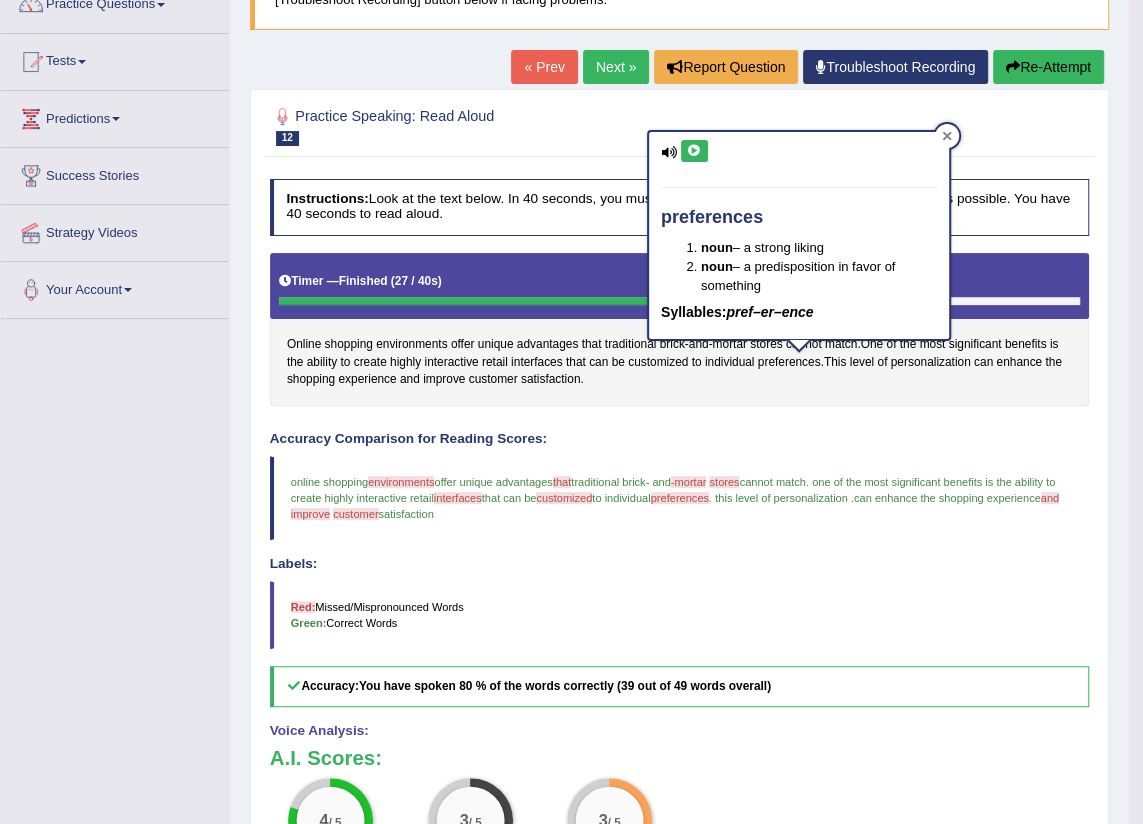 click 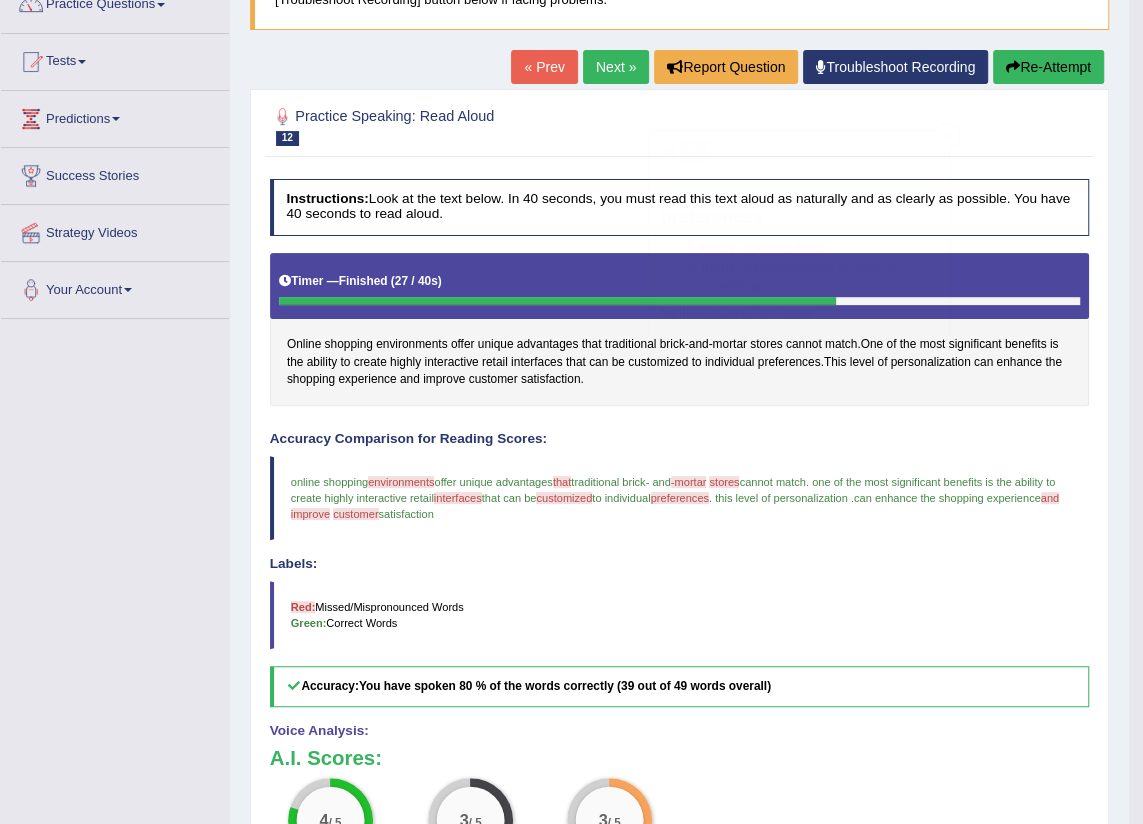 click on "Toggle navigation
Home
Practice Questions   Speaking Practice Read Aloud
Repeat Sentence
Describe Image
Re-tell Lecture
Answer Short Question
Summarize Group Discussion
Respond To A Situation
Writing Practice  Summarize Written Text
Write Essay
Reading Practice  Reading & Writing: Fill In The Blanks
Choose Multiple Answers
Re-order Paragraphs
Fill In The Blanks
Choose Single Answer
Listening Practice  Summarize Spoken Text
Highlight Incorrect Words
Highlight Correct Summary
Select Missing Word
Choose Single Answer
Choose Multiple Answers
Fill In The Blanks
Write From Dictation
Pronunciation
Tests  Take Practice Sectional Test" at bounding box center [571, 233] 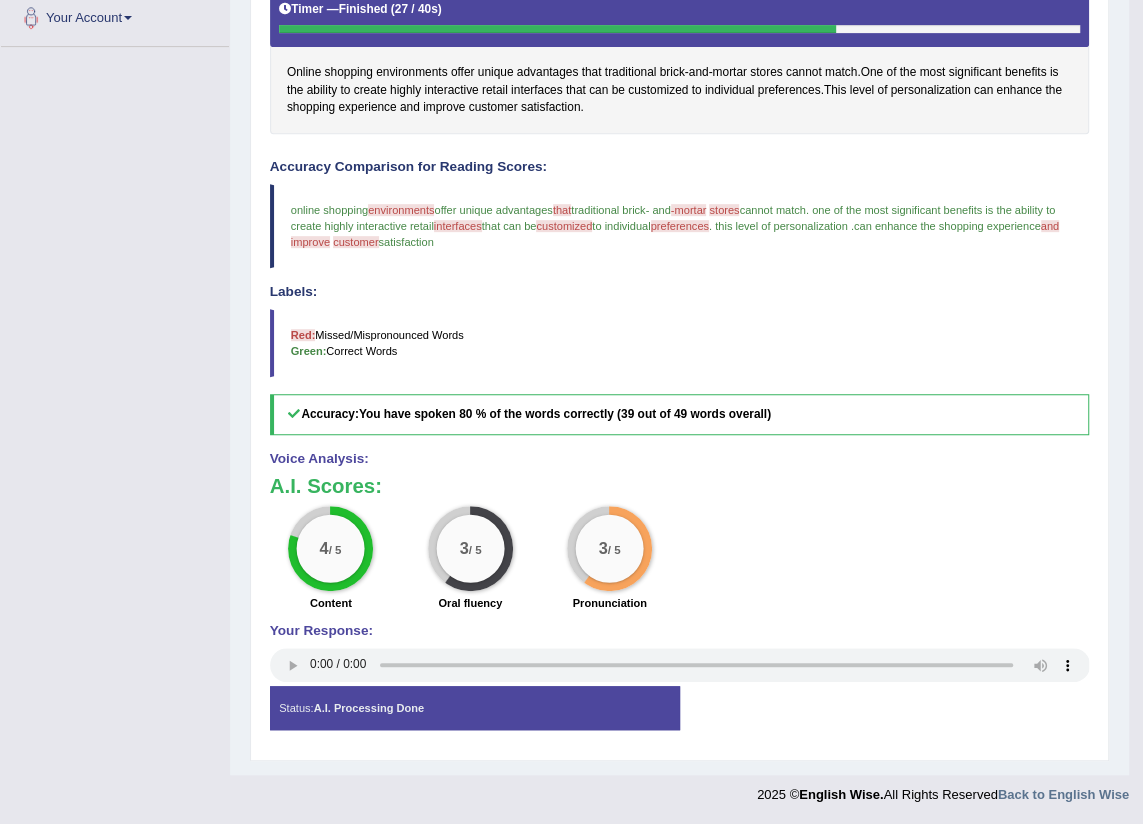 scroll, scrollTop: 88, scrollLeft: 0, axis: vertical 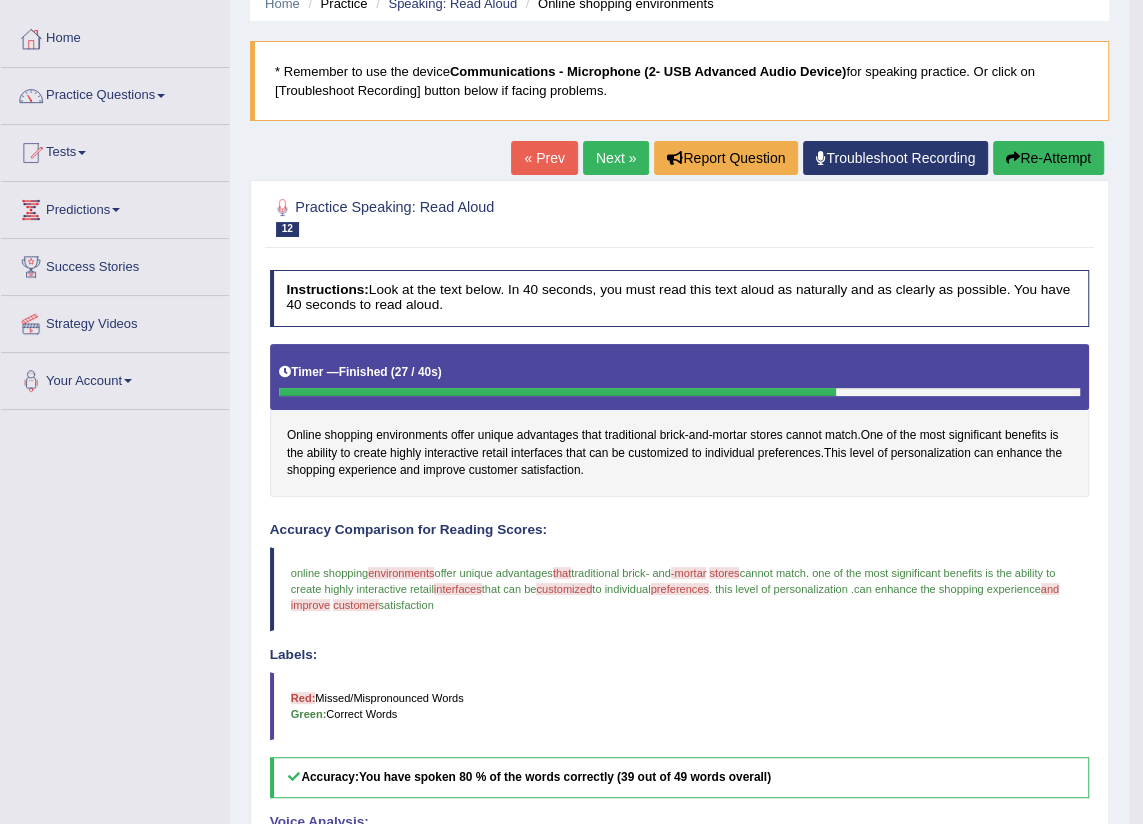 click on "Re-Attempt" at bounding box center [1048, 158] 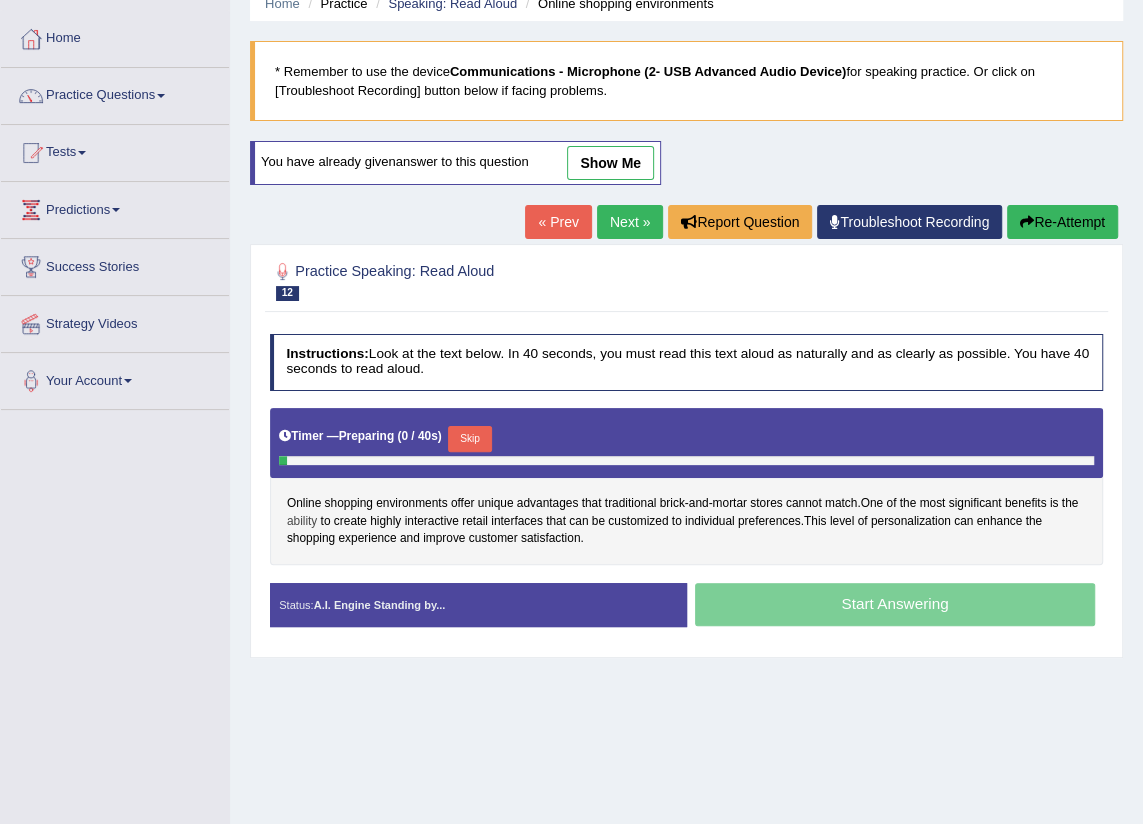 scroll, scrollTop: 88, scrollLeft: 0, axis: vertical 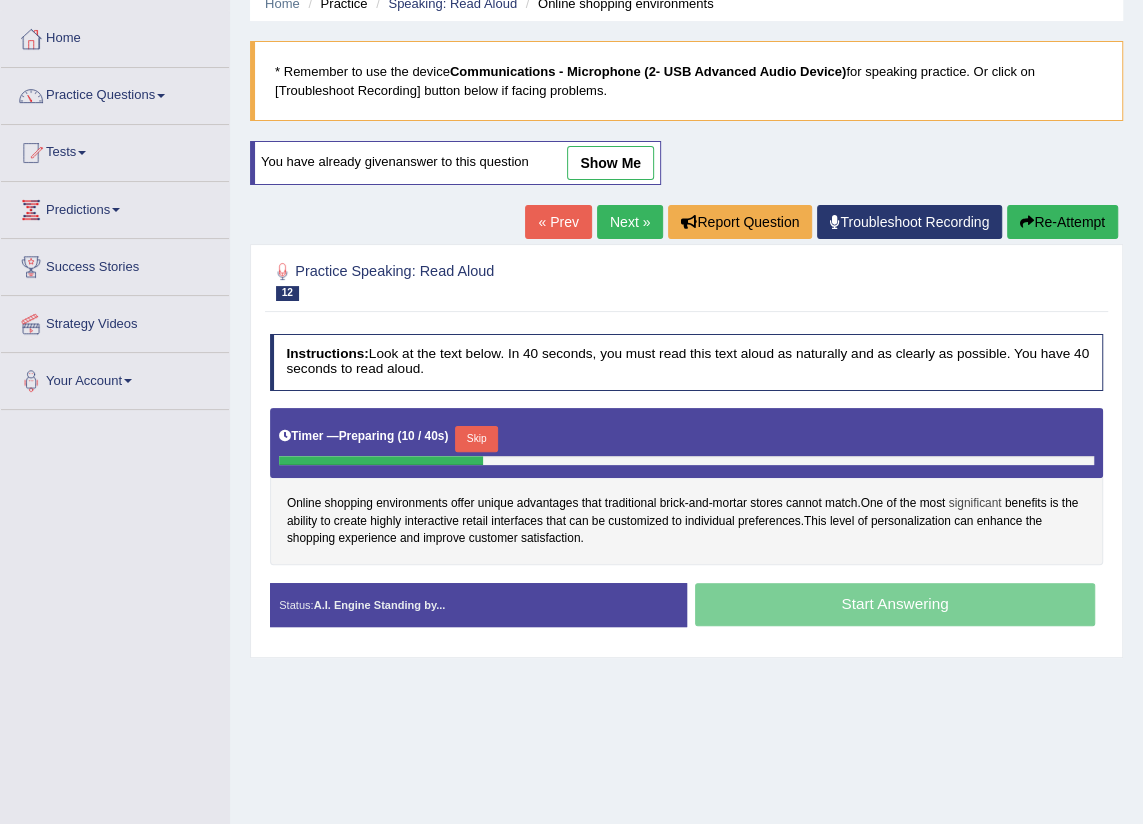 click on "significant" at bounding box center [975, 504] 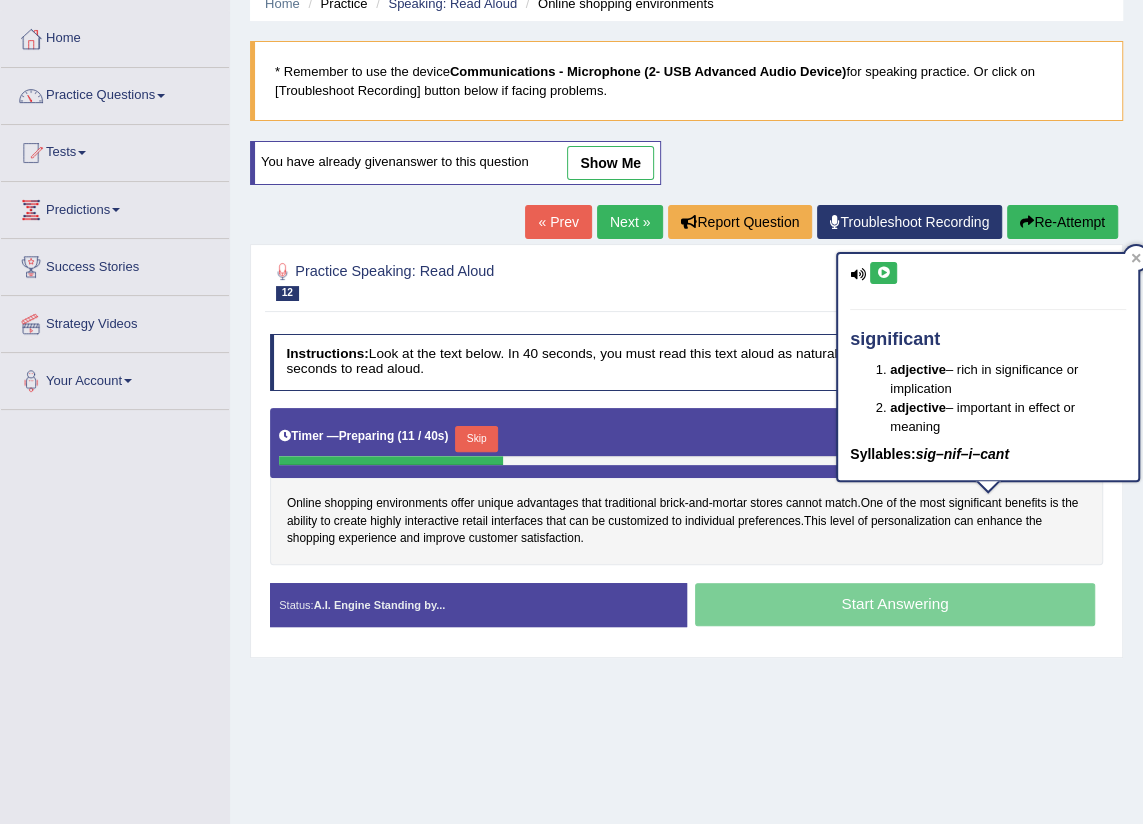 click at bounding box center [883, 273] 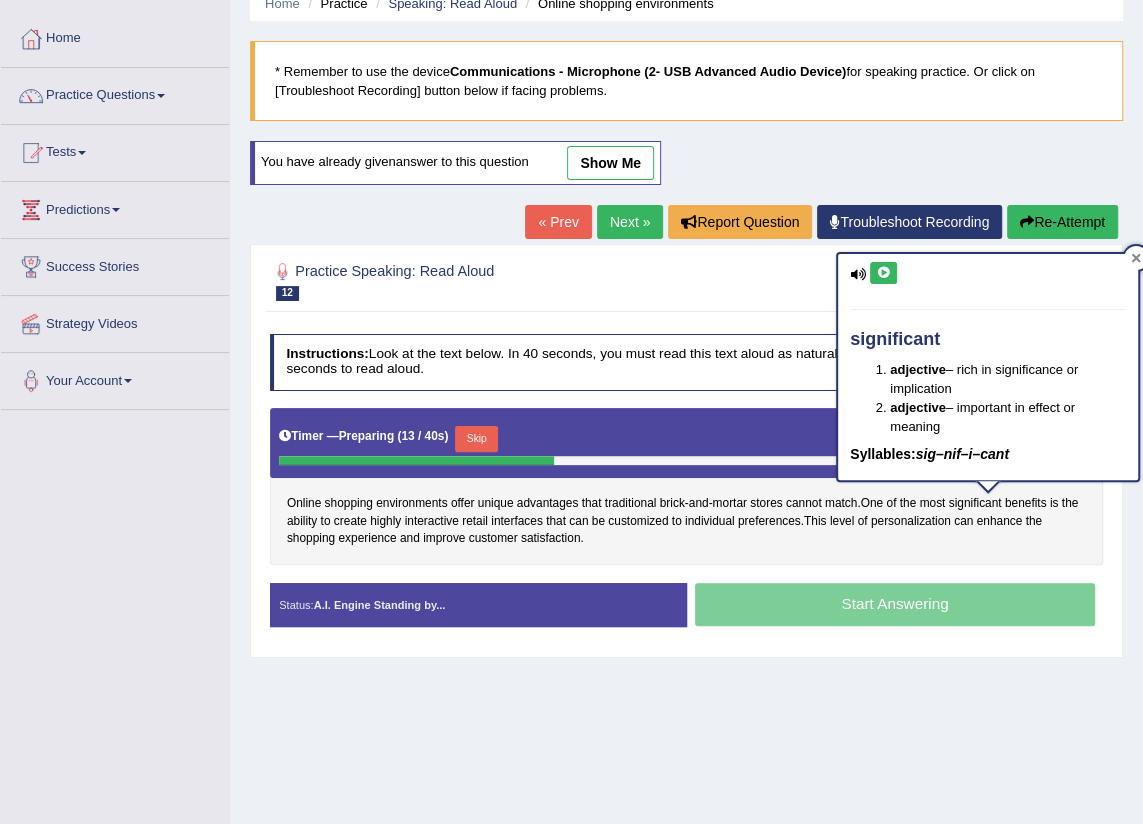 click at bounding box center [1136, 258] 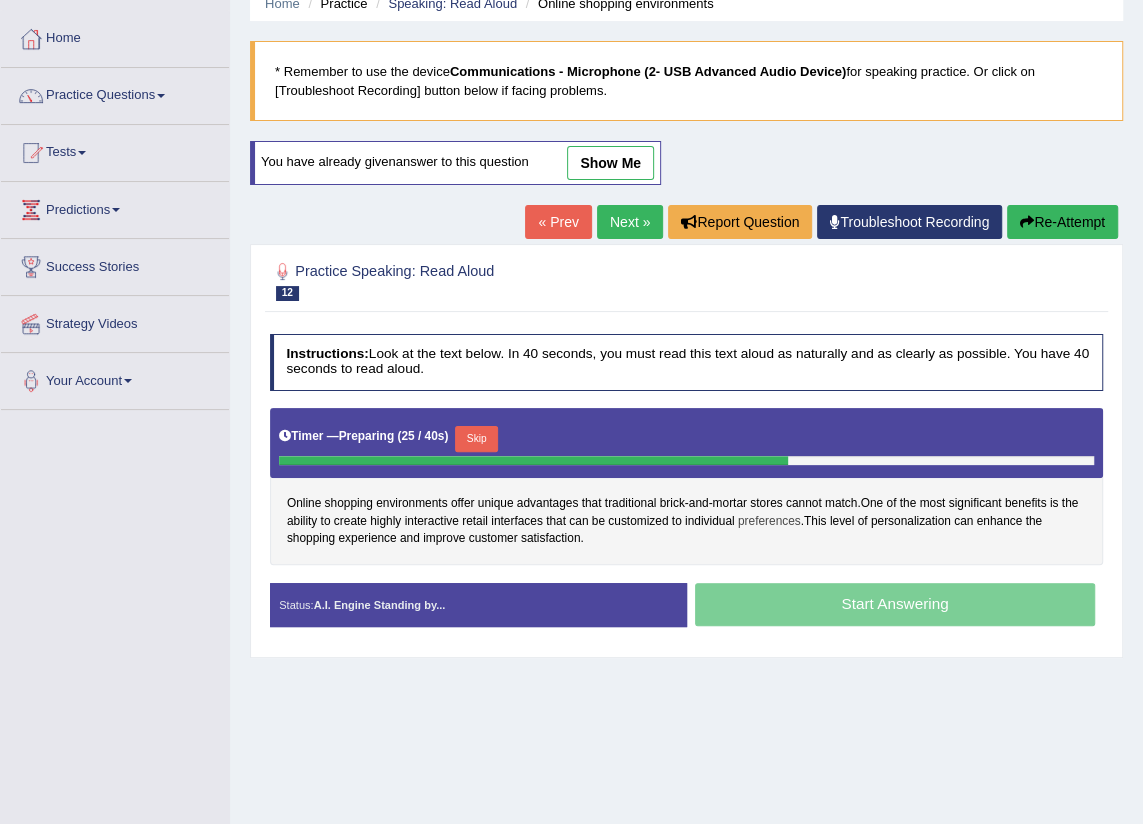 click on "preferences" at bounding box center [769, 522] 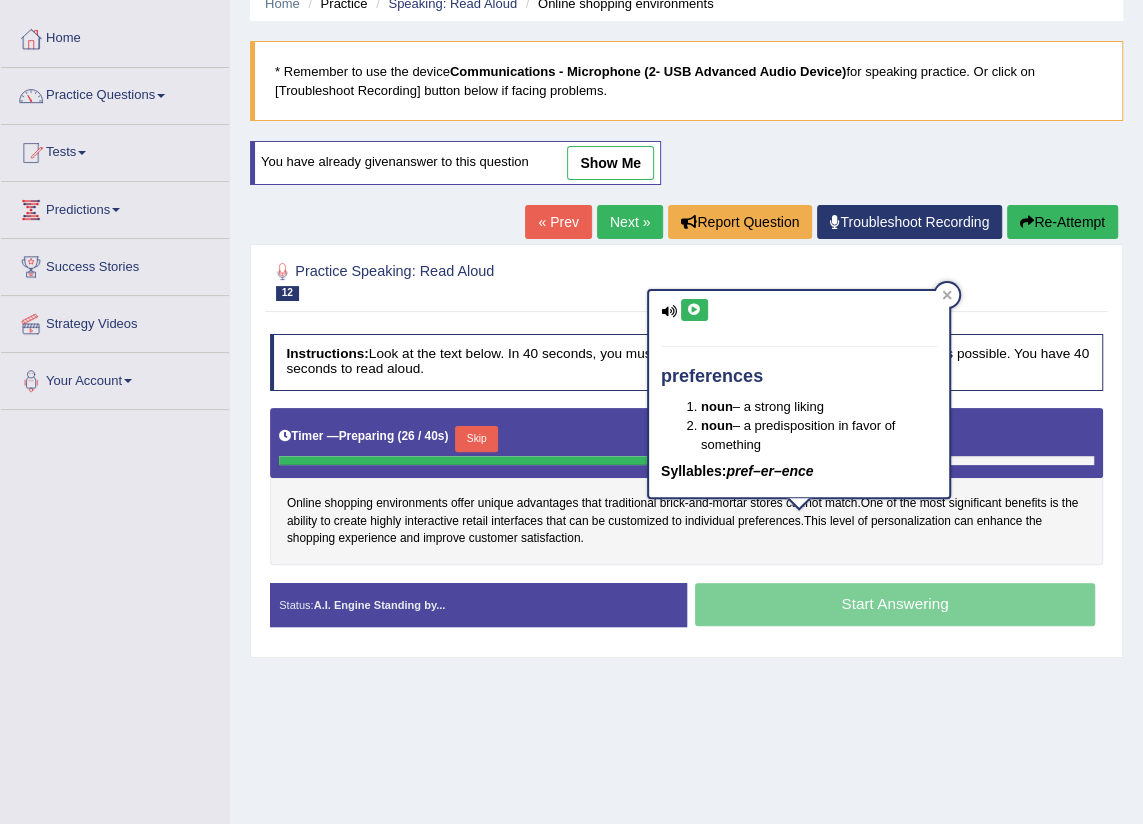 click at bounding box center [694, 310] 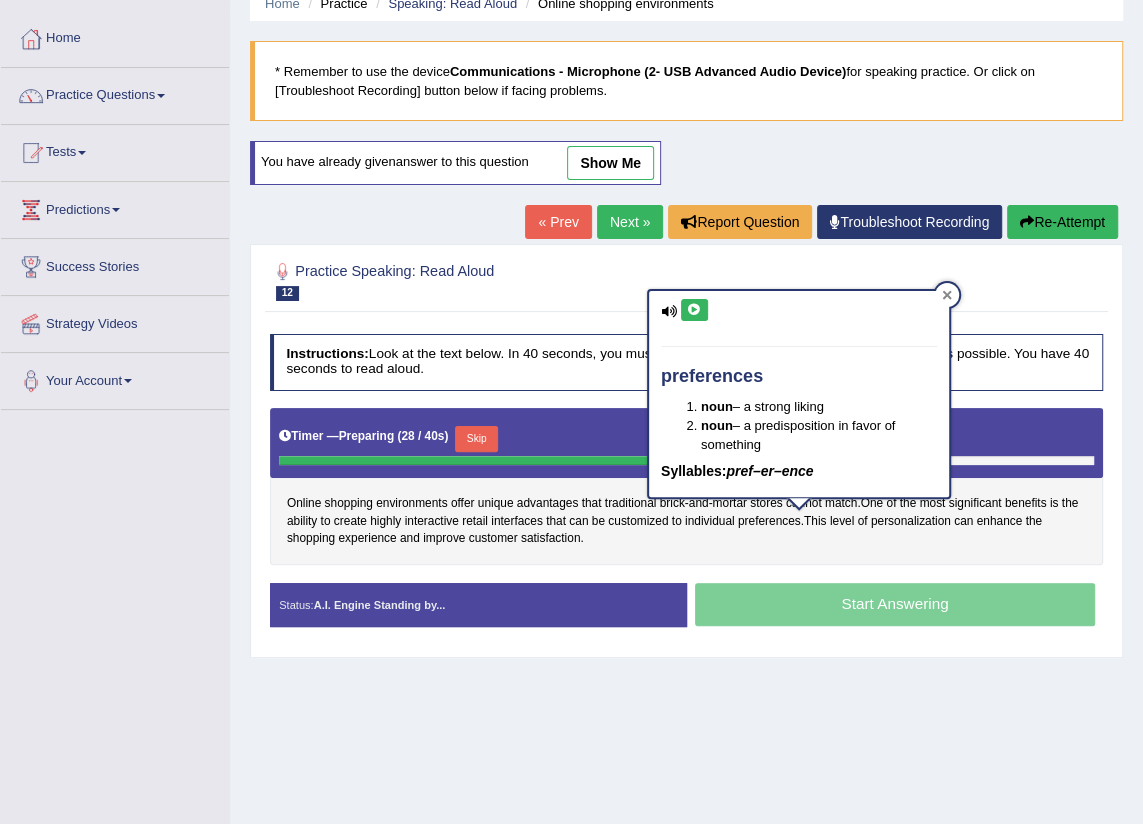 click at bounding box center (947, 295) 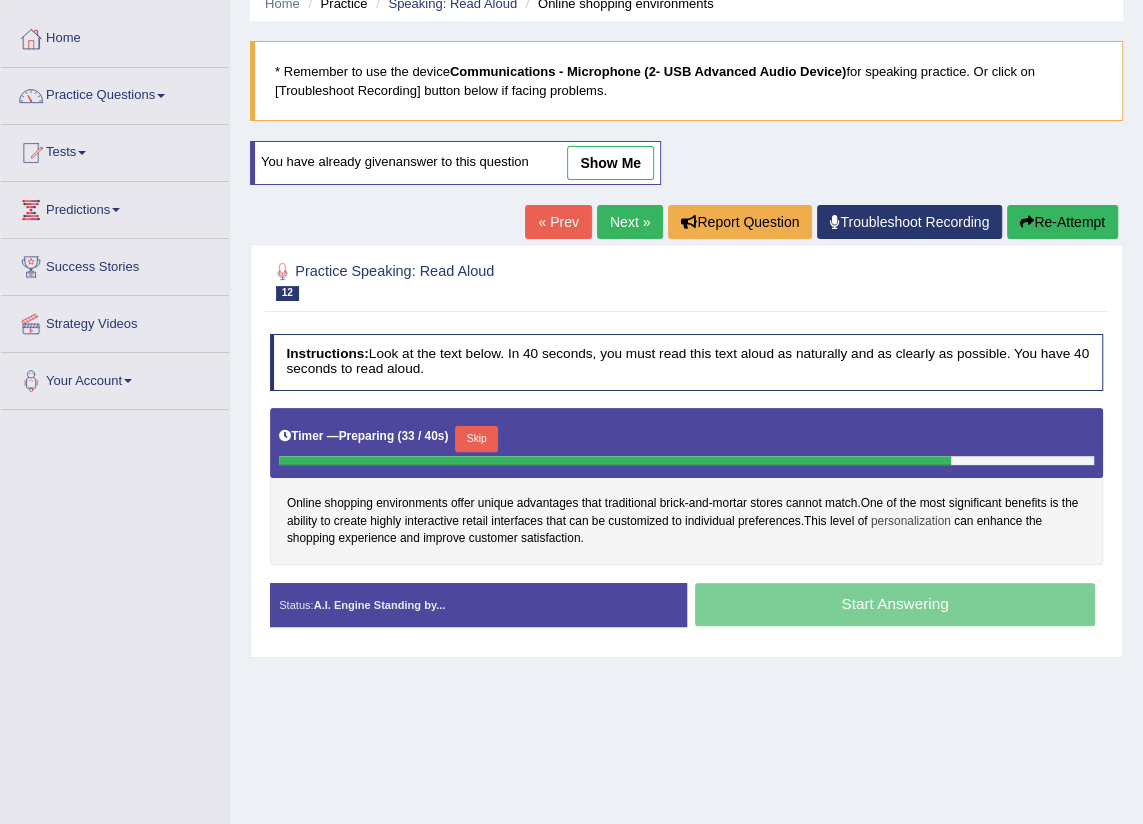click on "personalization" at bounding box center (911, 522) 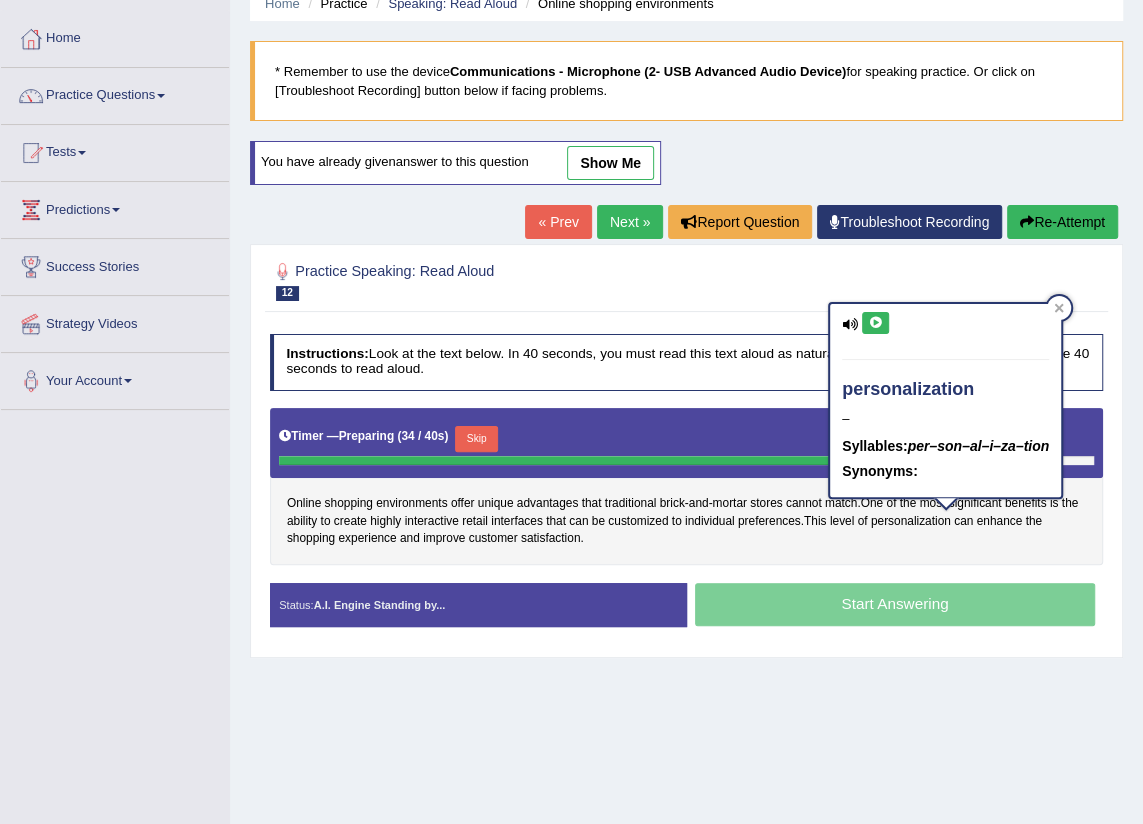 click at bounding box center (875, 323) 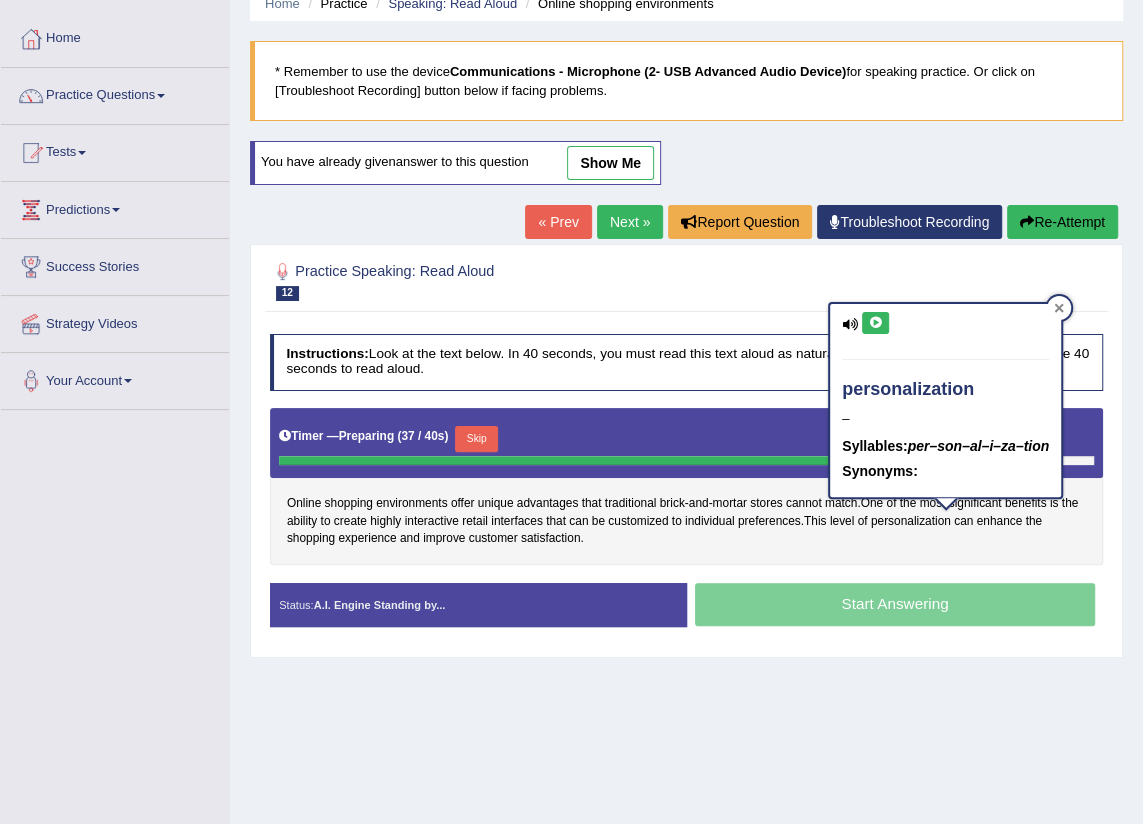 click 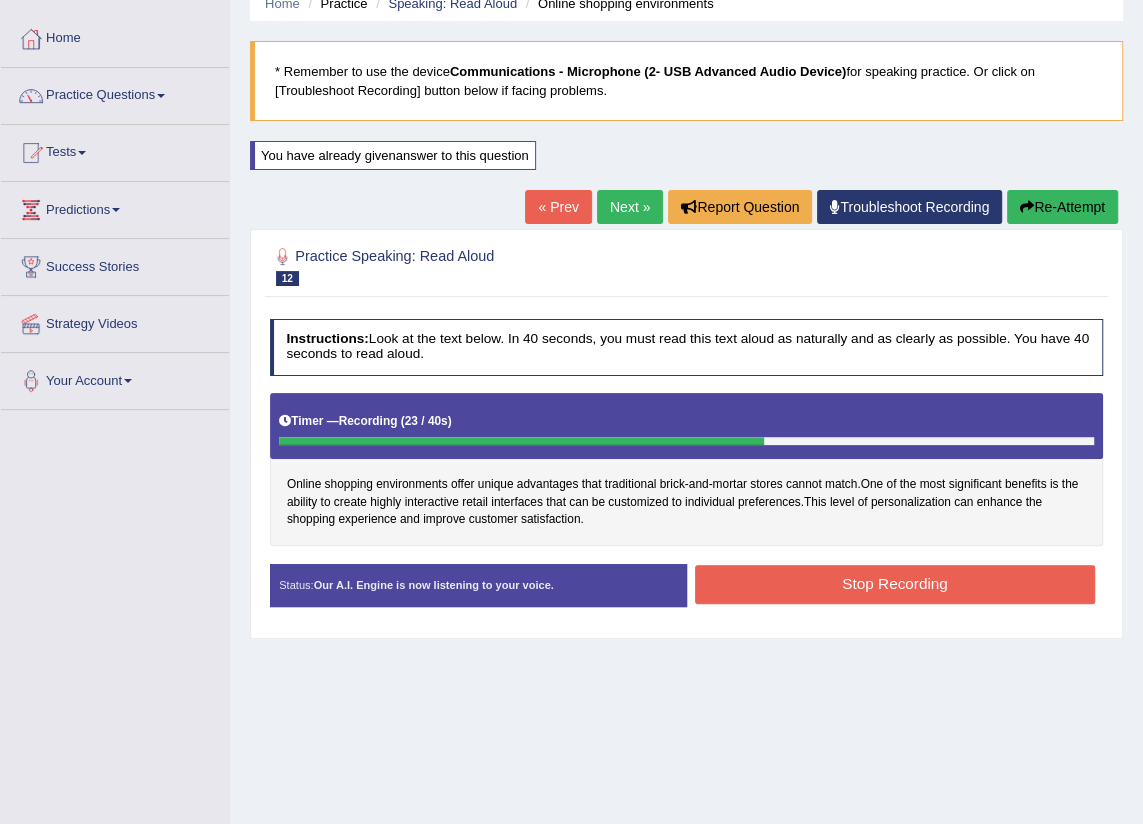 click on "Stop Recording" at bounding box center [895, 584] 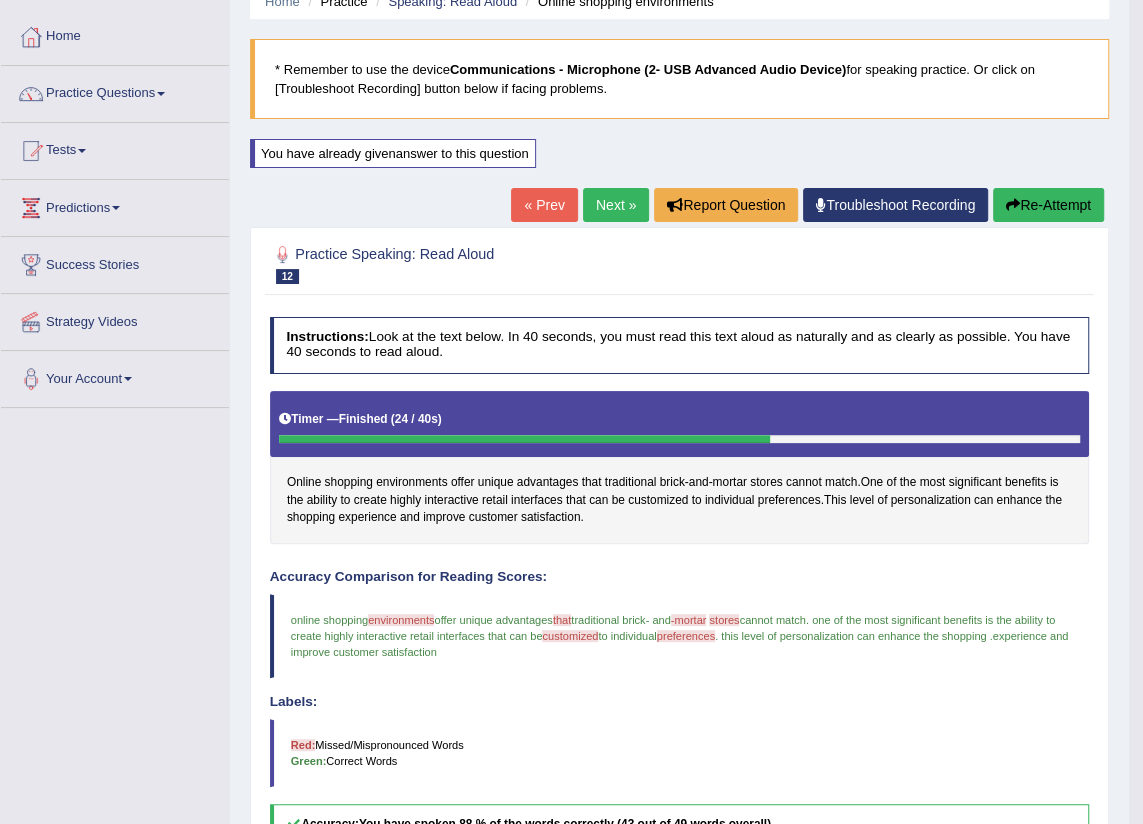 scroll, scrollTop: 0, scrollLeft: 0, axis: both 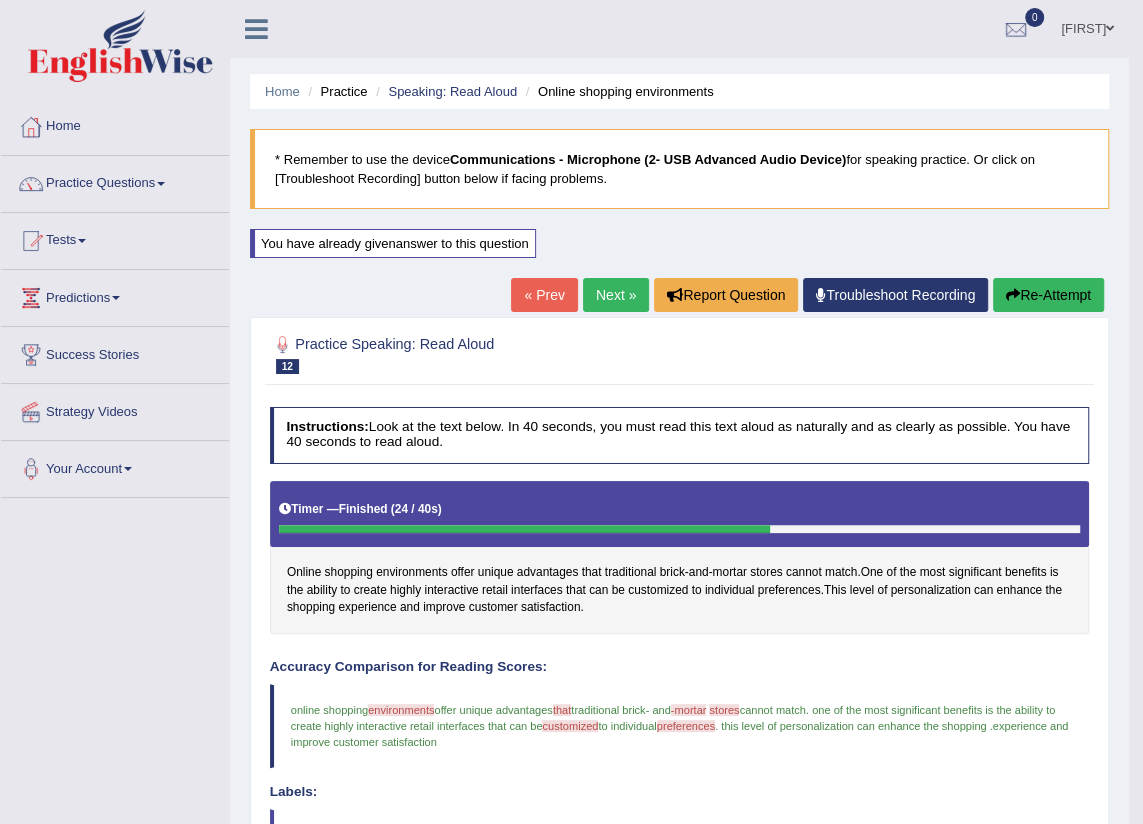 click on "Next »" at bounding box center [616, 295] 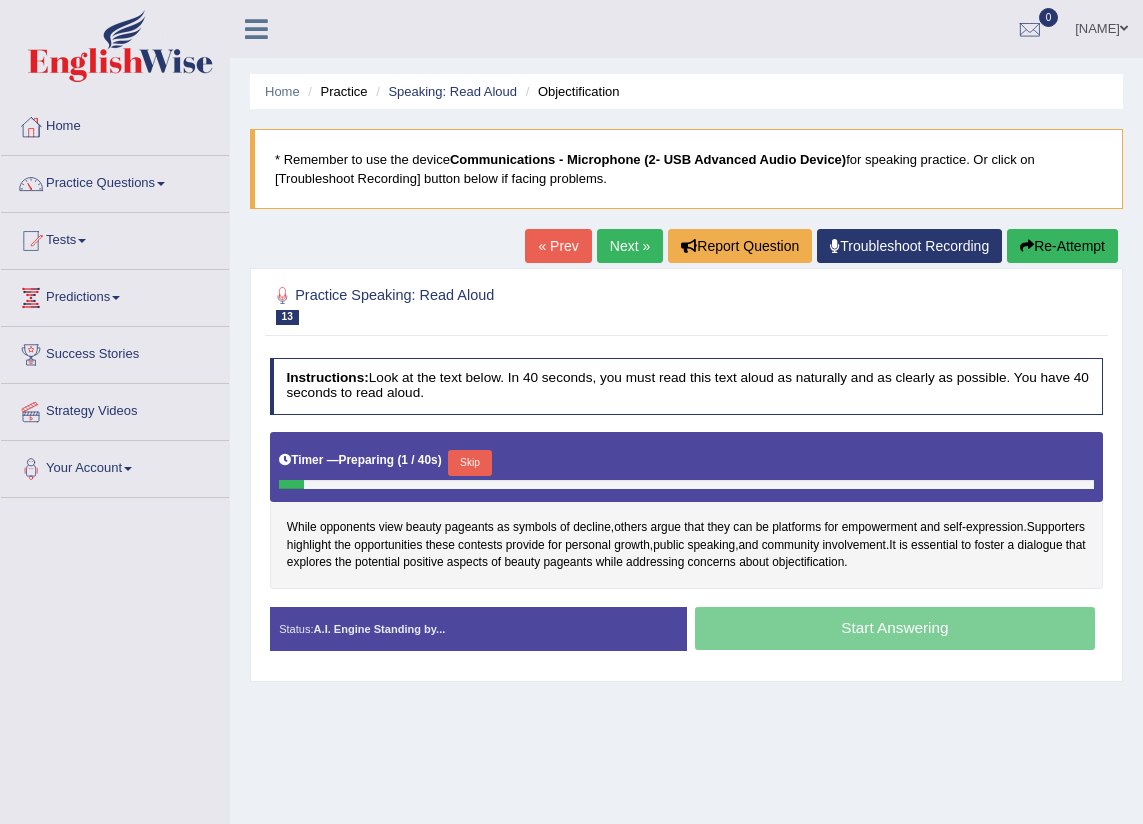 scroll, scrollTop: 0, scrollLeft: 0, axis: both 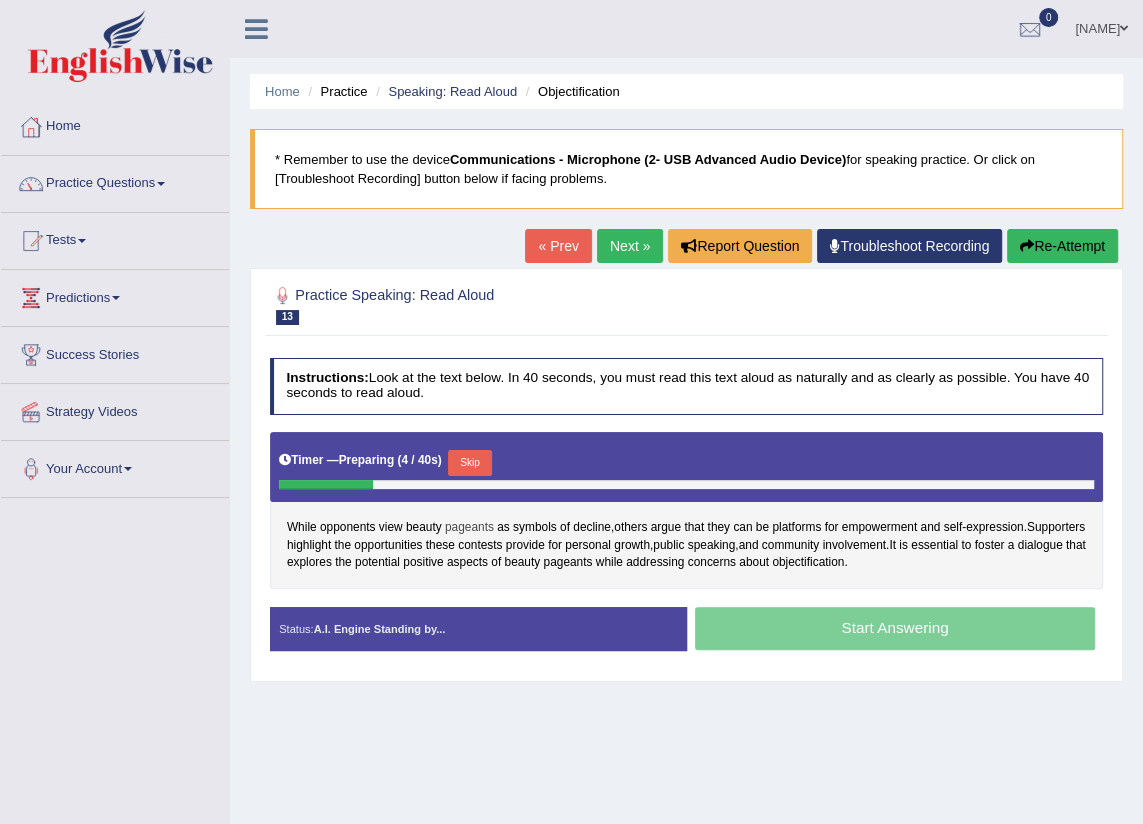 click on "pageants" at bounding box center (469, 528) 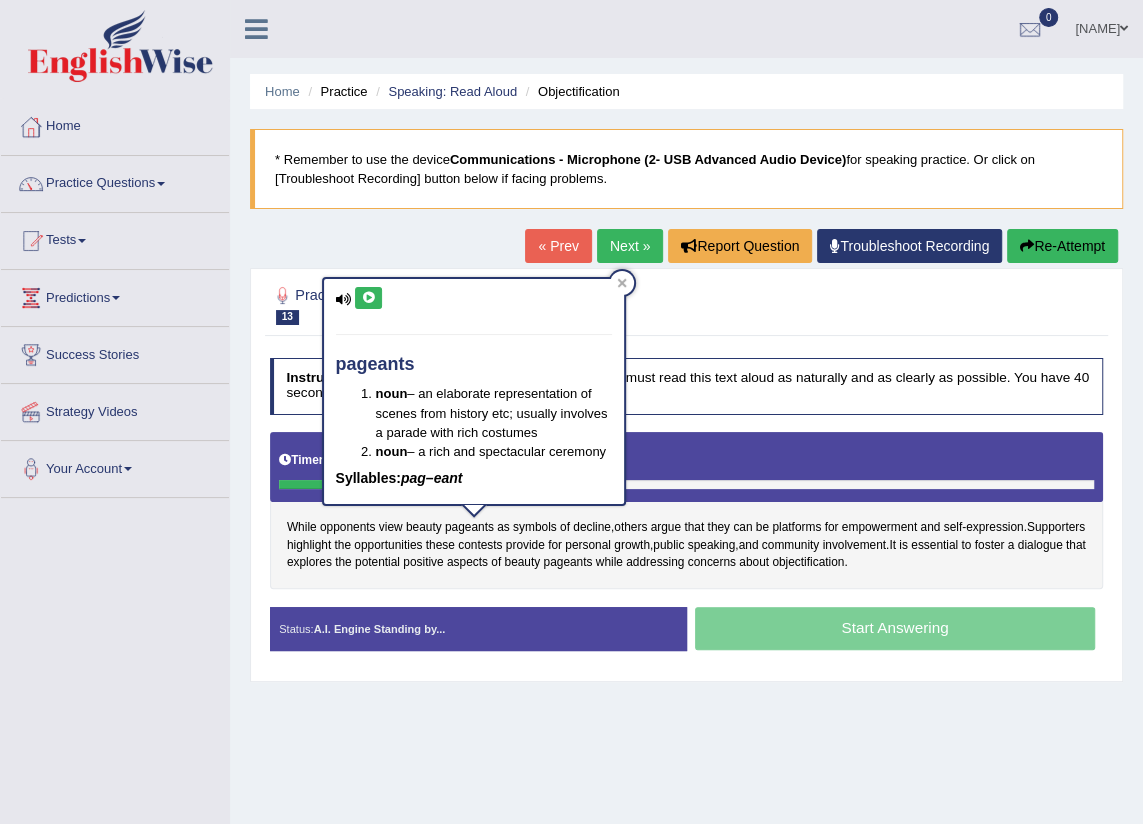 click at bounding box center (368, 298) 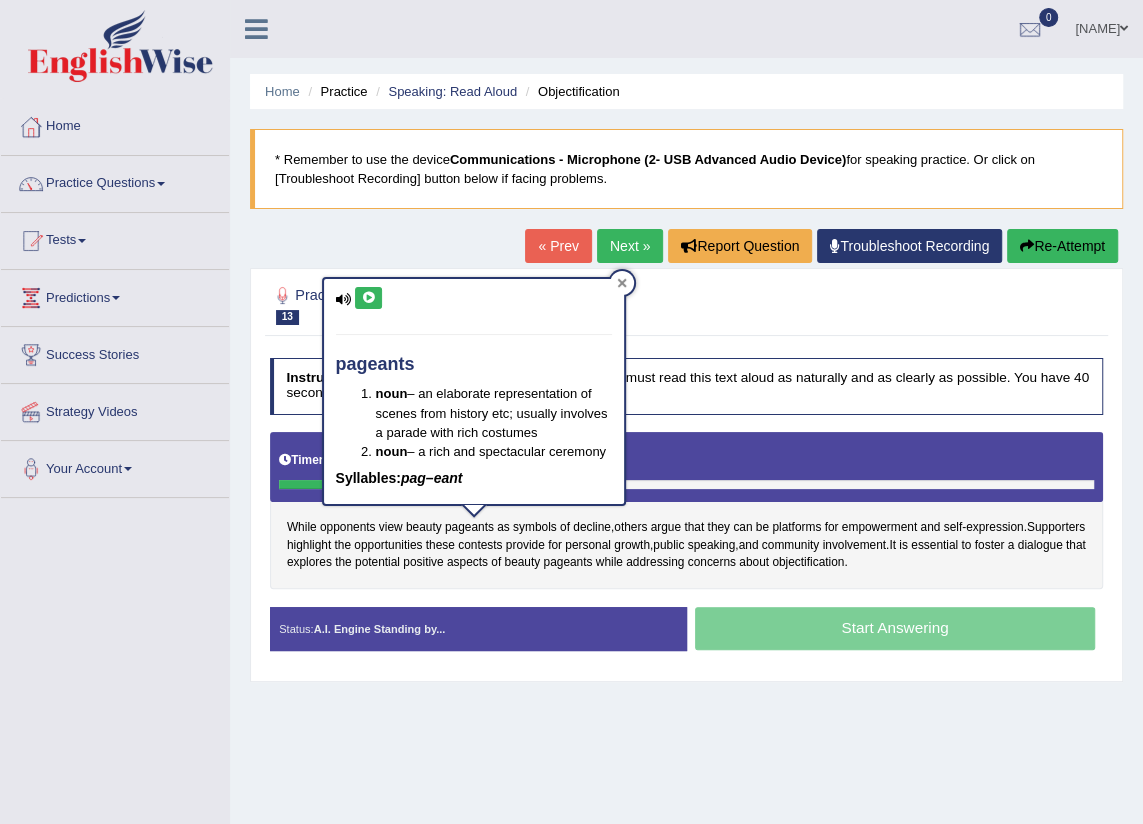 click 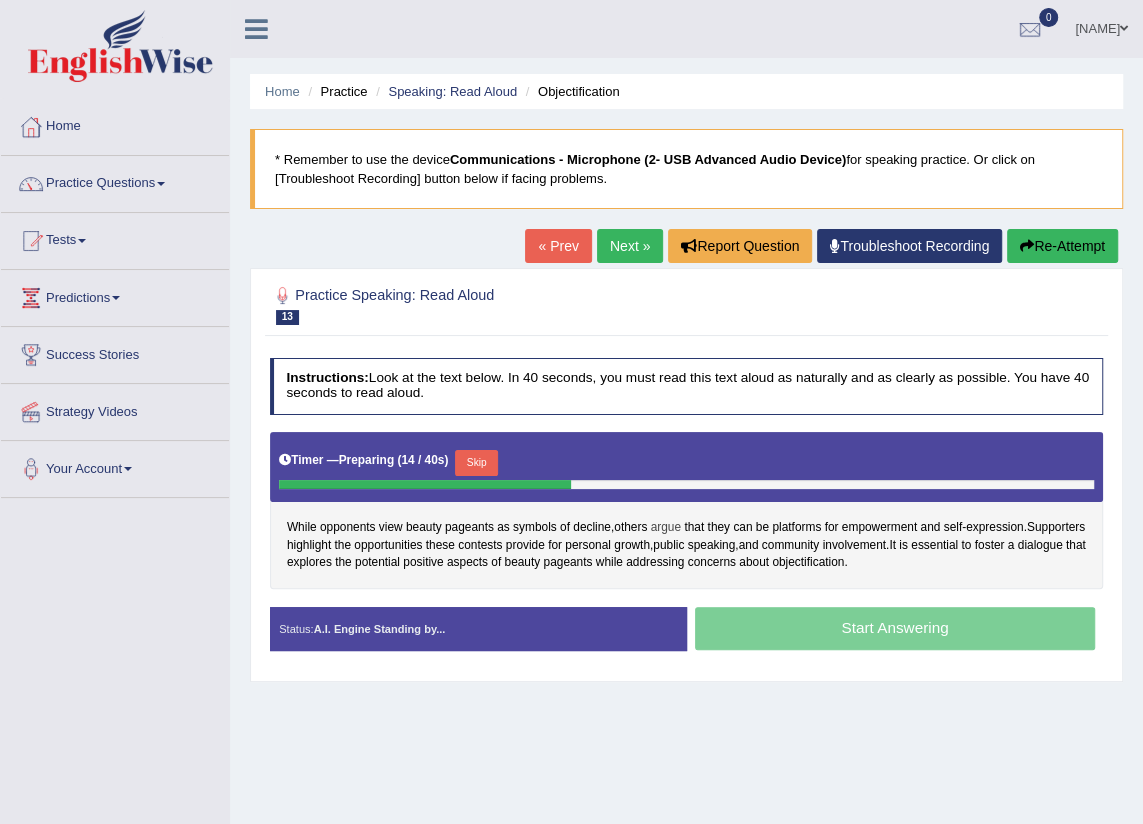 click on "argue" at bounding box center [666, 528] 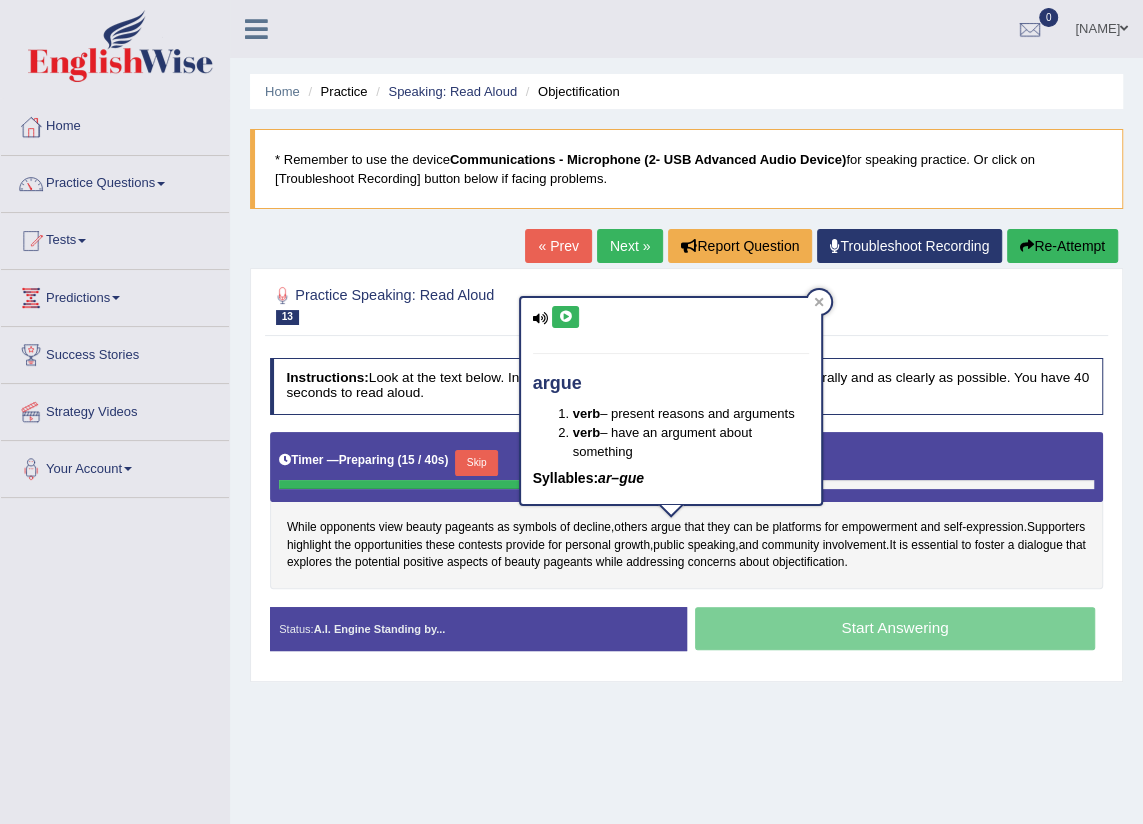drag, startPoint x: 570, startPoint y: 310, endPoint x: 646, endPoint y: 307, distance: 76.05919 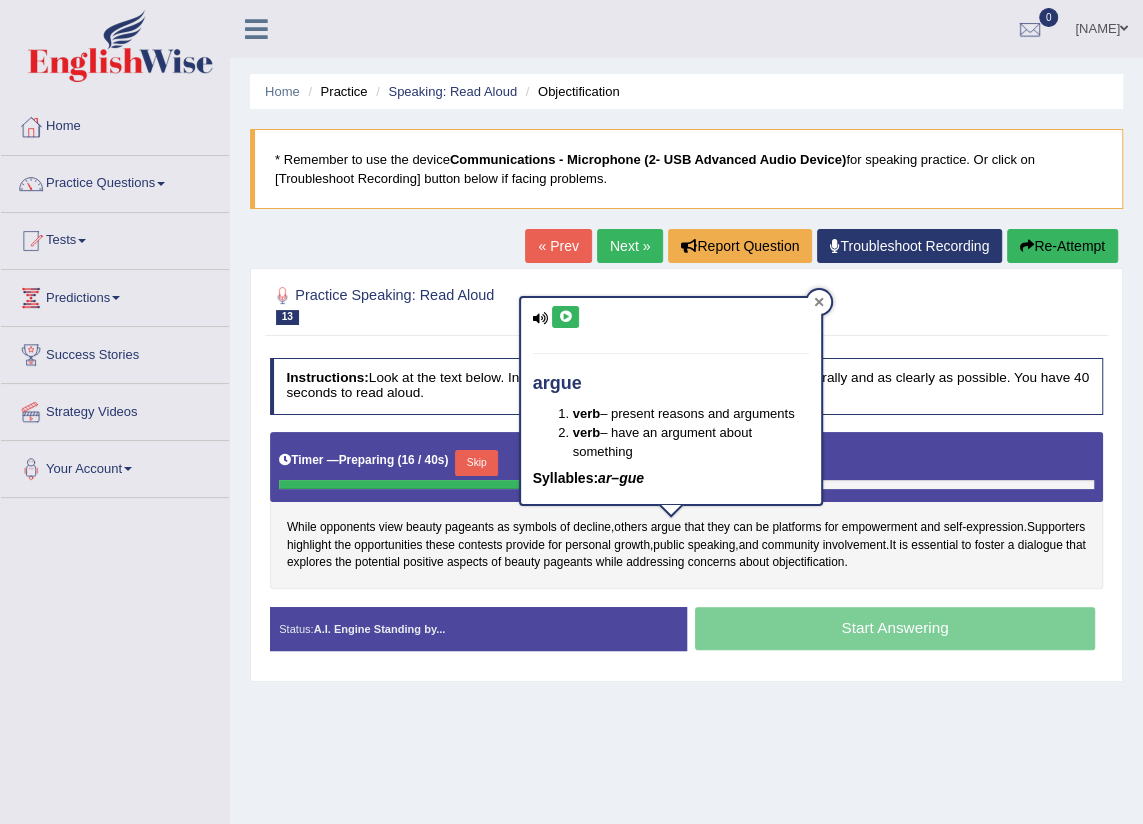 click 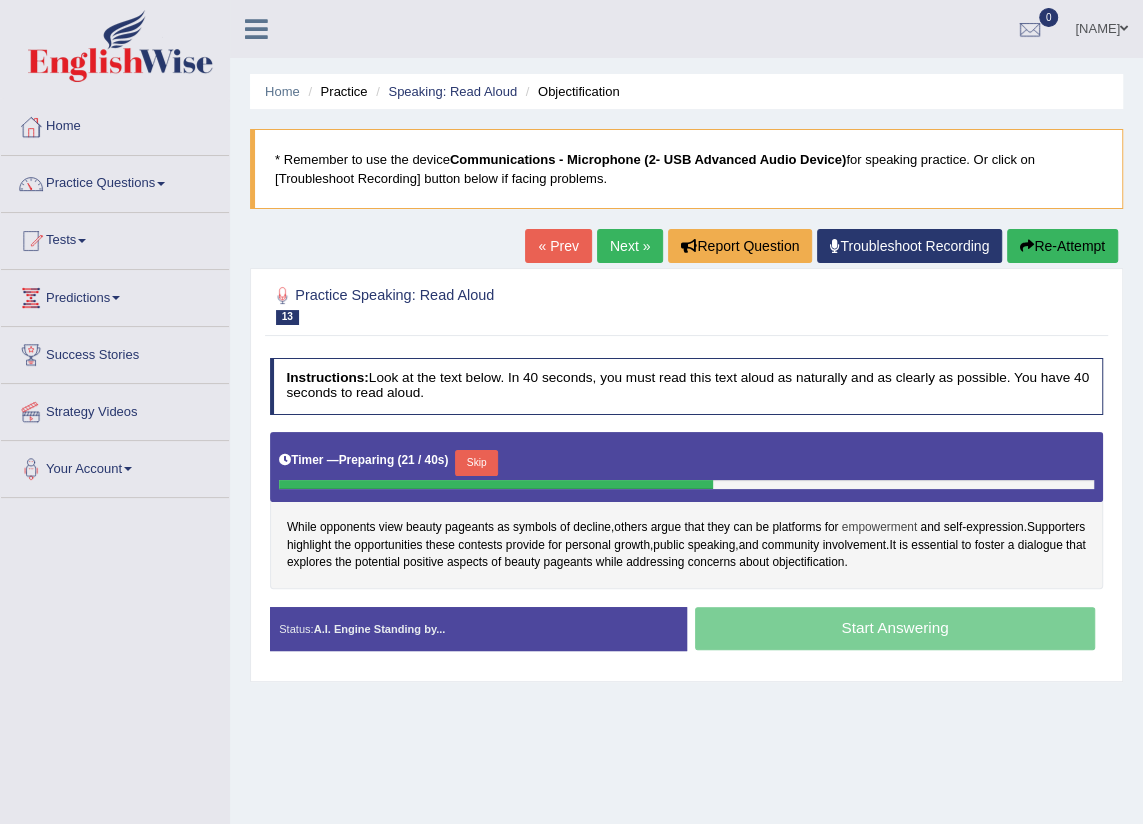 click on "empowerment" at bounding box center (879, 528) 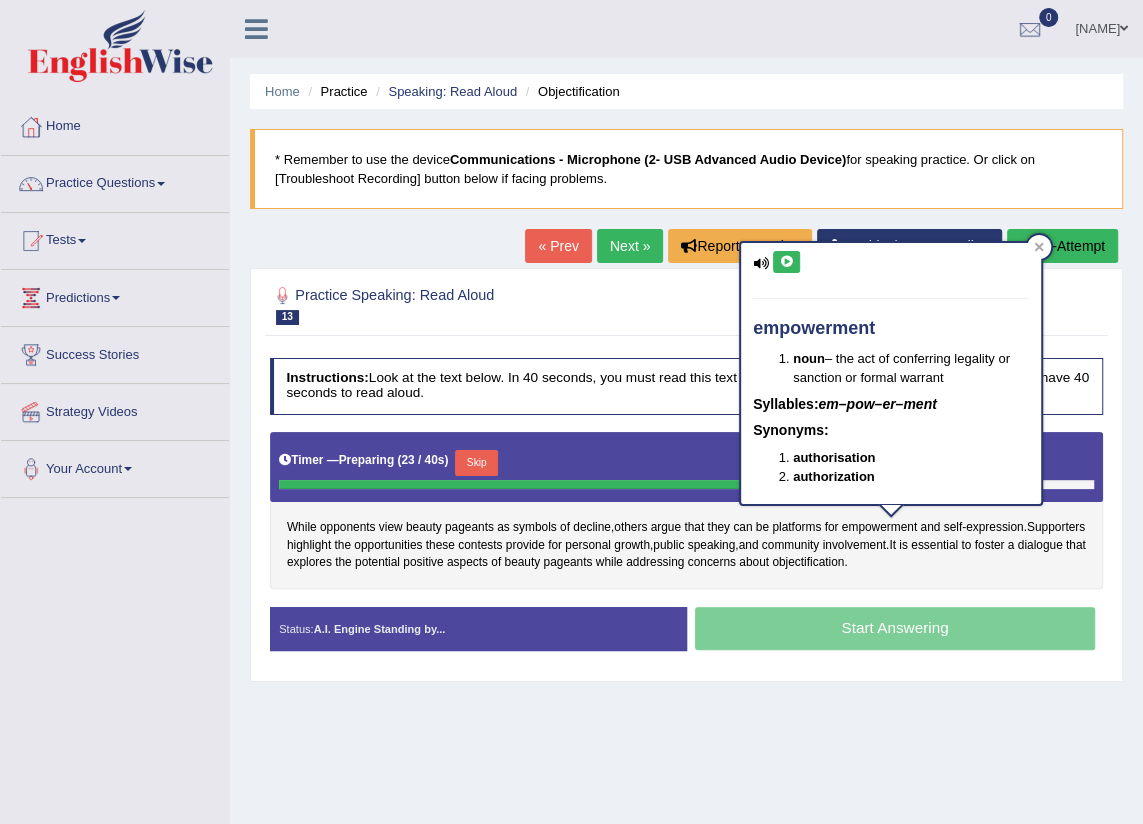 click at bounding box center [786, 262] 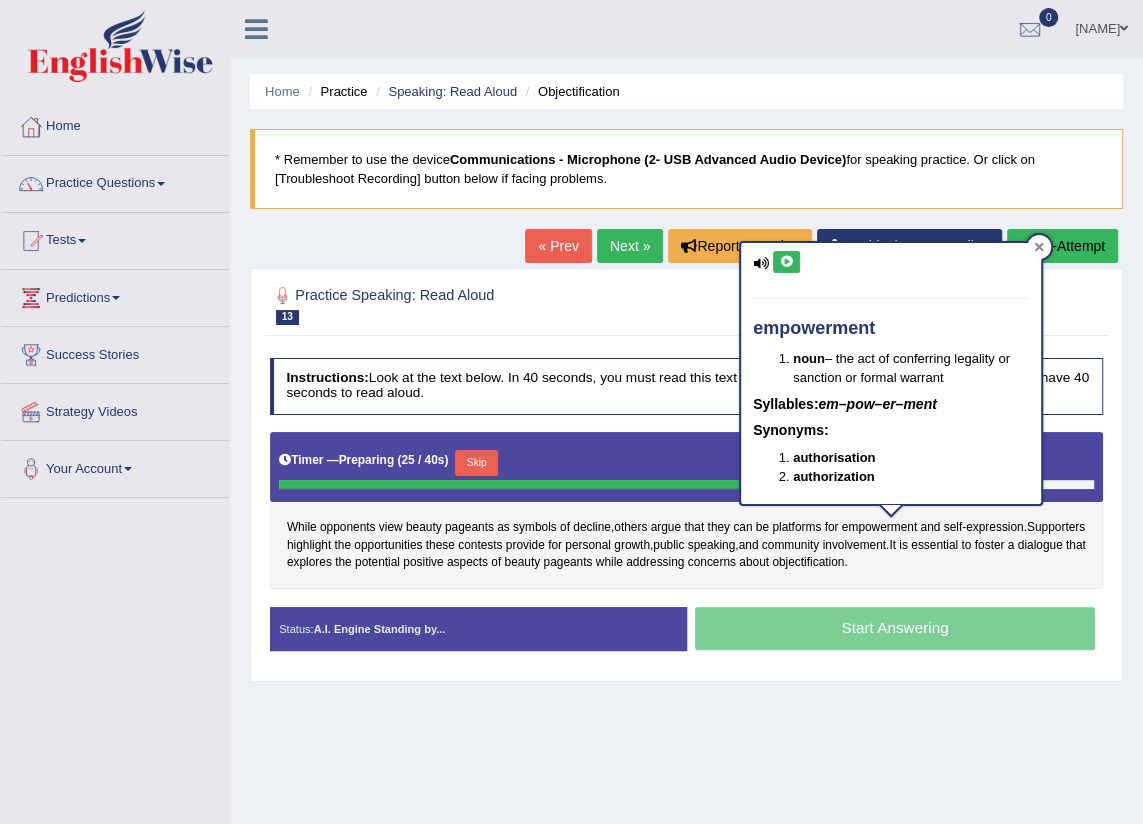 click 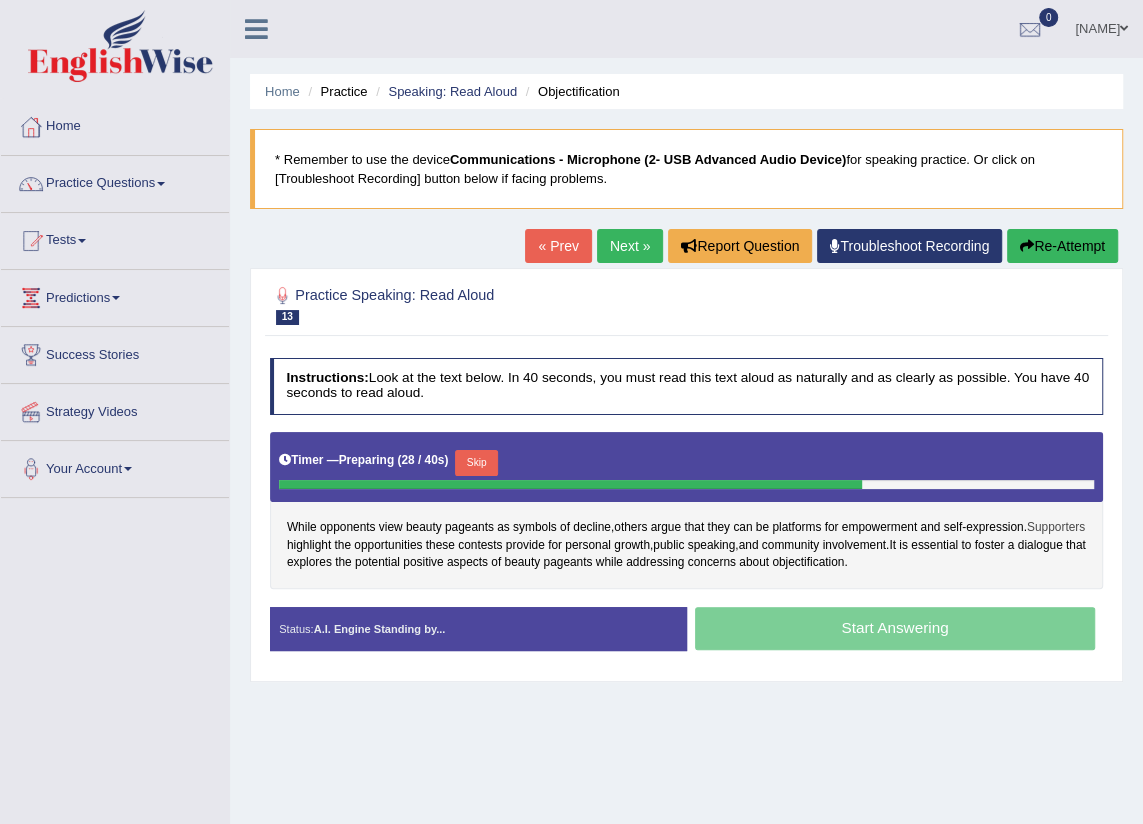 click on "Supporters" at bounding box center (1056, 528) 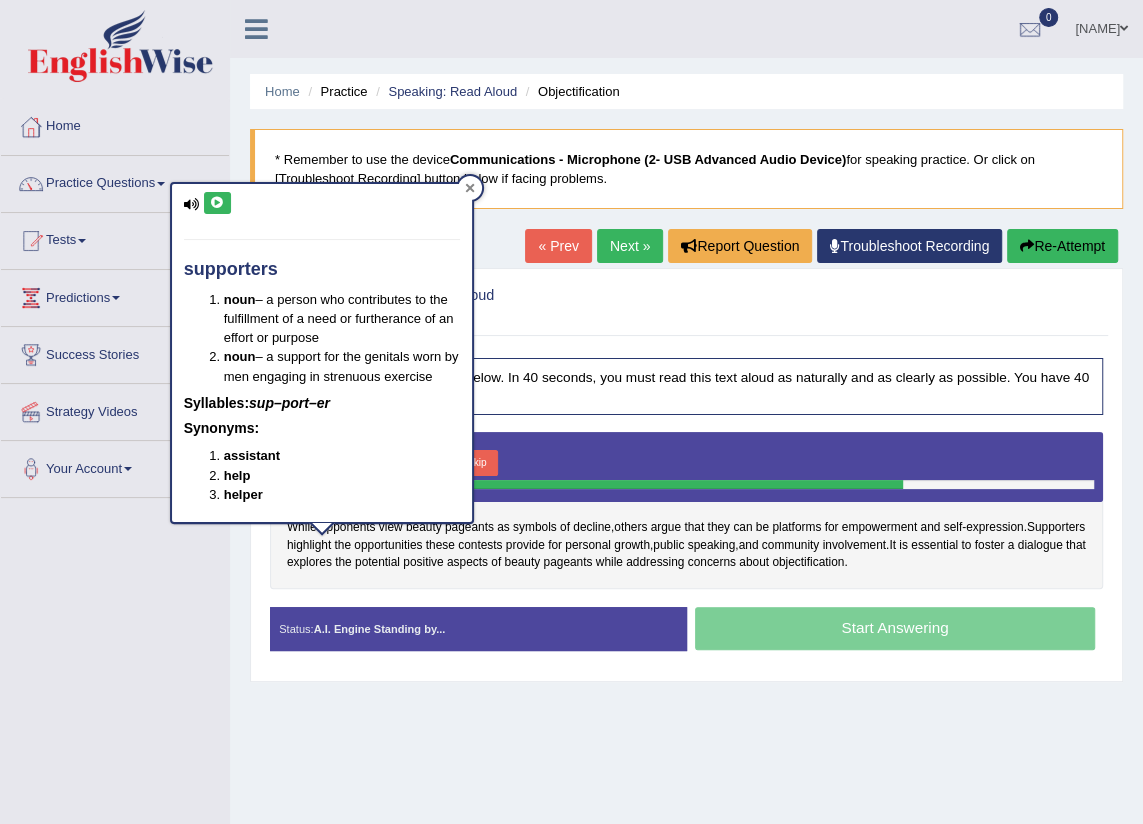 click 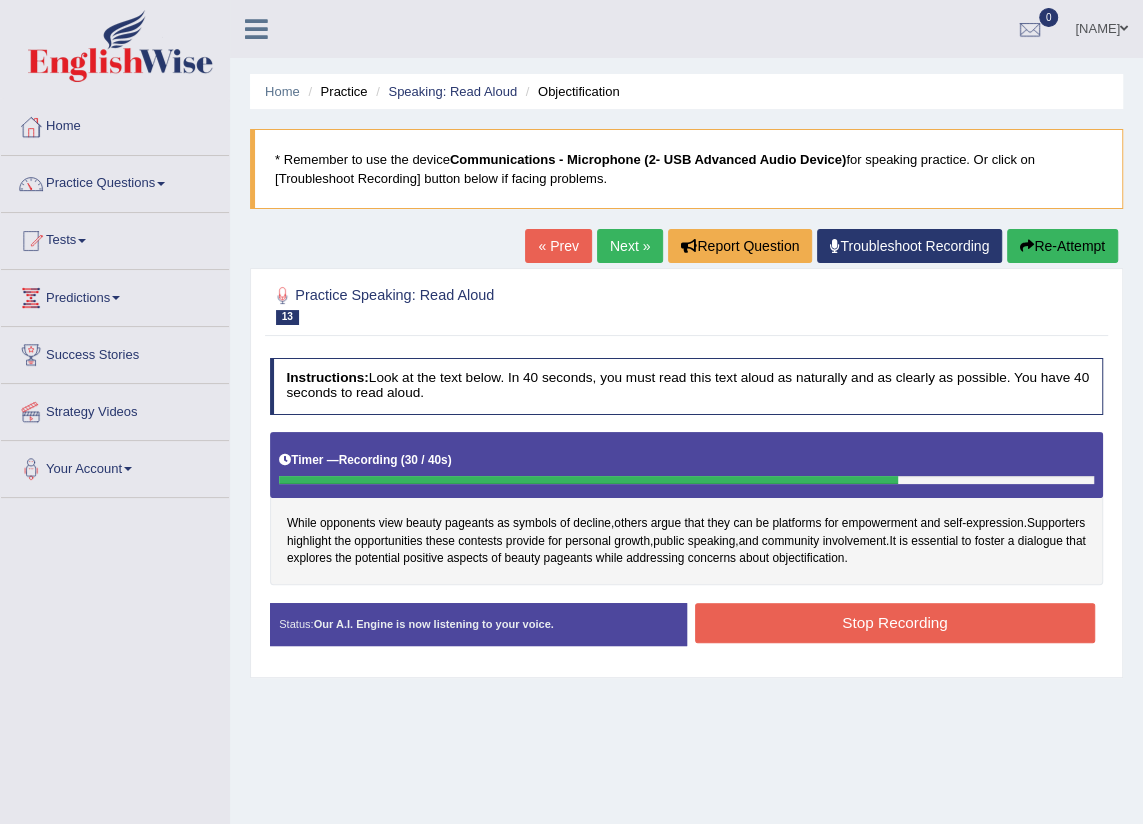 click on "Stop Recording" at bounding box center (895, 622) 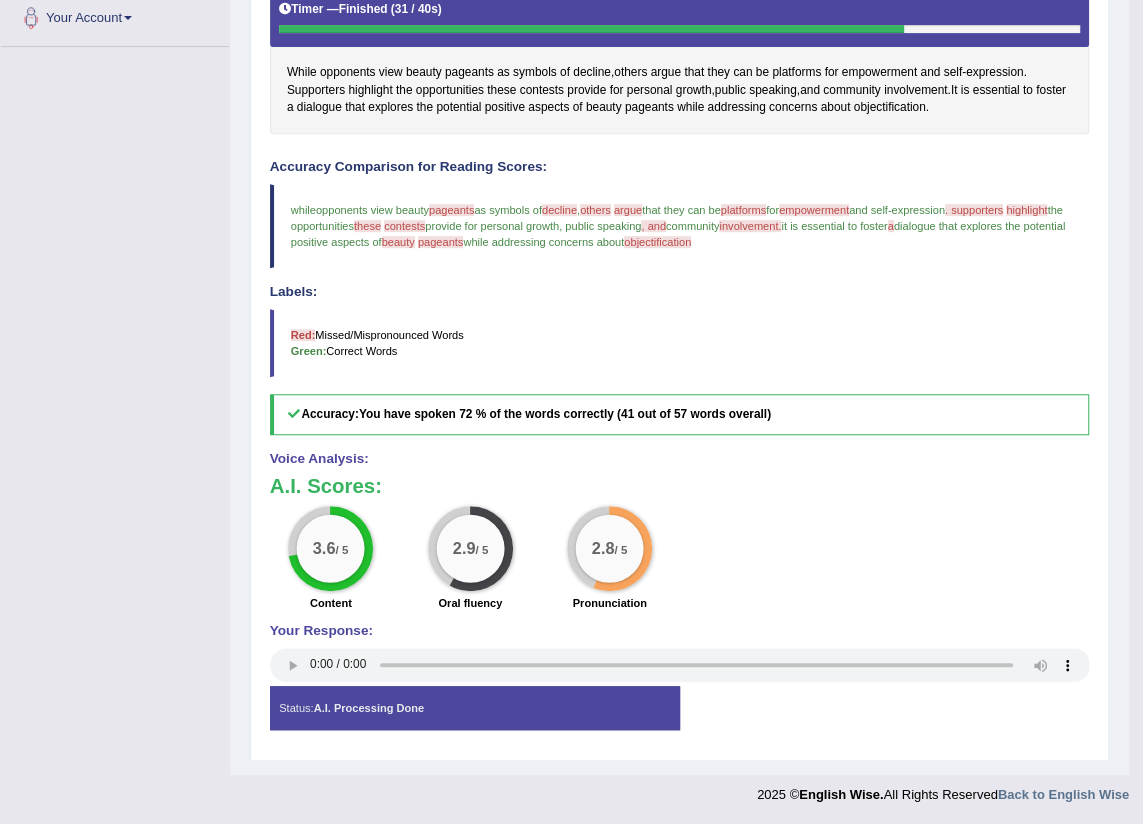 scroll, scrollTop: 88, scrollLeft: 0, axis: vertical 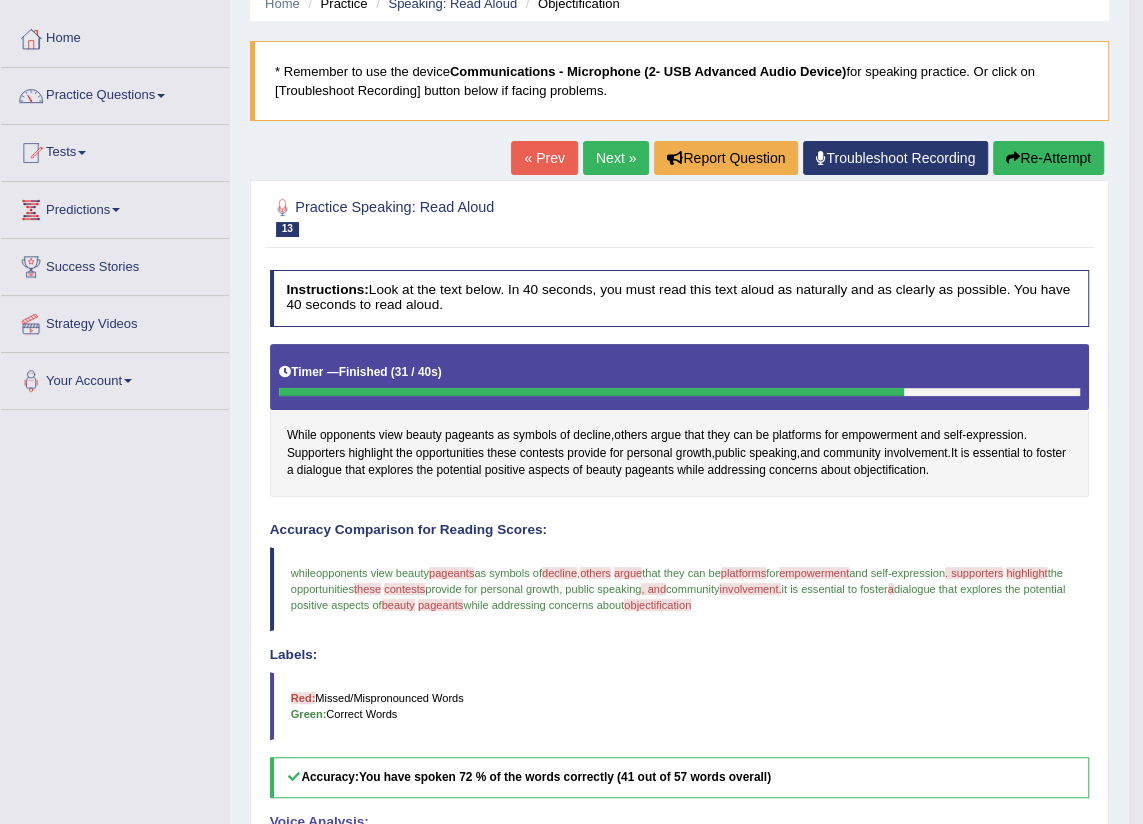 click on "Re-Attempt" at bounding box center (1048, 158) 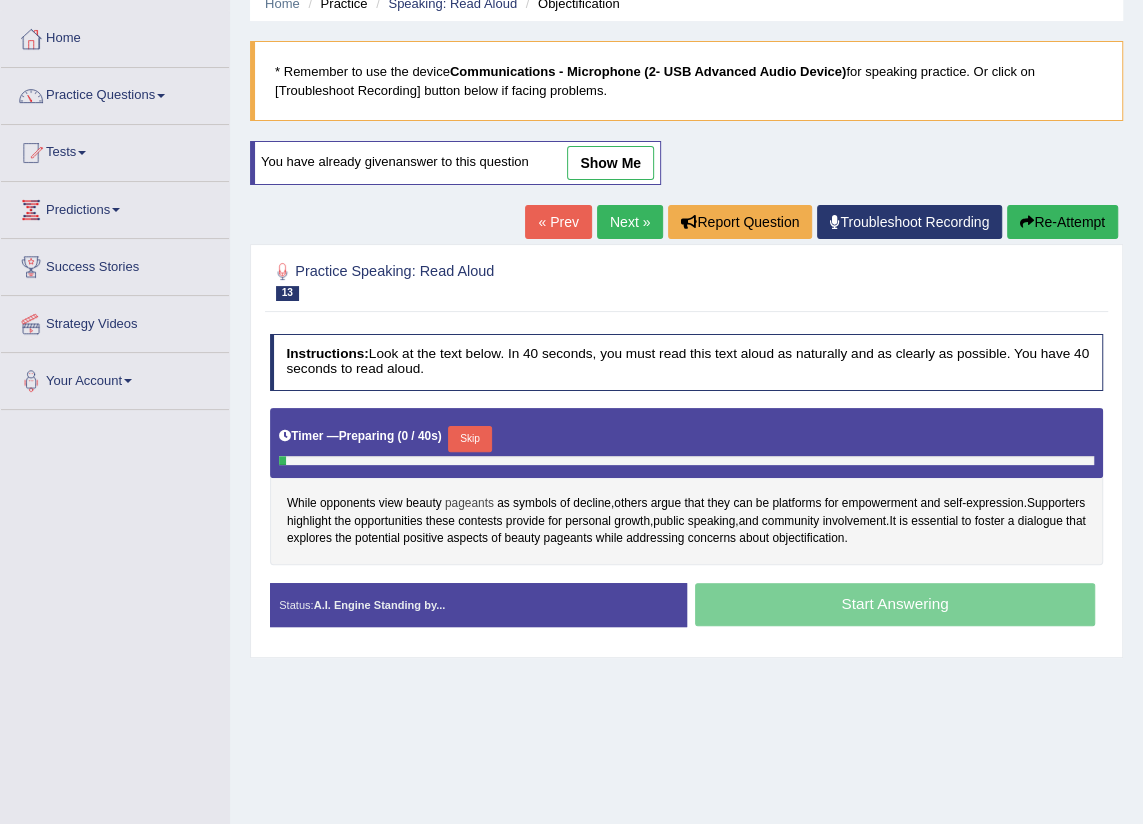 scroll, scrollTop: 88, scrollLeft: 0, axis: vertical 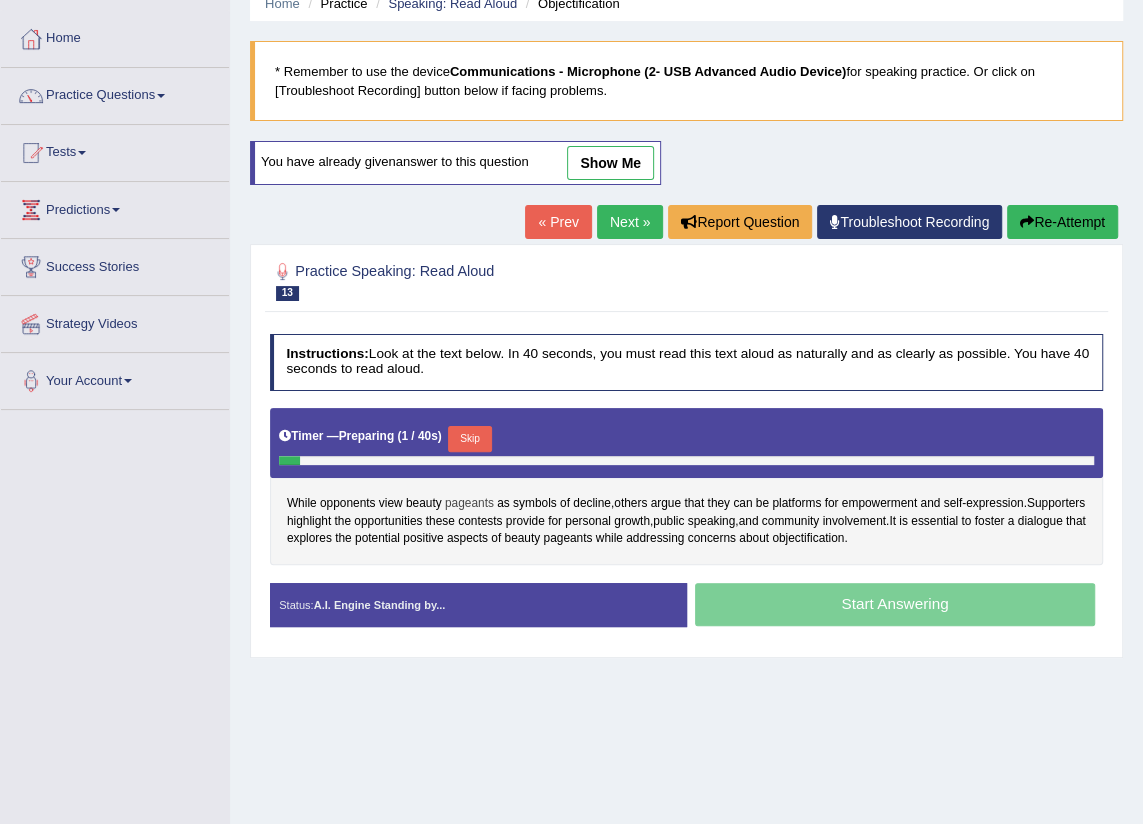 click on "pageants" at bounding box center (469, 504) 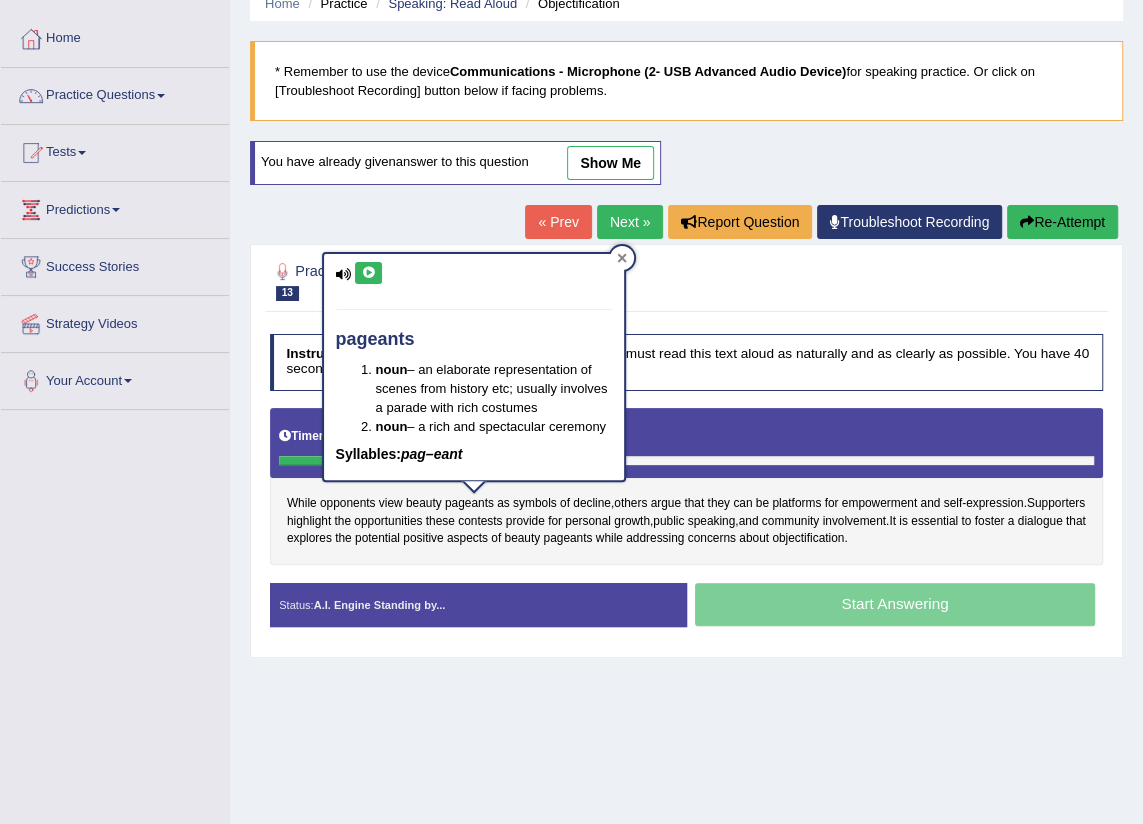 click at bounding box center (622, 258) 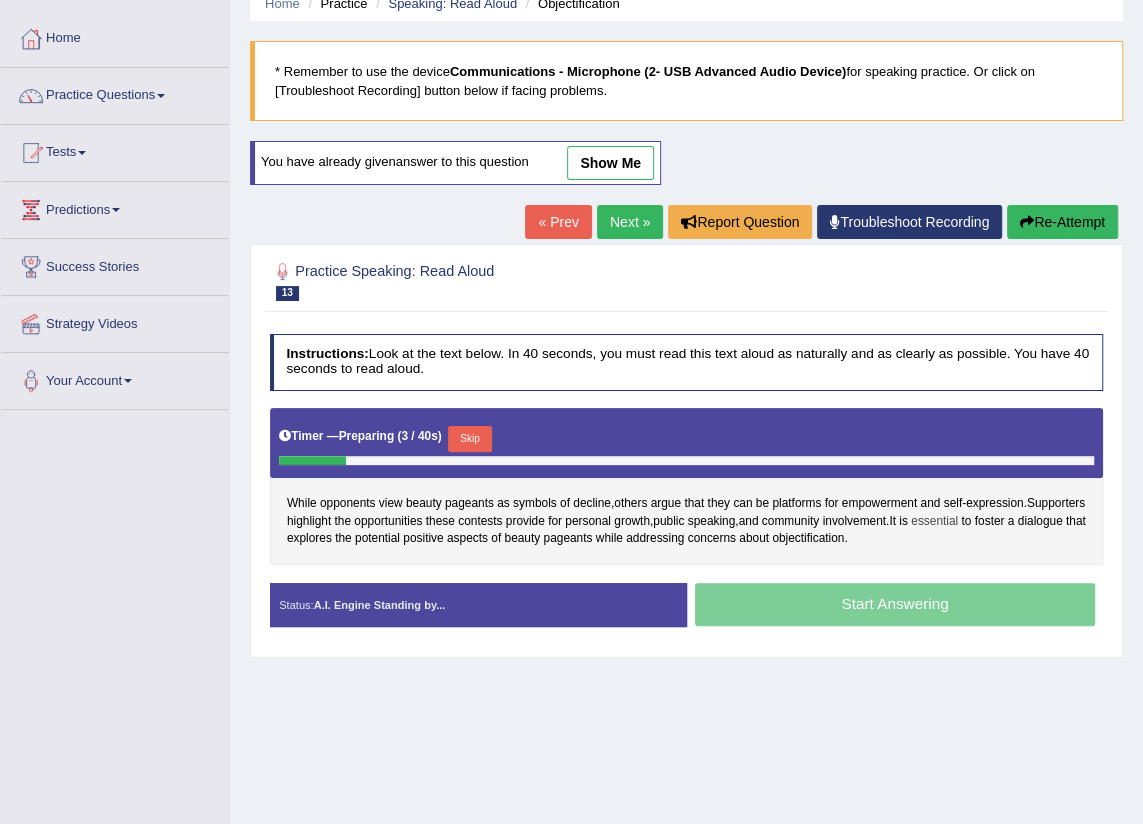 click on "essential" at bounding box center [934, 522] 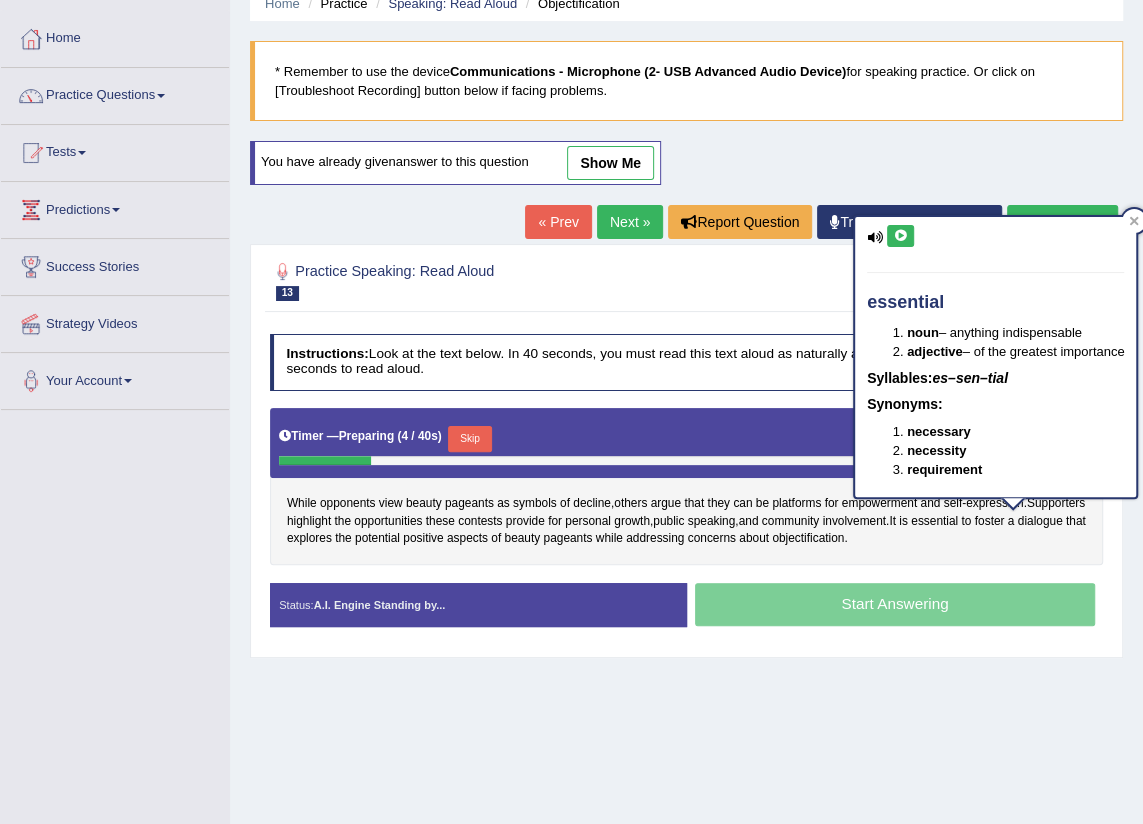 click at bounding box center [900, 236] 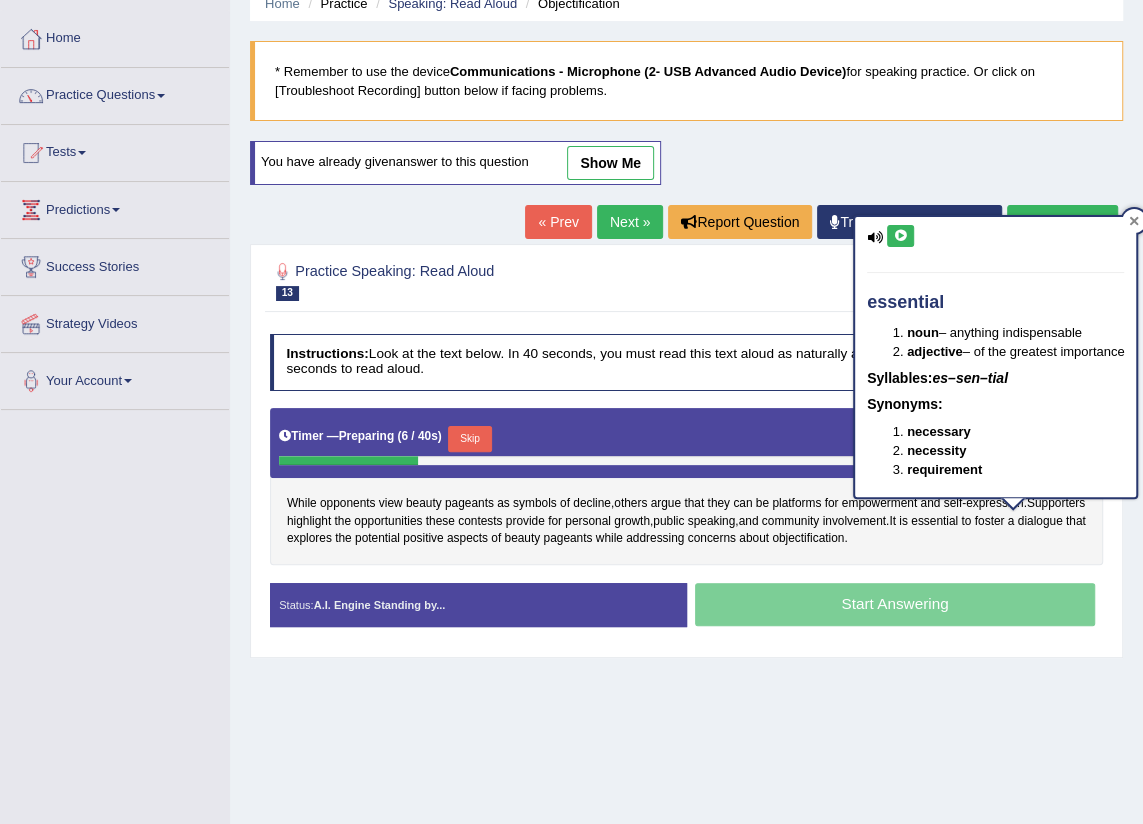 click 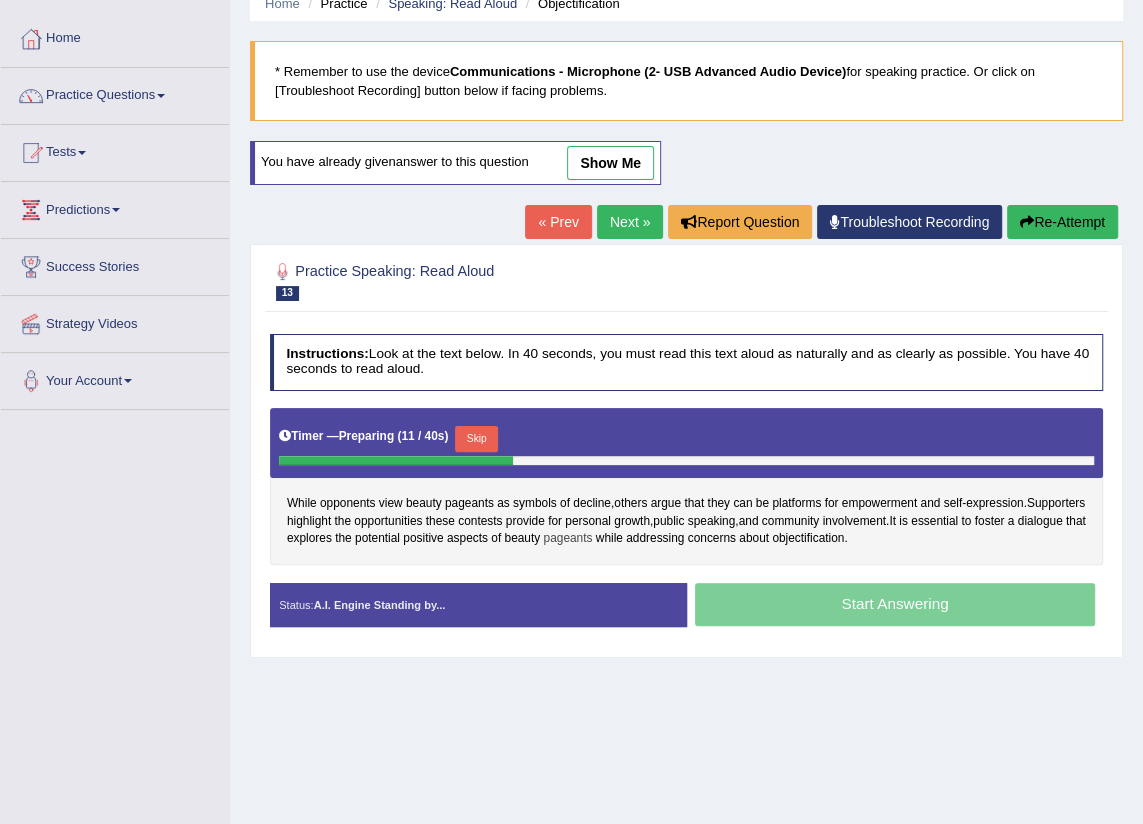 click on "pageants" at bounding box center [567, 539] 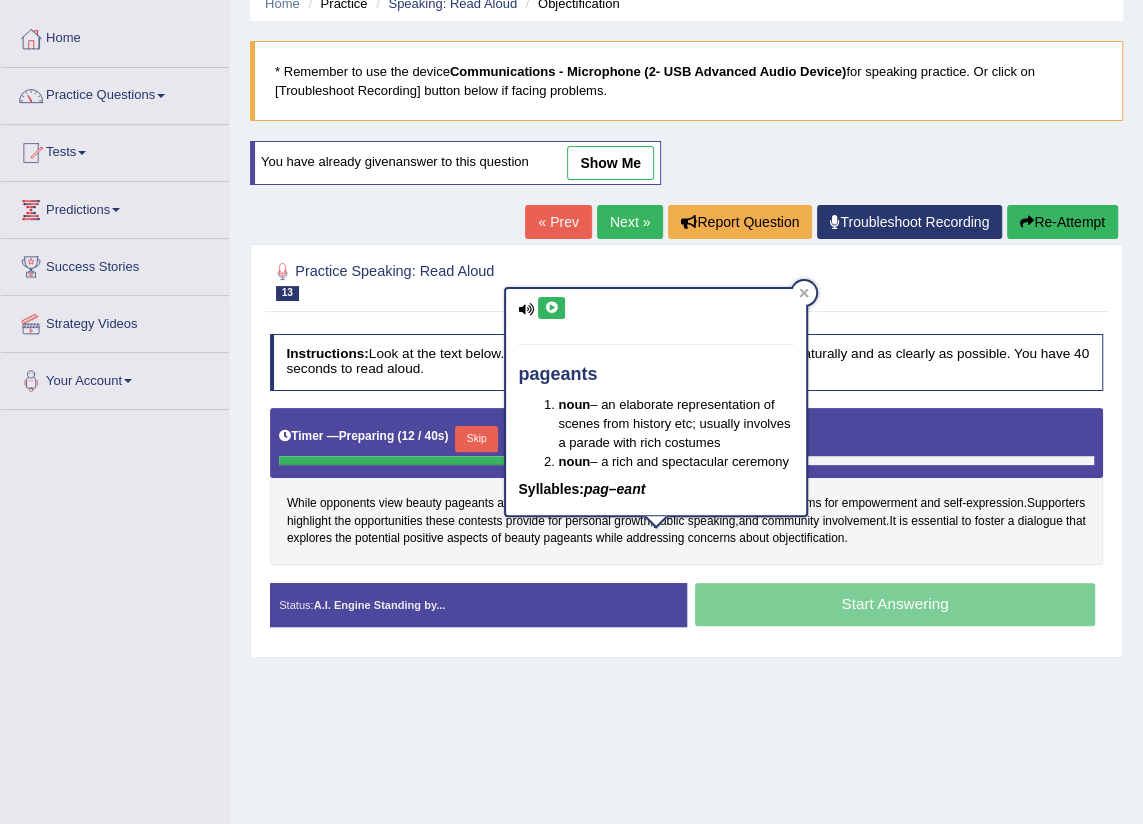 click at bounding box center [551, 308] 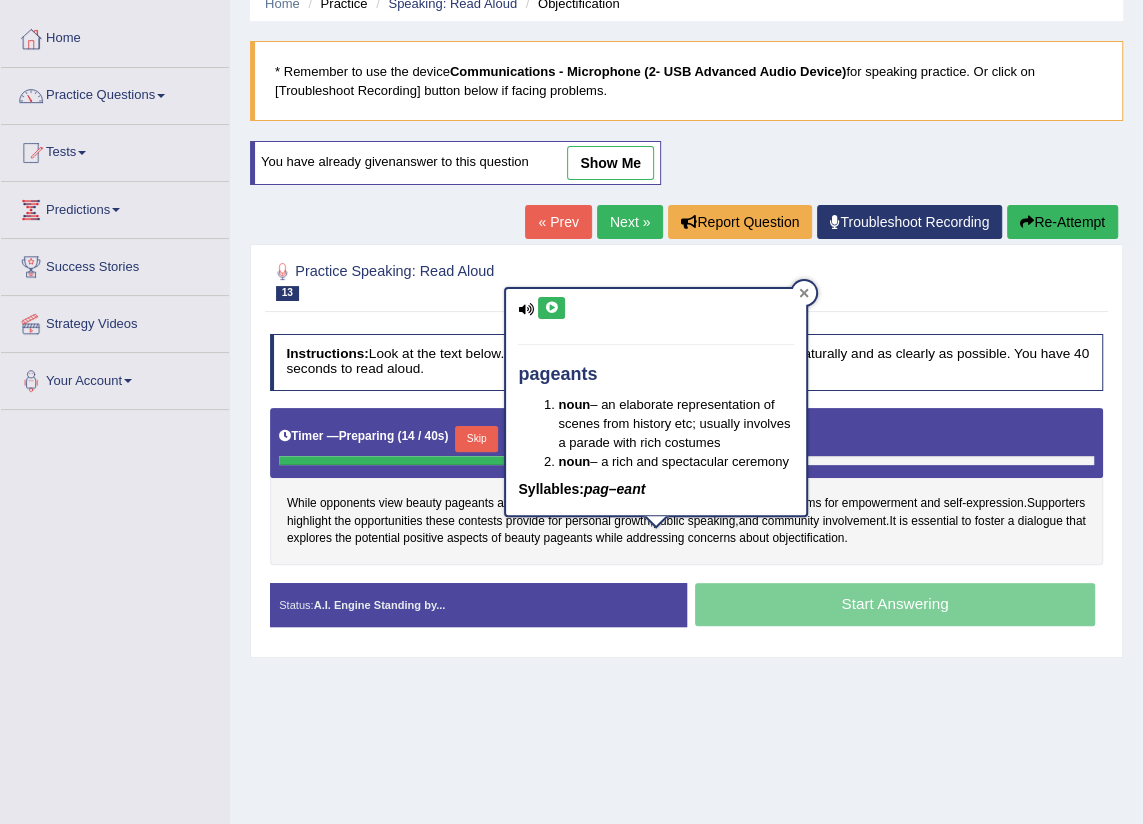 click 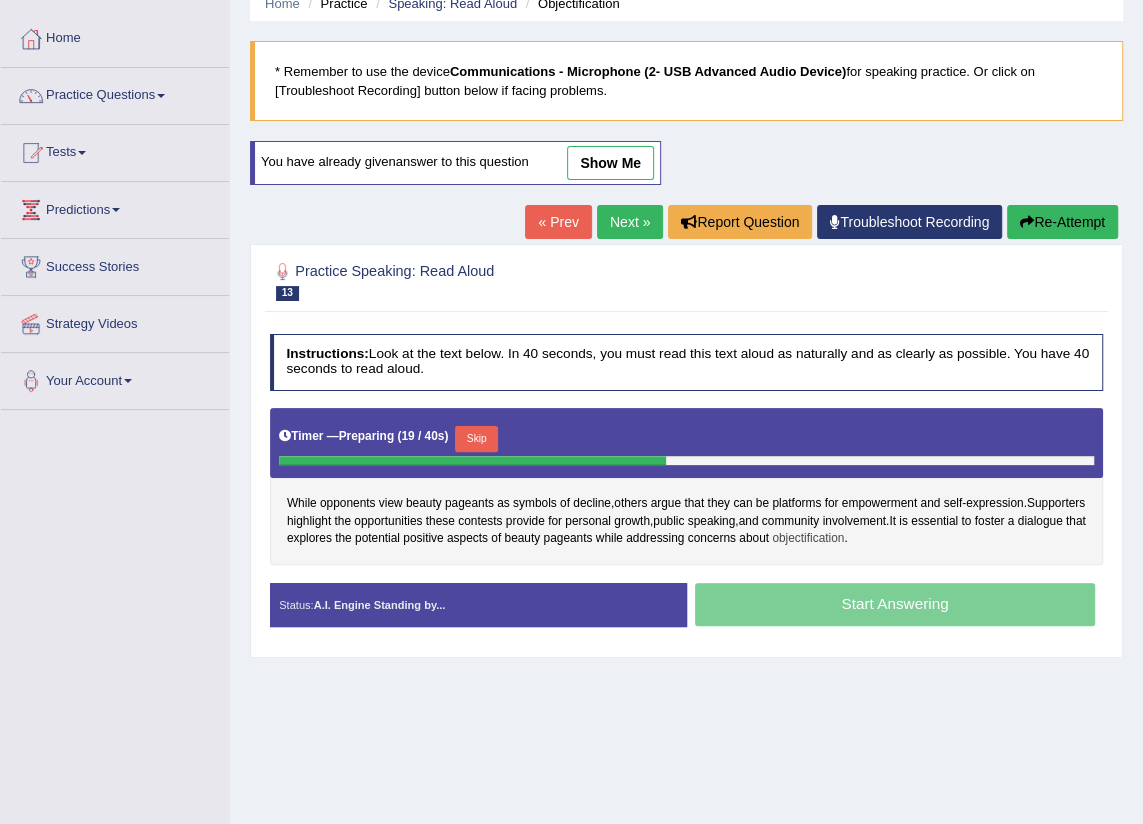 click on "objectification" at bounding box center (808, 539) 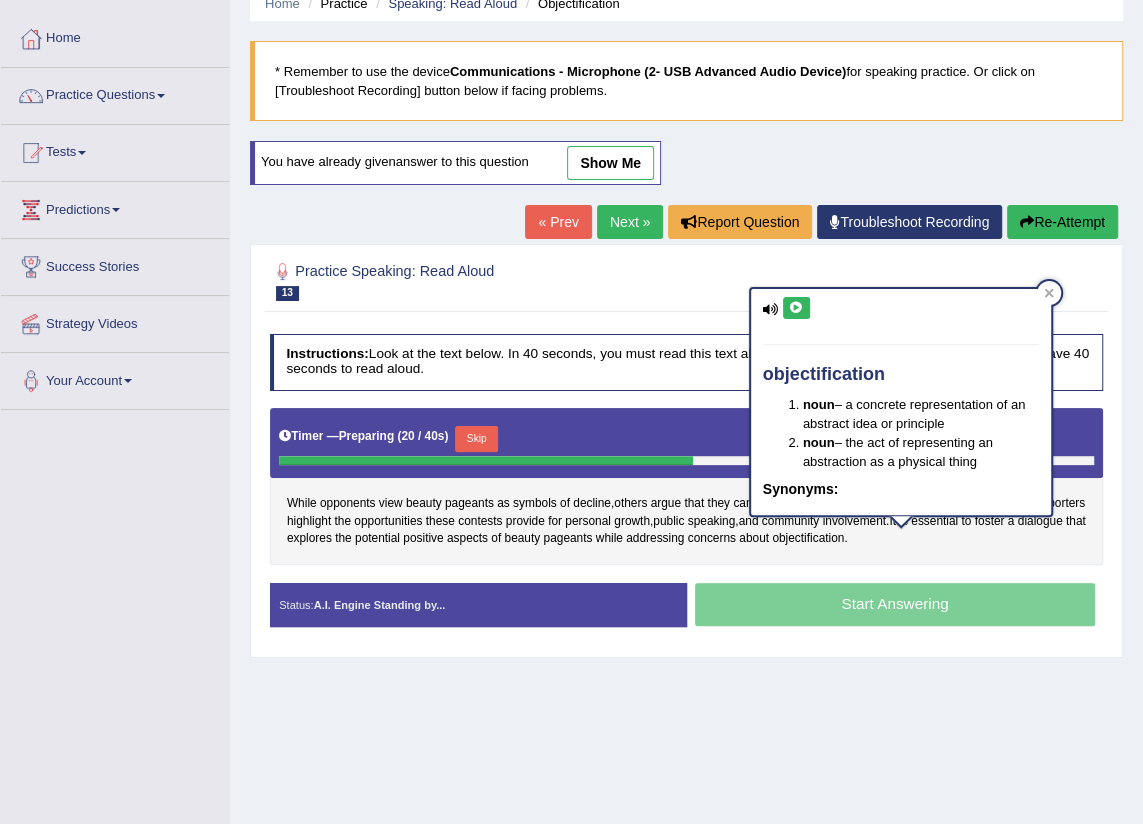 click at bounding box center [796, 308] 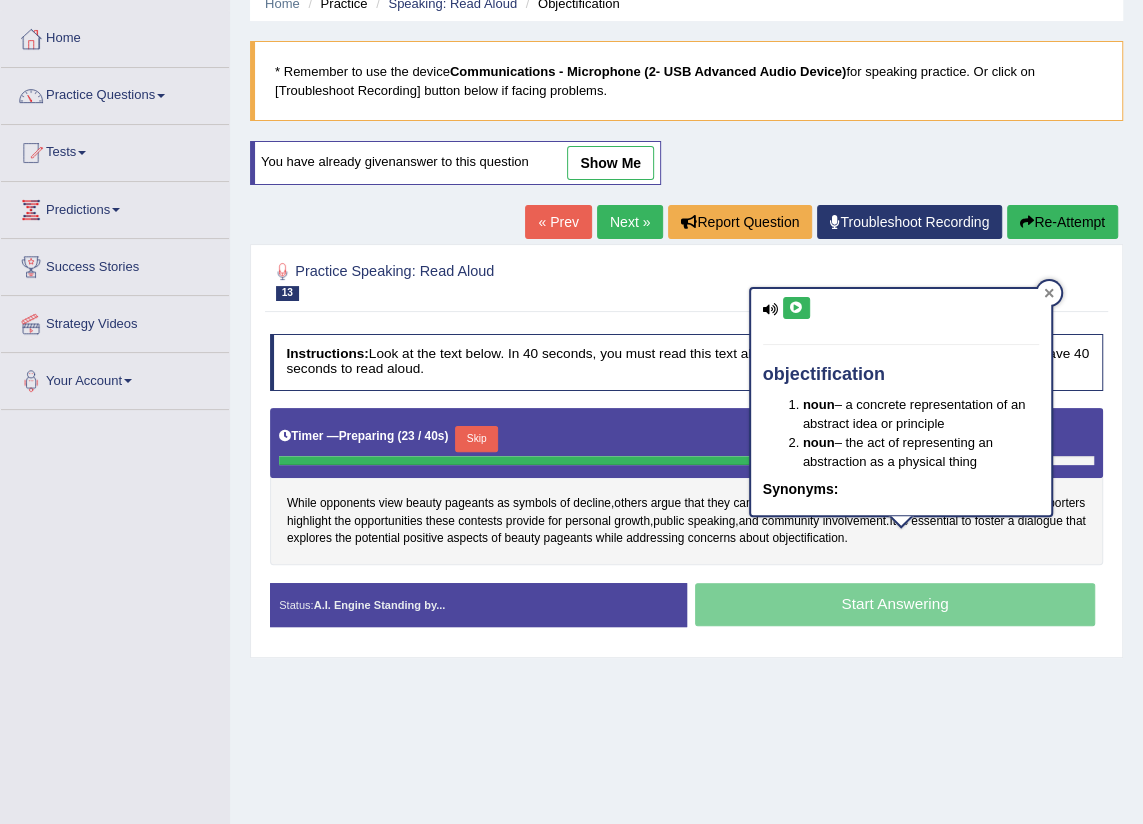 click 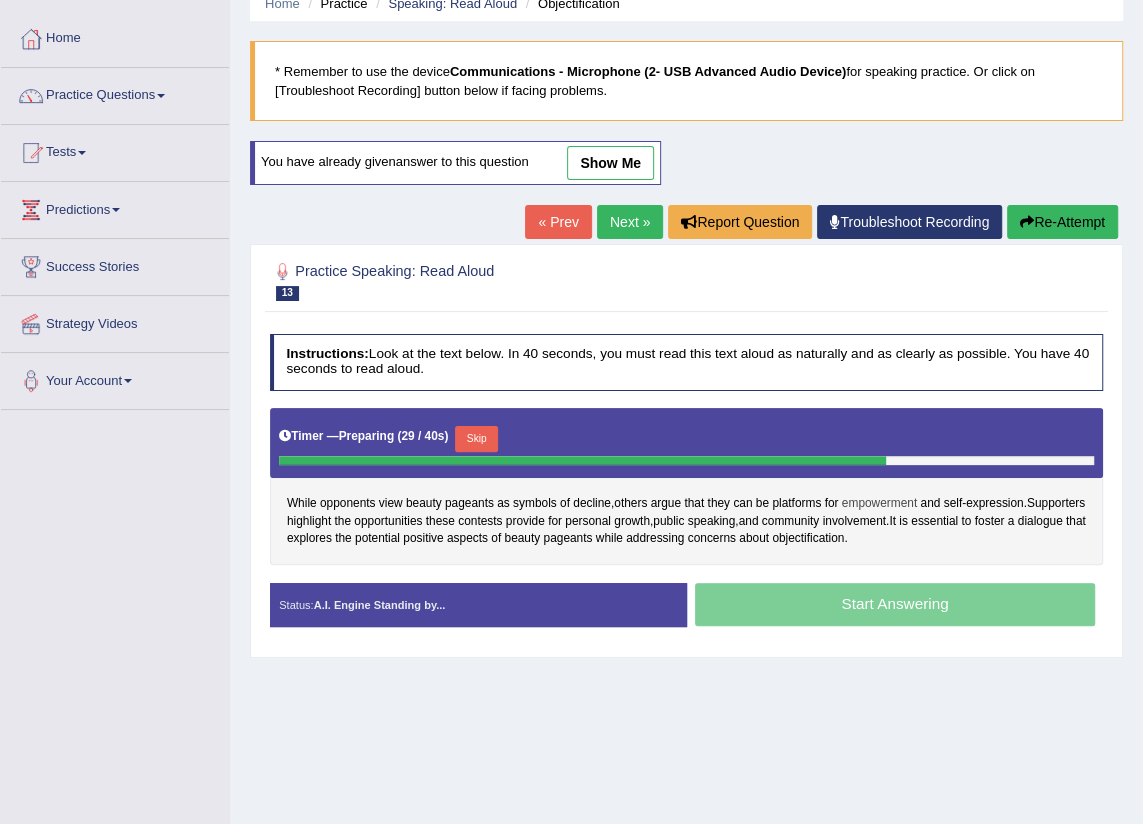 click on "empowerment" at bounding box center [879, 504] 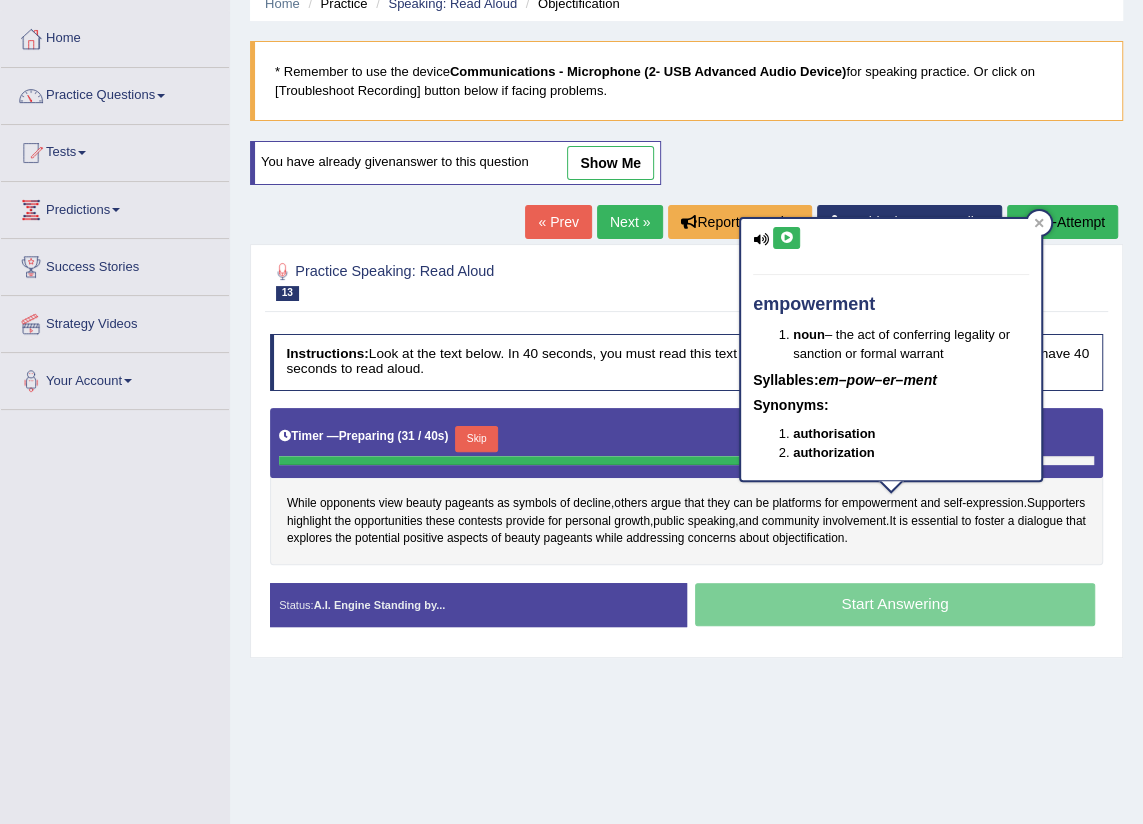 click at bounding box center [786, 238] 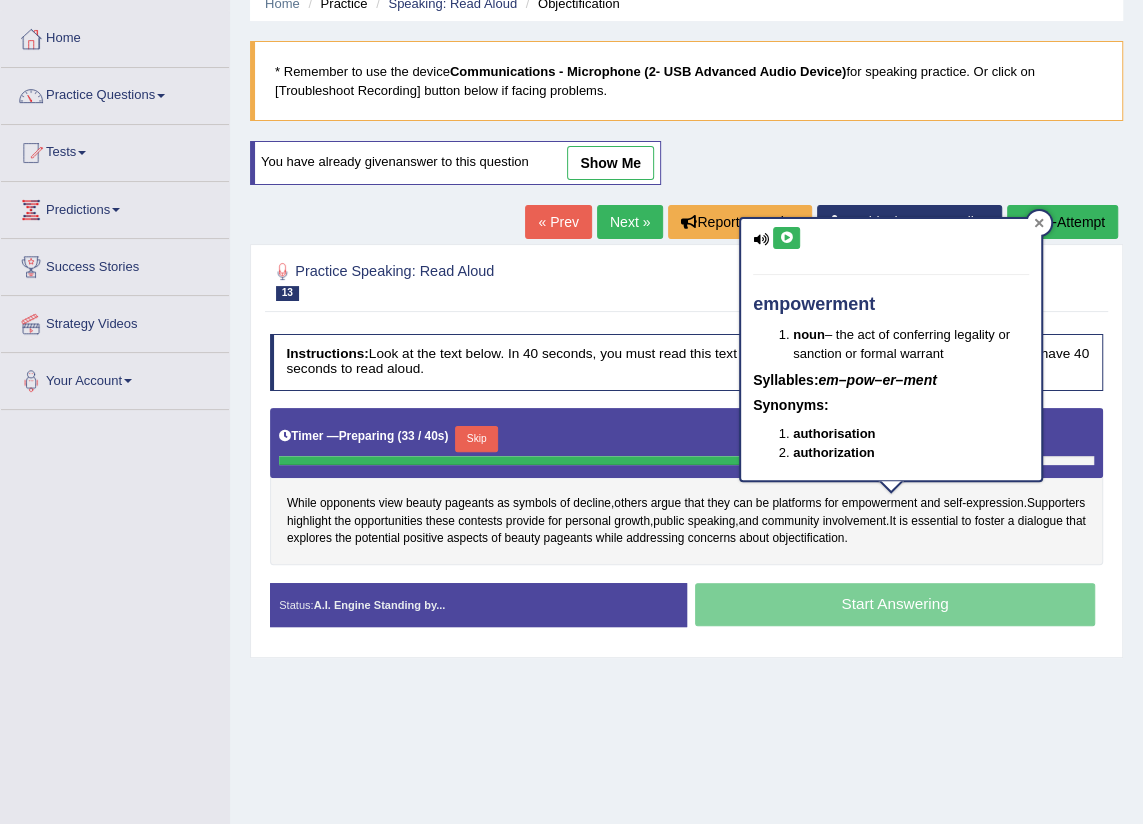 click at bounding box center (1039, 223) 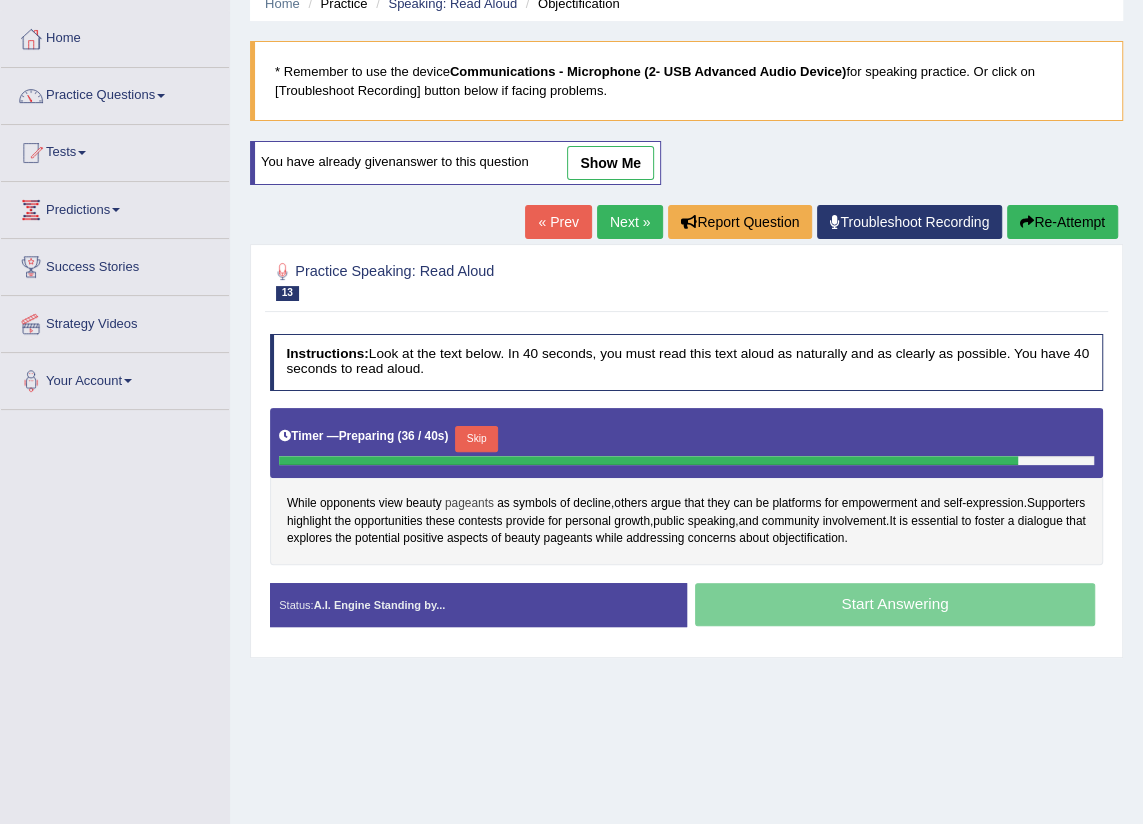 click on "pageants" at bounding box center (469, 504) 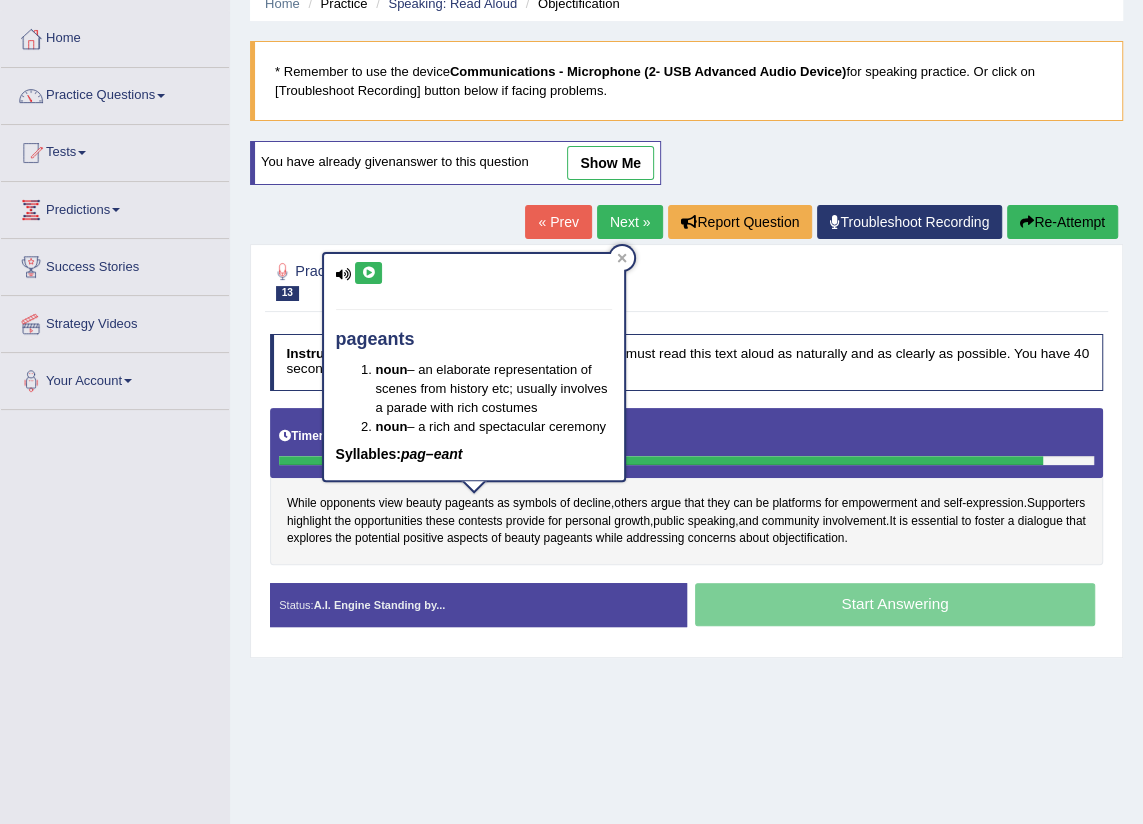 click at bounding box center [368, 273] 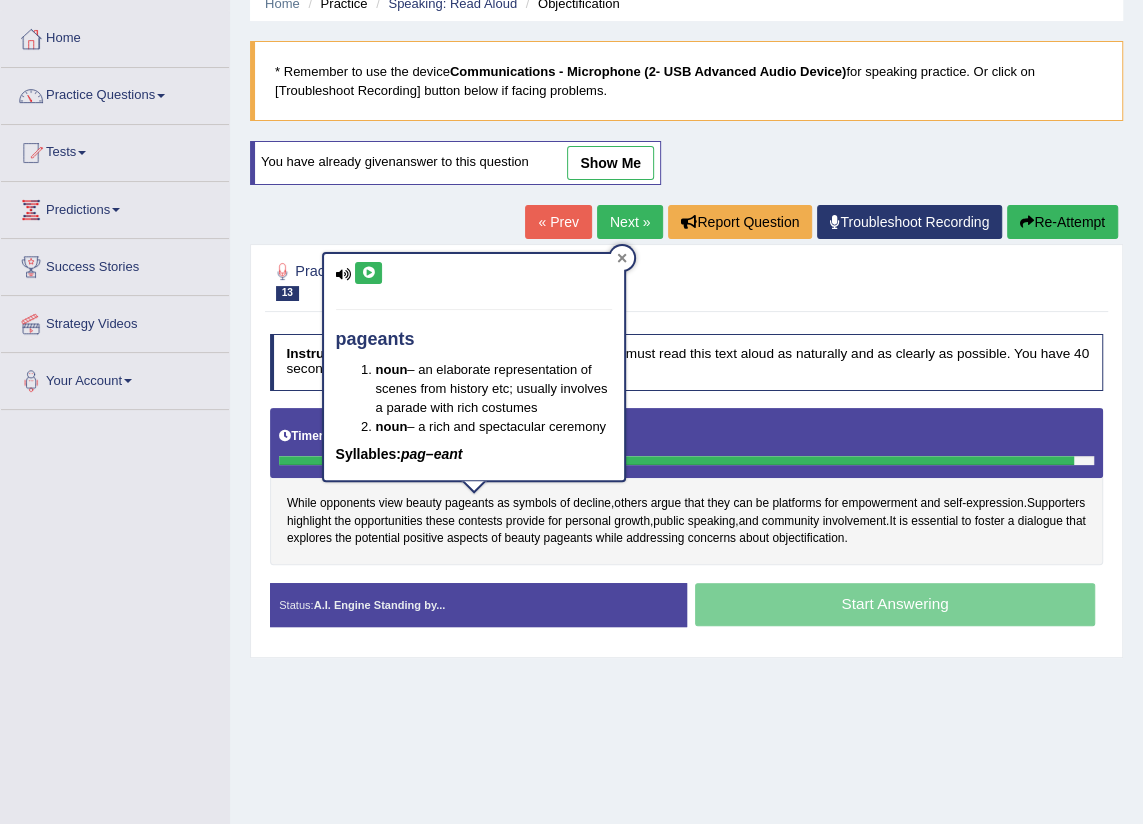 click 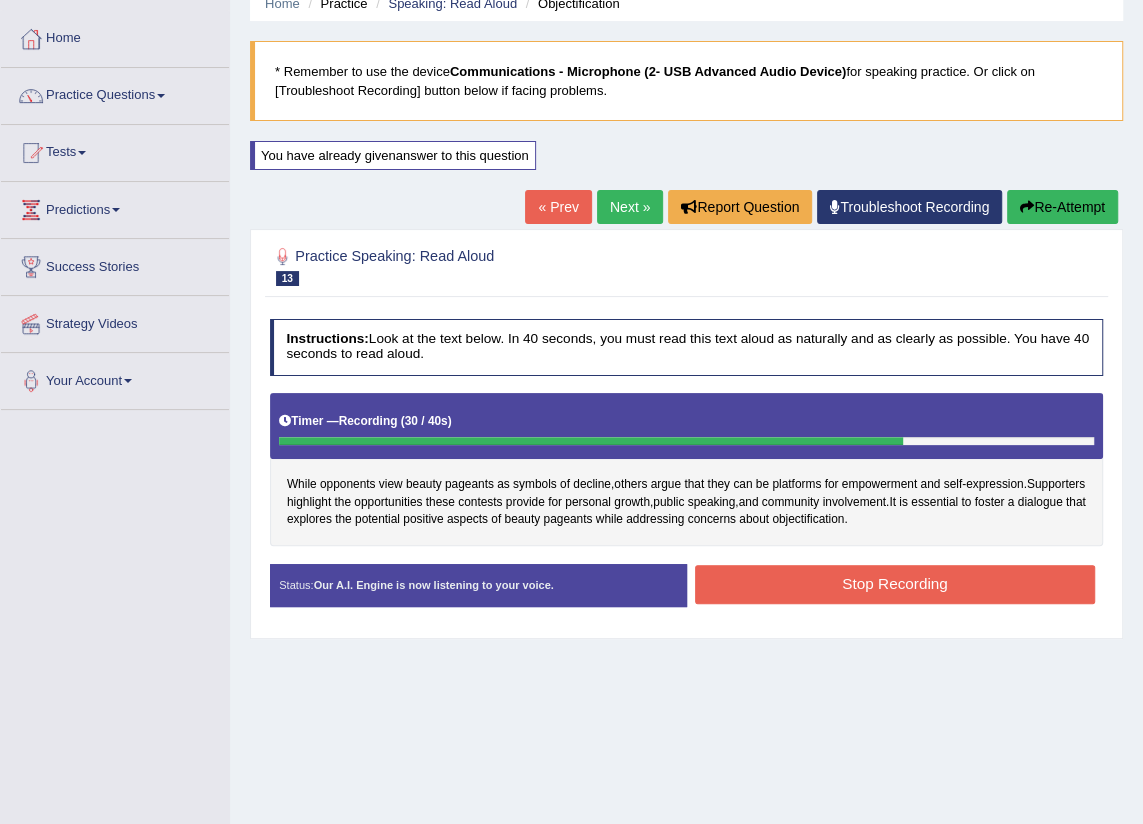 click on "Stop Recording" at bounding box center (895, 584) 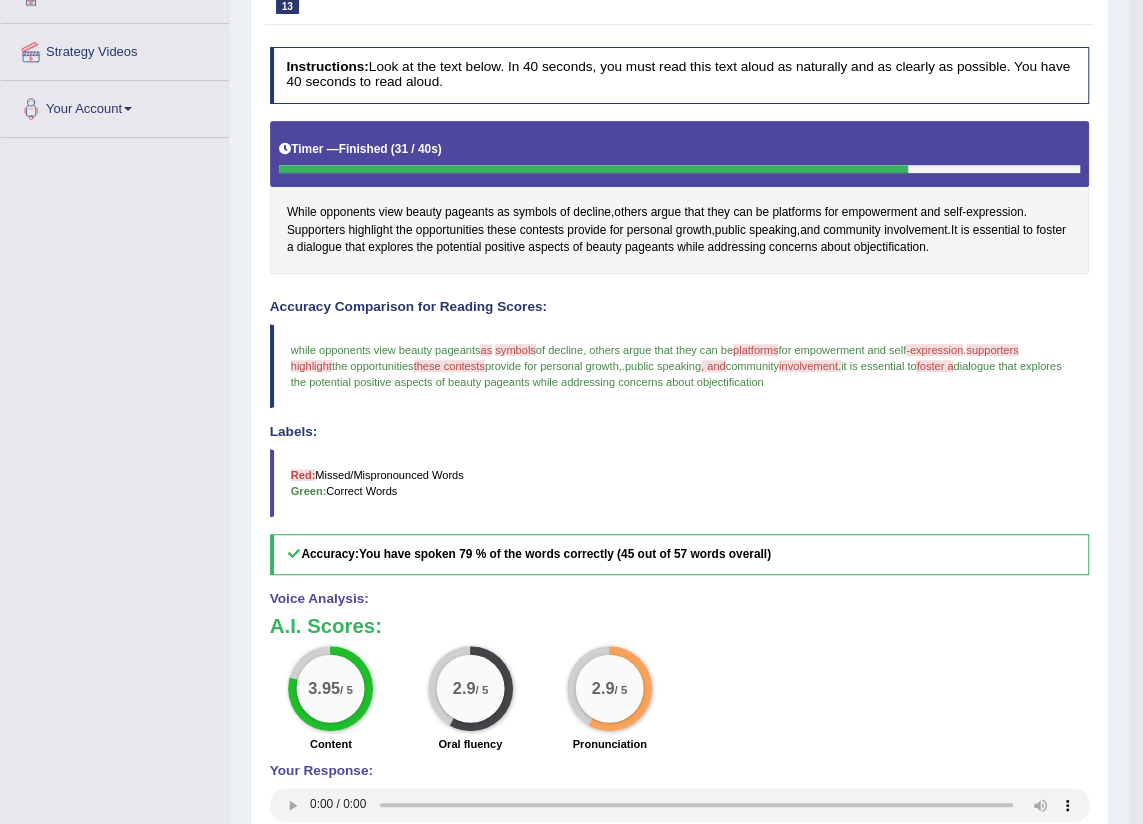 scroll, scrollTop: 270, scrollLeft: 0, axis: vertical 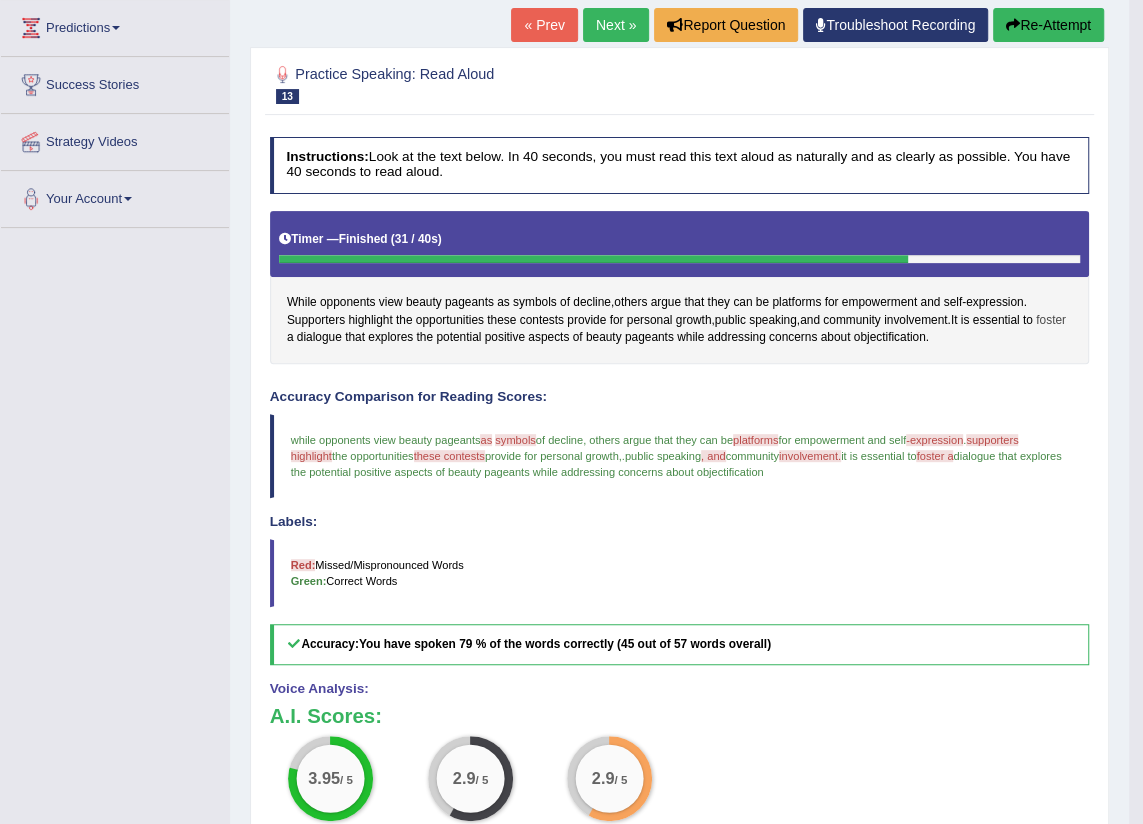click on "foster" at bounding box center [1051, 321] 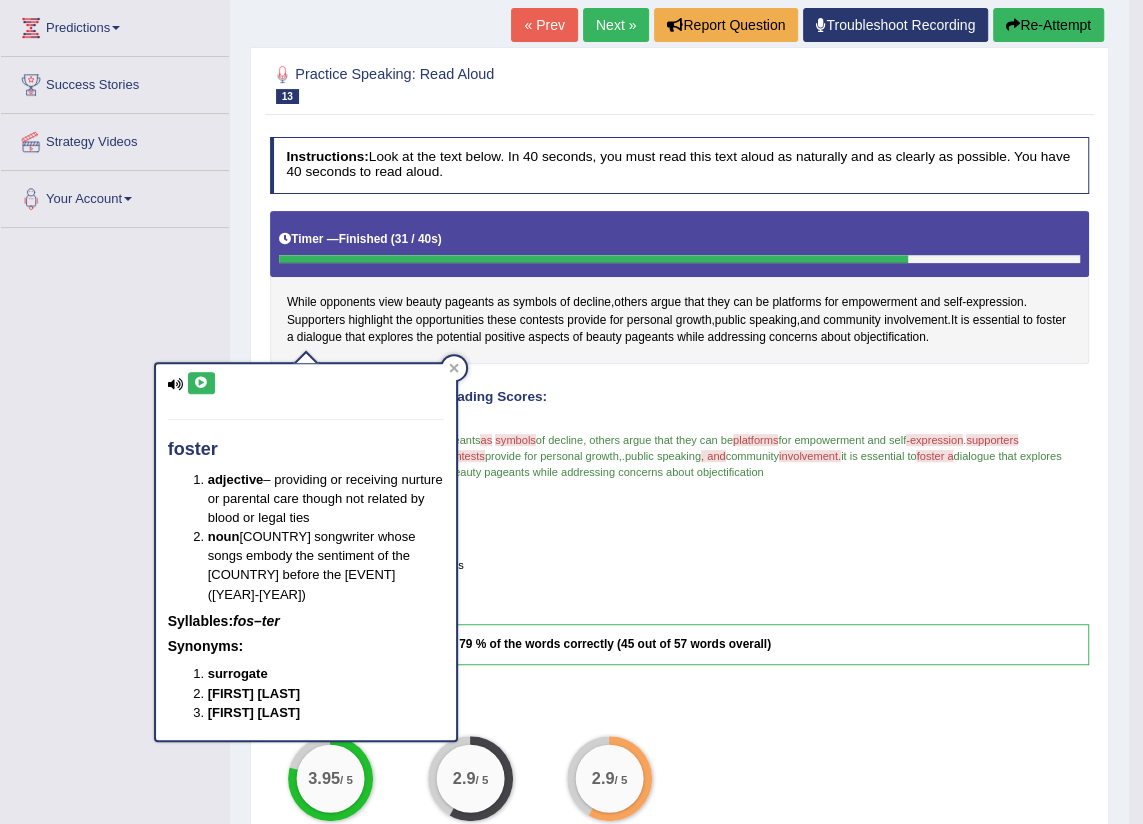 click at bounding box center [201, 383] 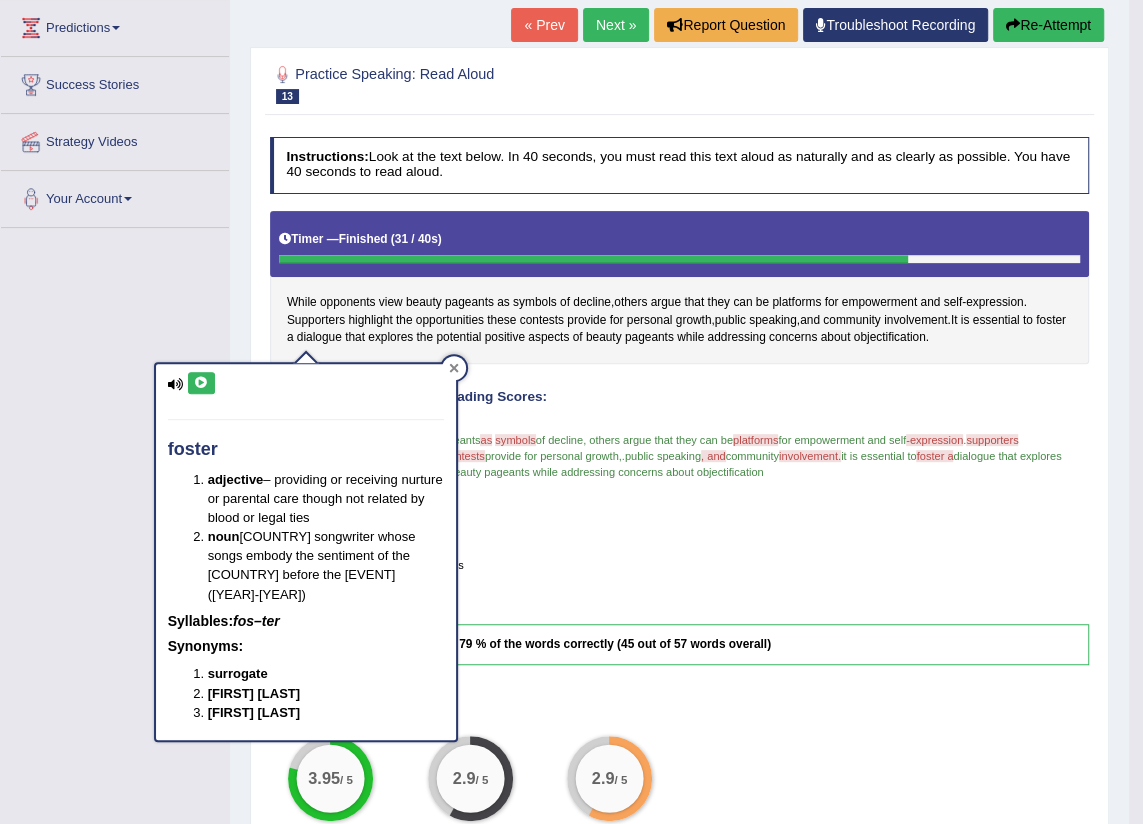 click at bounding box center [454, 368] 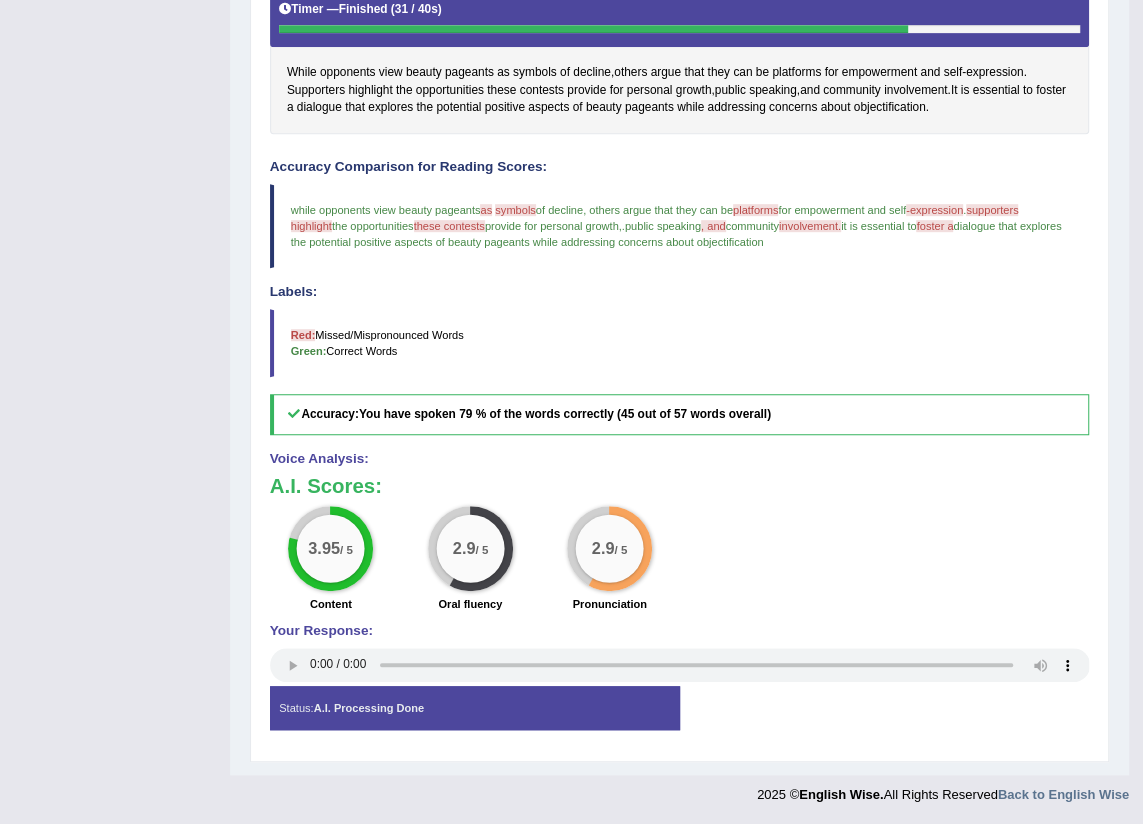scroll, scrollTop: 0, scrollLeft: 0, axis: both 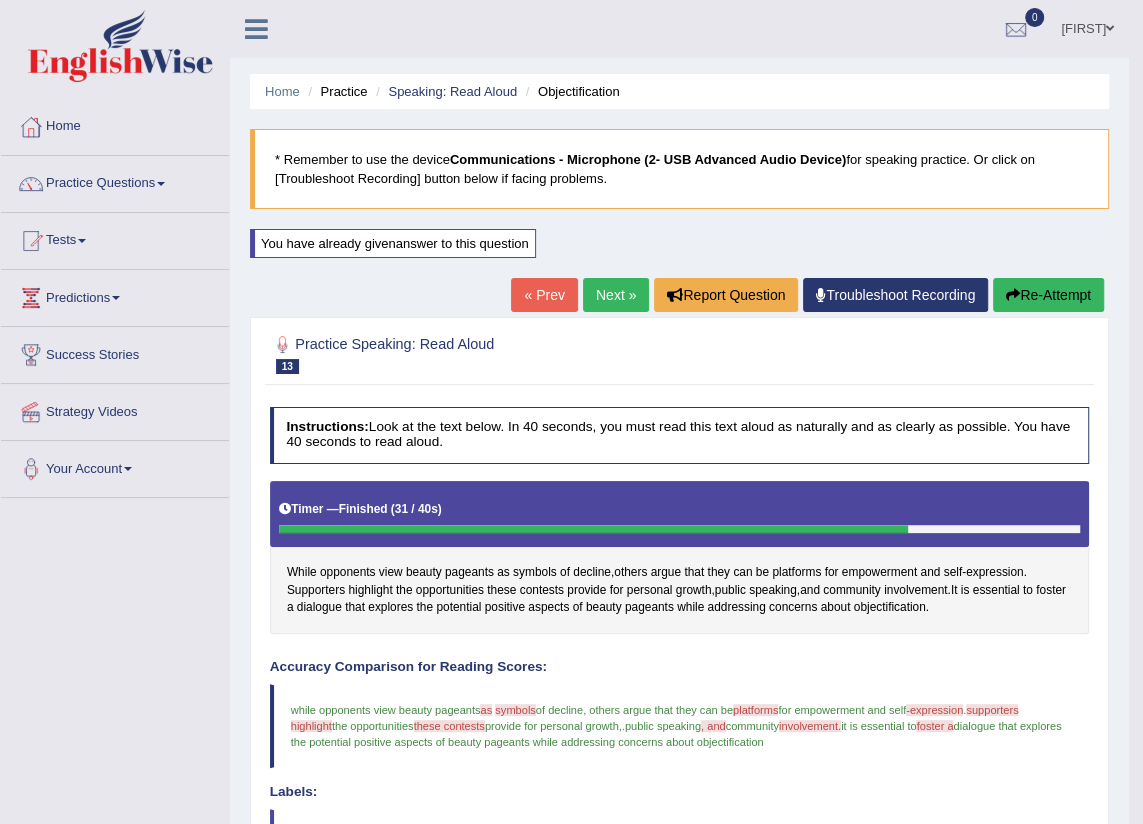 click on "Next »" at bounding box center [616, 295] 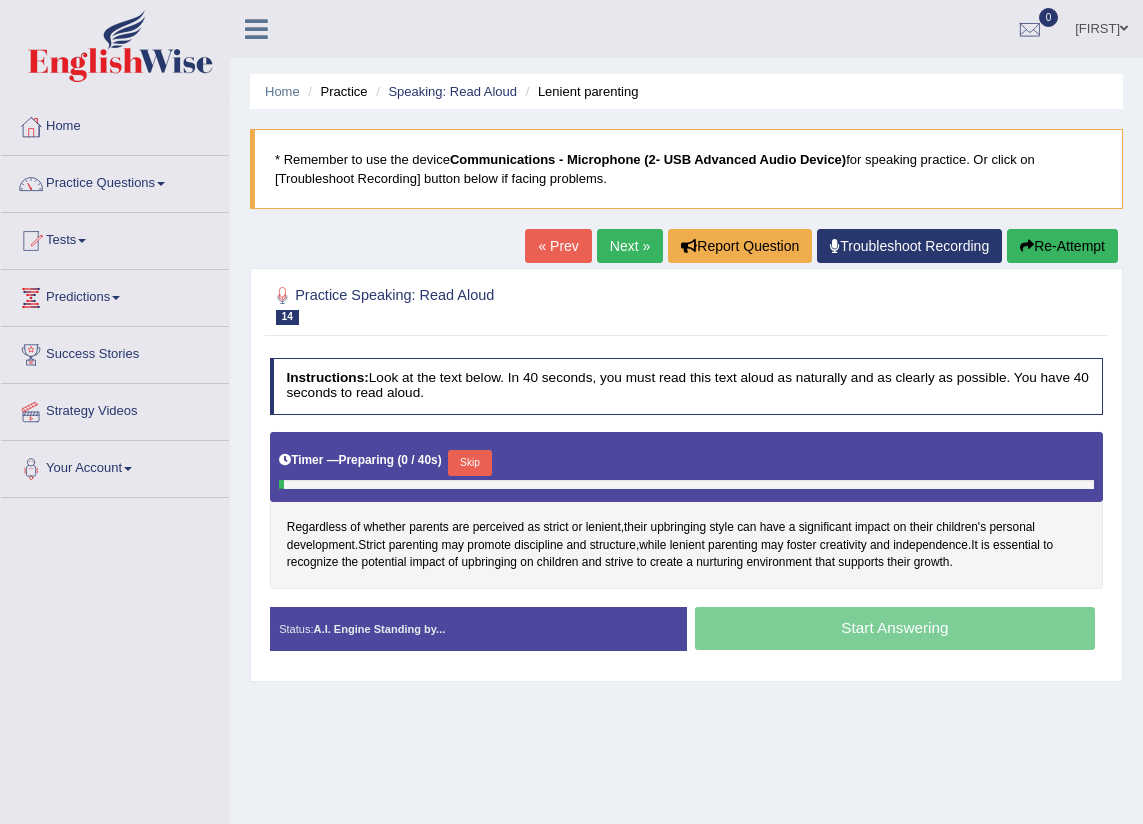 scroll, scrollTop: 0, scrollLeft: 0, axis: both 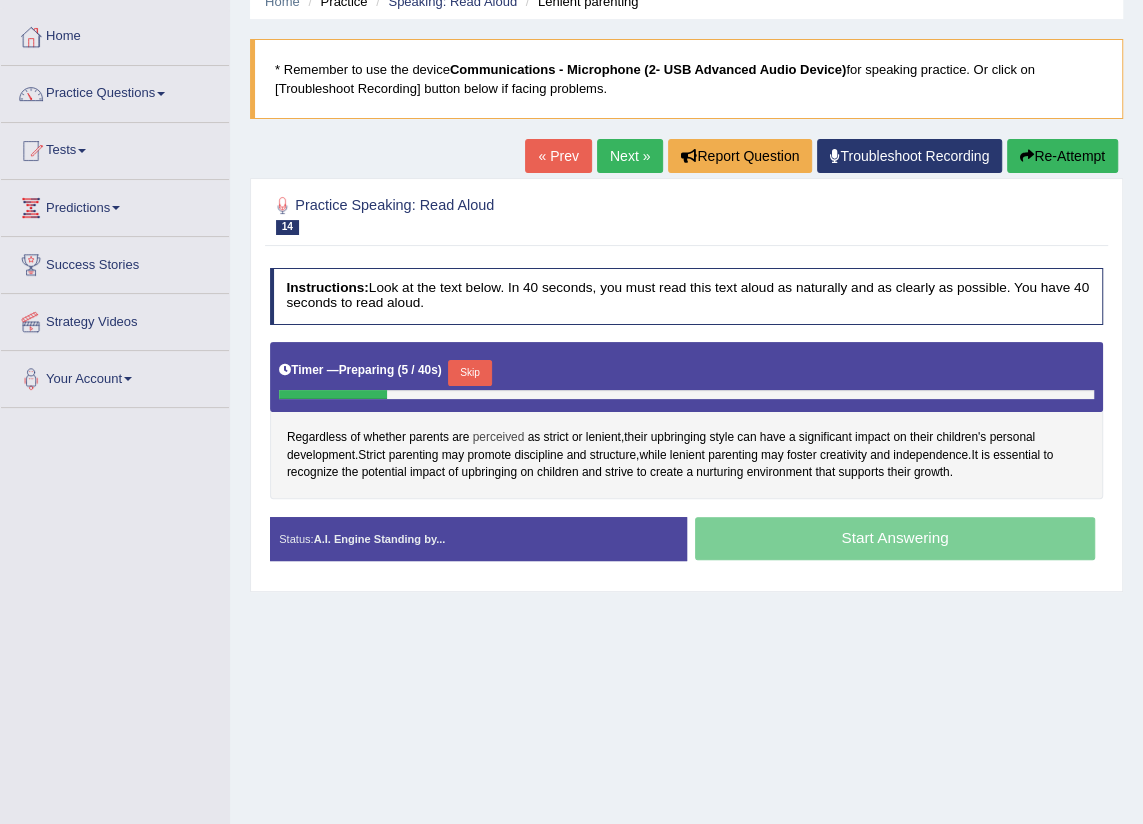 click on "perceived" at bounding box center (499, 438) 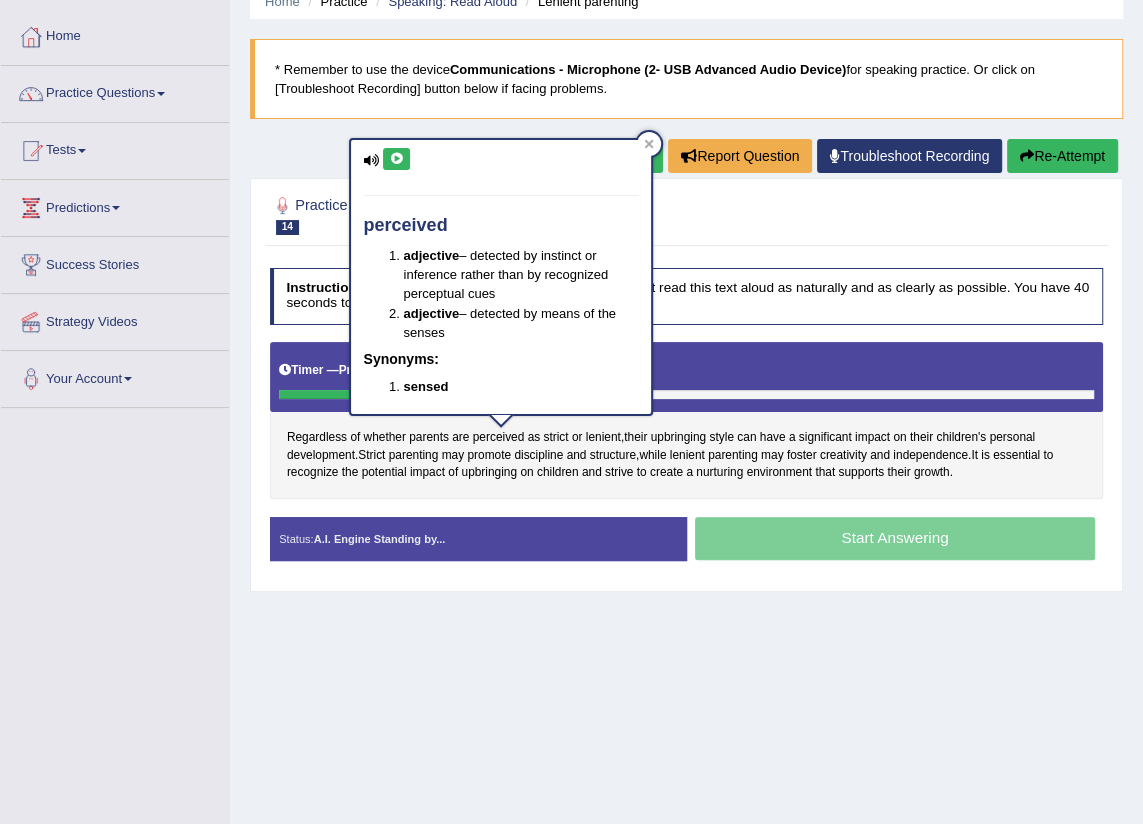 click at bounding box center (396, 159) 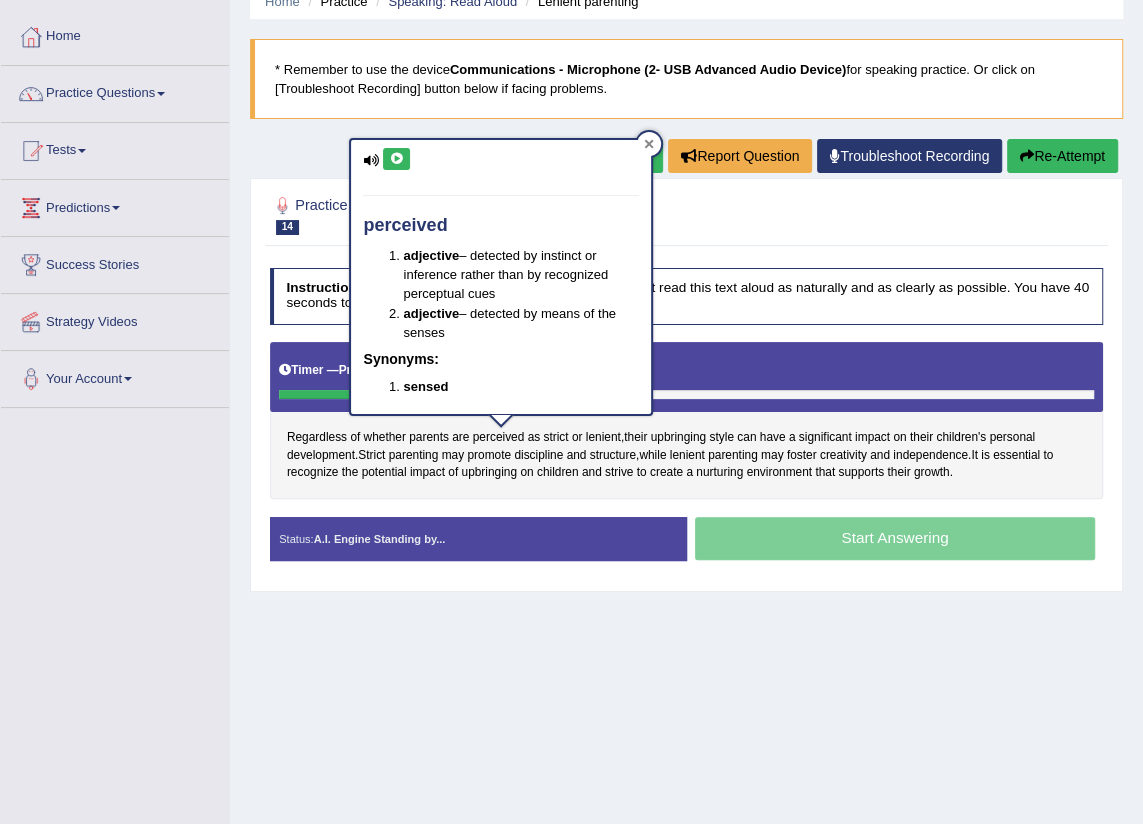 click 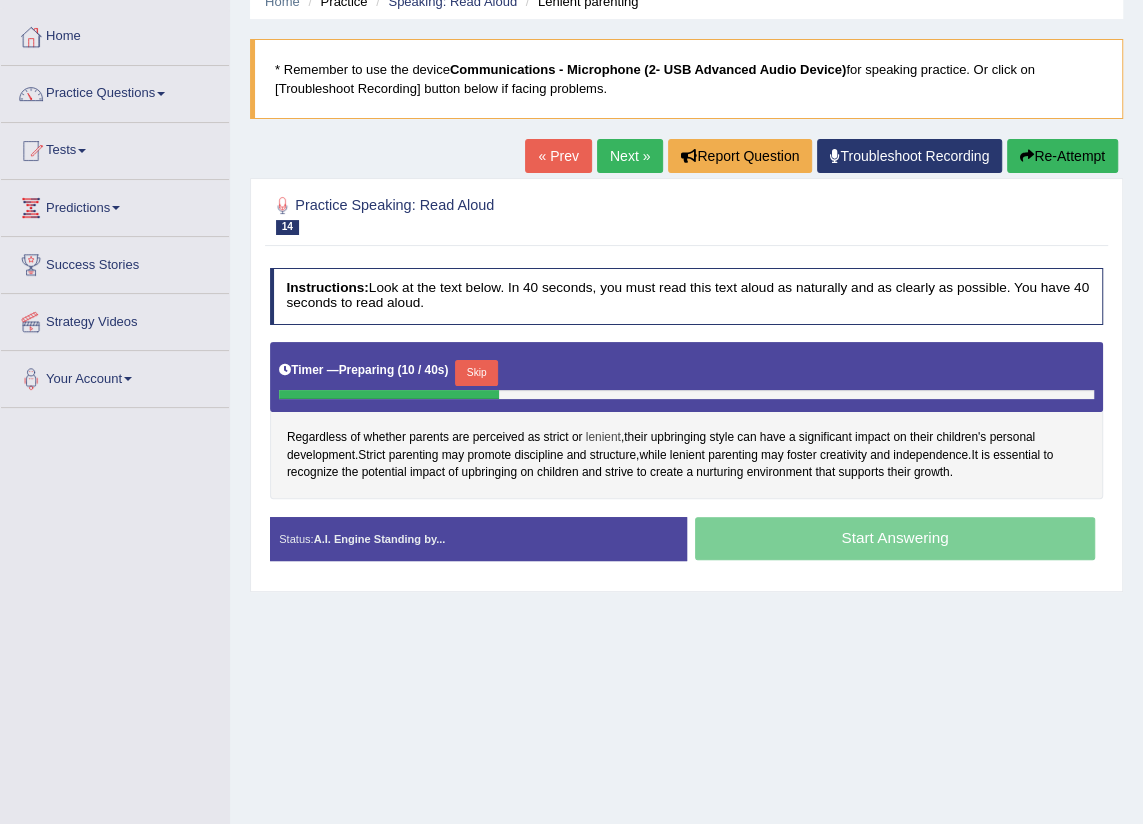 click on "lenient" at bounding box center [603, 438] 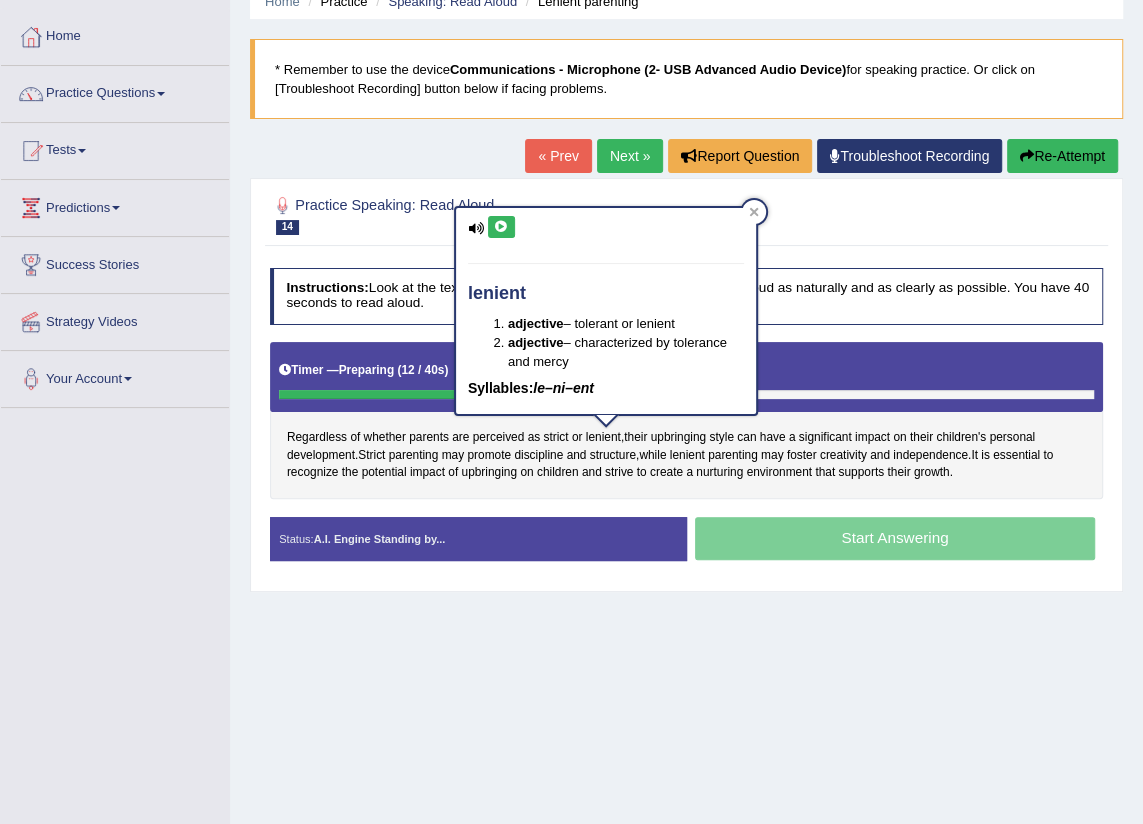 click at bounding box center [501, 227] 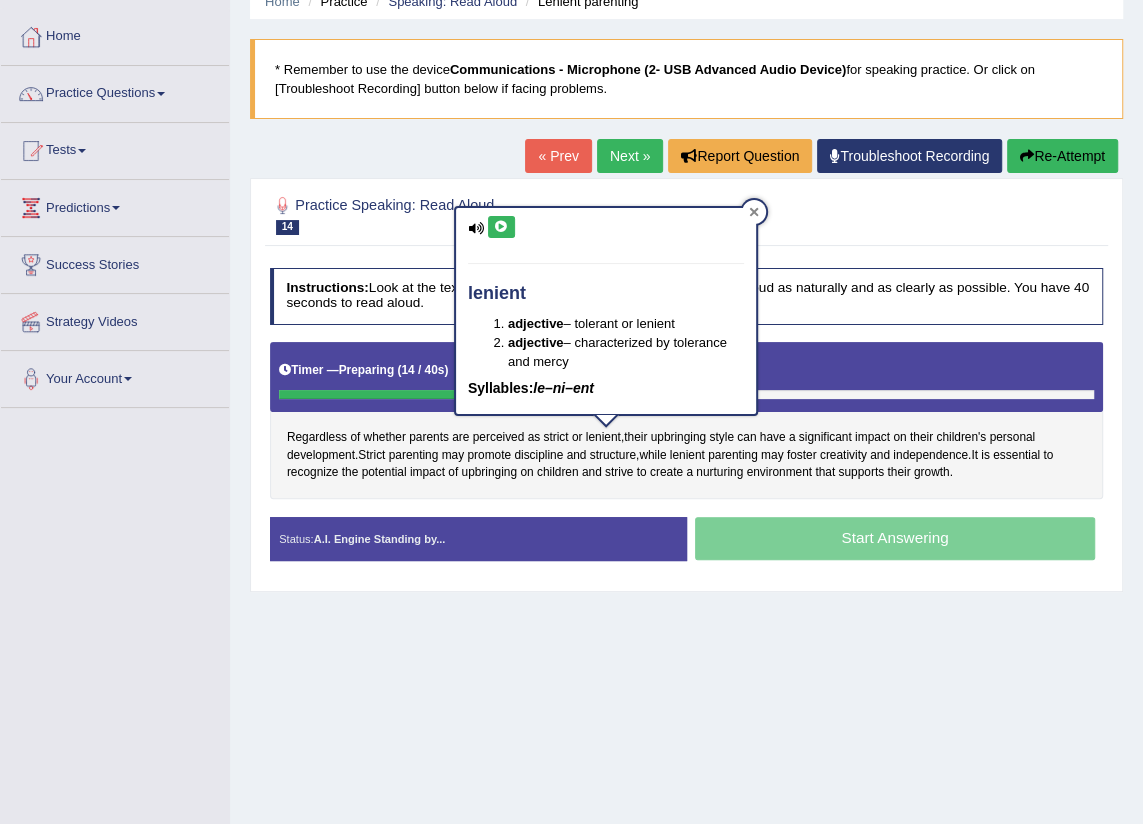 click at bounding box center [754, 212] 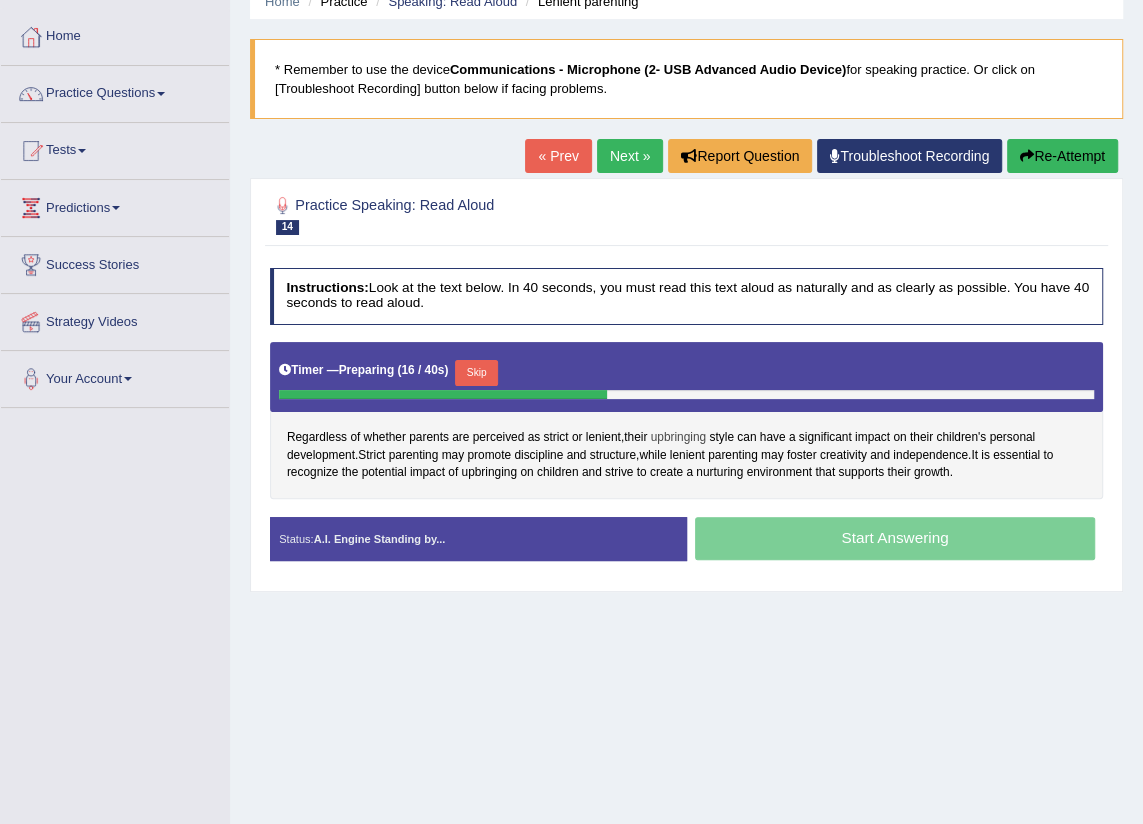 click on "upbringing" at bounding box center [679, 438] 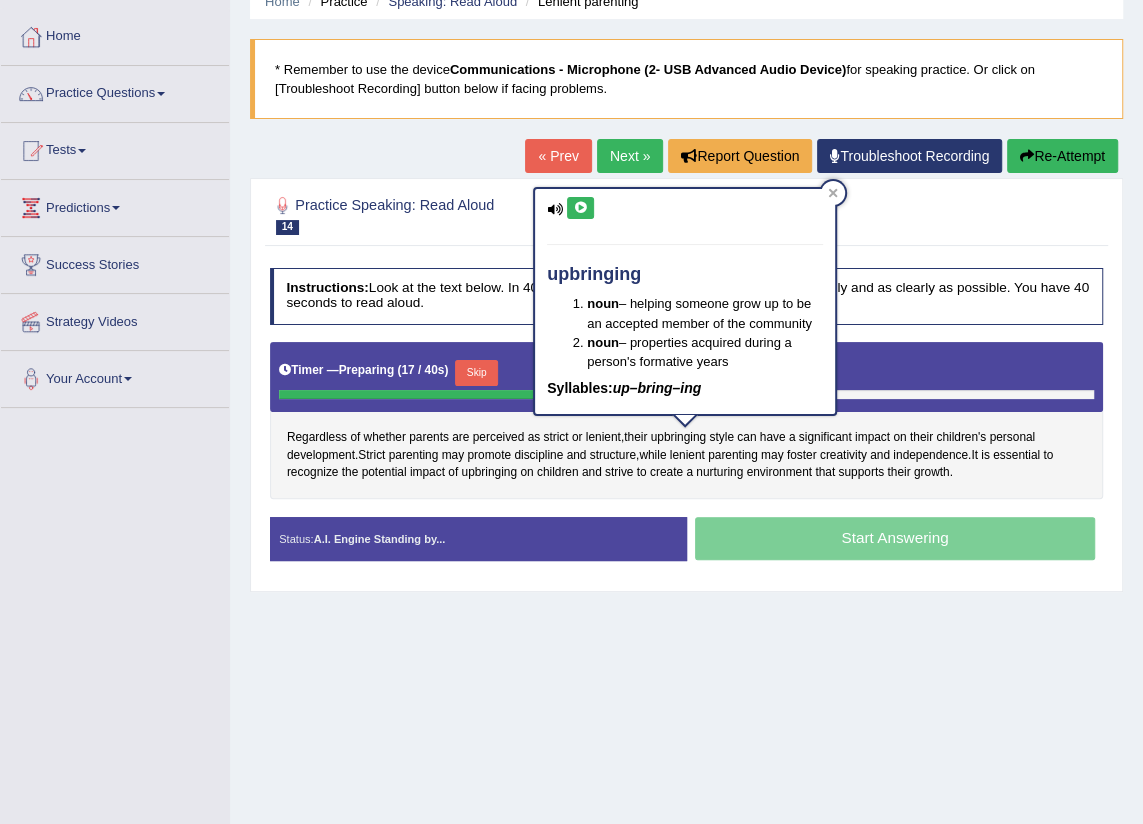 click at bounding box center (580, 208) 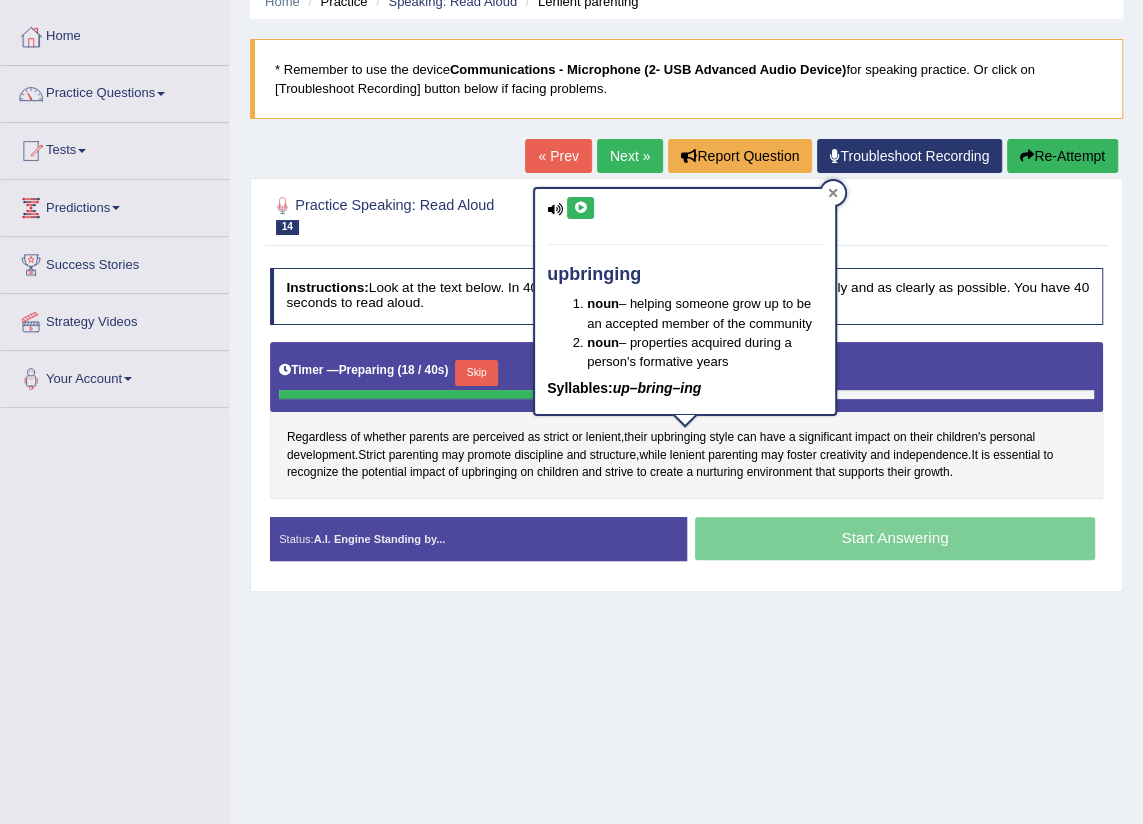click at bounding box center (833, 193) 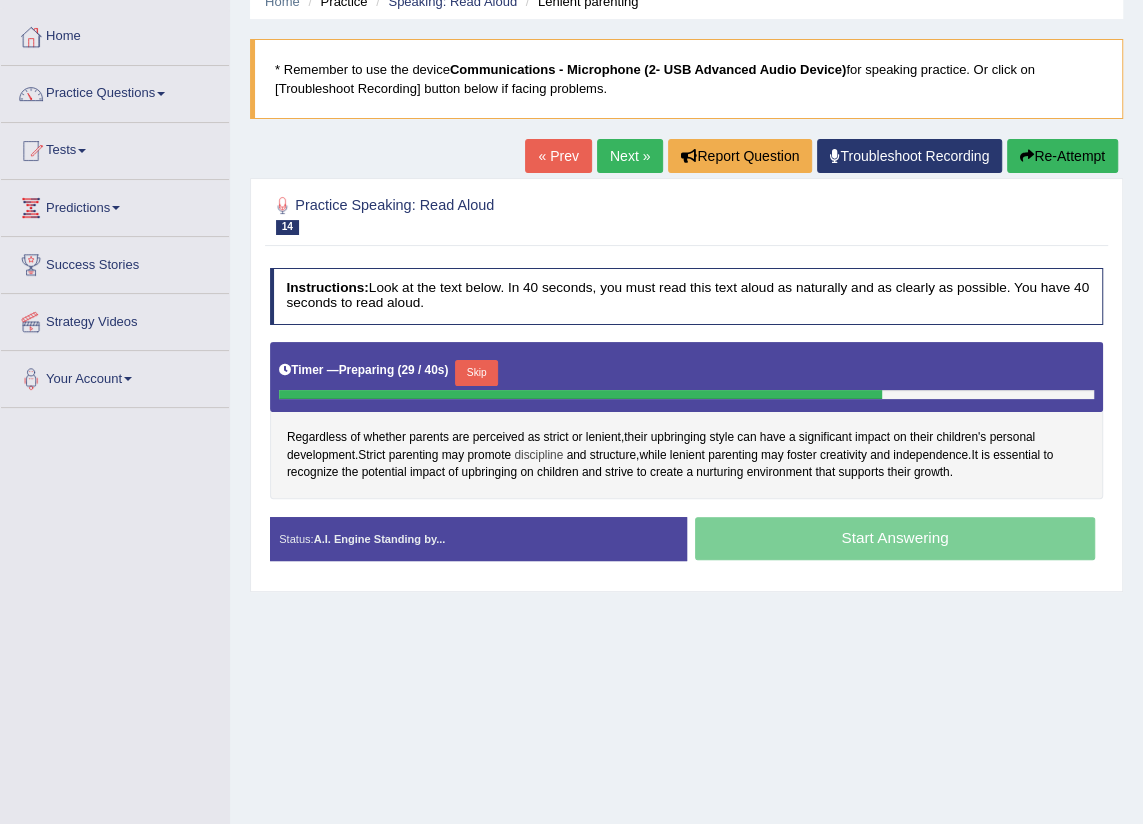click on "discipline" at bounding box center [538, 456] 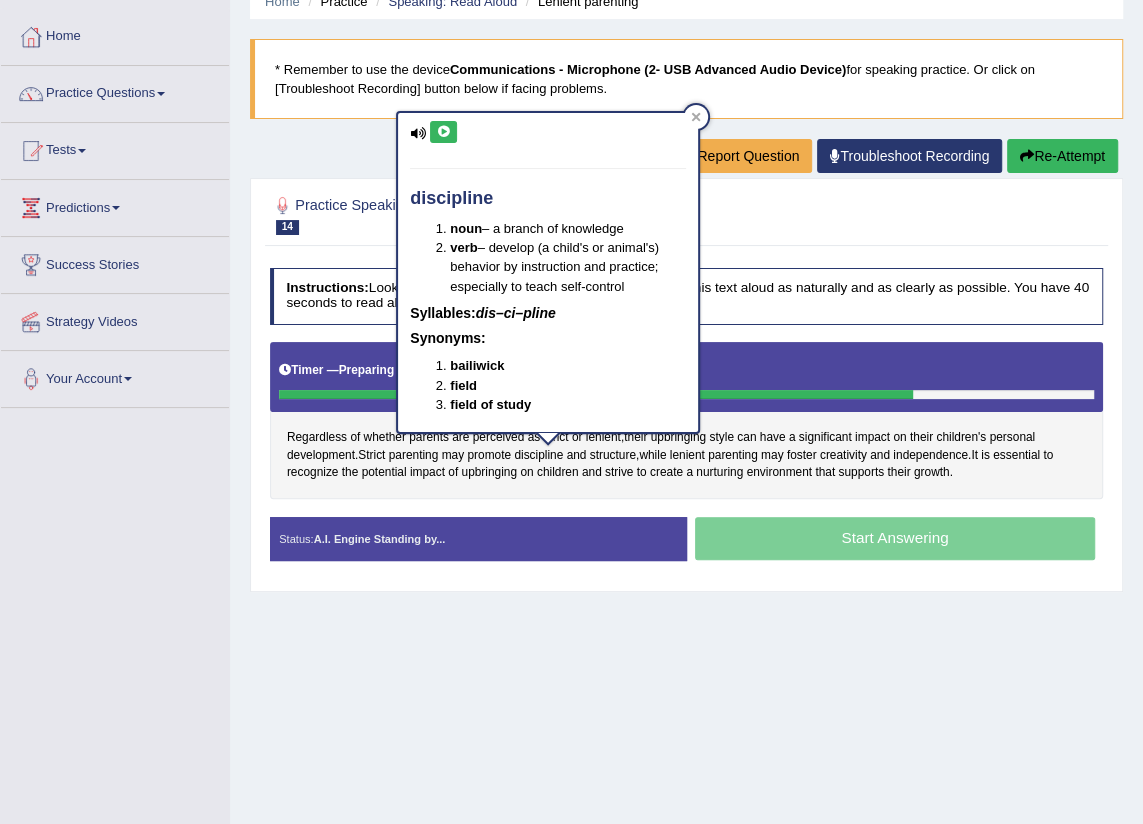 click at bounding box center [443, 132] 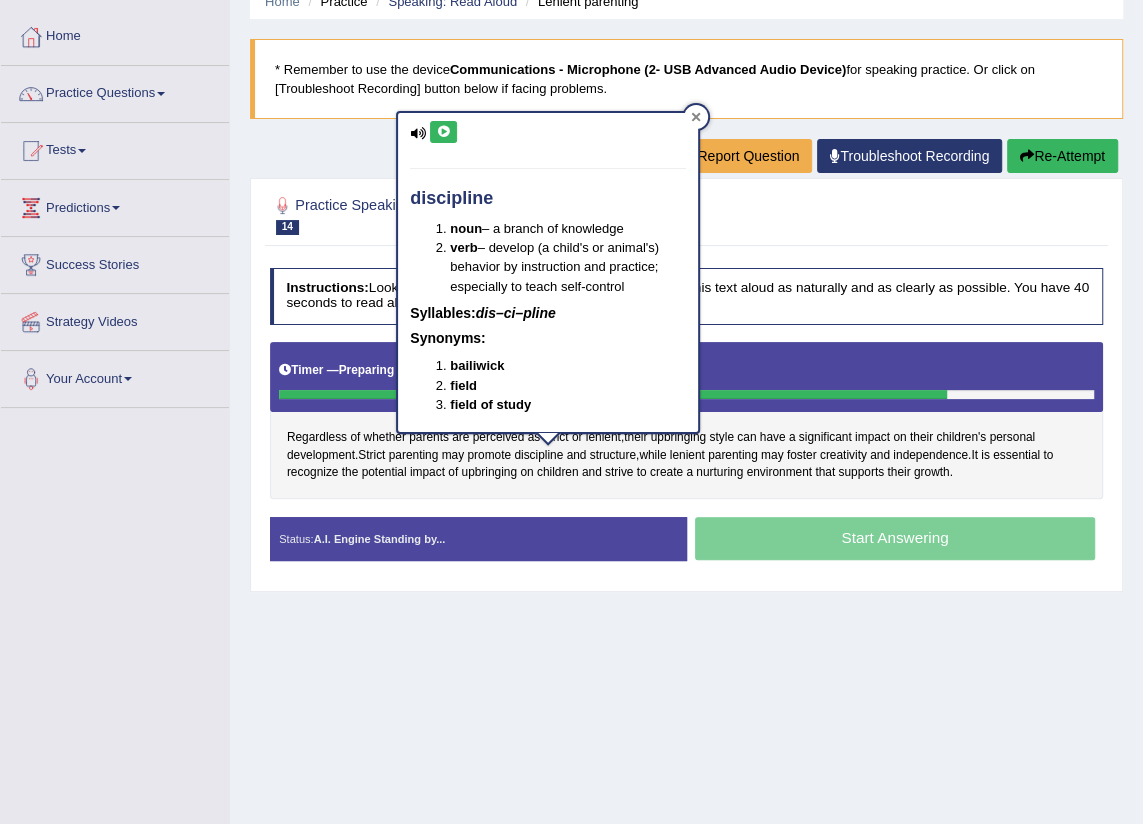 click at bounding box center [696, 117] 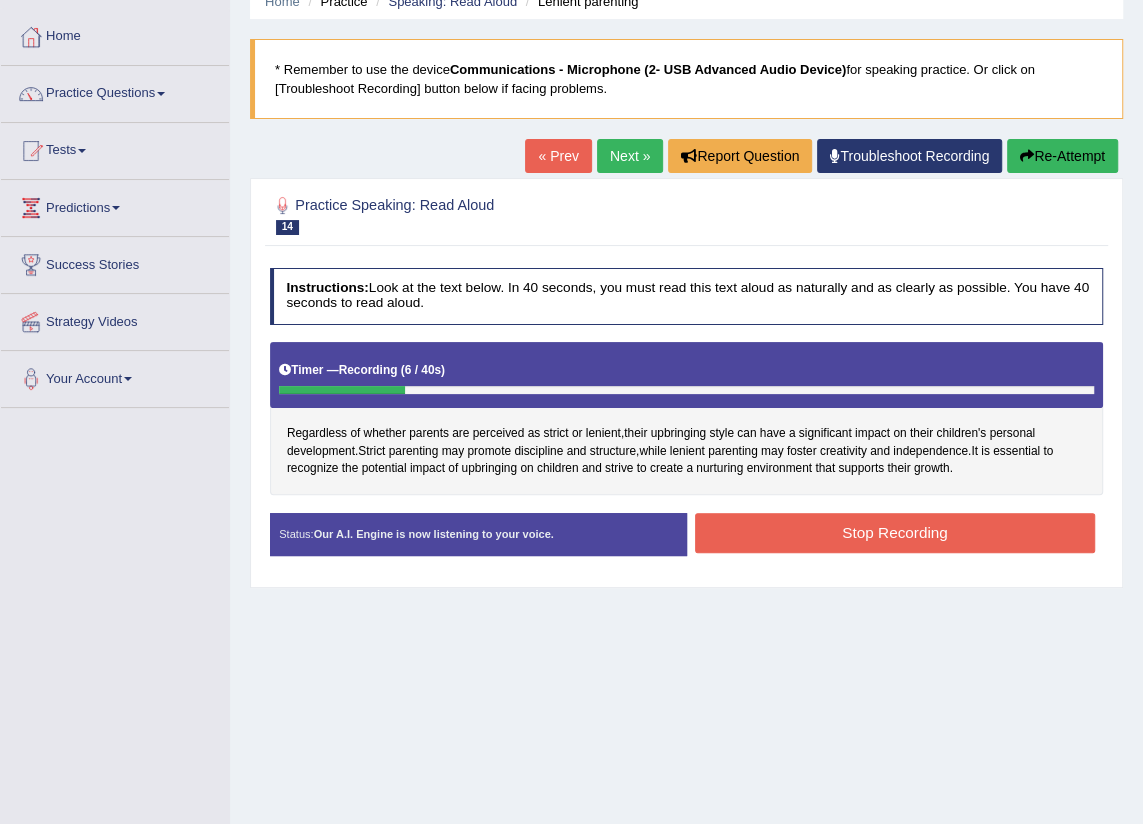 click on "Stop Recording" at bounding box center (895, 532) 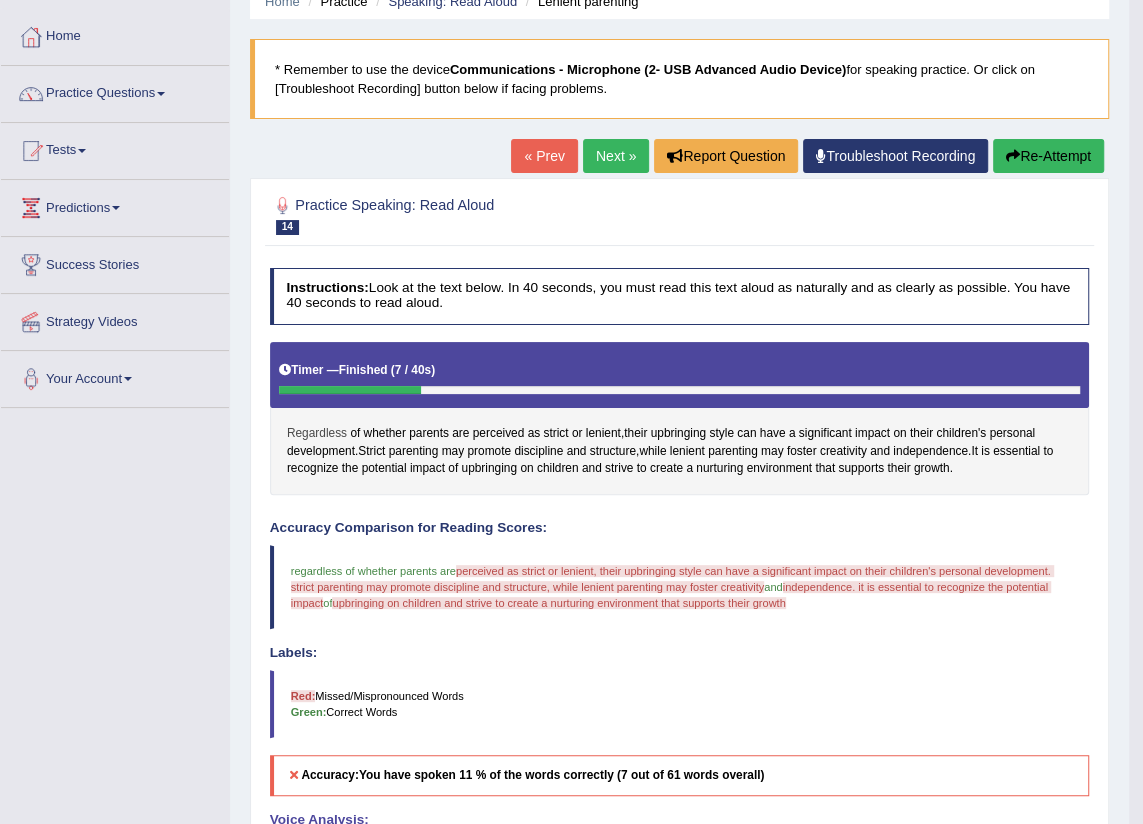 click on "Regardless" at bounding box center (317, 434) 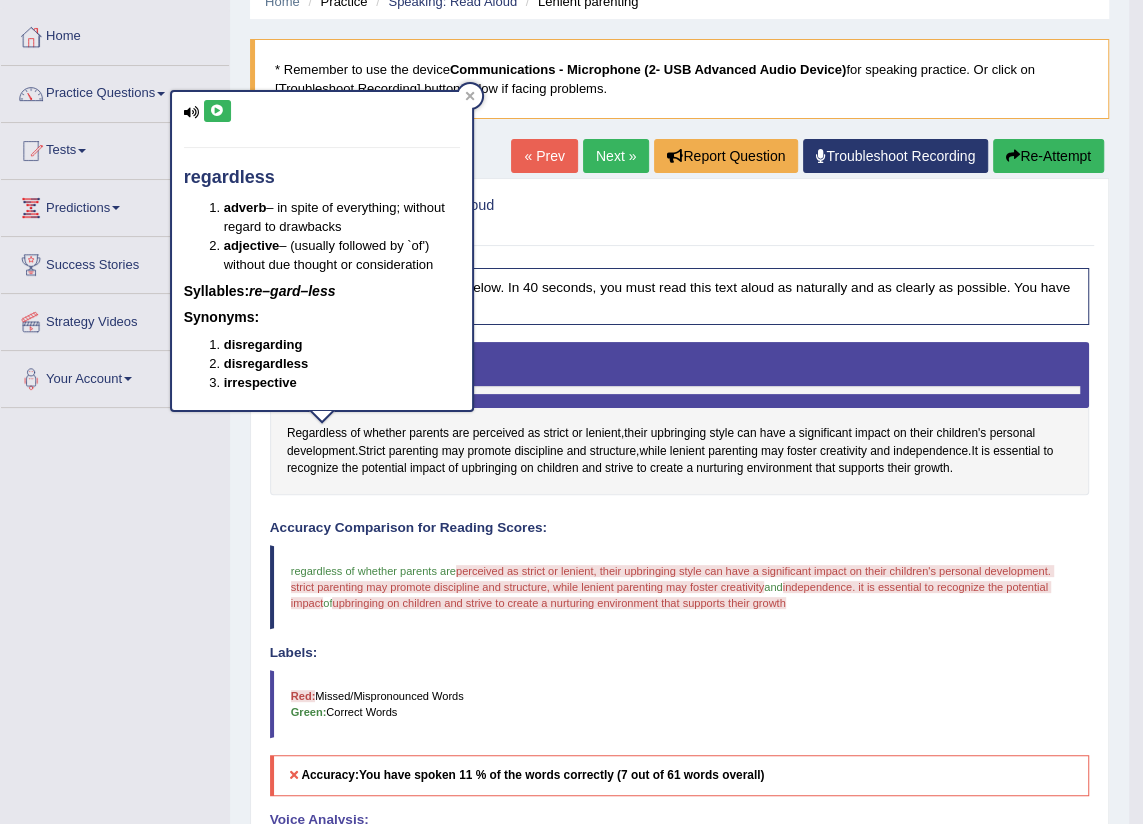 click at bounding box center [217, 111] 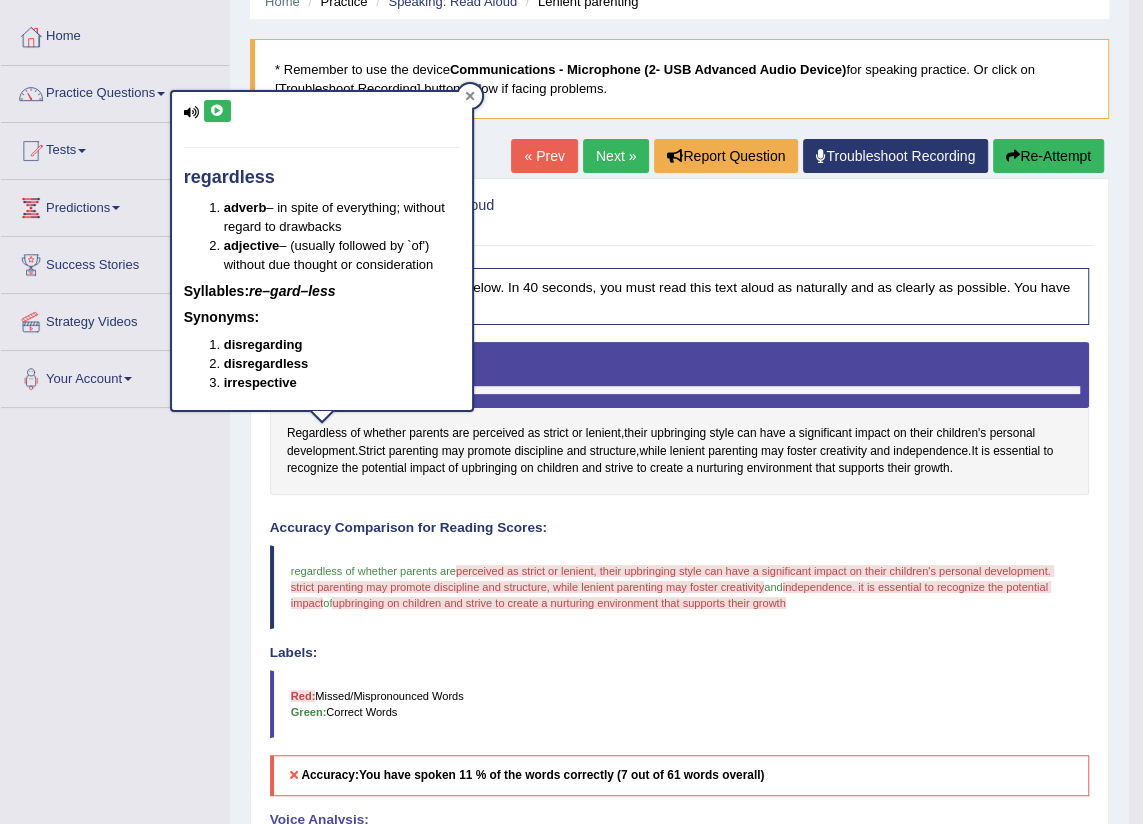 click 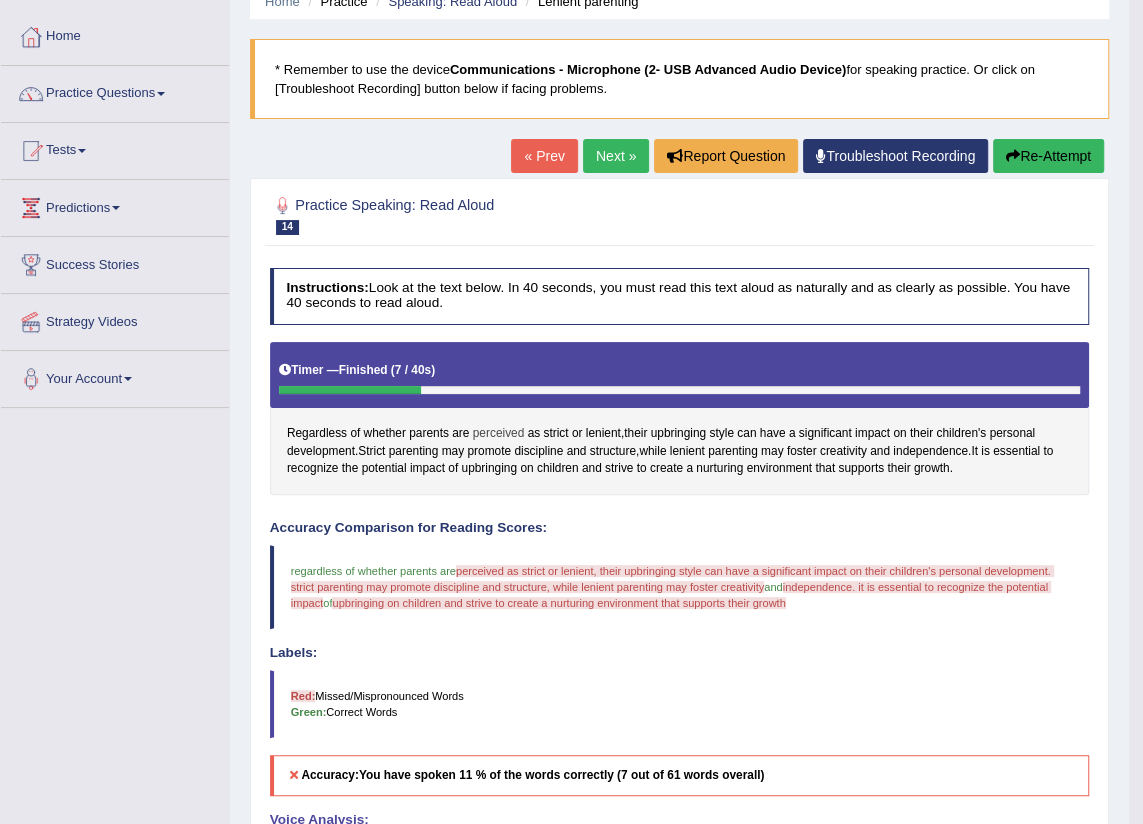 click on "perceived" at bounding box center [499, 434] 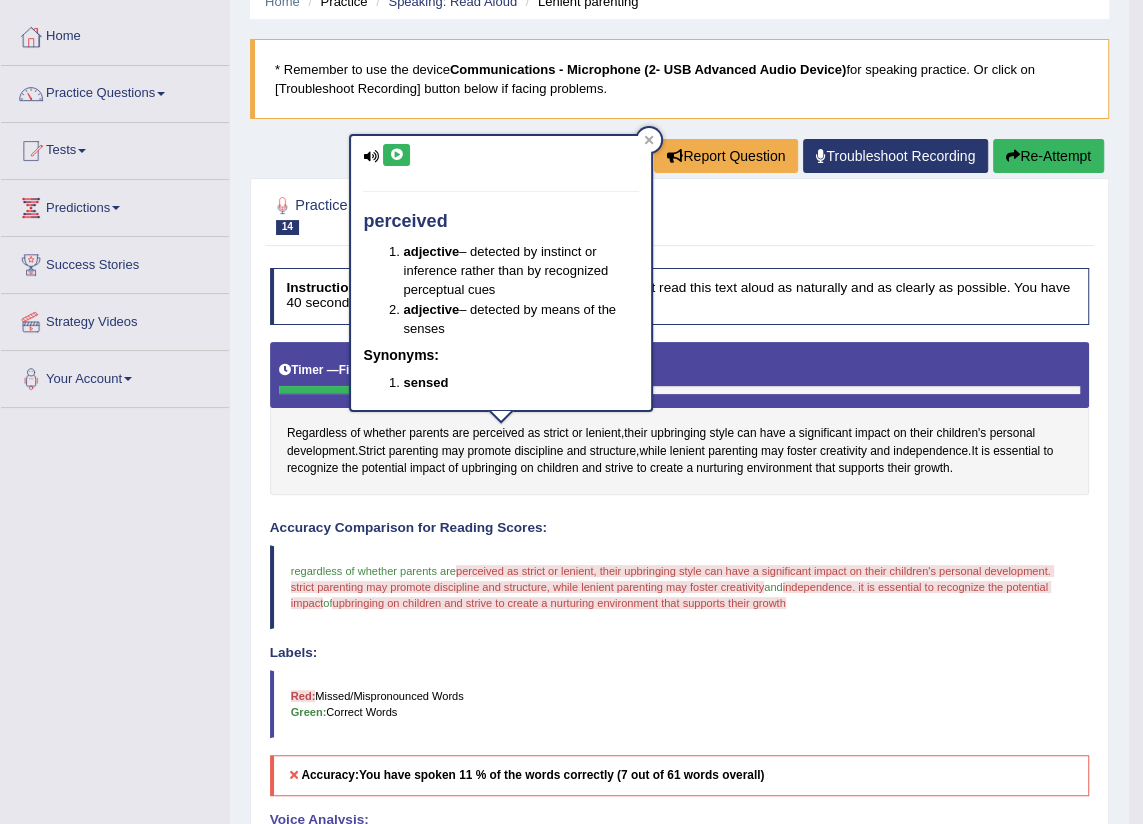 click at bounding box center [396, 155] 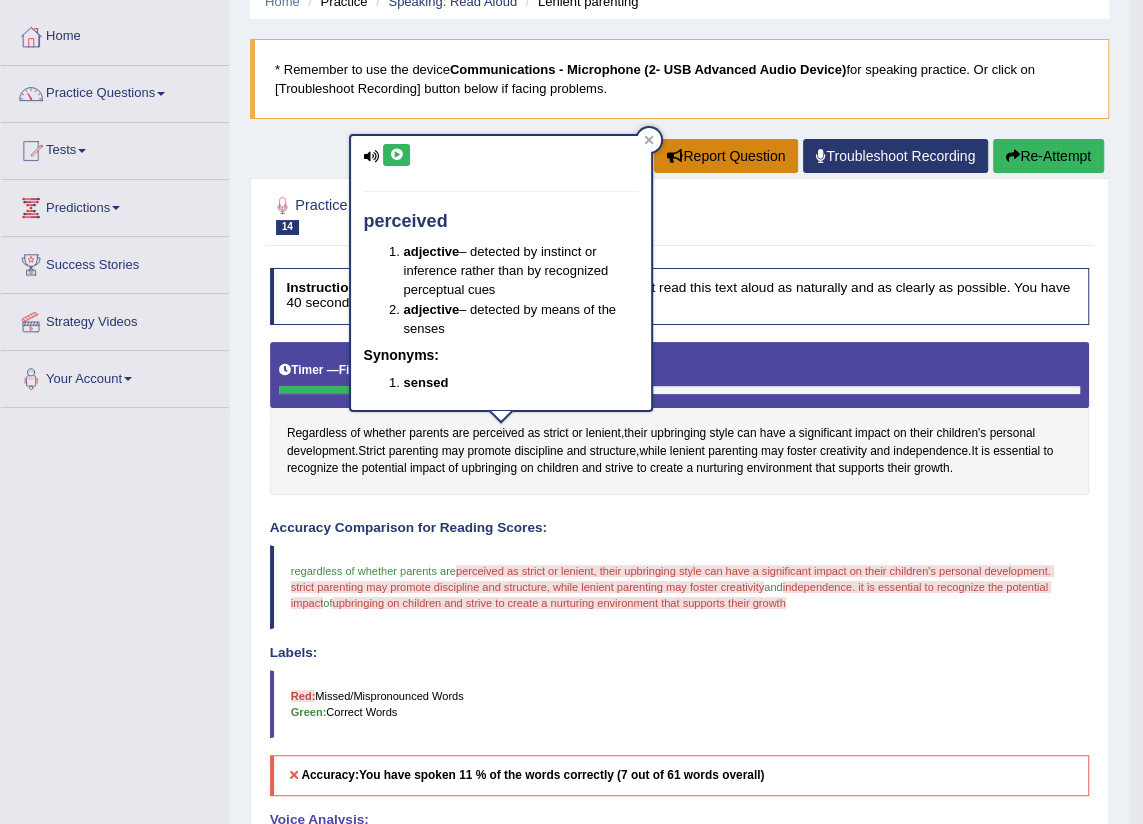 click on "Report Question" at bounding box center (726, 156) 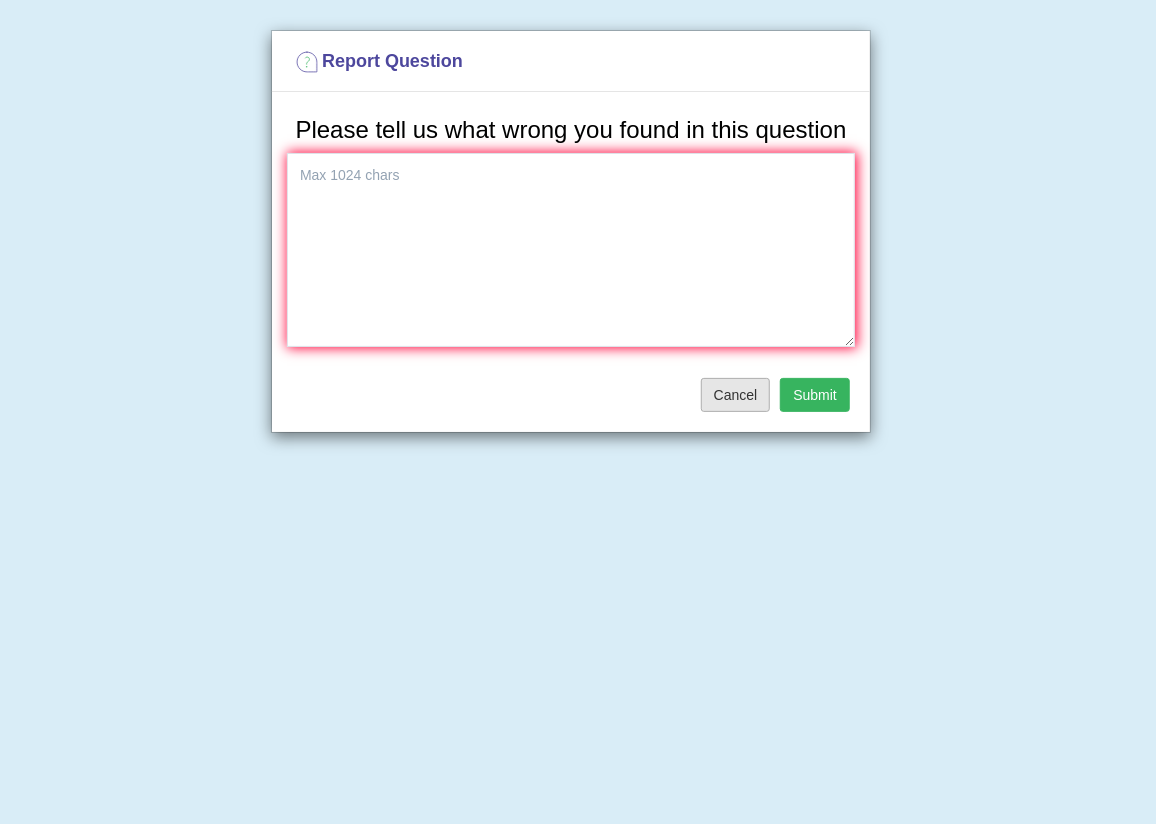 click on "Cancel" at bounding box center (736, 395) 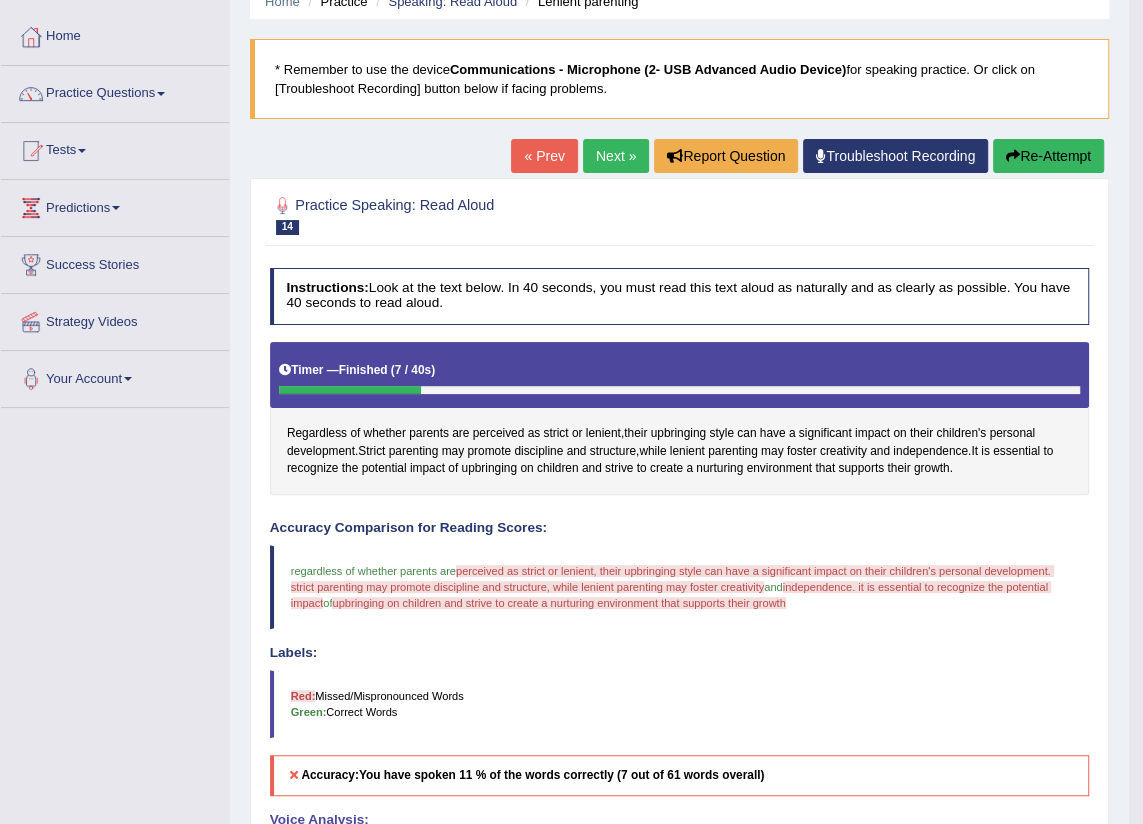 click on "Regardless   of   whether   parents   are   perceived   as   strict   or   lenient ,  their   upbringing   style   can   have   a   significant   impact   on   their   children's   personal   development .  Strict   parenting   may   promote   discipline   and   structure ,  while   lenient   parenting   may   foster   creativity   and   independence .  It   is   essential   to   recognize   the   potential   impact   of   upbringing   on   children   and   strive   to   create   a   nurturing   environment   that   supports   their   growth ." at bounding box center (680, 418) 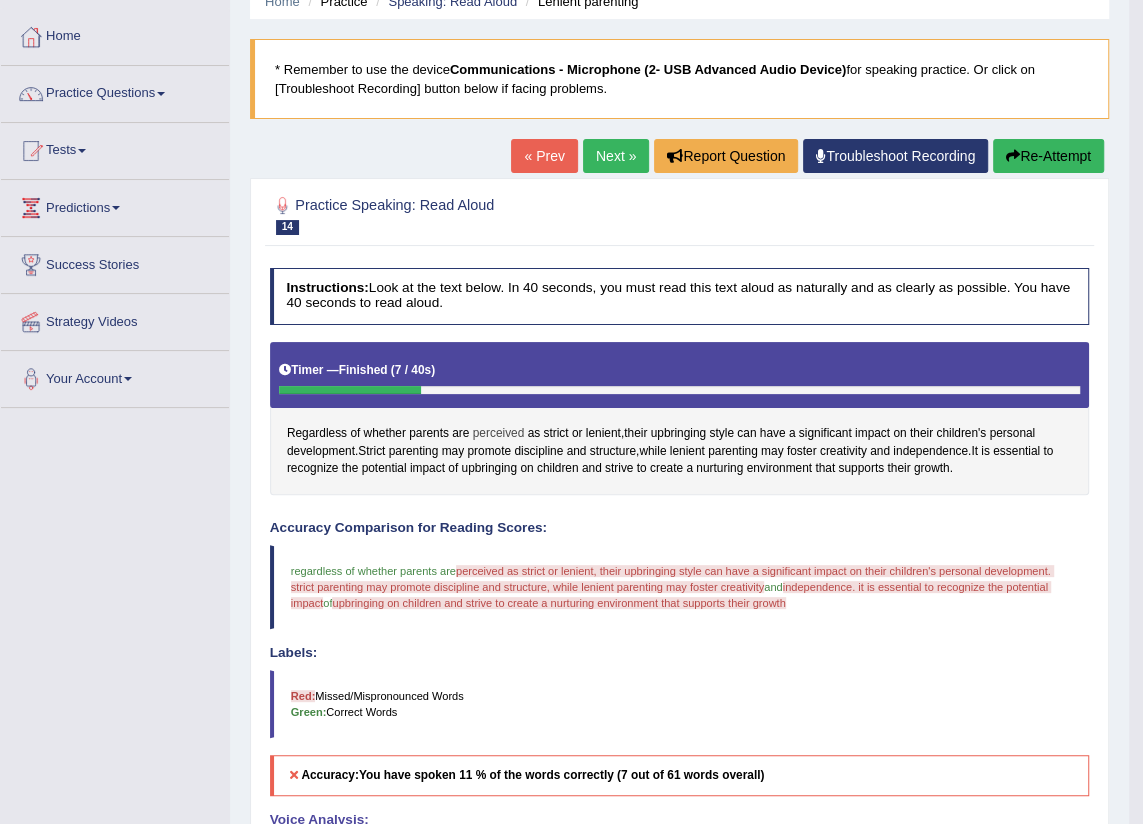 click on "perceived" at bounding box center (499, 434) 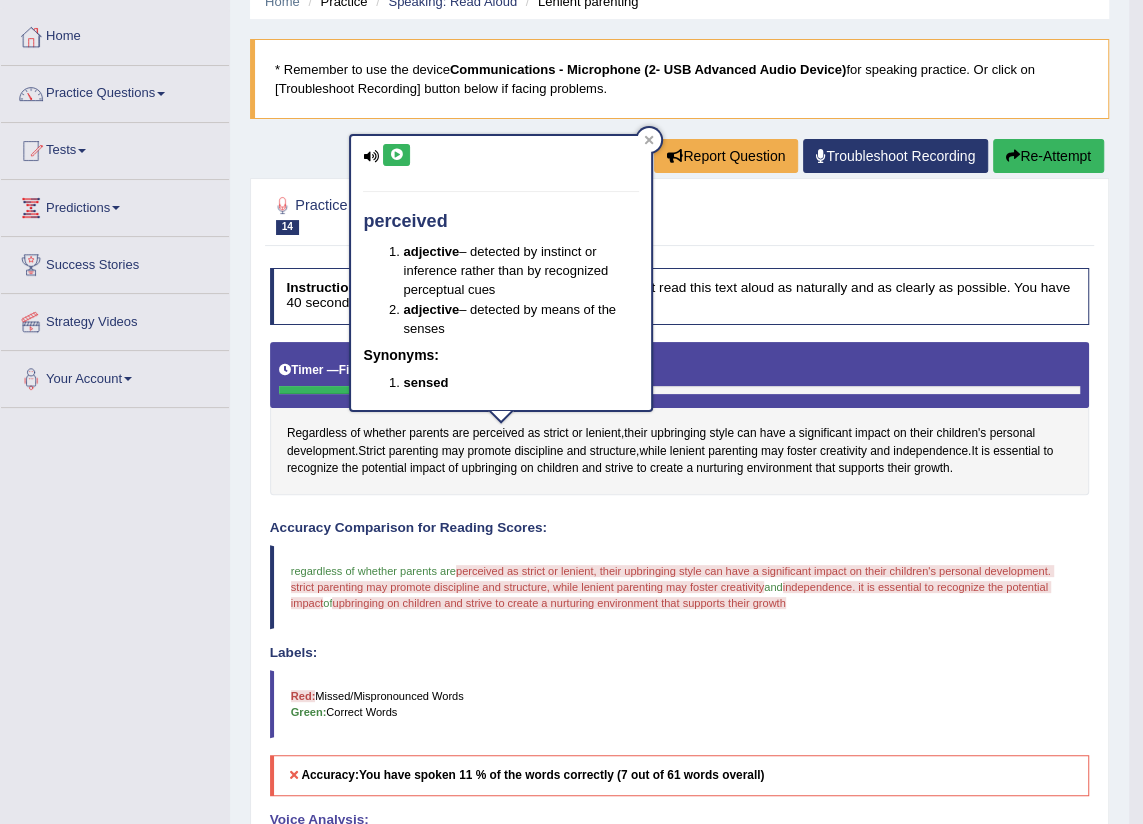 click at bounding box center [396, 155] 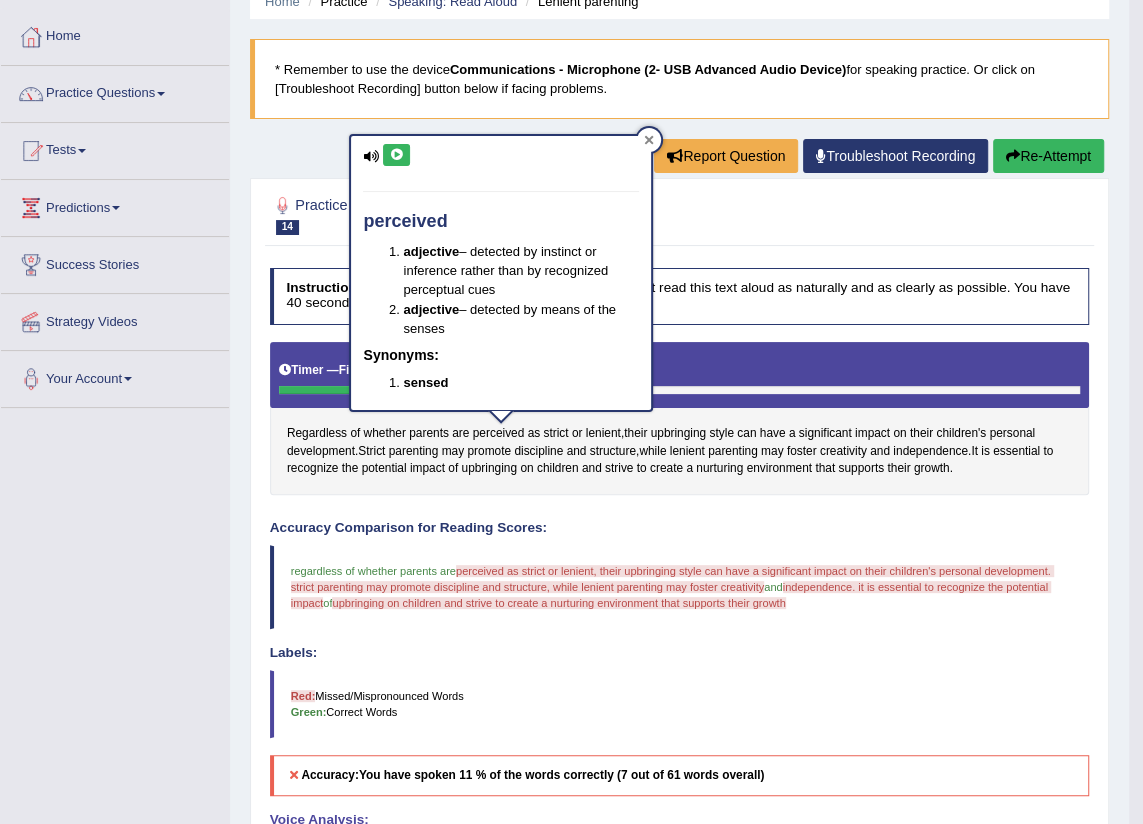 click at bounding box center (649, 140) 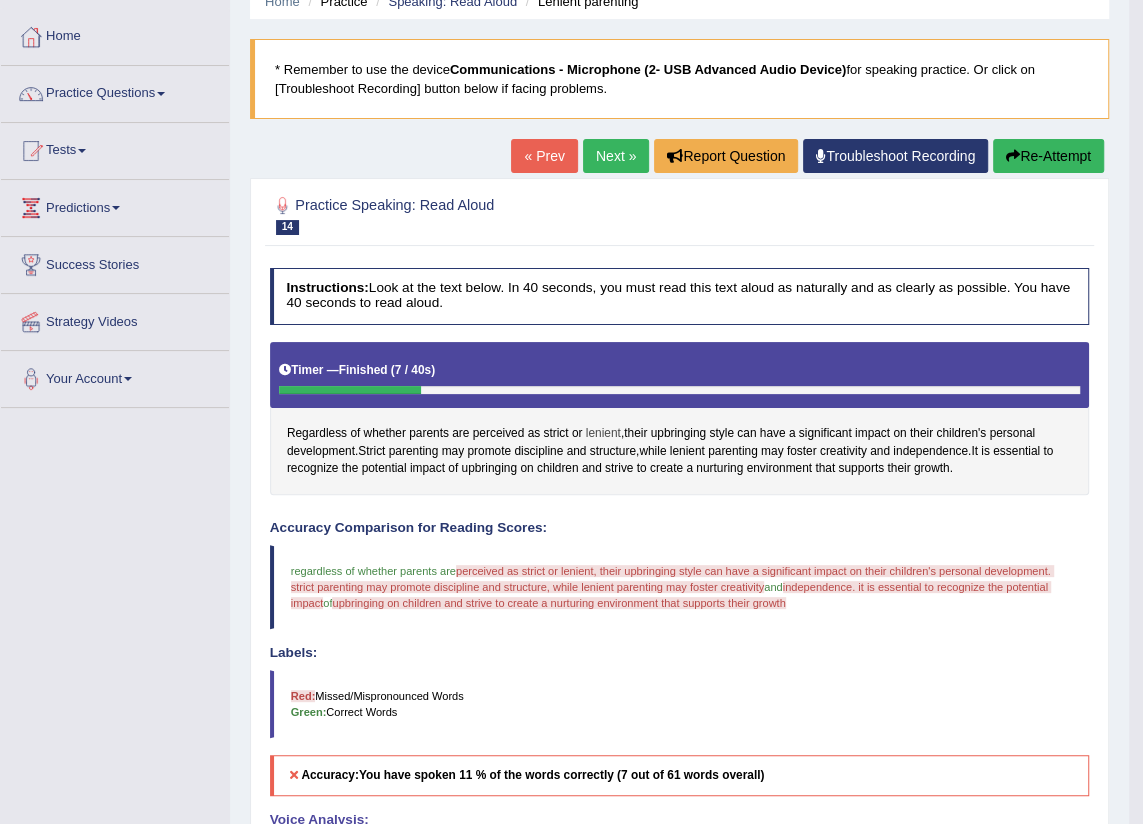 click on "lenient" at bounding box center (603, 434) 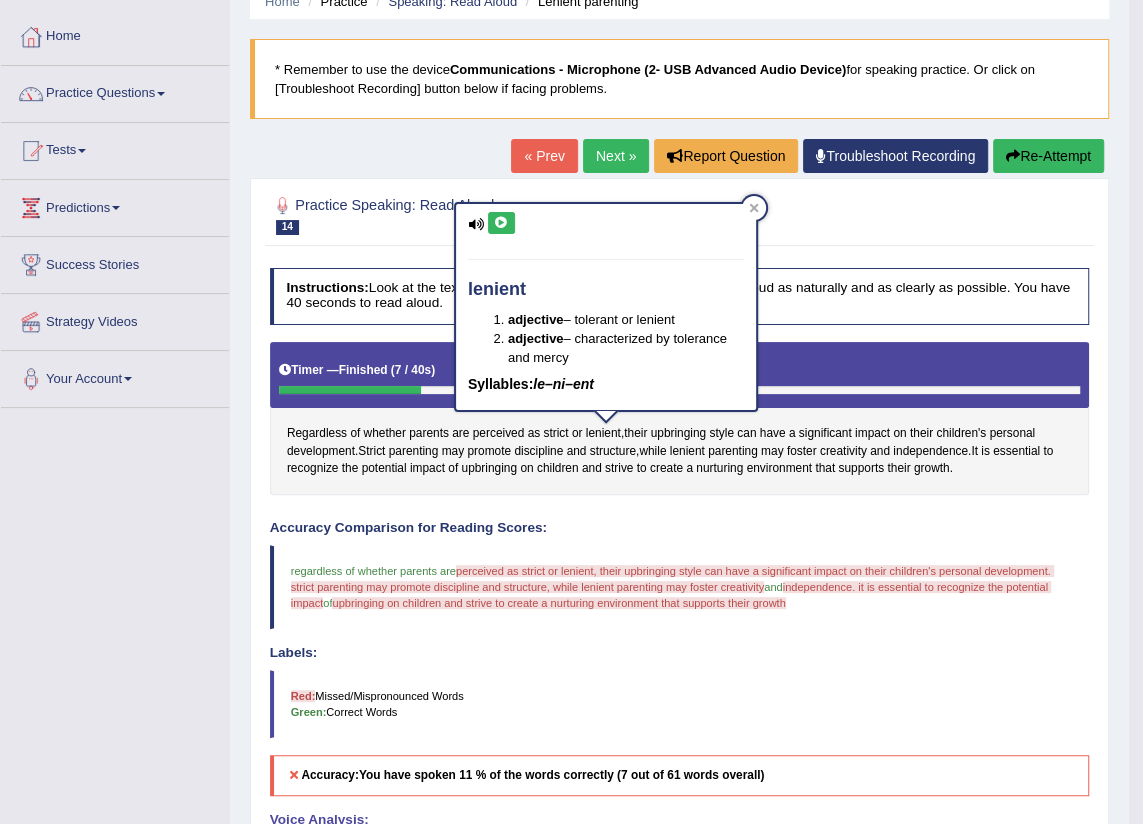 click at bounding box center (501, 223) 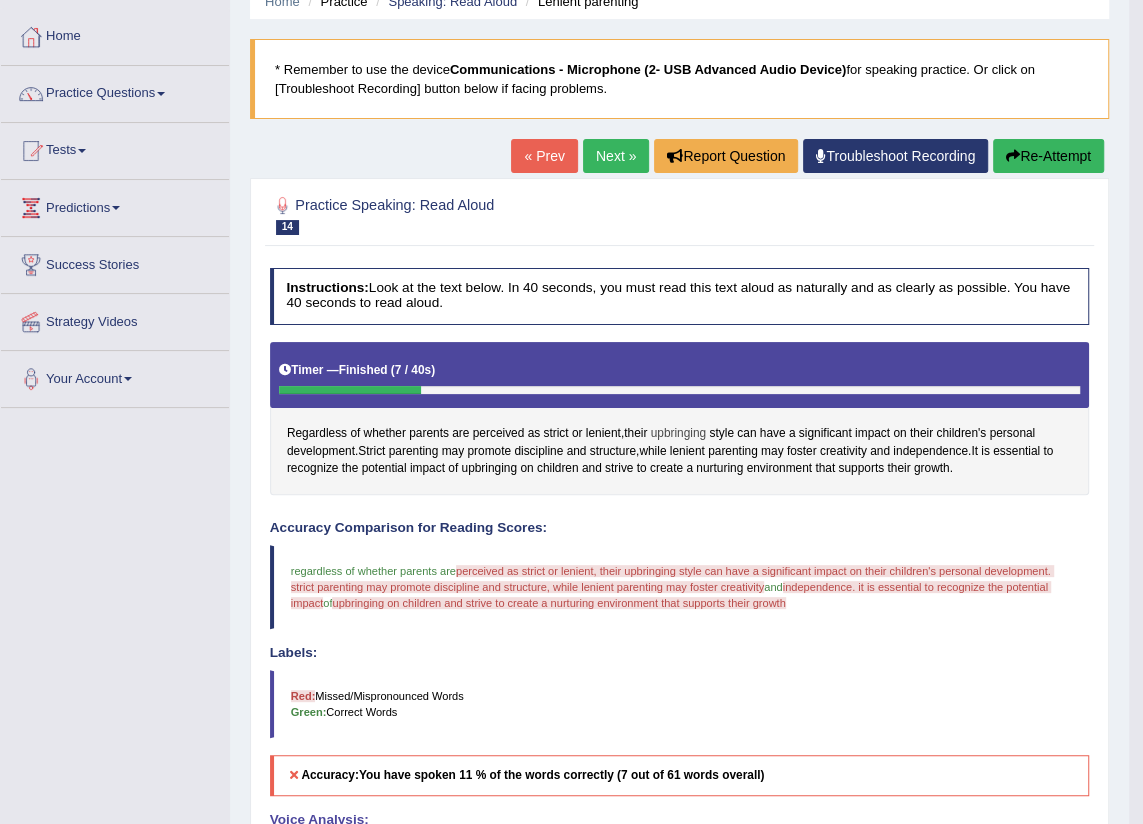 click on "upbringing" at bounding box center (679, 434) 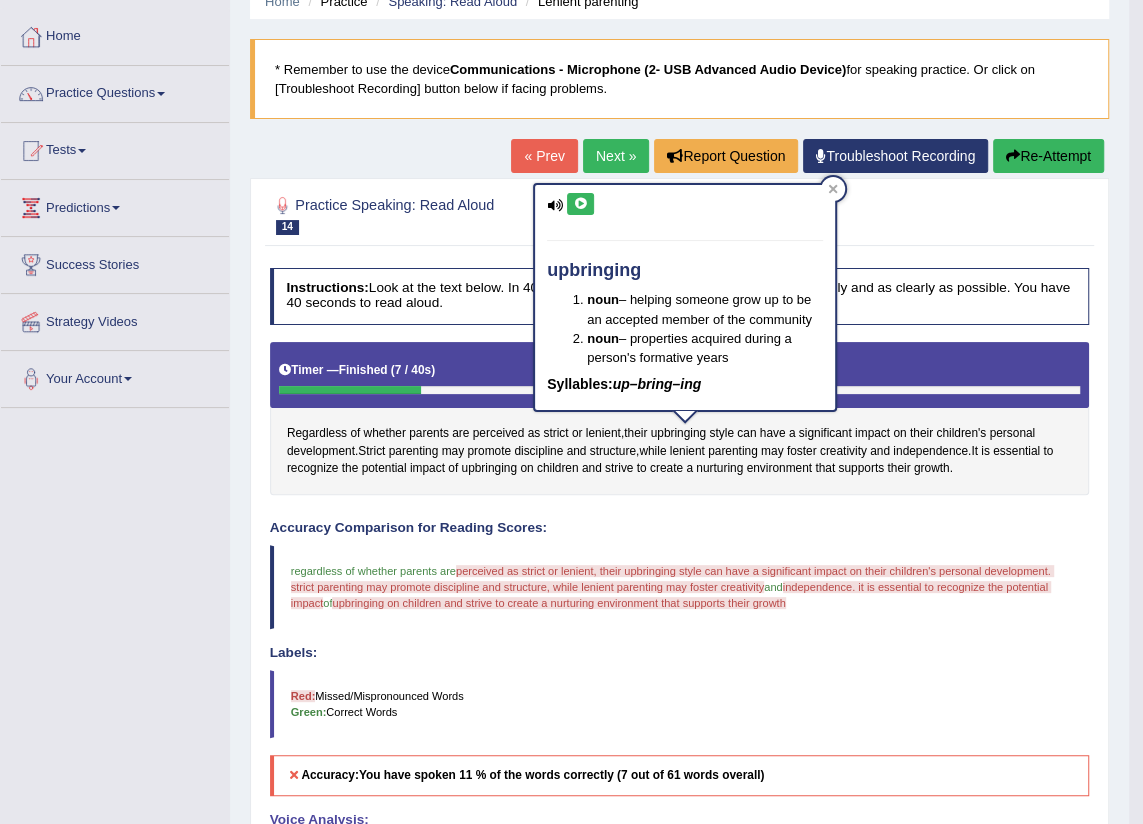 click at bounding box center (580, 204) 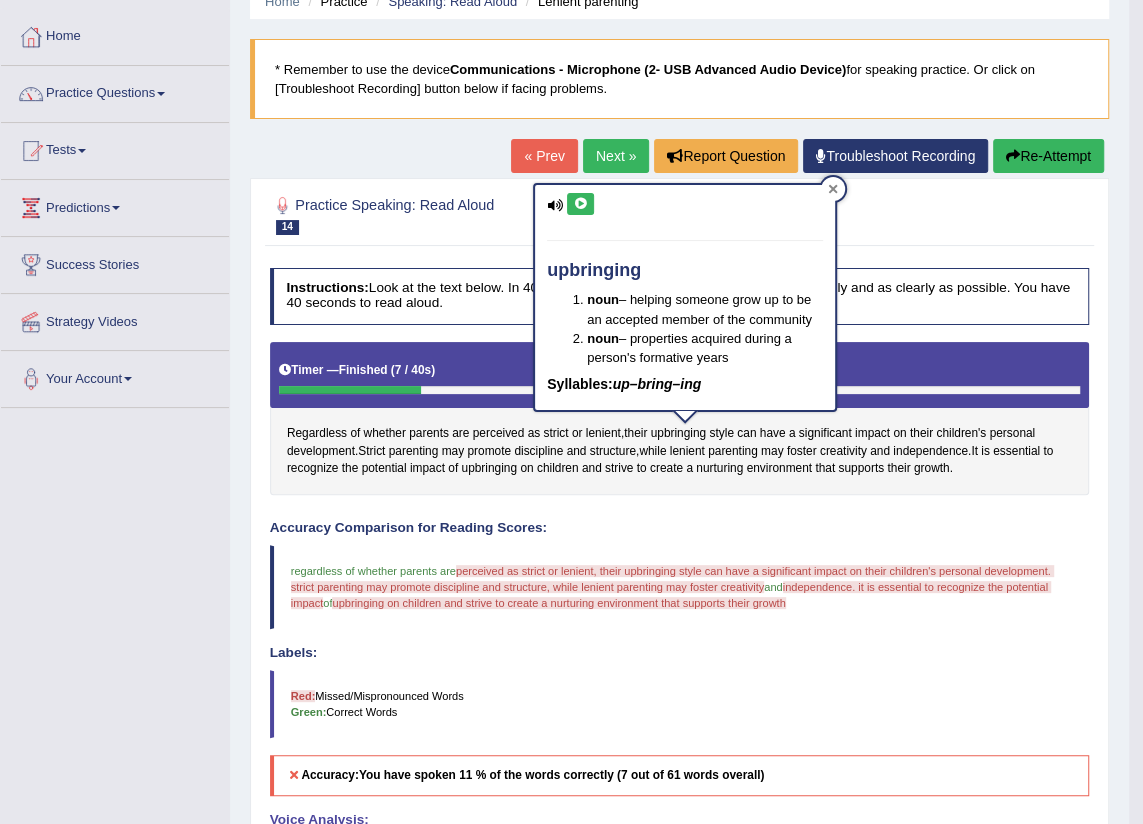 click at bounding box center (833, 189) 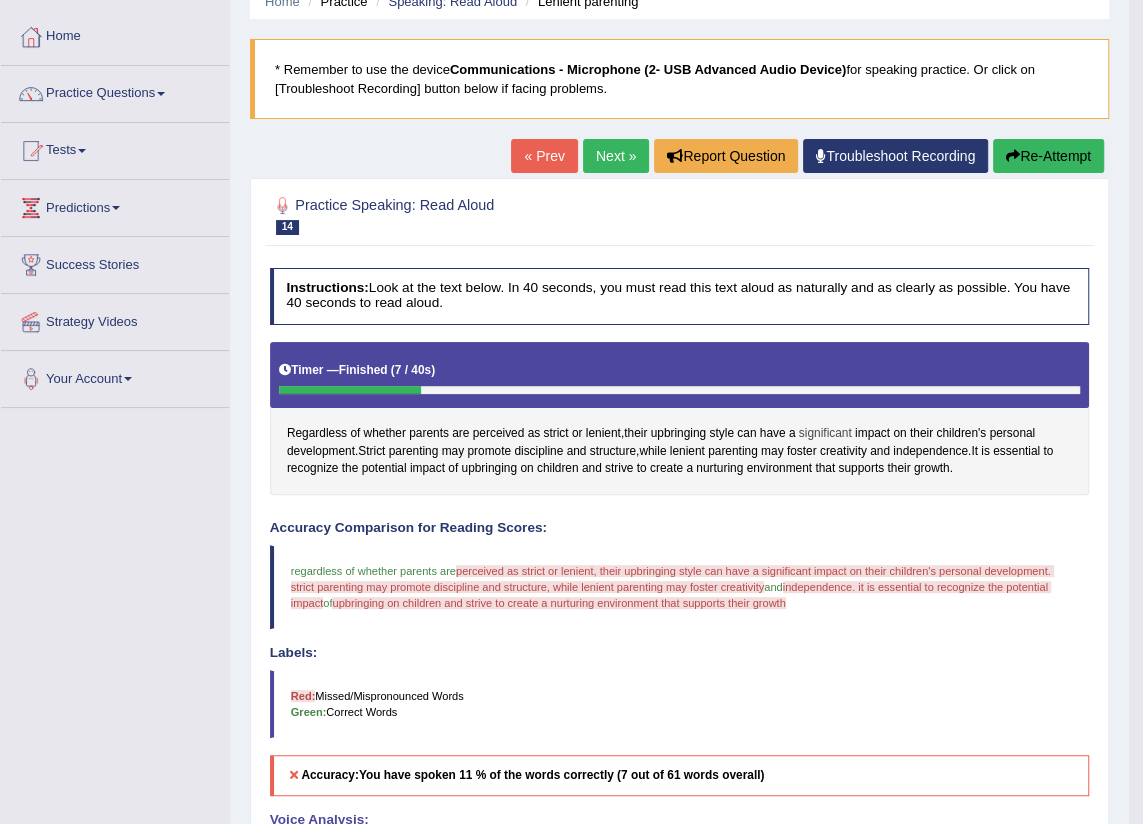 click on "significant" at bounding box center (825, 434) 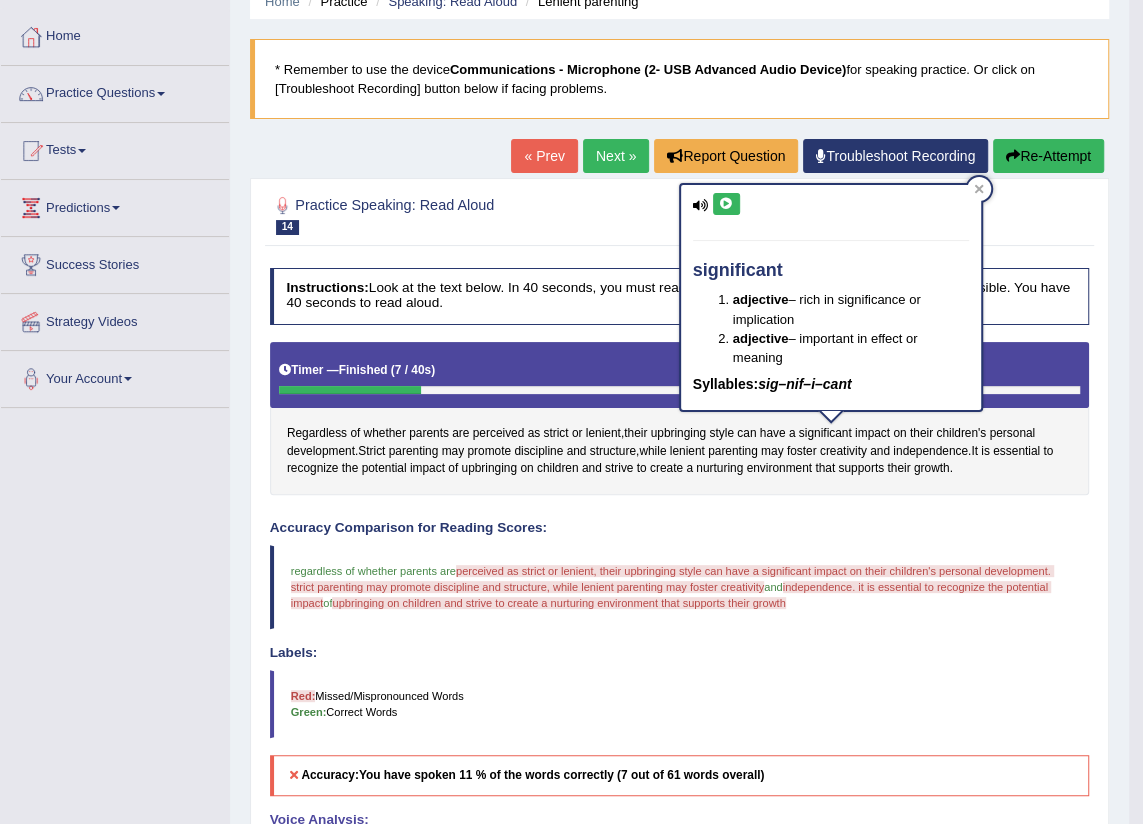 click at bounding box center [726, 204] 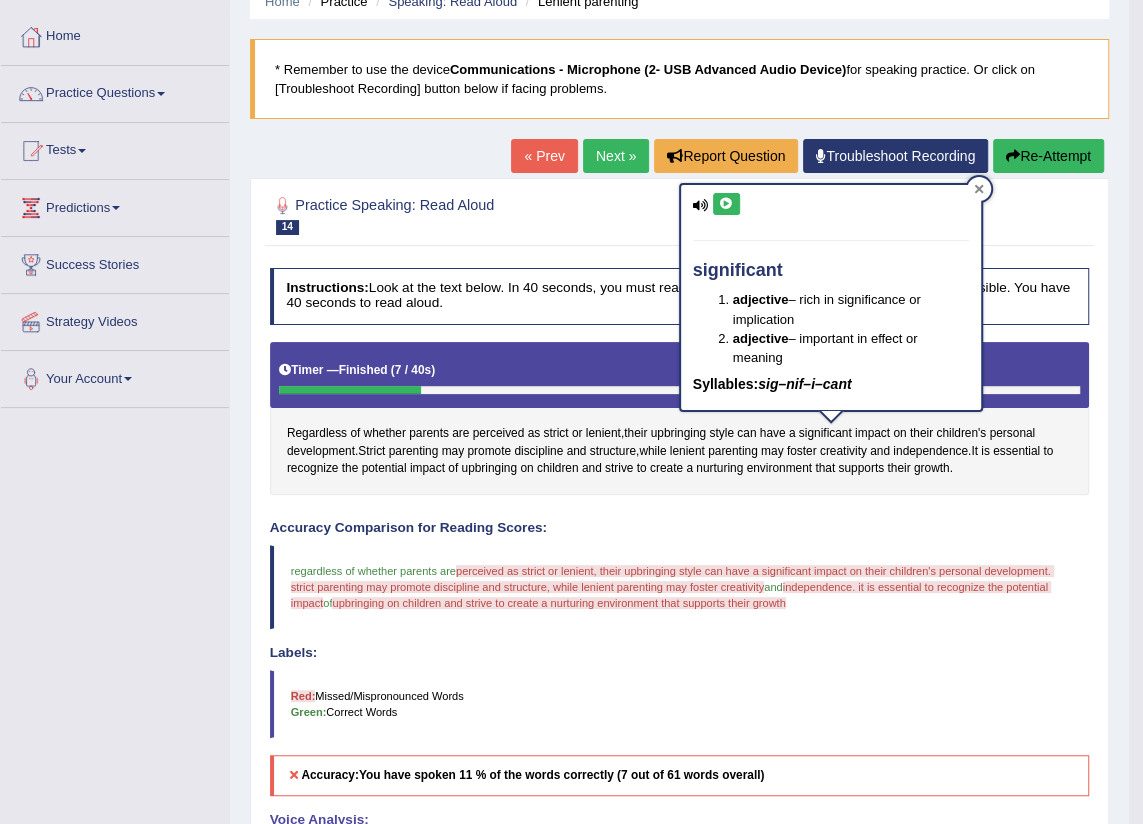 click at bounding box center [979, 189] 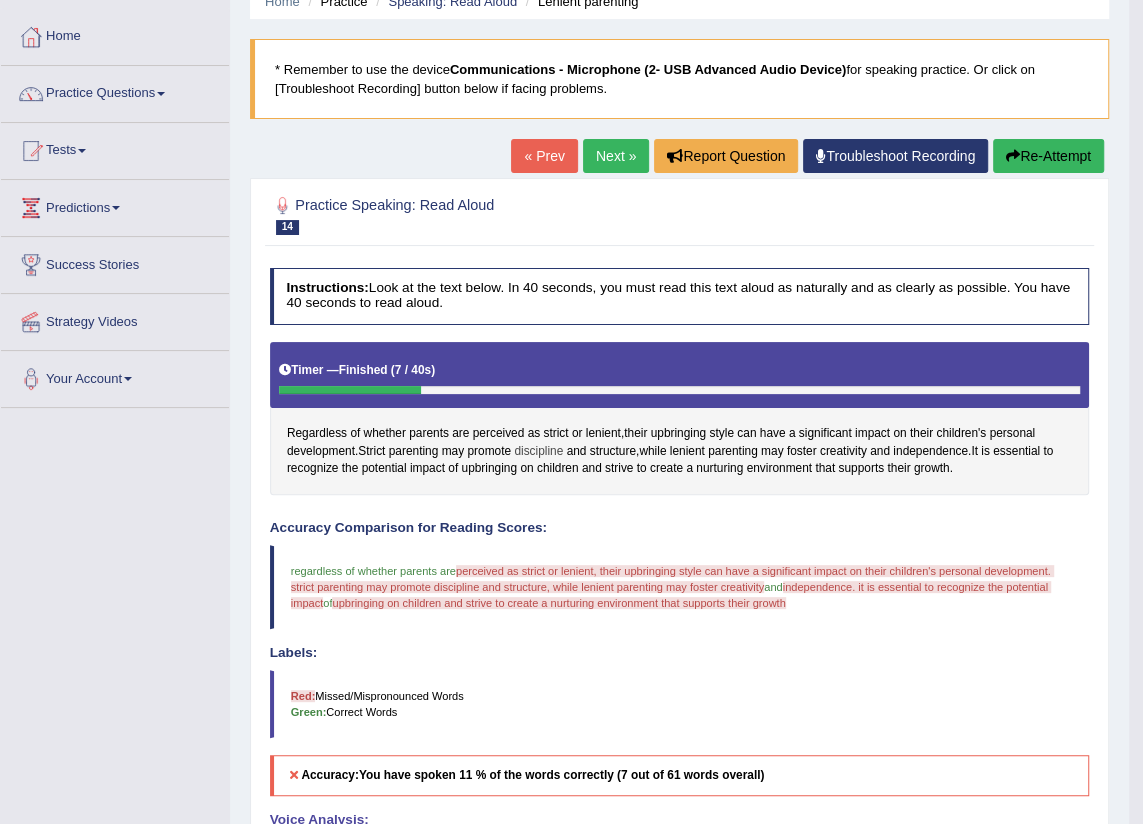click on "discipline" at bounding box center (538, 452) 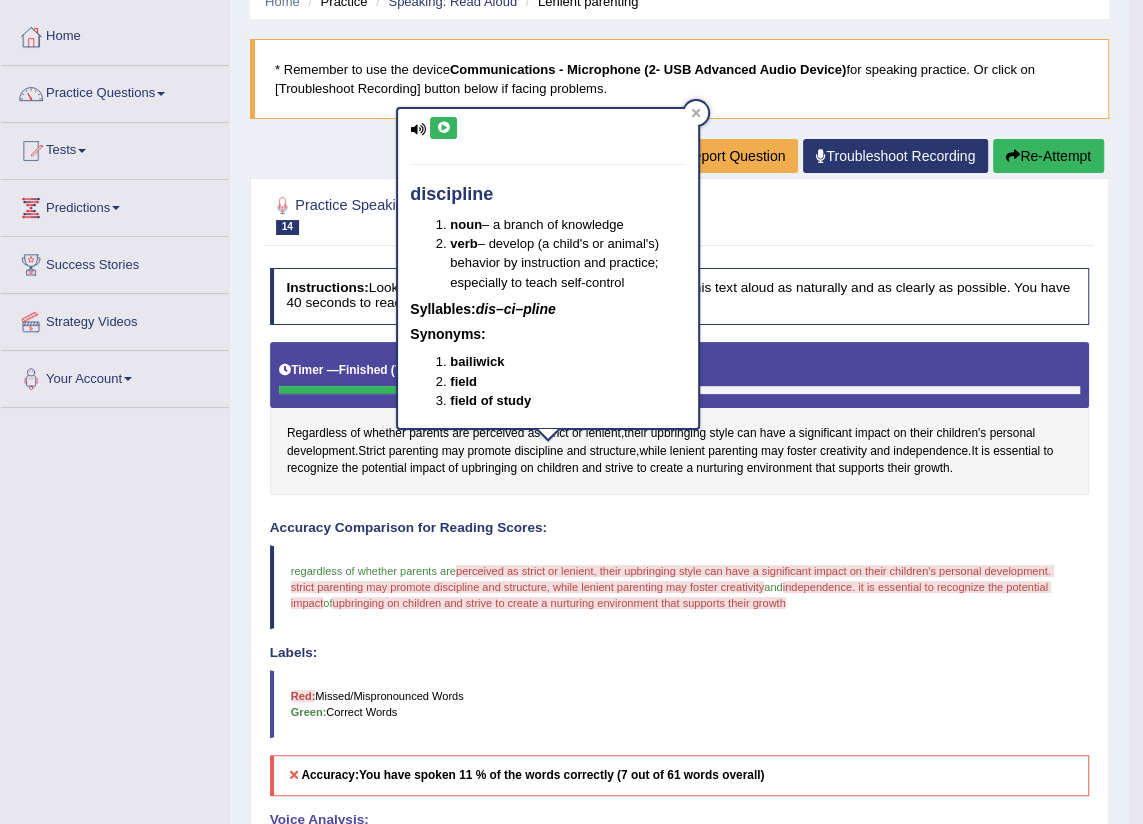 click at bounding box center [443, 128] 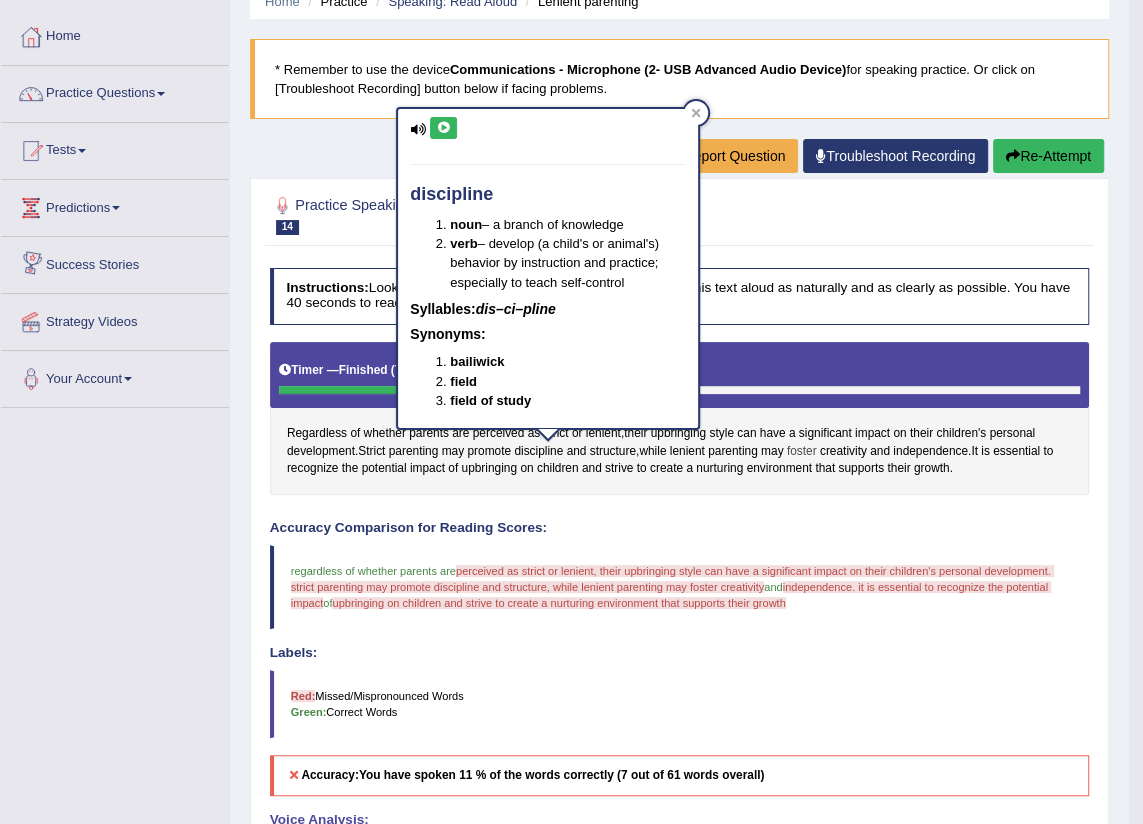 click on "foster" at bounding box center (802, 452) 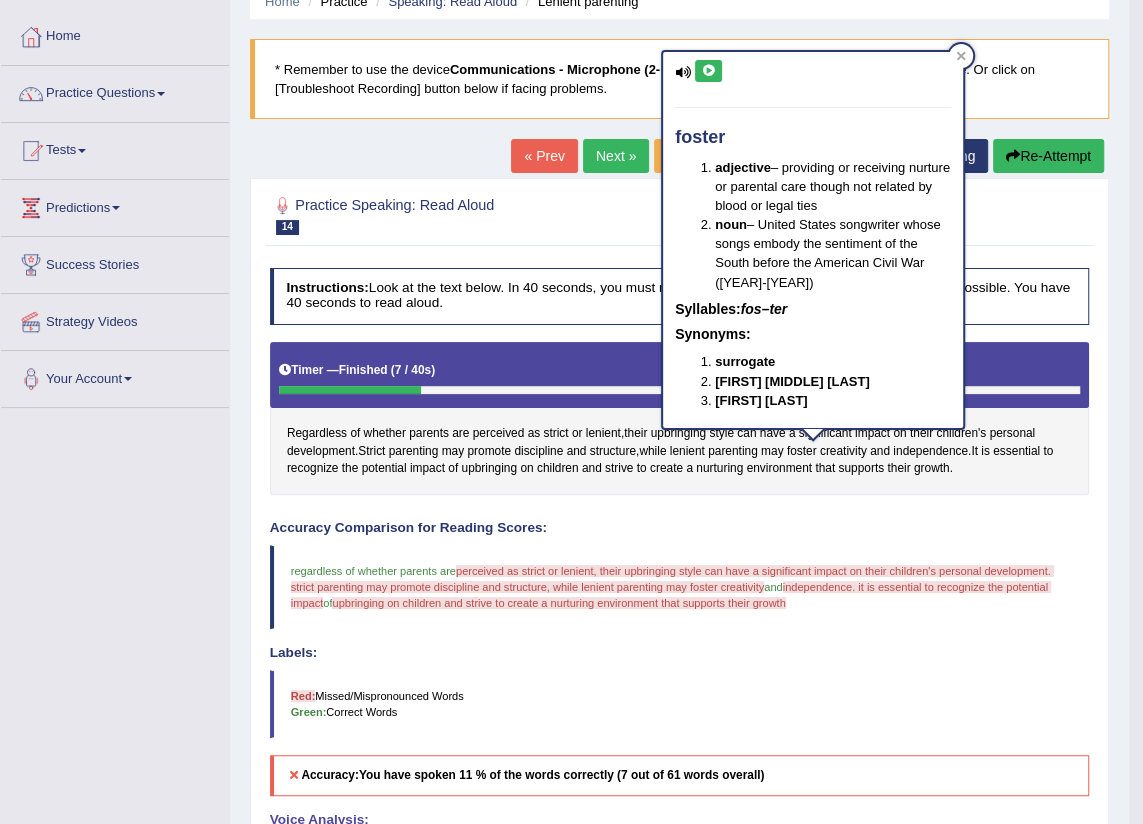 click at bounding box center (708, 71) 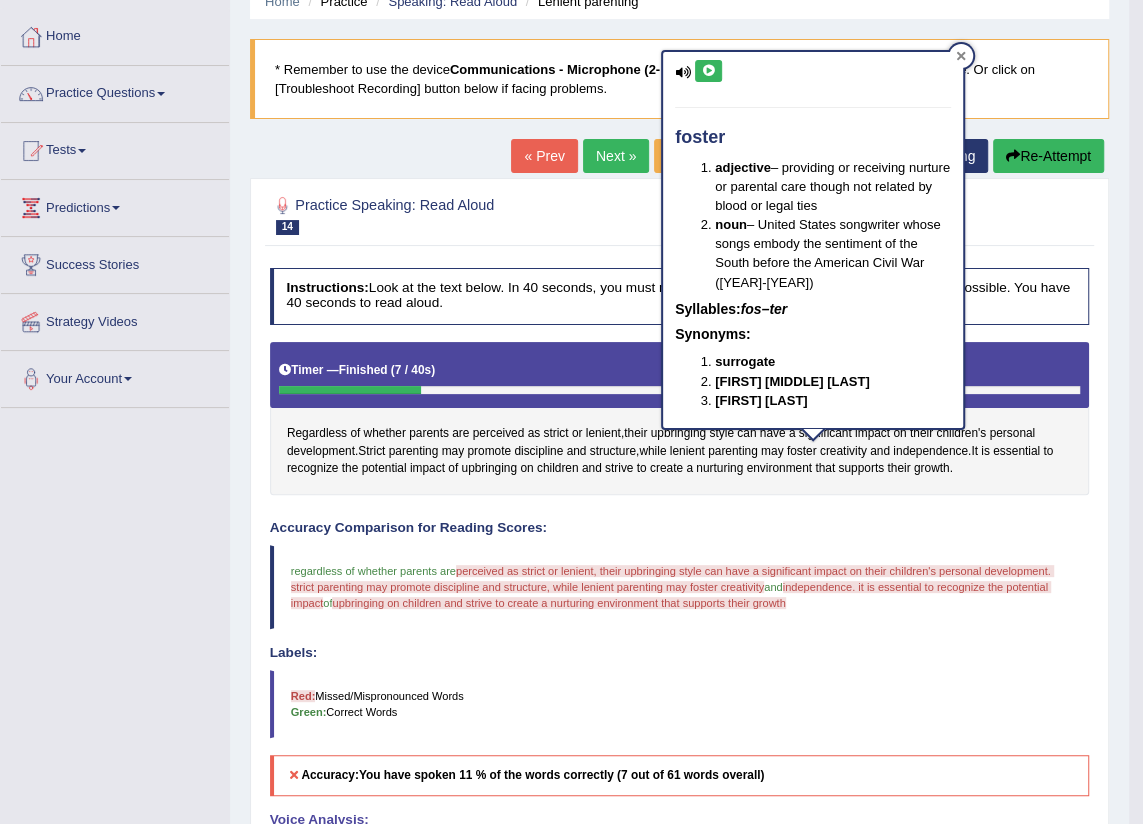 click at bounding box center [961, 56] 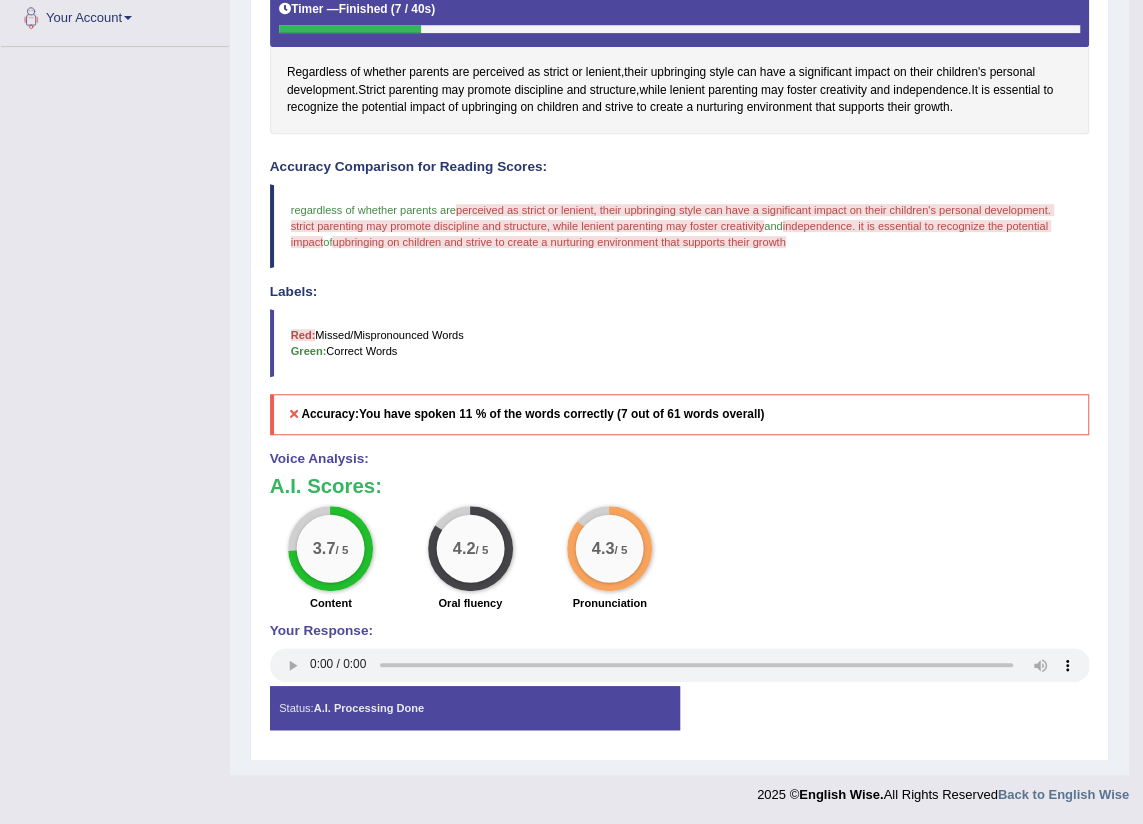 scroll, scrollTop: 88, scrollLeft: 0, axis: vertical 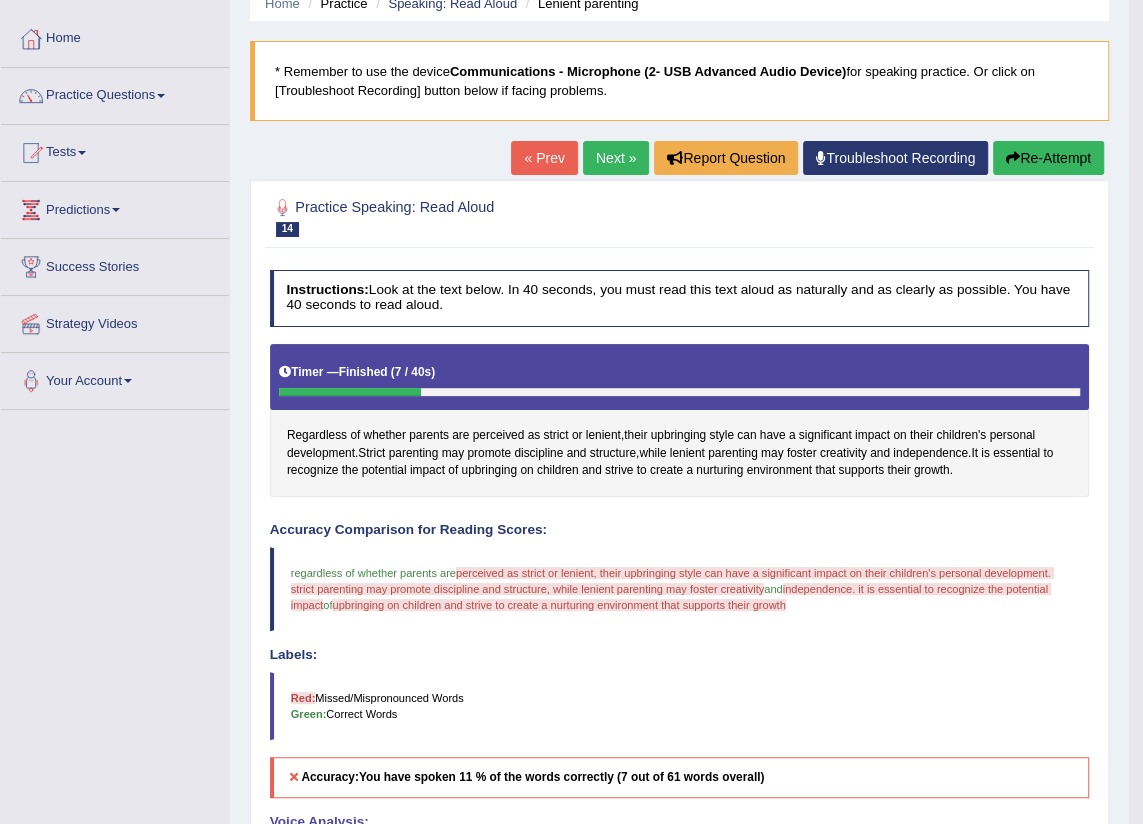 click on "Re-Attempt" at bounding box center [1048, 158] 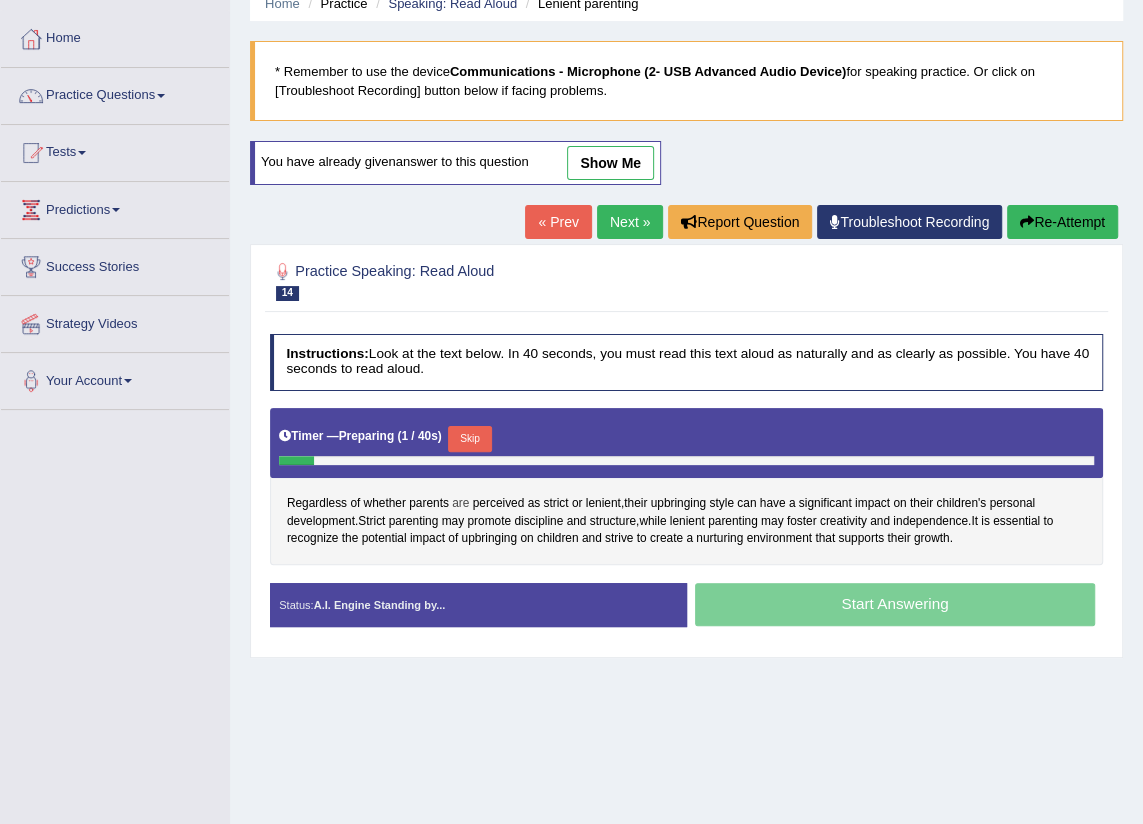 scroll, scrollTop: 88, scrollLeft: 0, axis: vertical 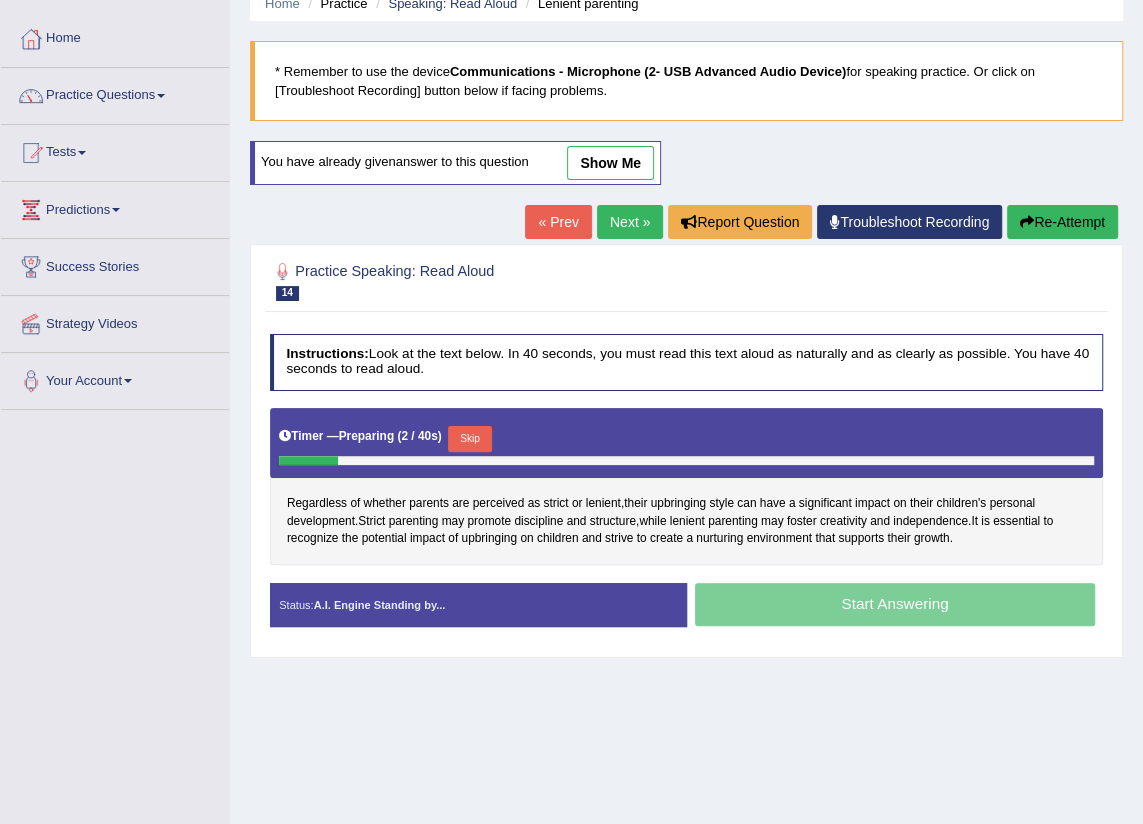 click on "Re-Attempt" at bounding box center (1062, 222) 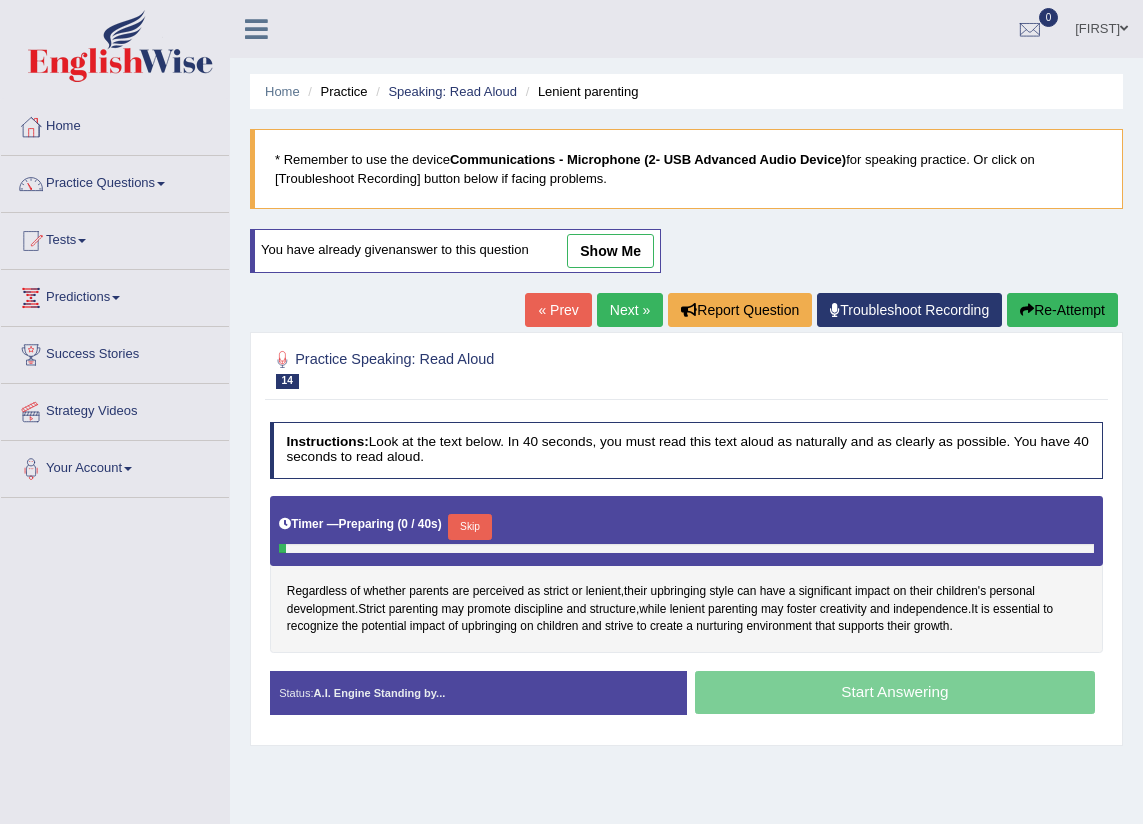scroll, scrollTop: 88, scrollLeft: 0, axis: vertical 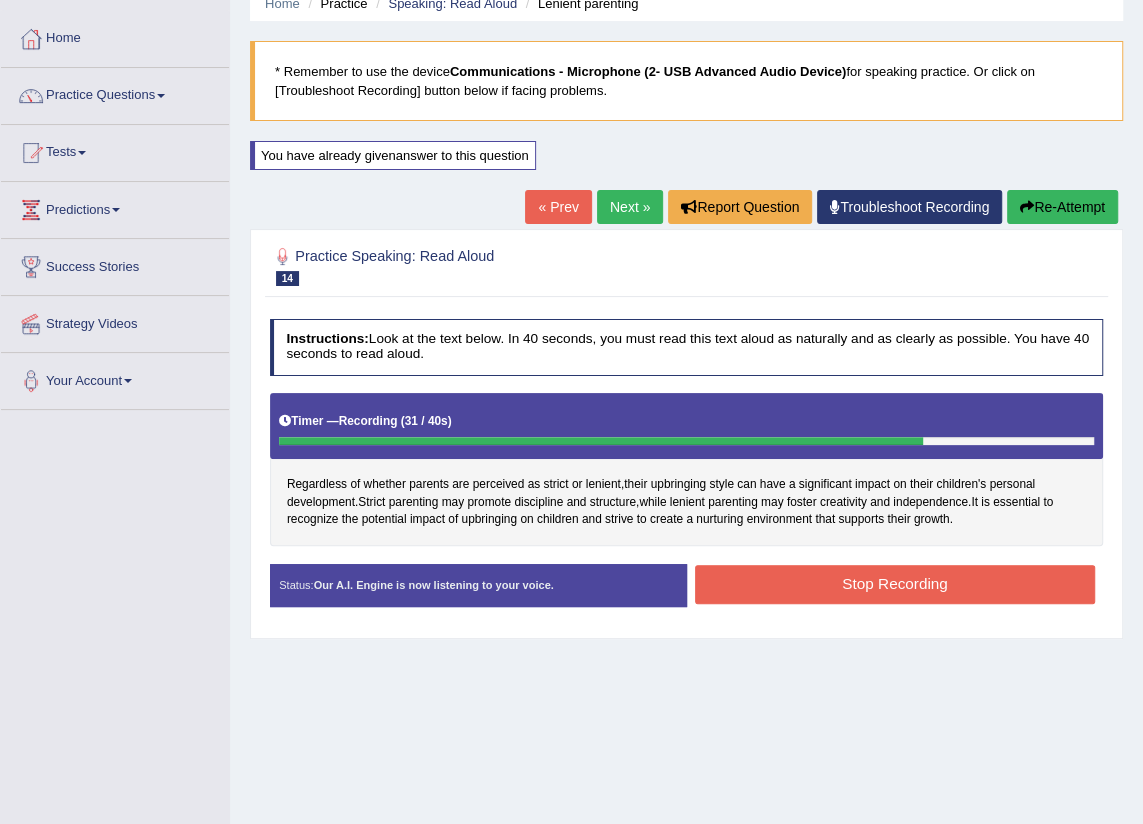 click on "Stop Recording" at bounding box center [895, 584] 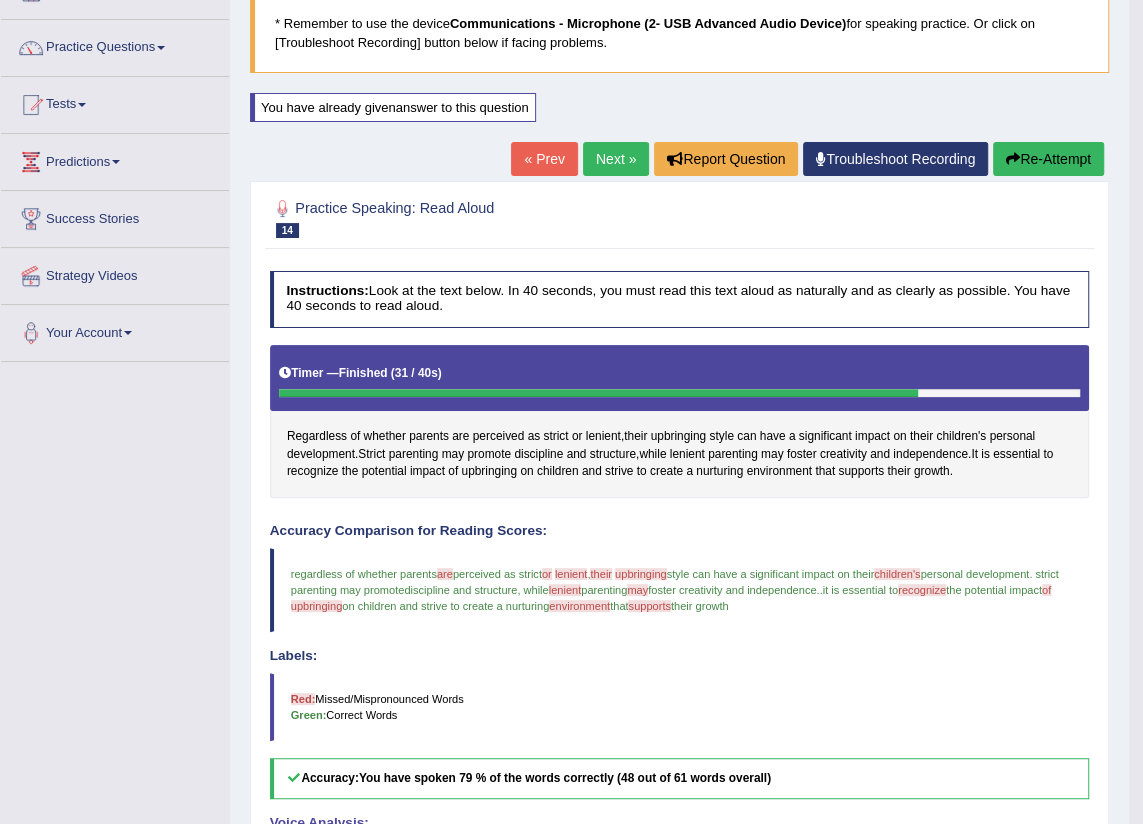scroll, scrollTop: 0, scrollLeft: 0, axis: both 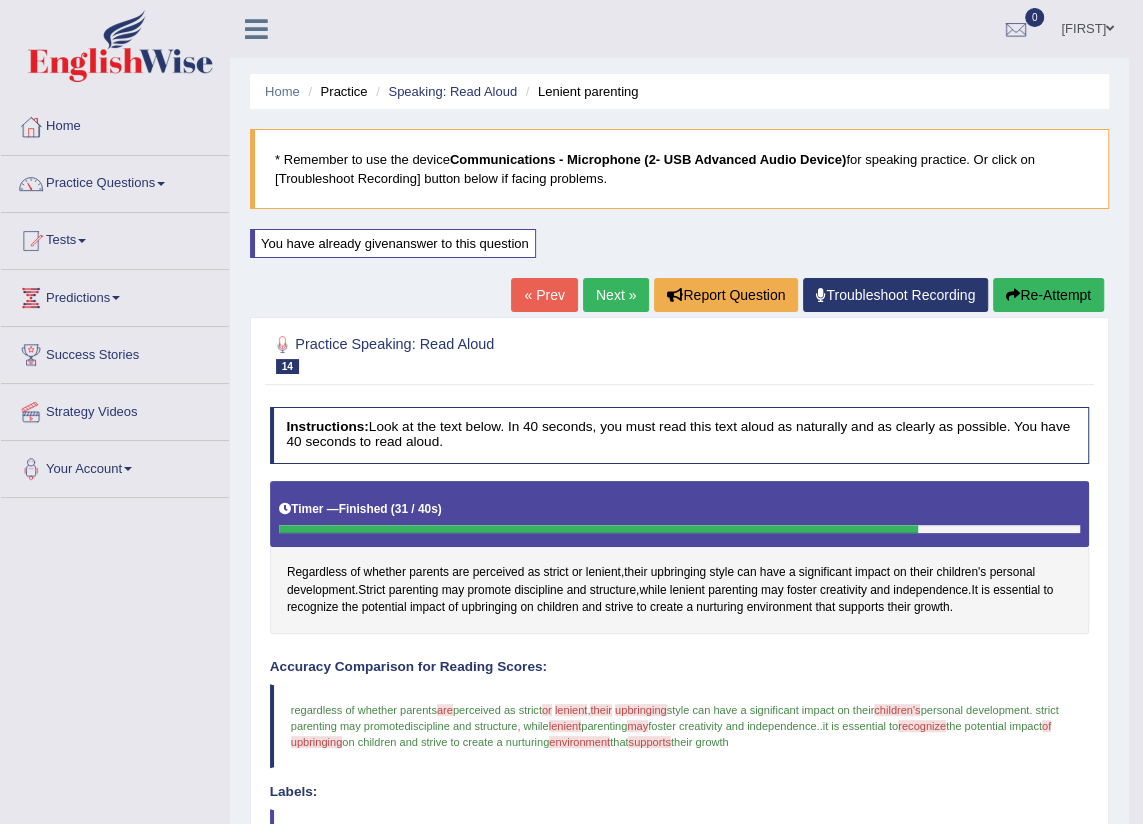 click on "Next »" at bounding box center (616, 295) 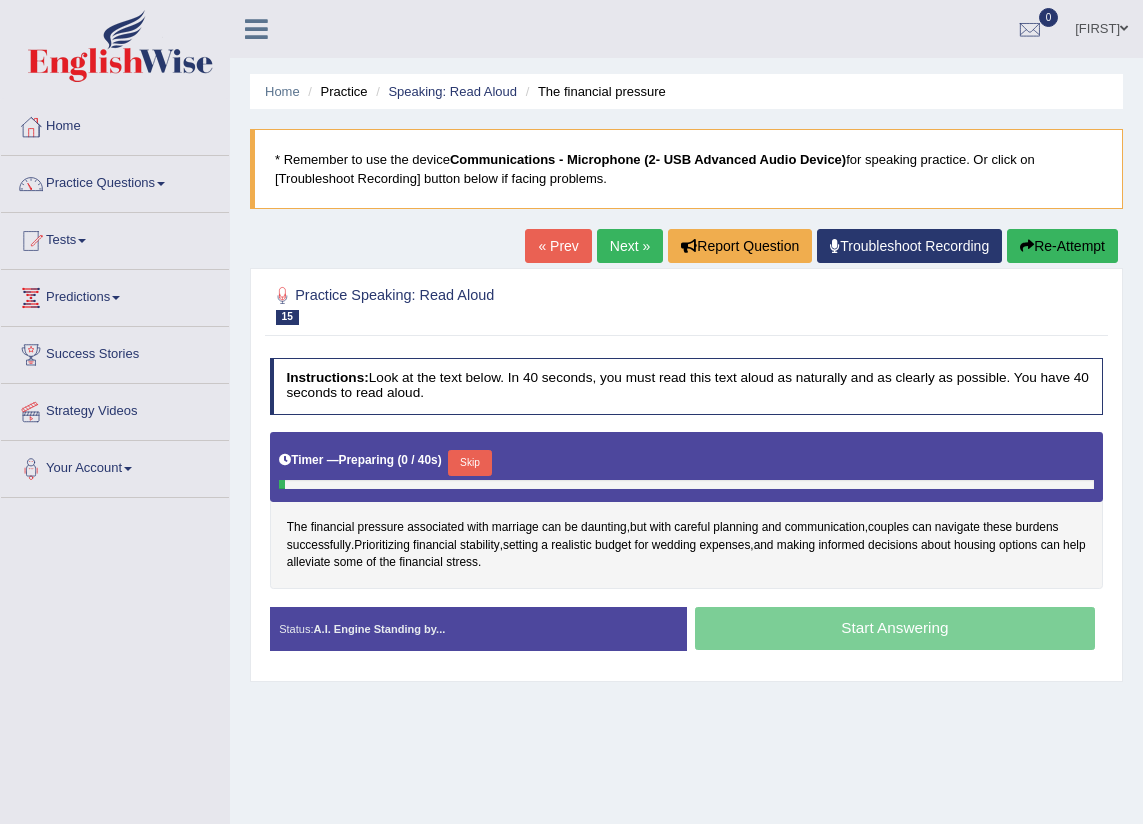 scroll, scrollTop: 0, scrollLeft: 0, axis: both 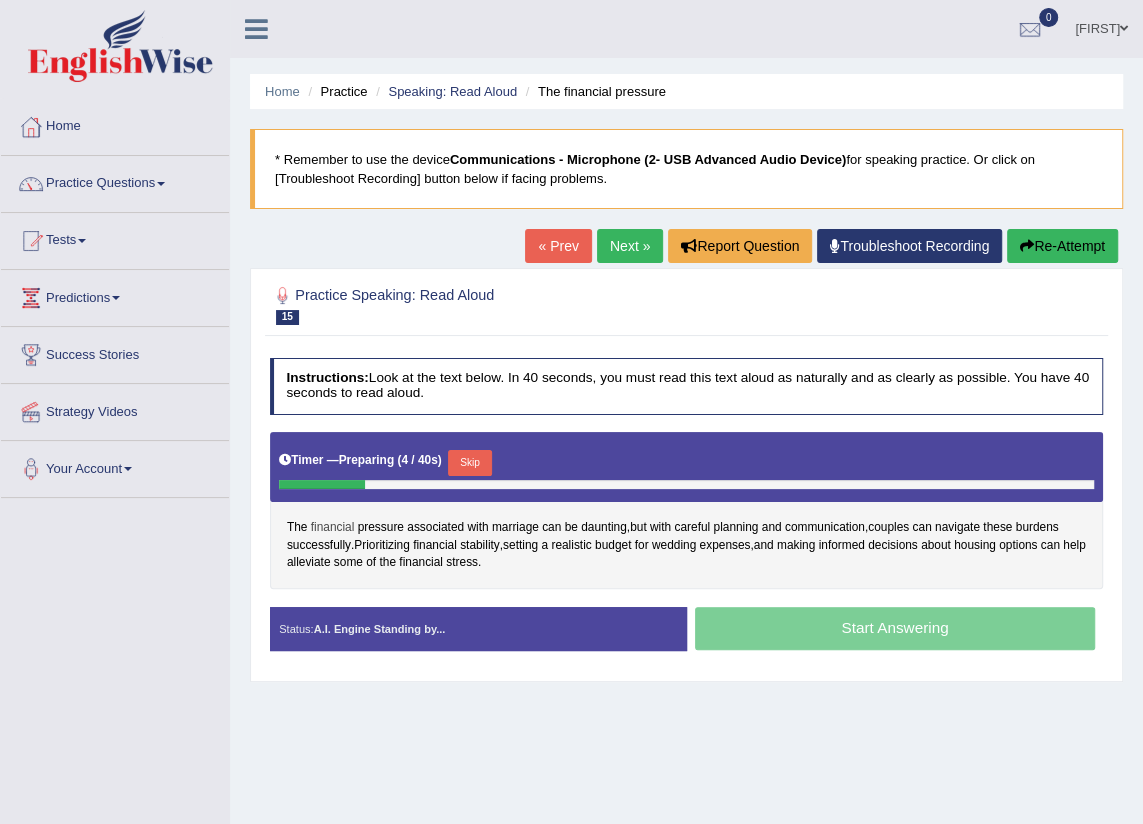click on "financial" at bounding box center [333, 528] 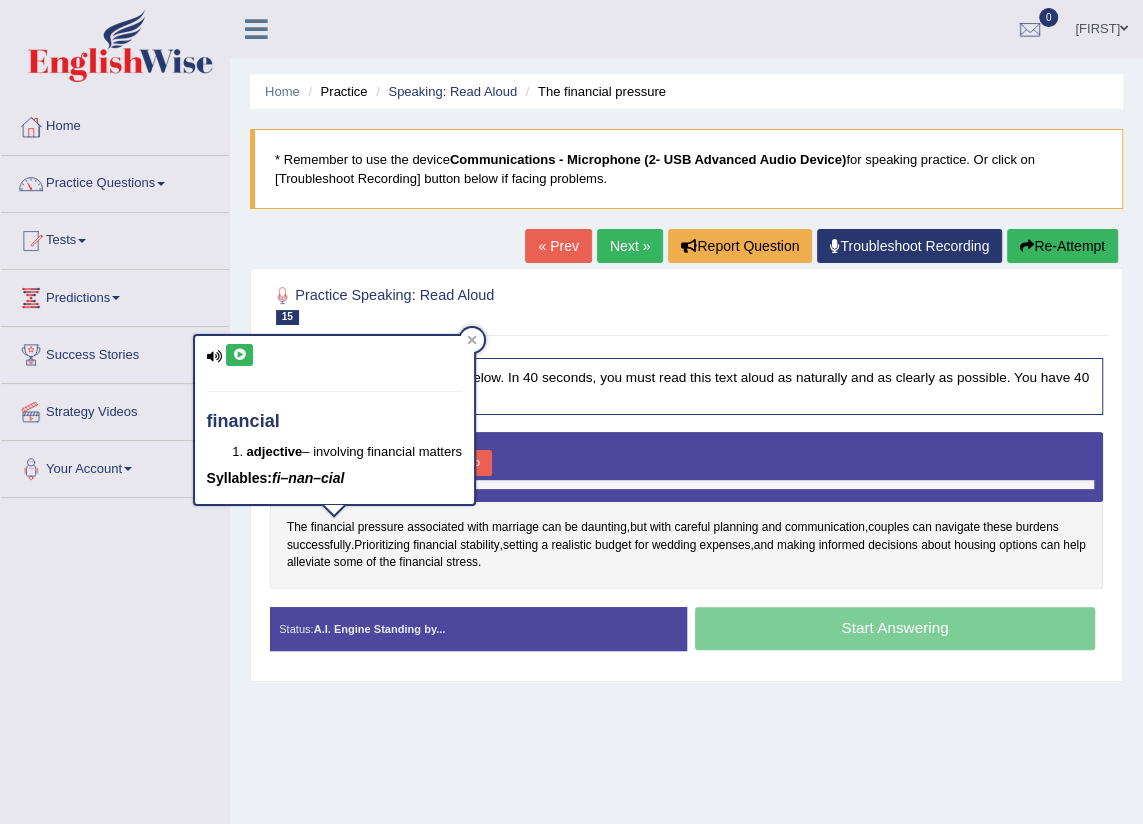click at bounding box center [239, 355] 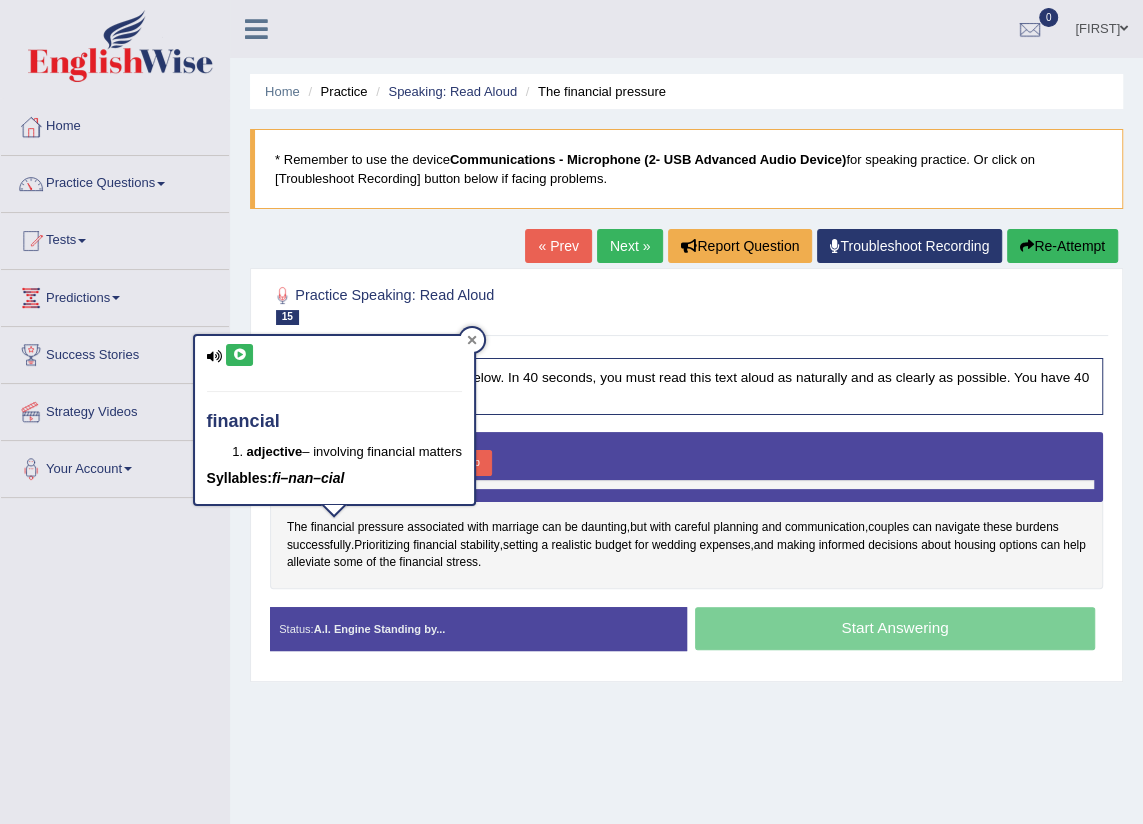 click 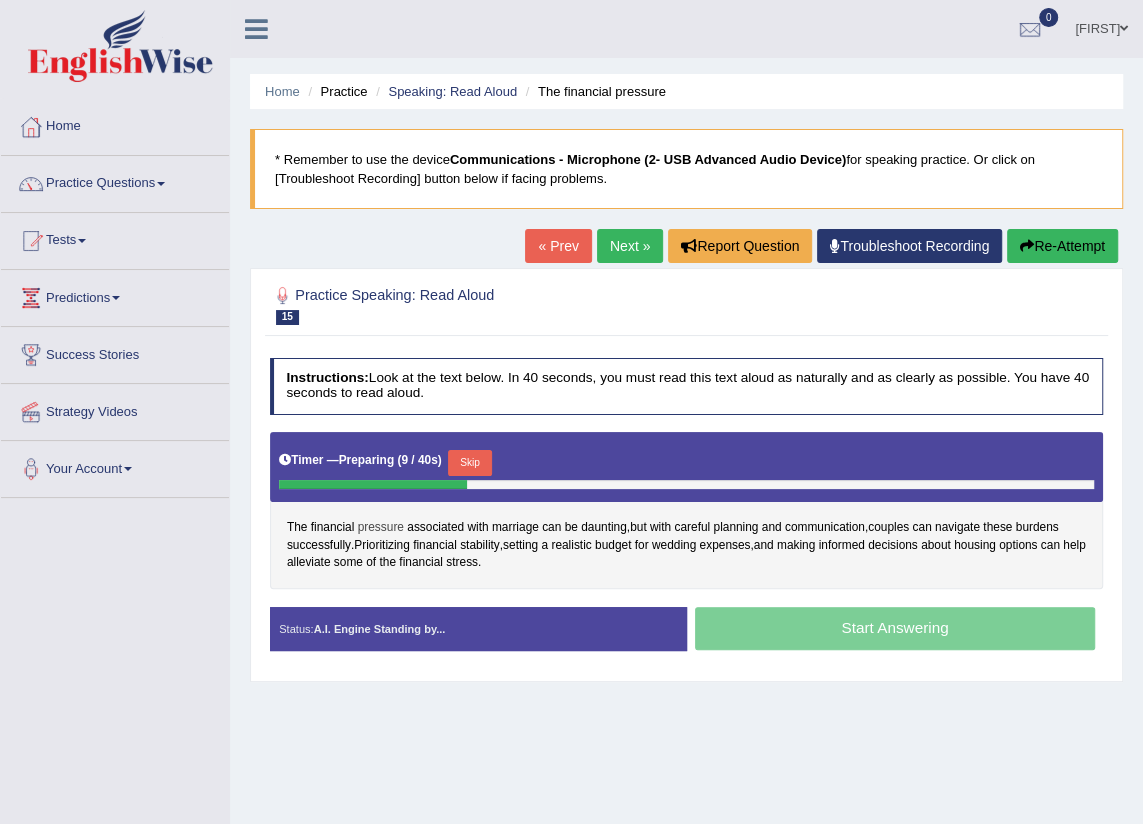 click on "pressure" at bounding box center [381, 528] 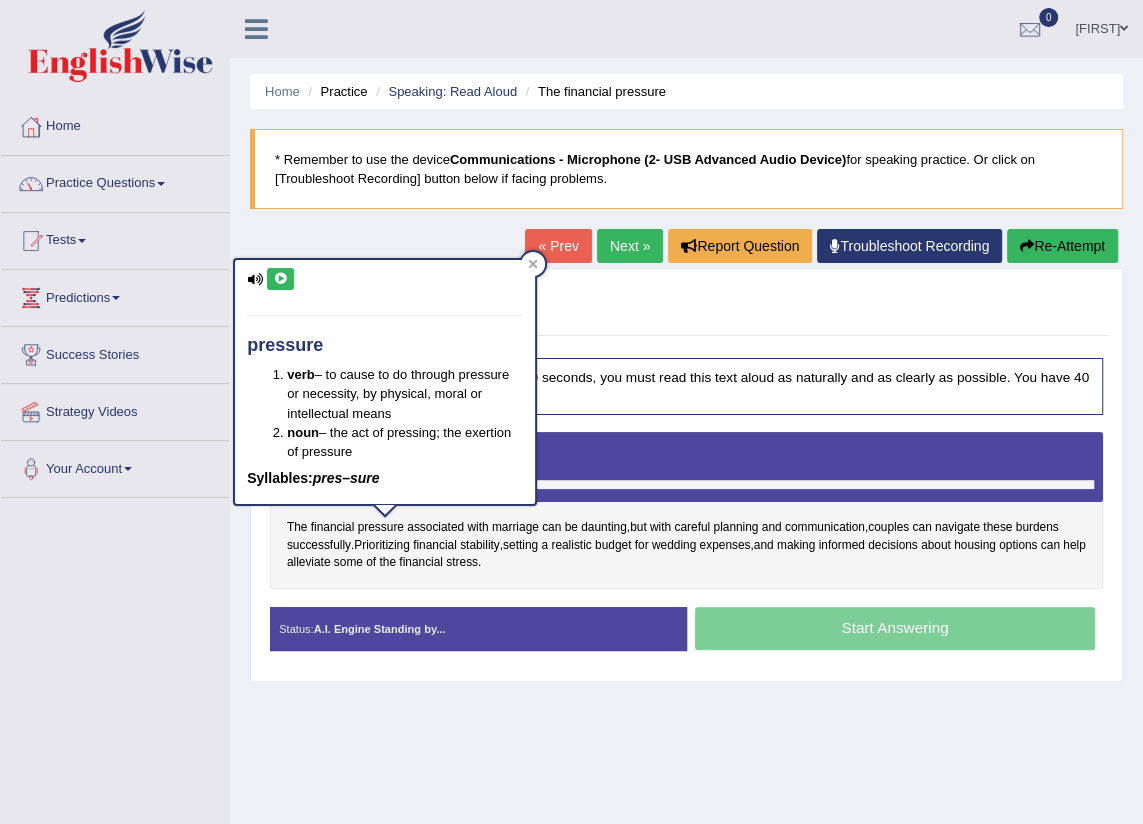 click at bounding box center [280, 279] 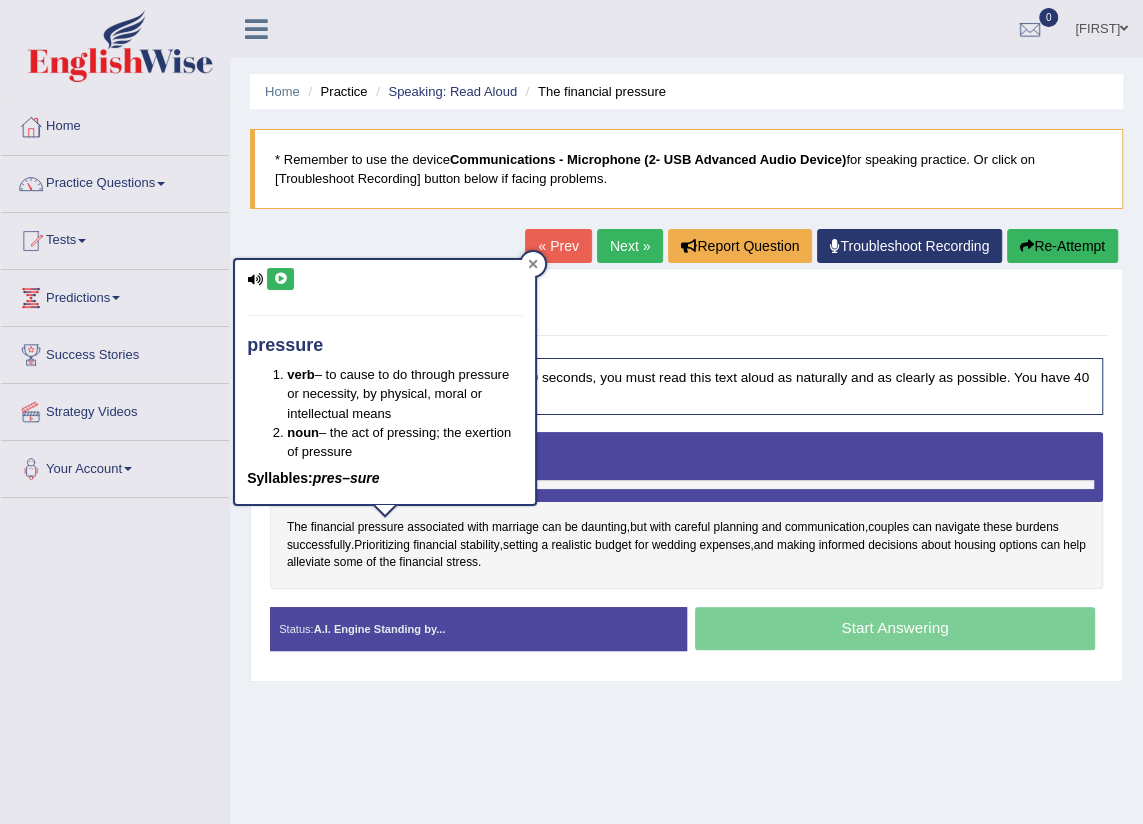 click at bounding box center [533, 264] 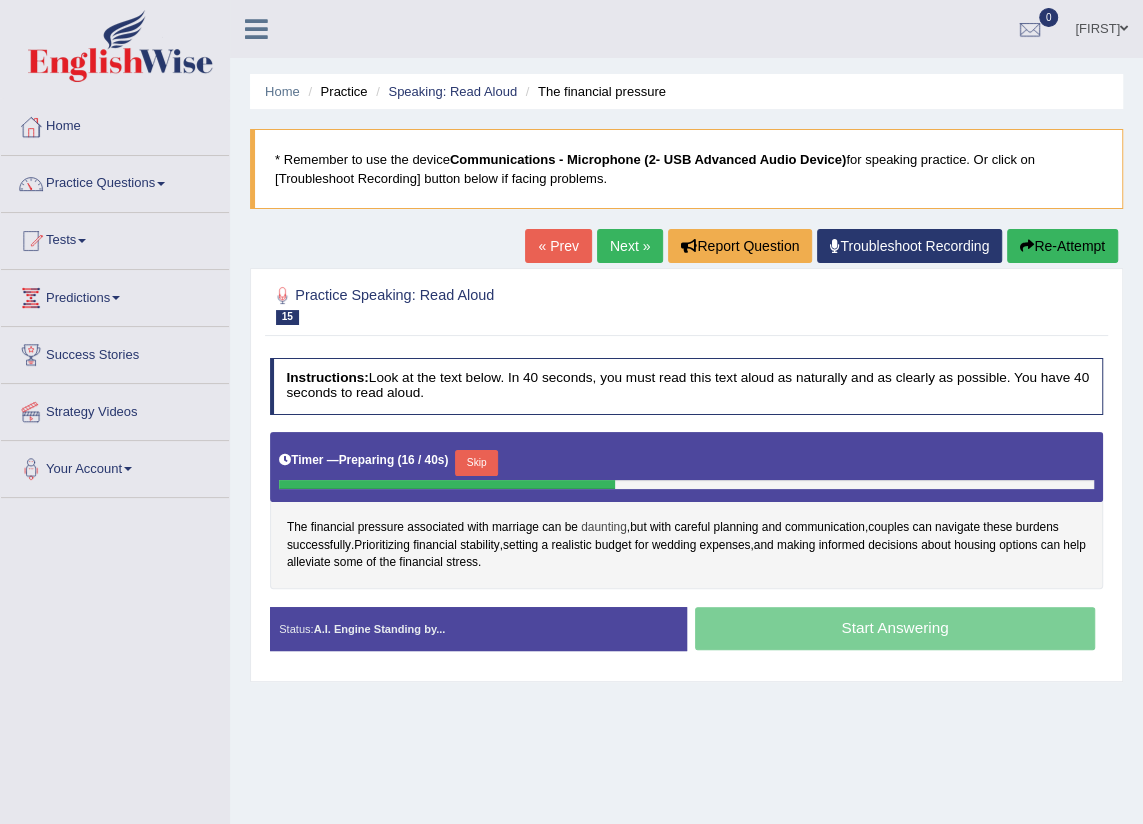 click on "daunting" at bounding box center [604, 528] 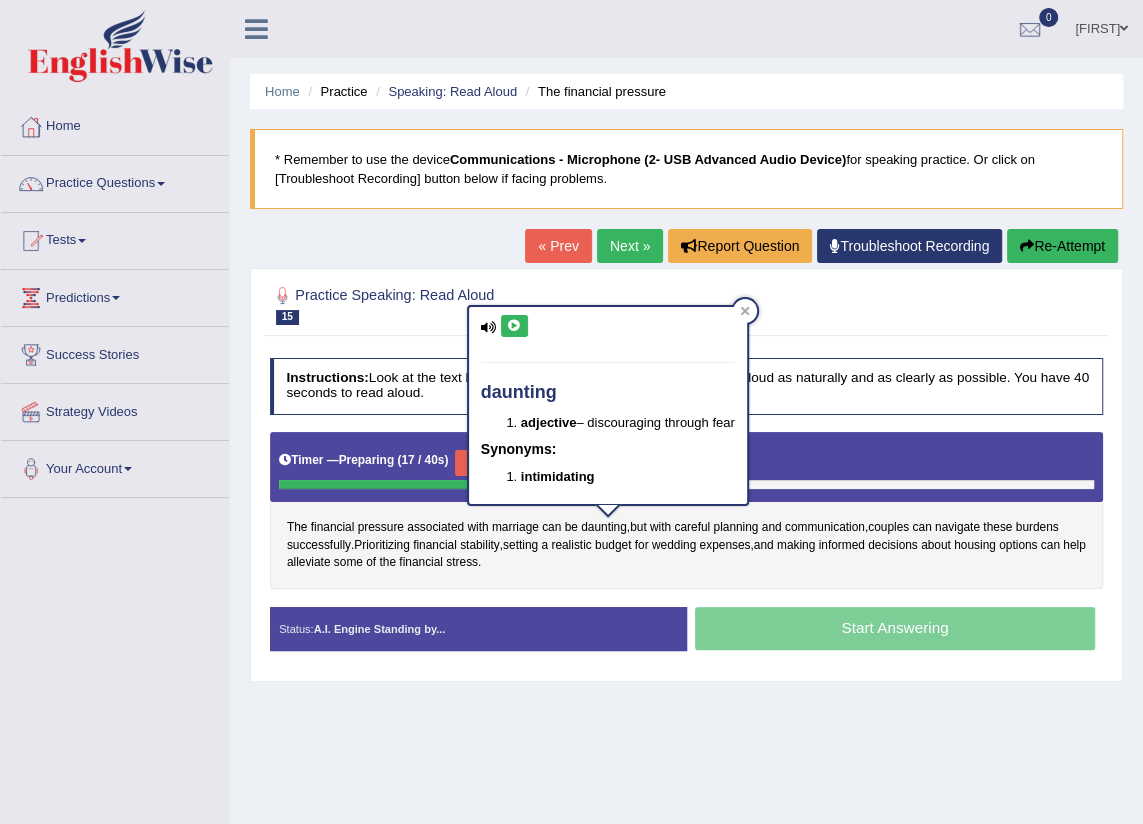 click at bounding box center (514, 326) 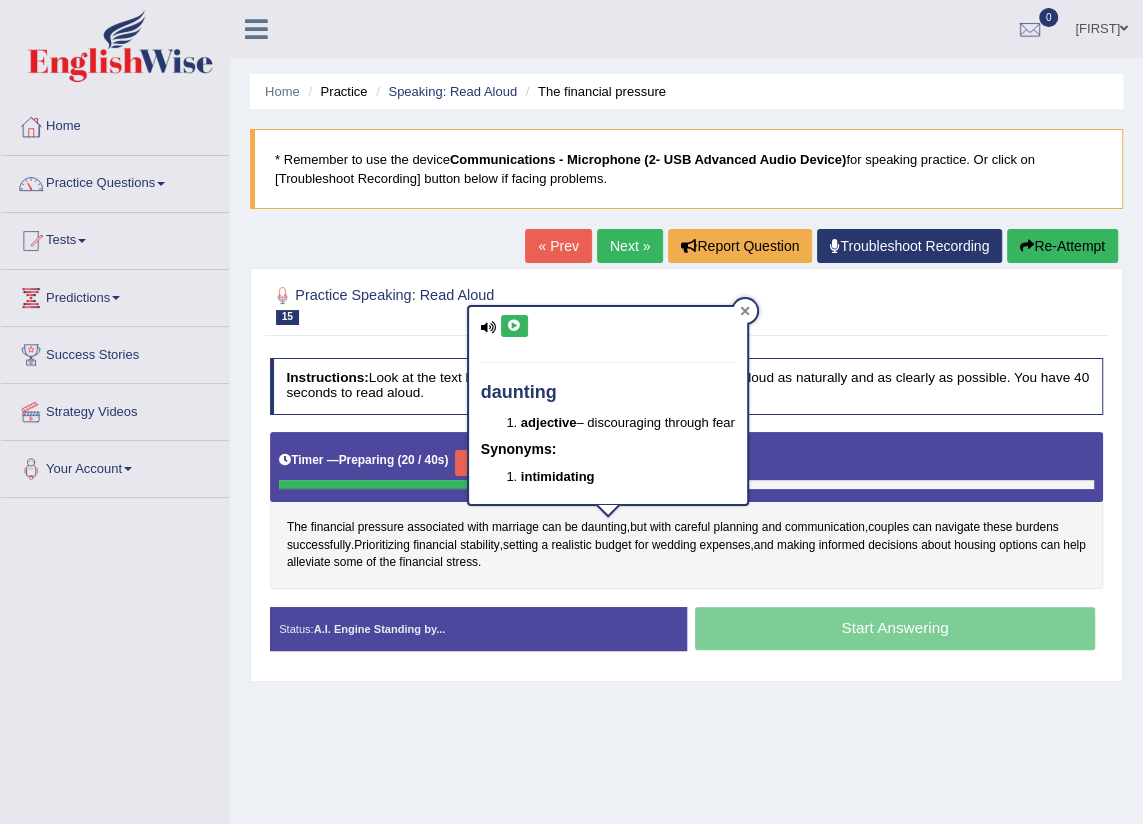 click 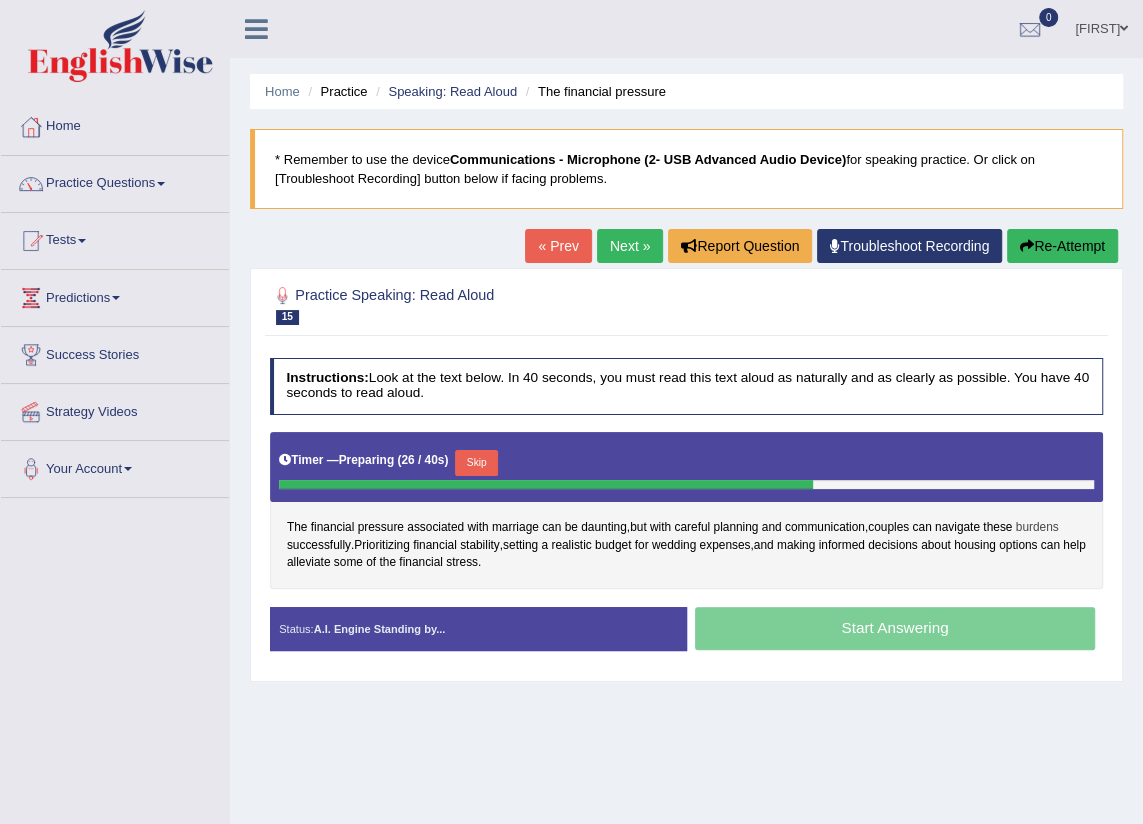 click on "burdens" at bounding box center (1037, 528) 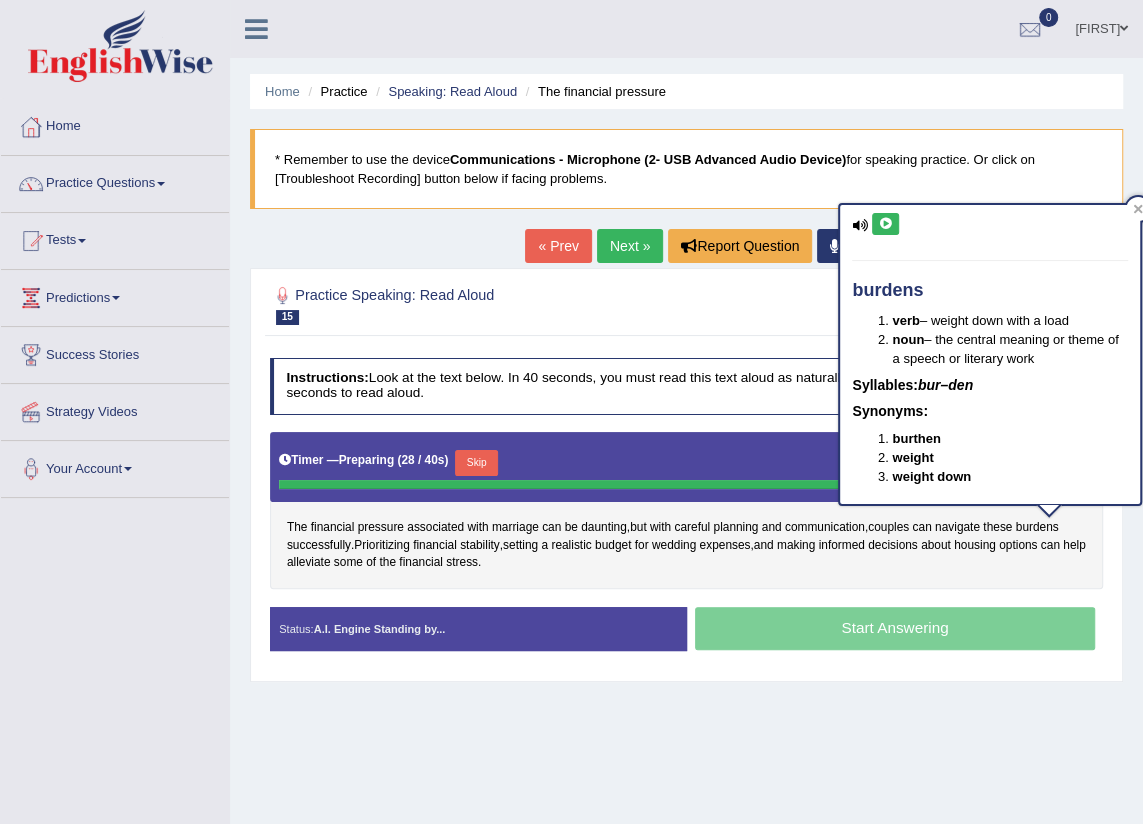 click at bounding box center (885, 224) 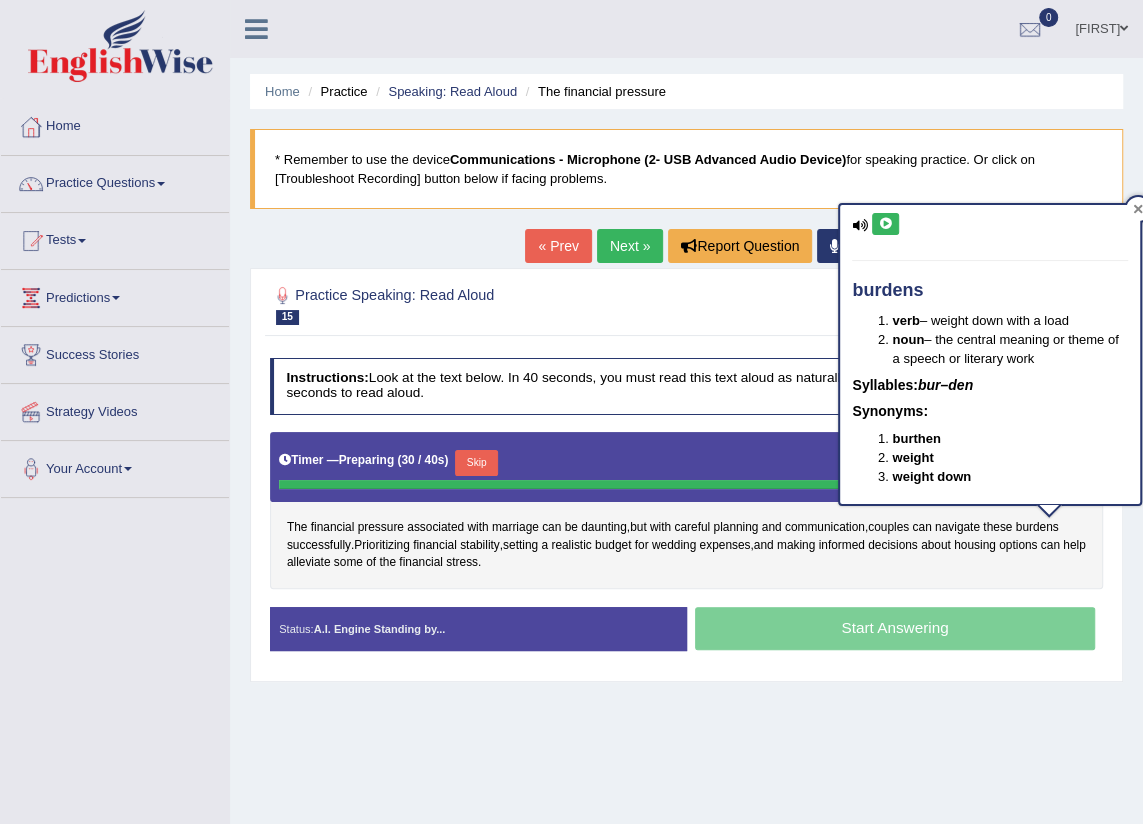 click at bounding box center (1138, 209) 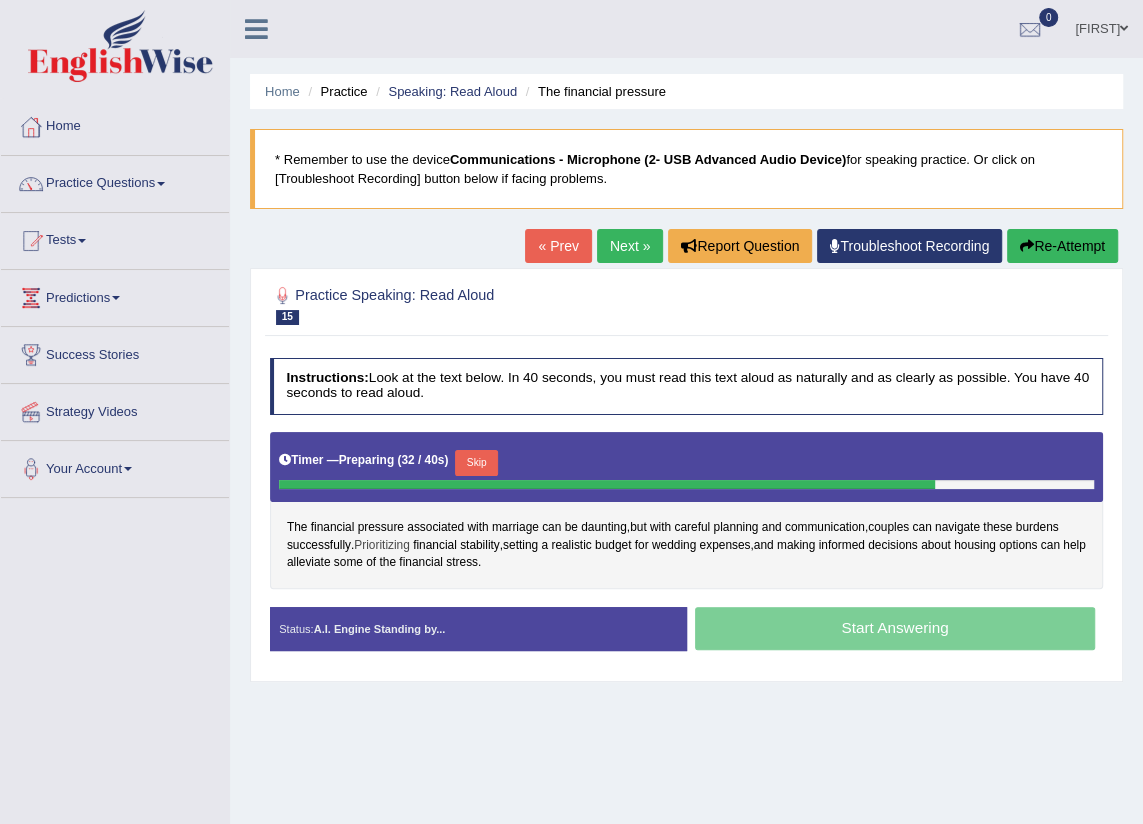click on "Prioritizing" at bounding box center [382, 546] 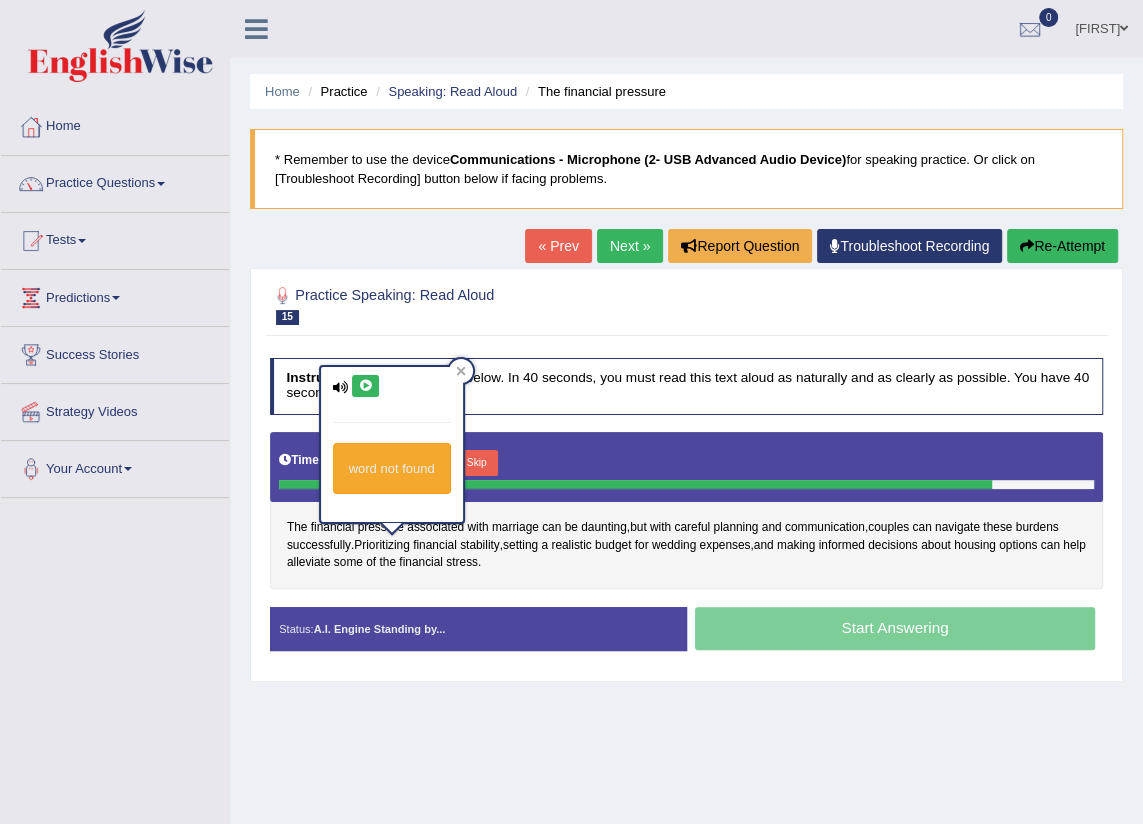 drag, startPoint x: 357, startPoint y: 380, endPoint x: 429, endPoint y: 367, distance: 73.1642 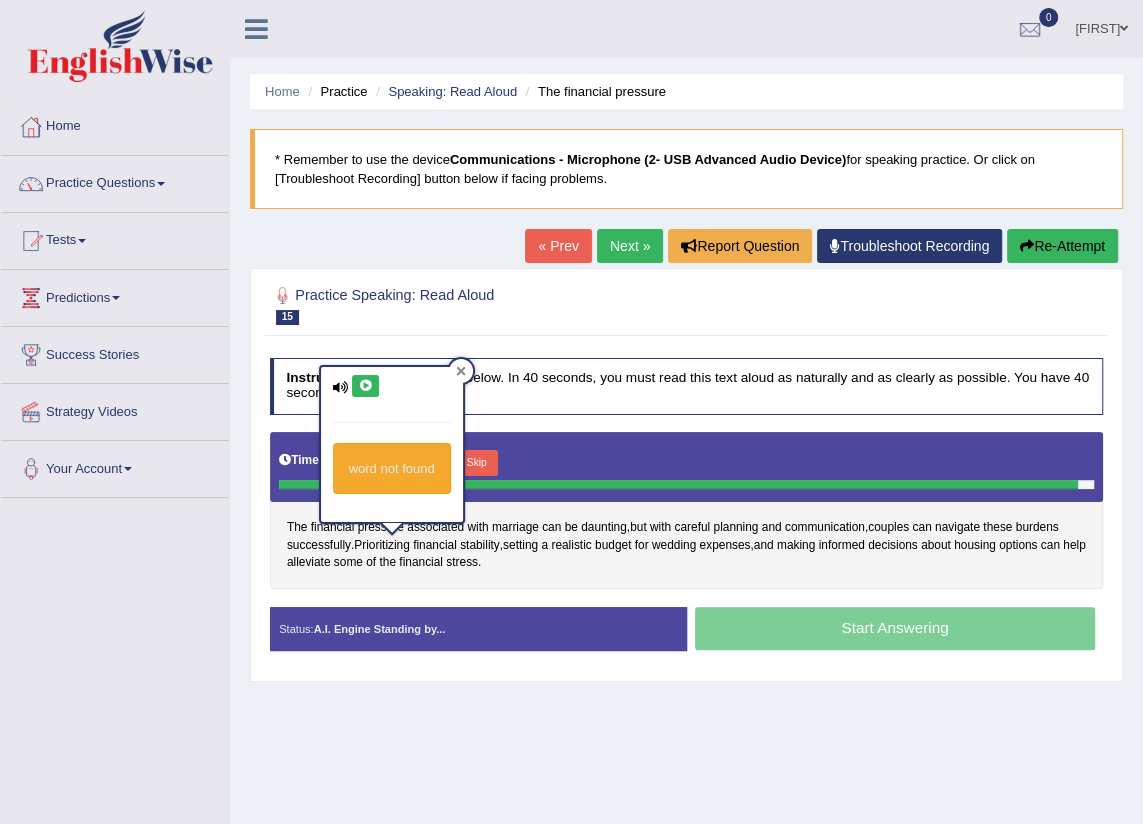 click at bounding box center (461, 371) 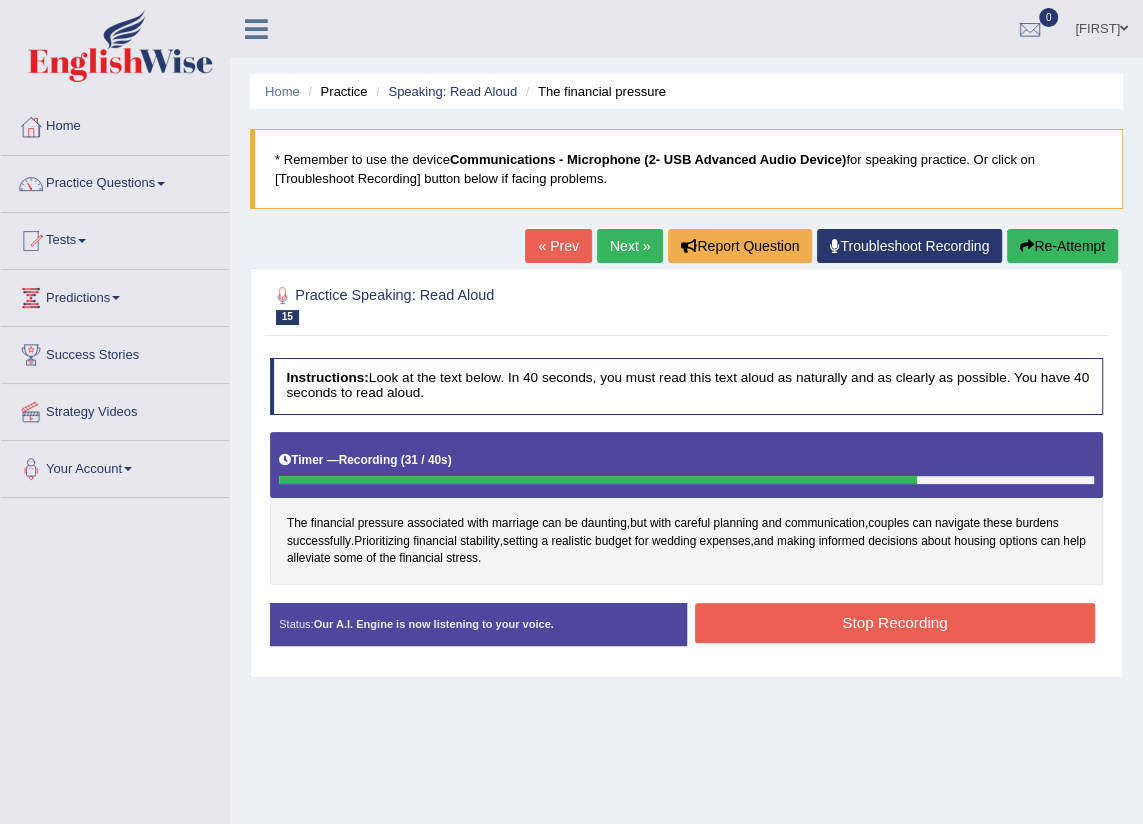 click on "Stop Recording" at bounding box center (895, 622) 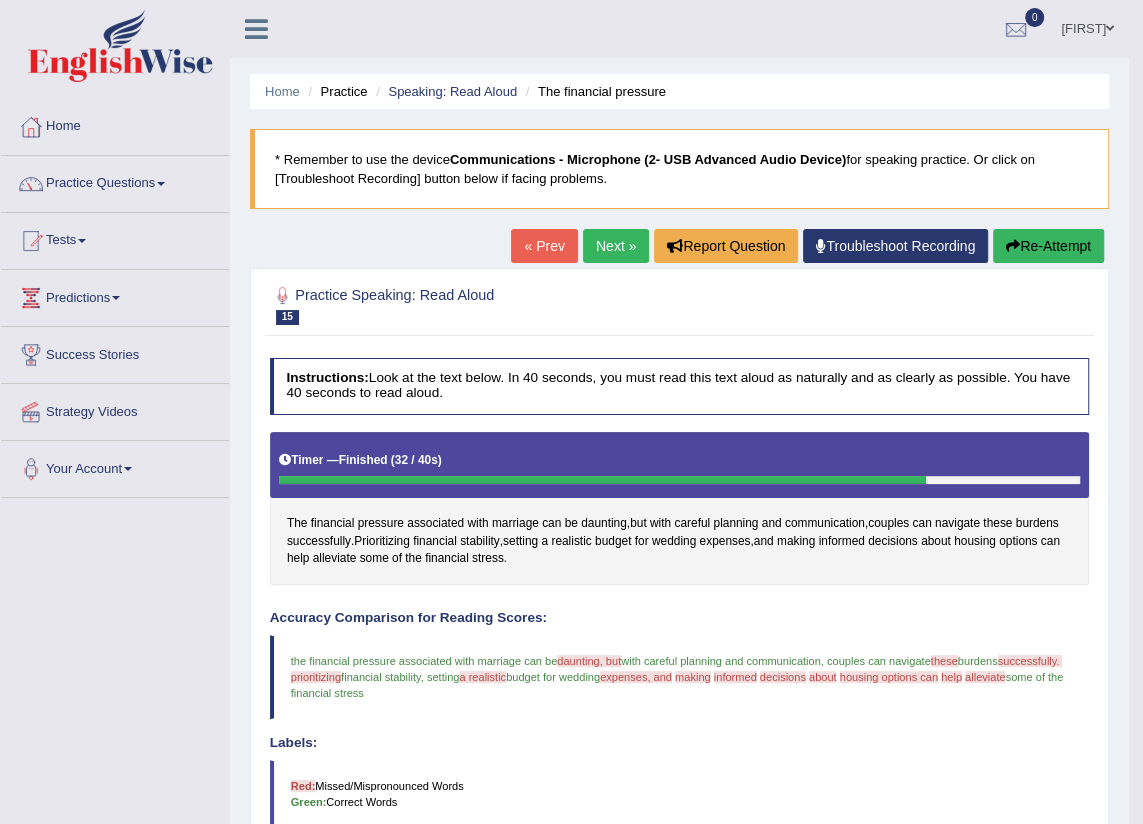 scroll, scrollTop: 181, scrollLeft: 0, axis: vertical 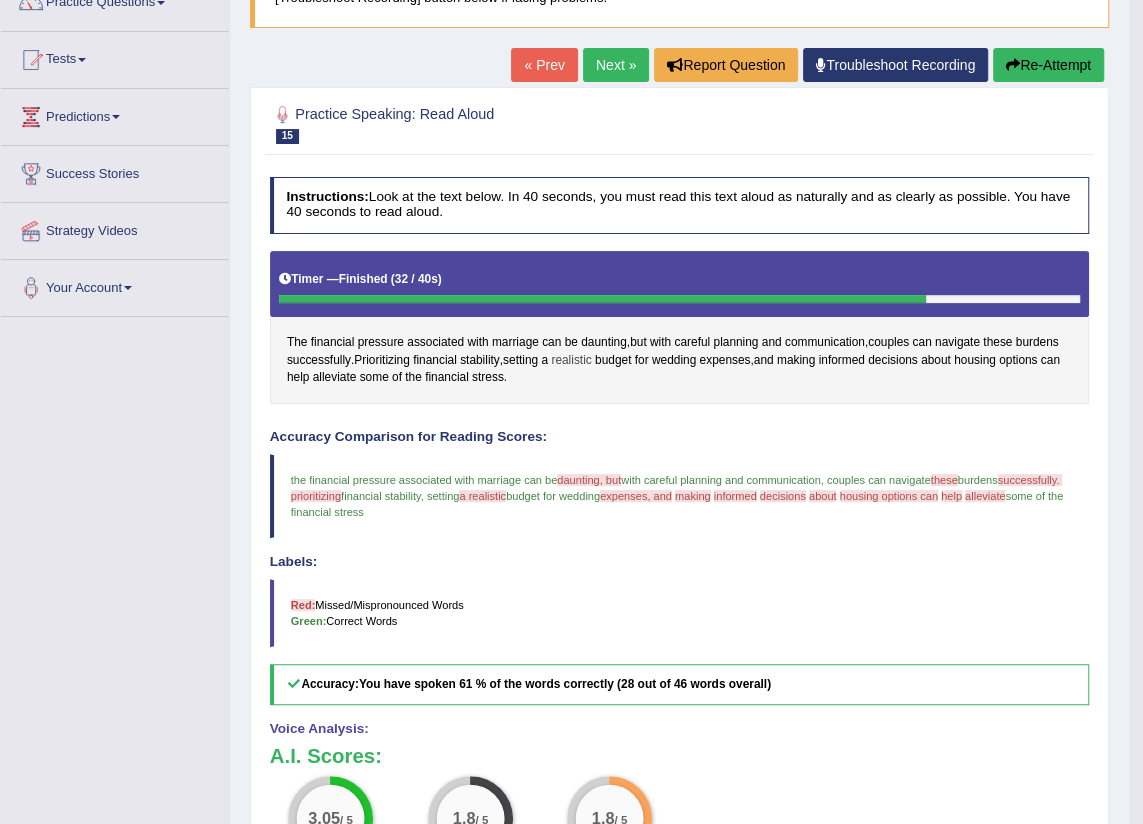 click on "realistic" at bounding box center (571, 361) 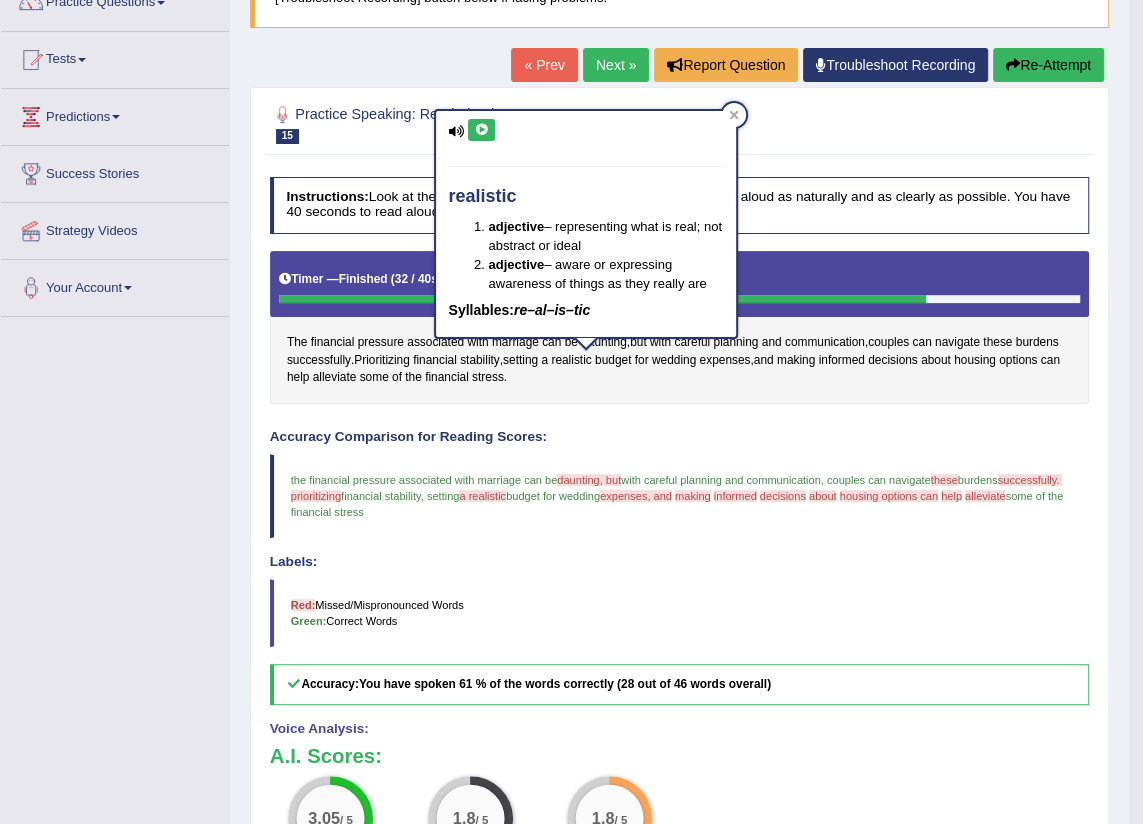 click at bounding box center (481, 130) 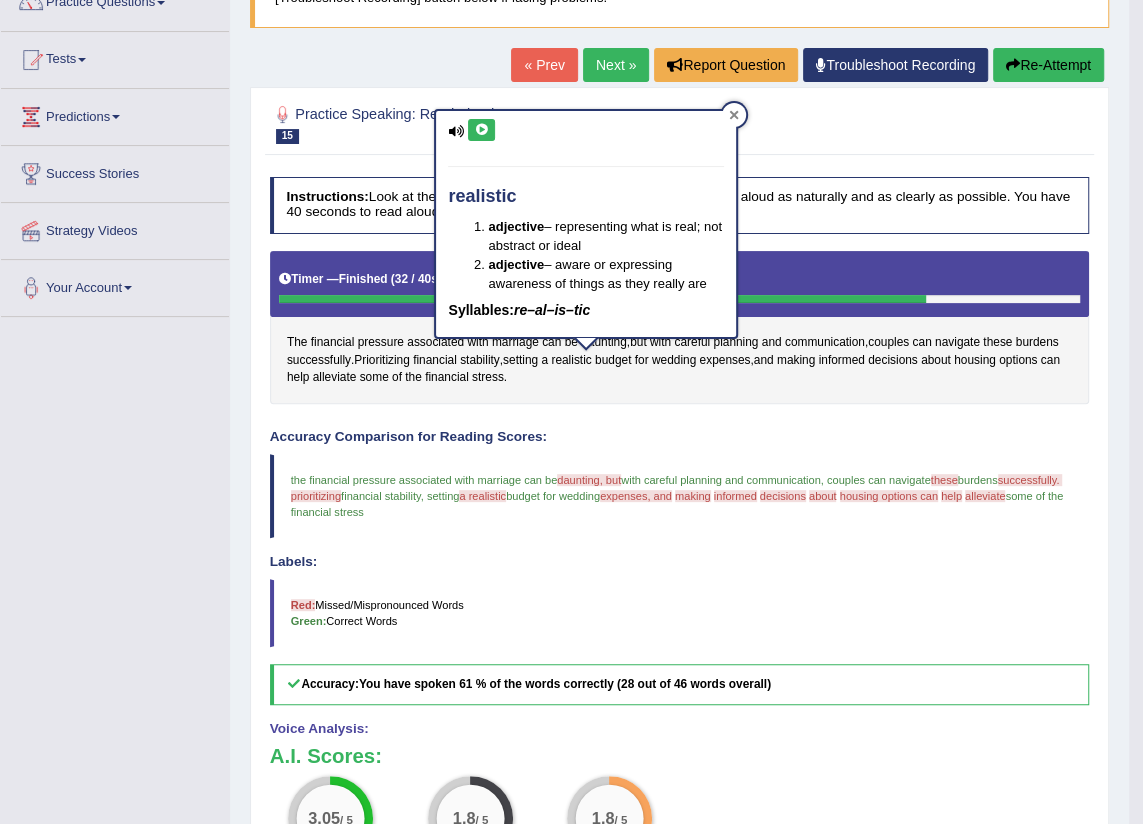 click 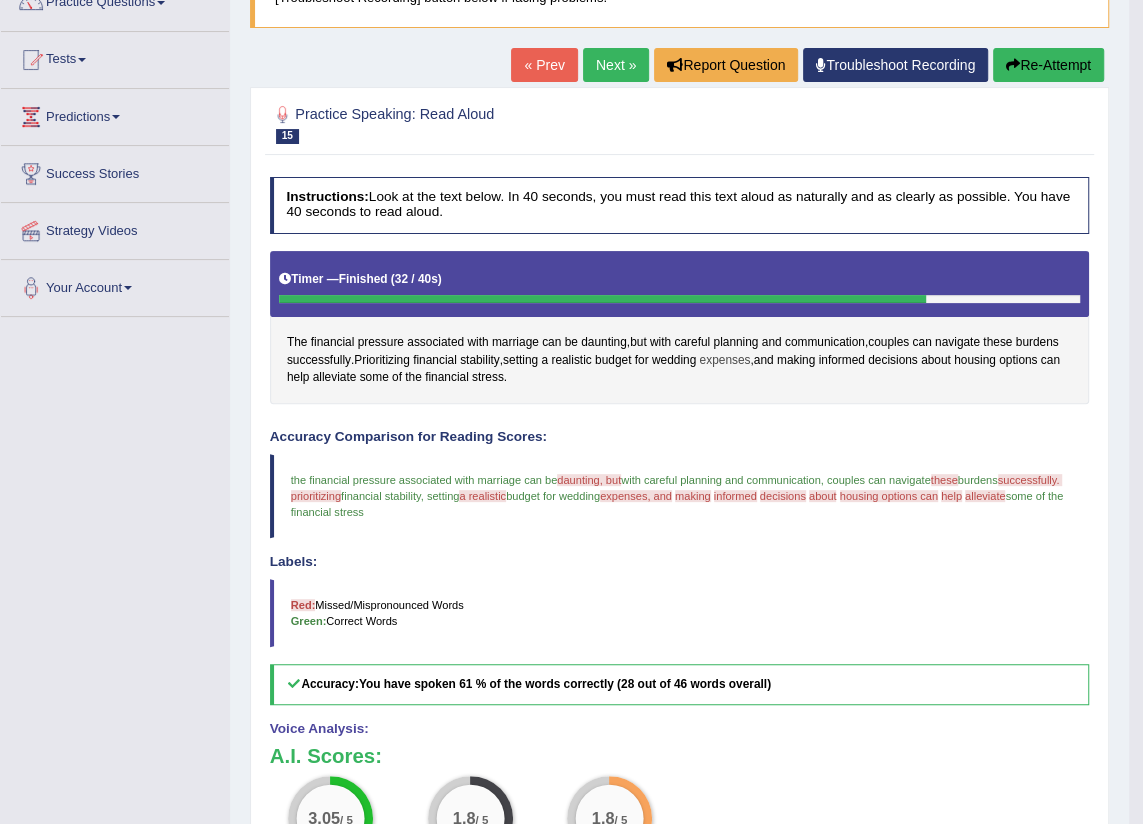 click on "expenses" at bounding box center [724, 361] 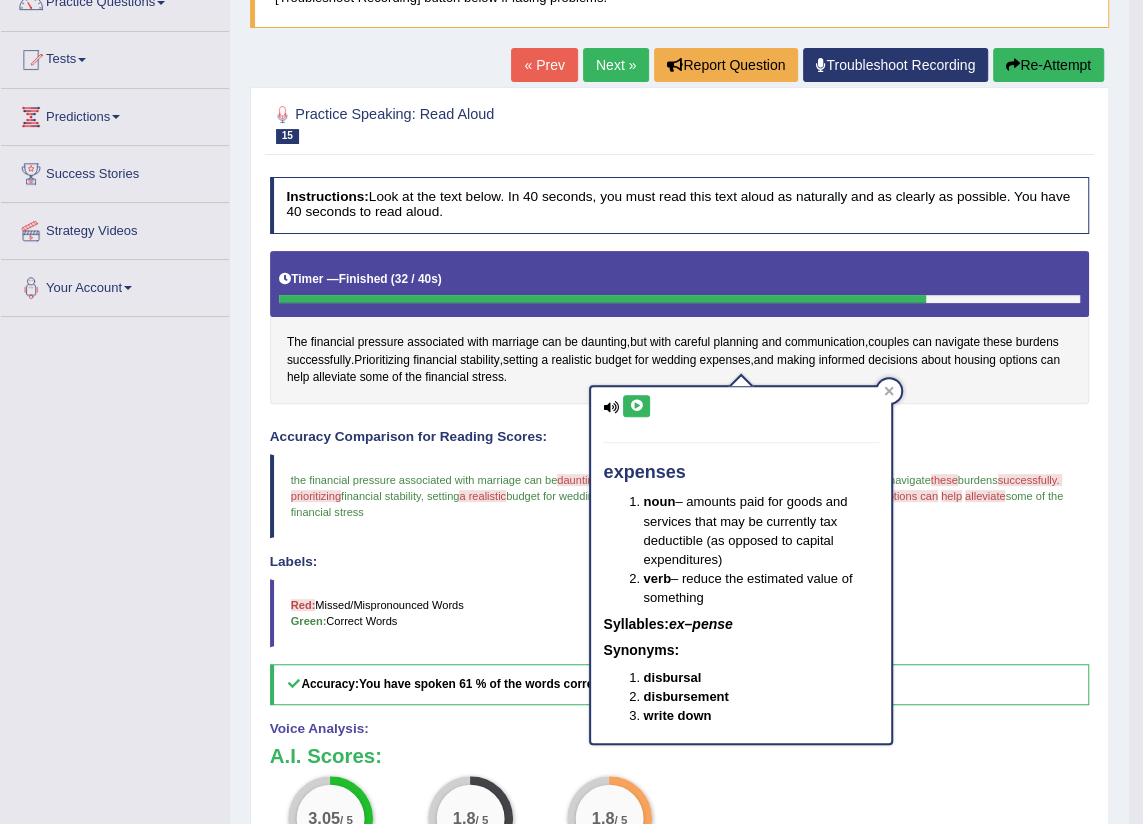 click at bounding box center (636, 406) 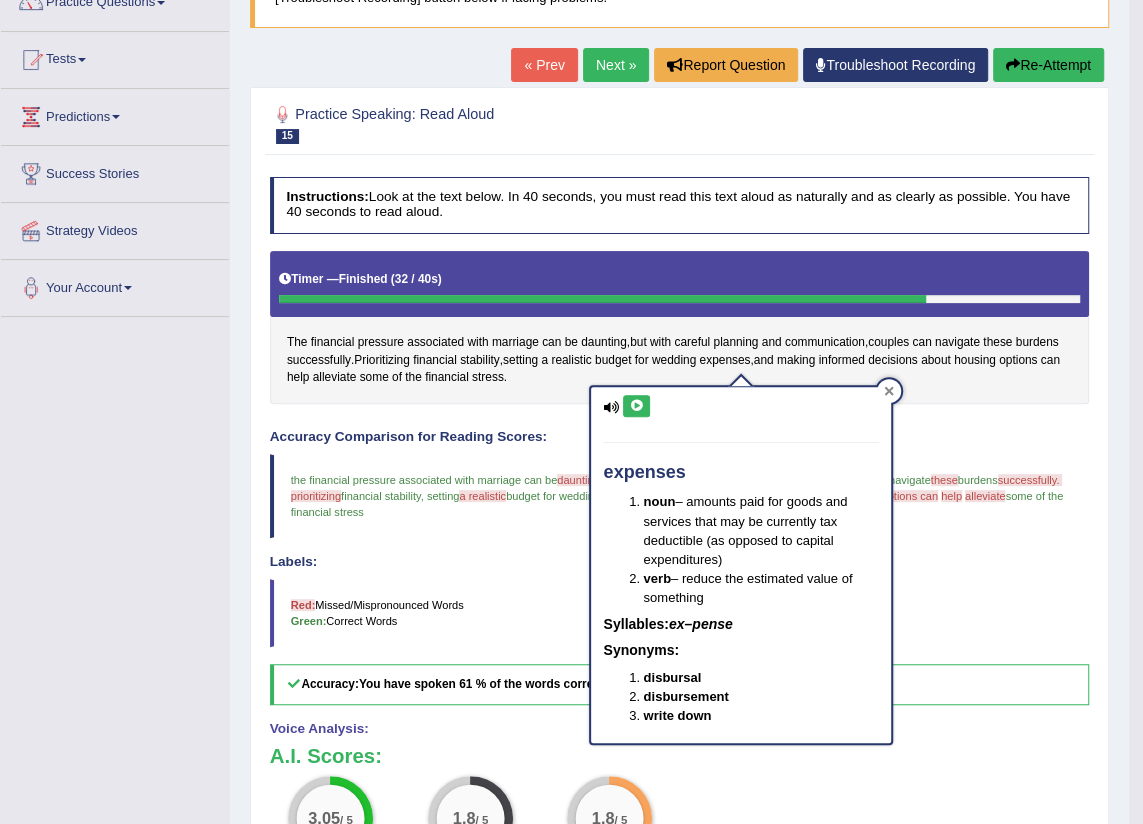 click at bounding box center (889, 391) 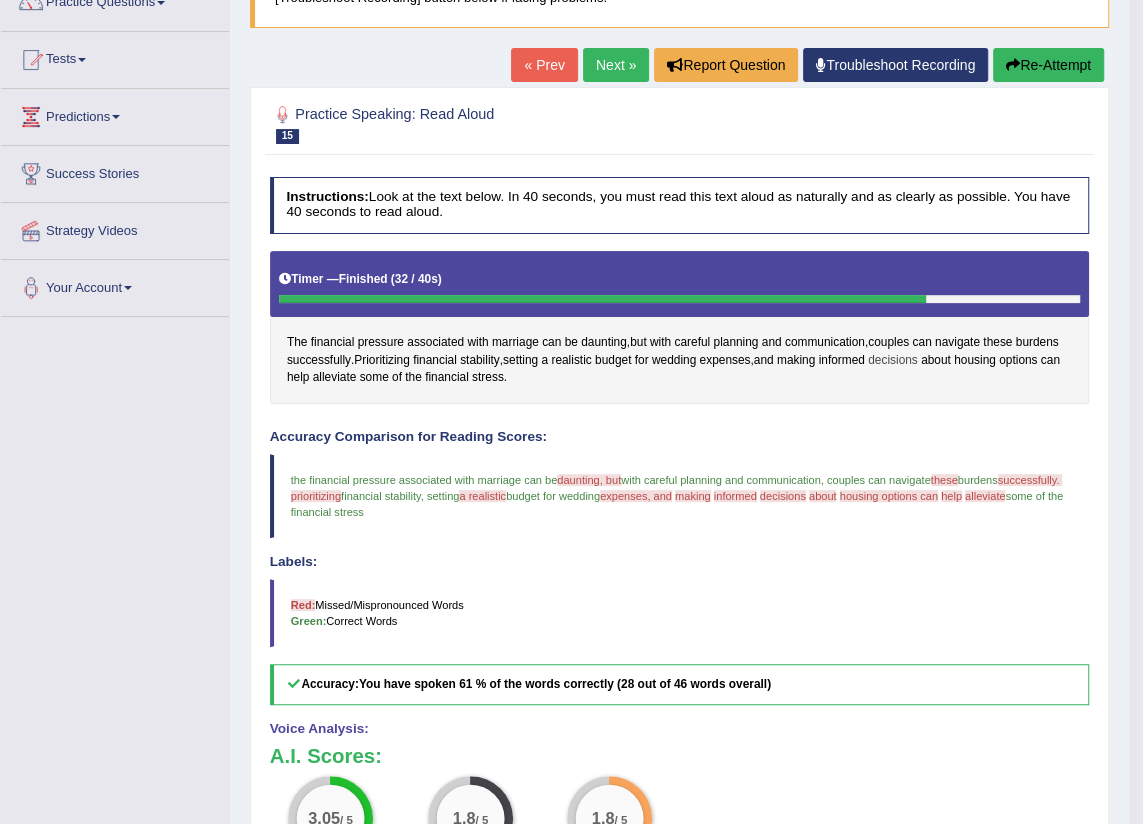 click on "decisions" at bounding box center [893, 361] 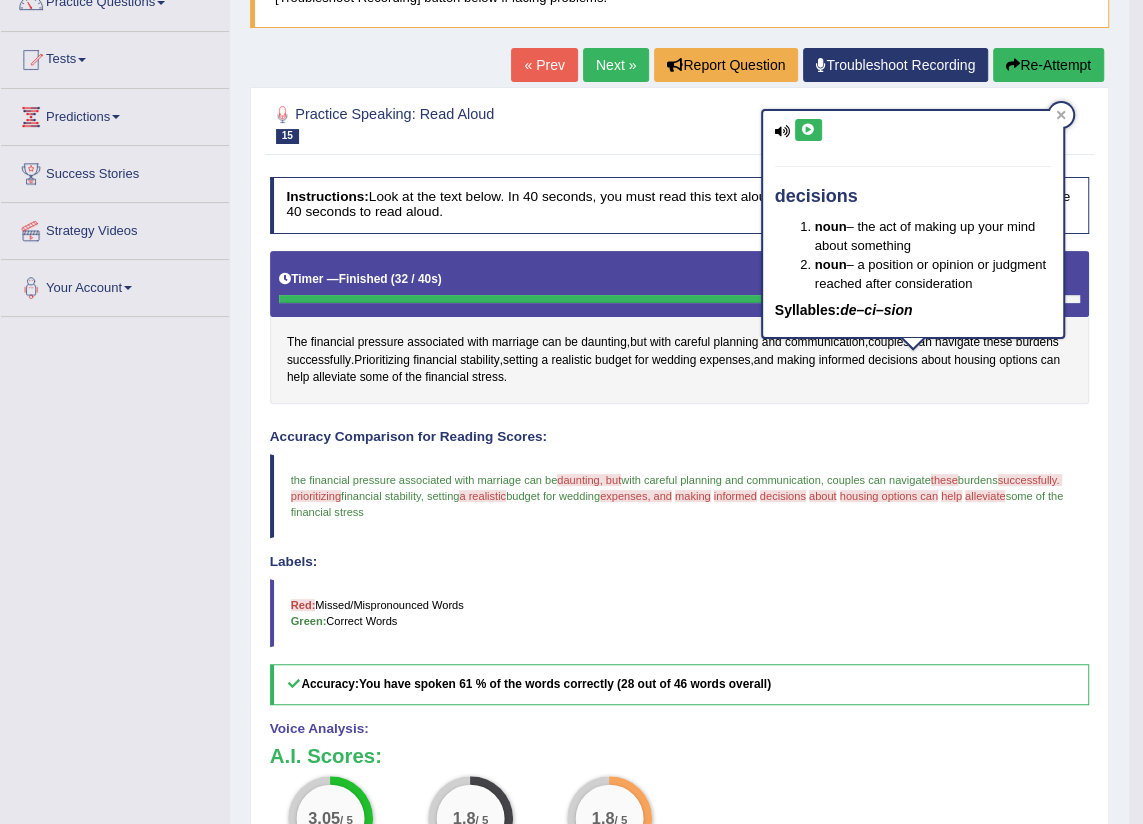 click at bounding box center (808, 130) 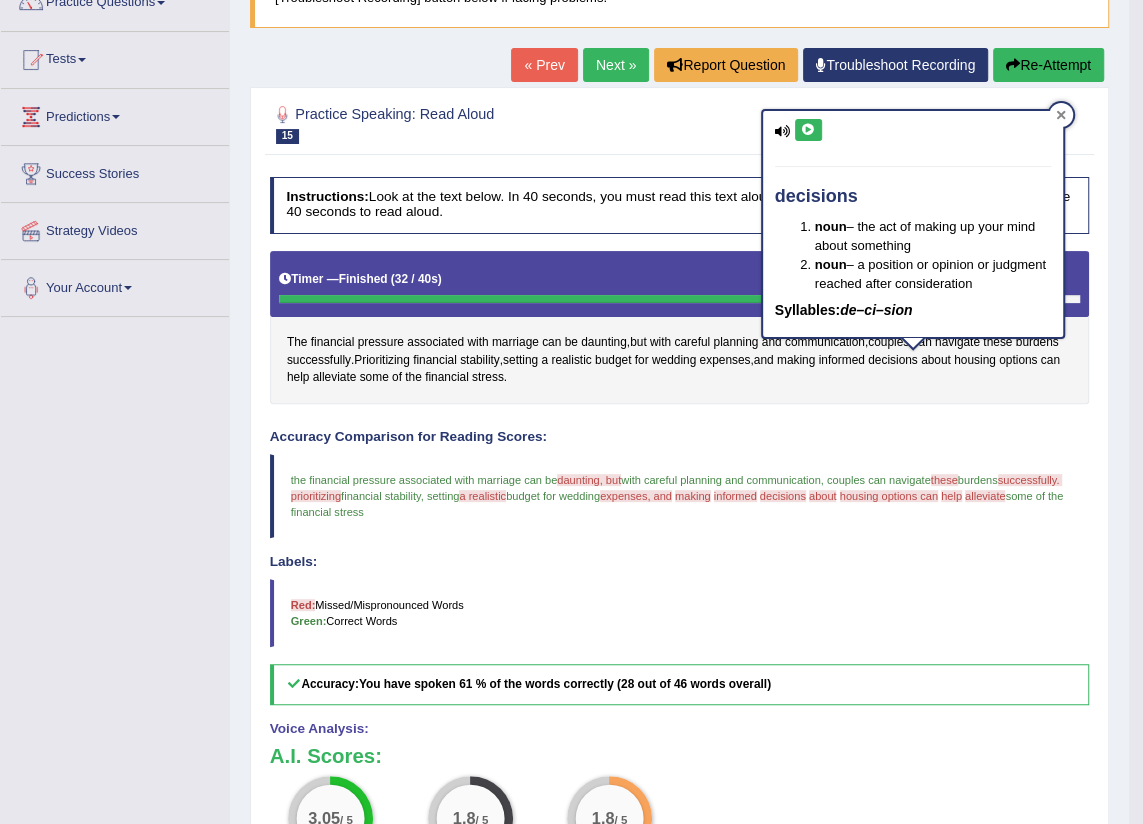 drag, startPoint x: 1069, startPoint y: 114, endPoint x: 1058, endPoint y: 119, distance: 12.083046 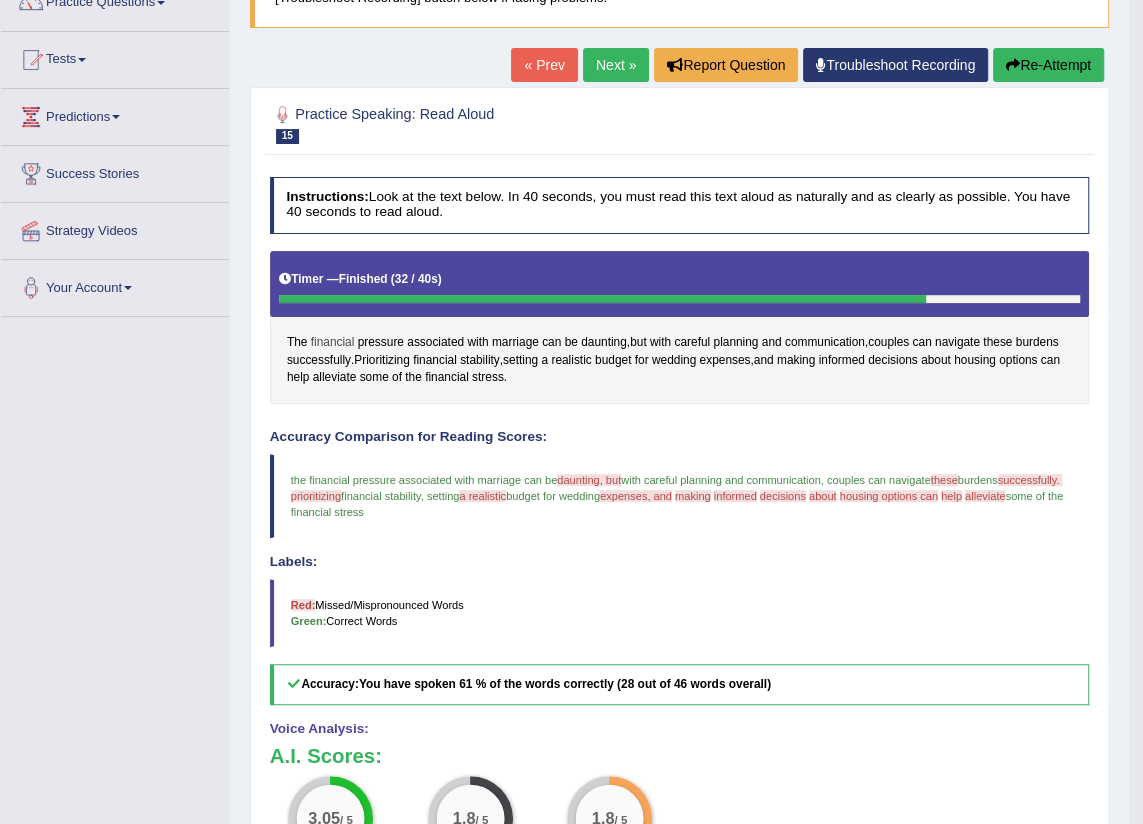 click on "financial" at bounding box center [333, 343] 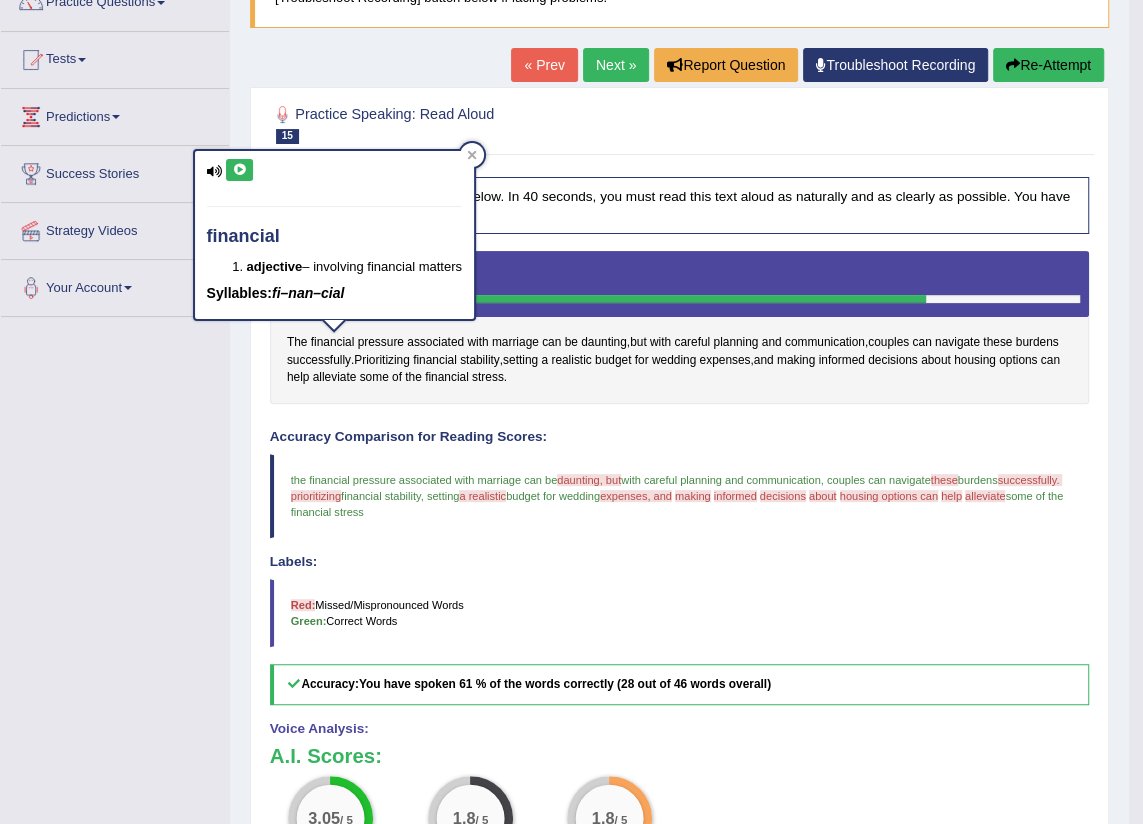 click at bounding box center [239, 170] 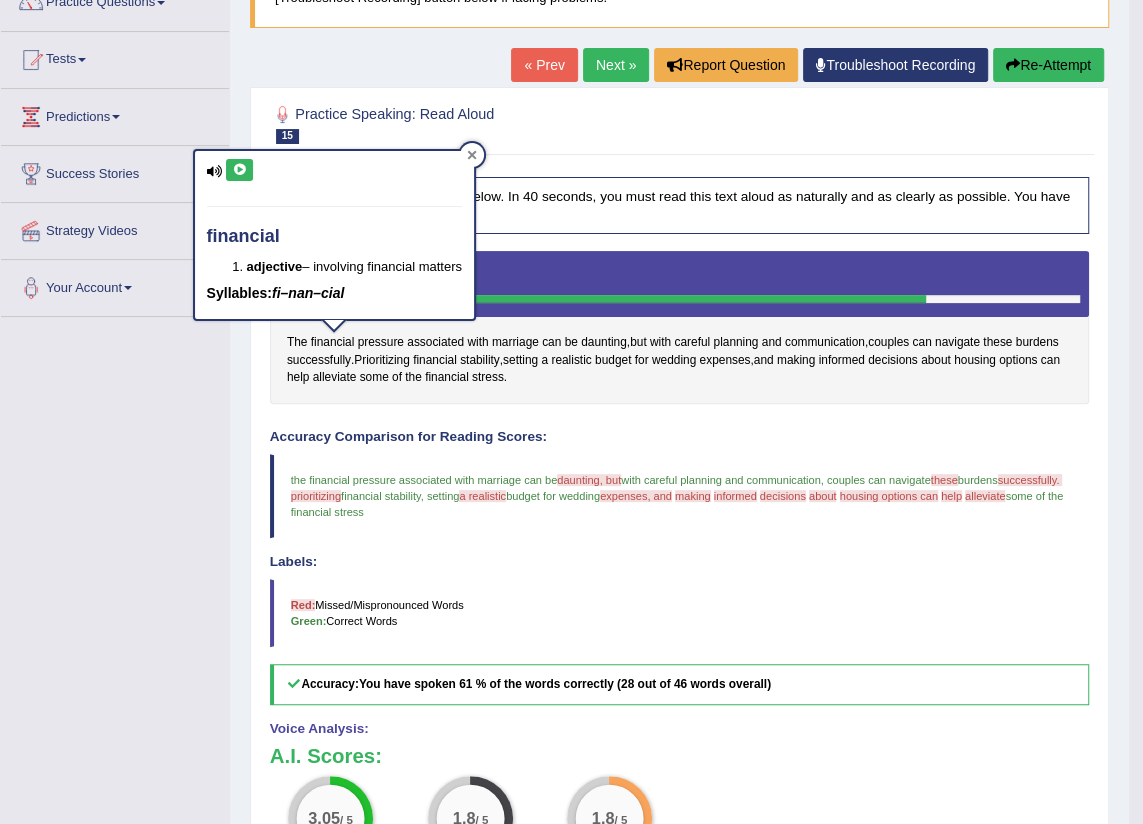 click at bounding box center (472, 155) 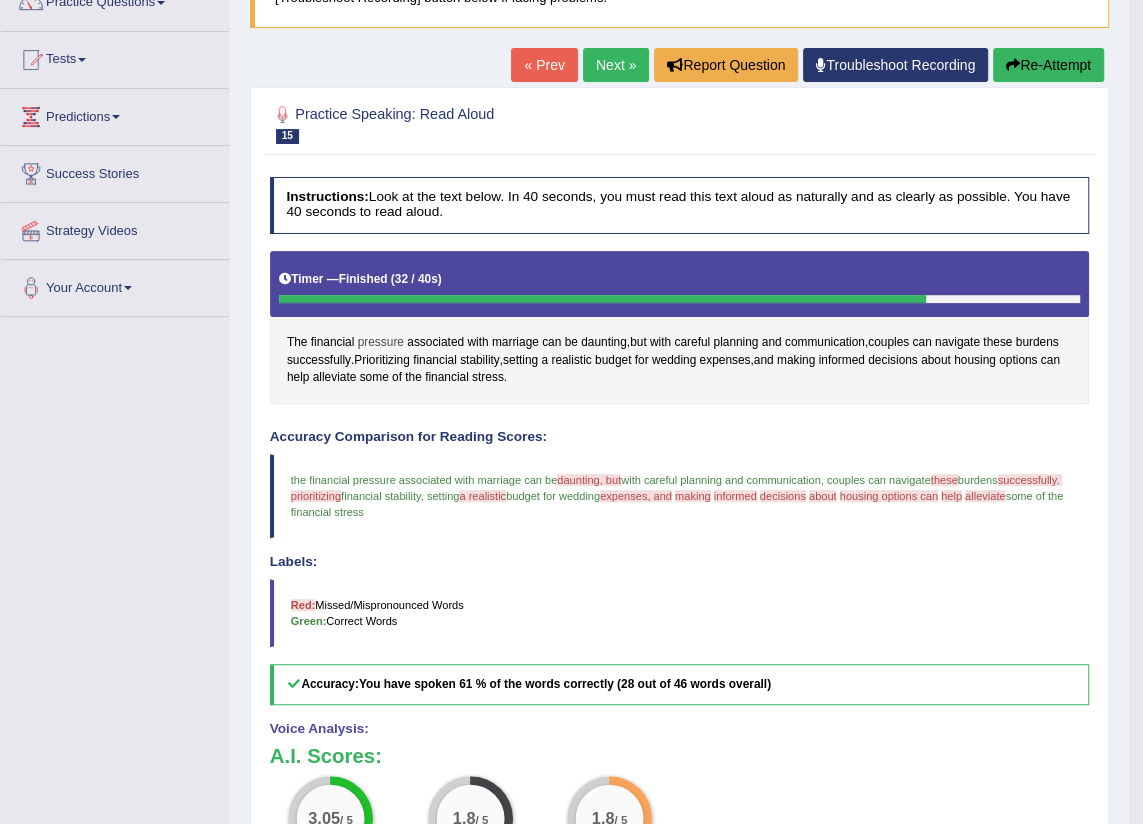 click on "pressure" at bounding box center [381, 343] 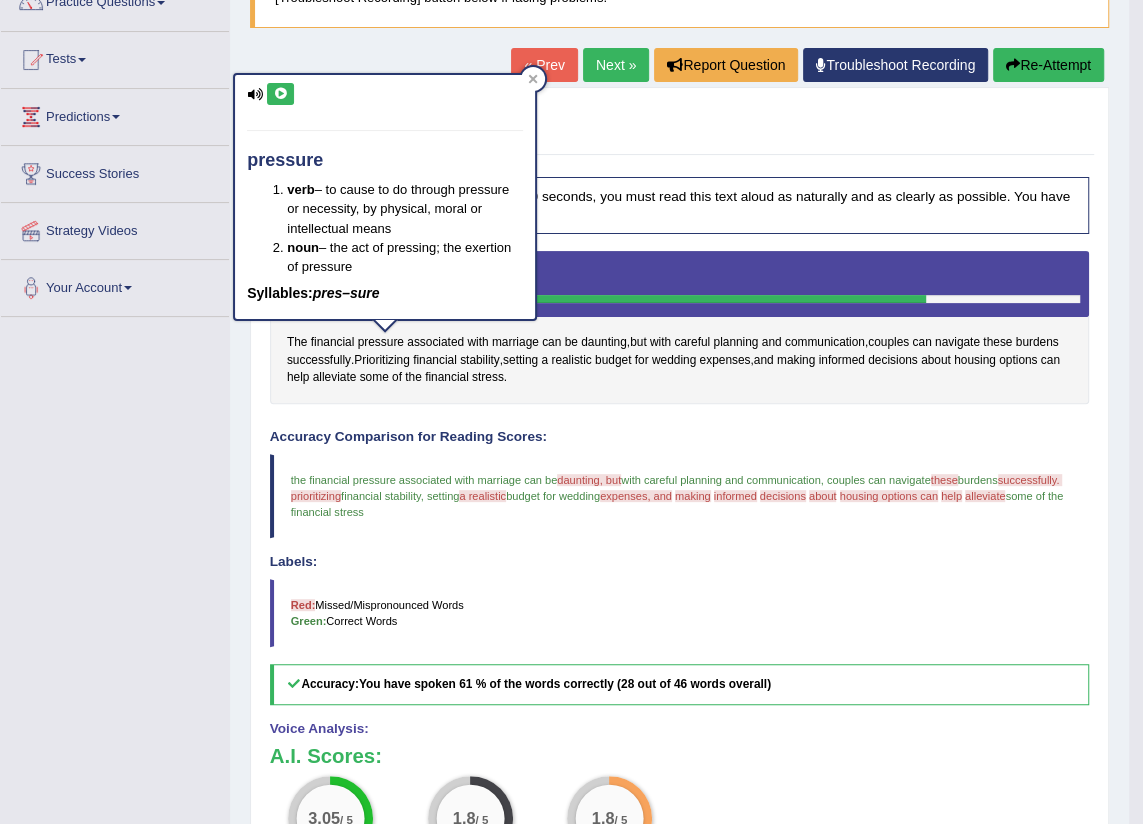 click at bounding box center (280, 94) 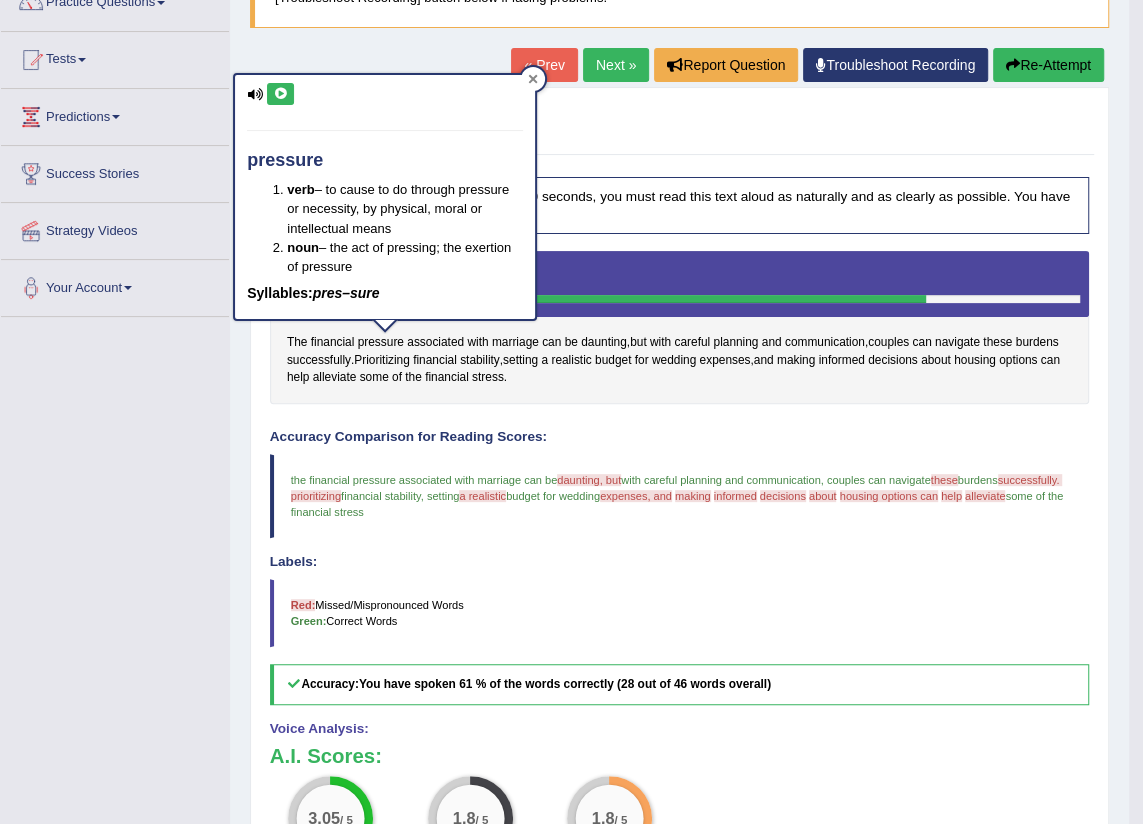 click at bounding box center [533, 79] 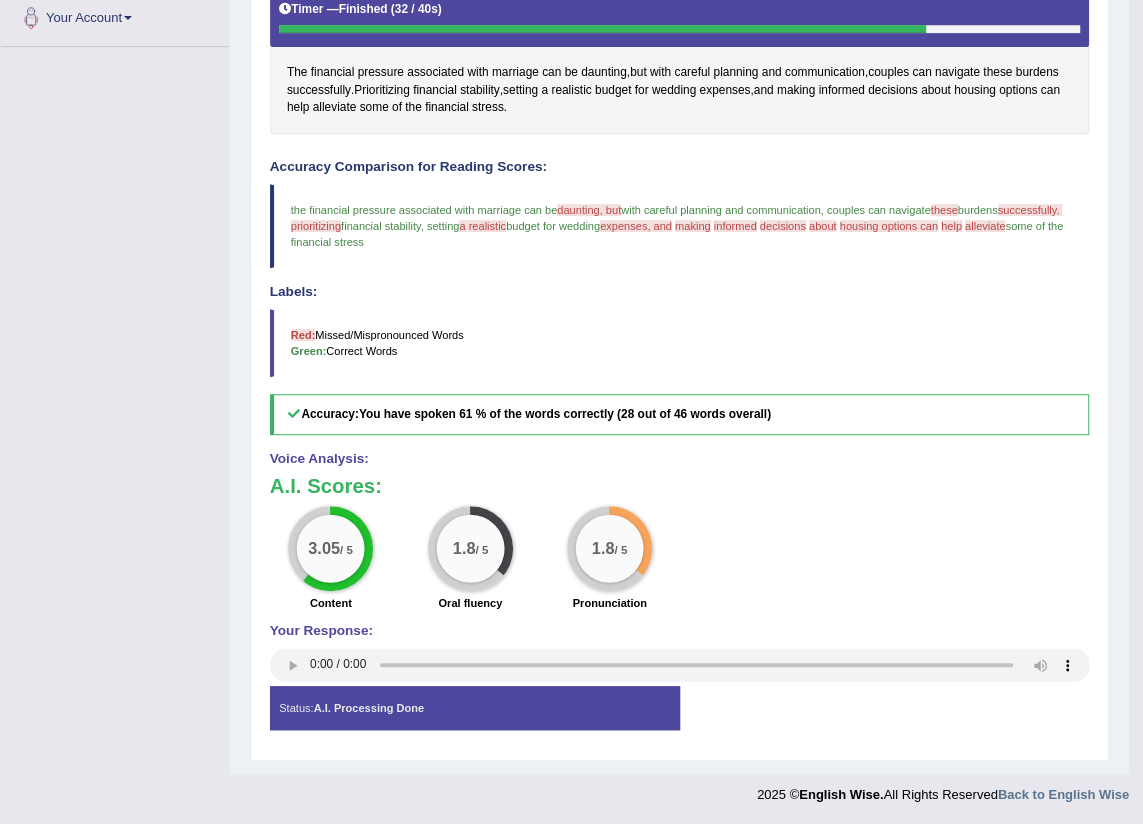 scroll, scrollTop: 88, scrollLeft: 0, axis: vertical 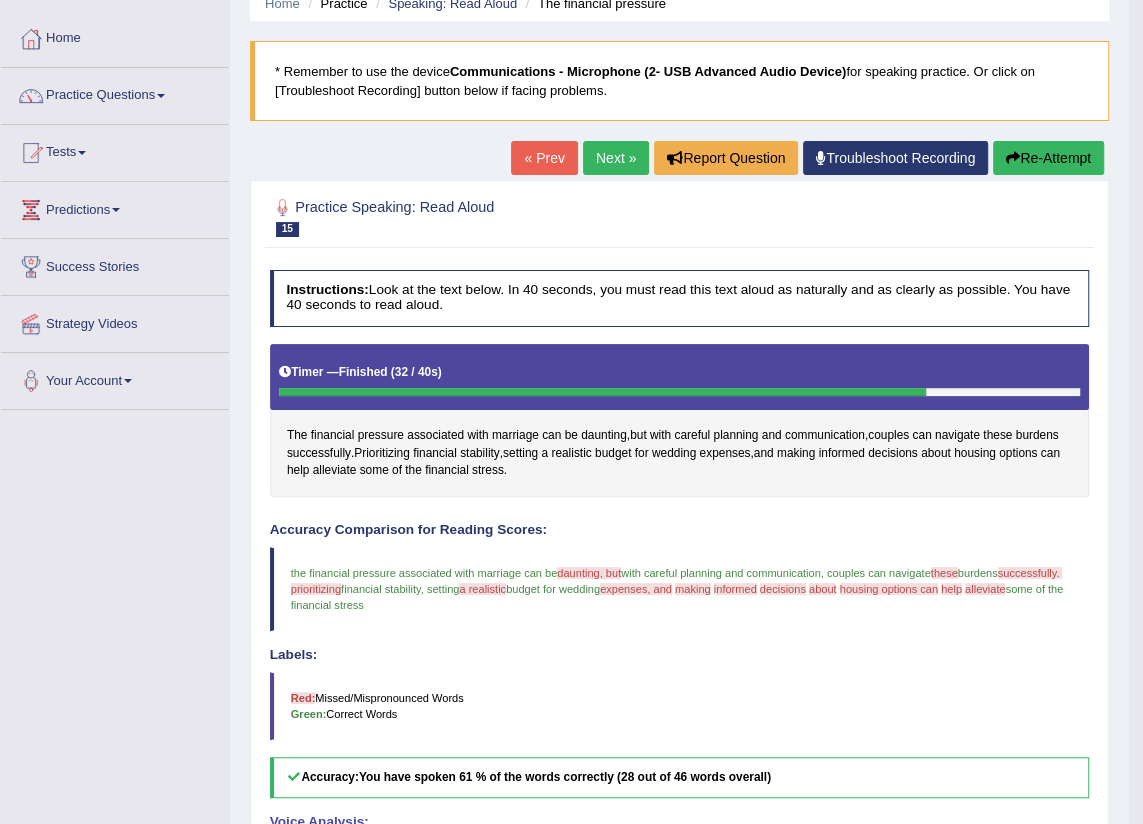 click on "Re-Attempt" at bounding box center [1048, 158] 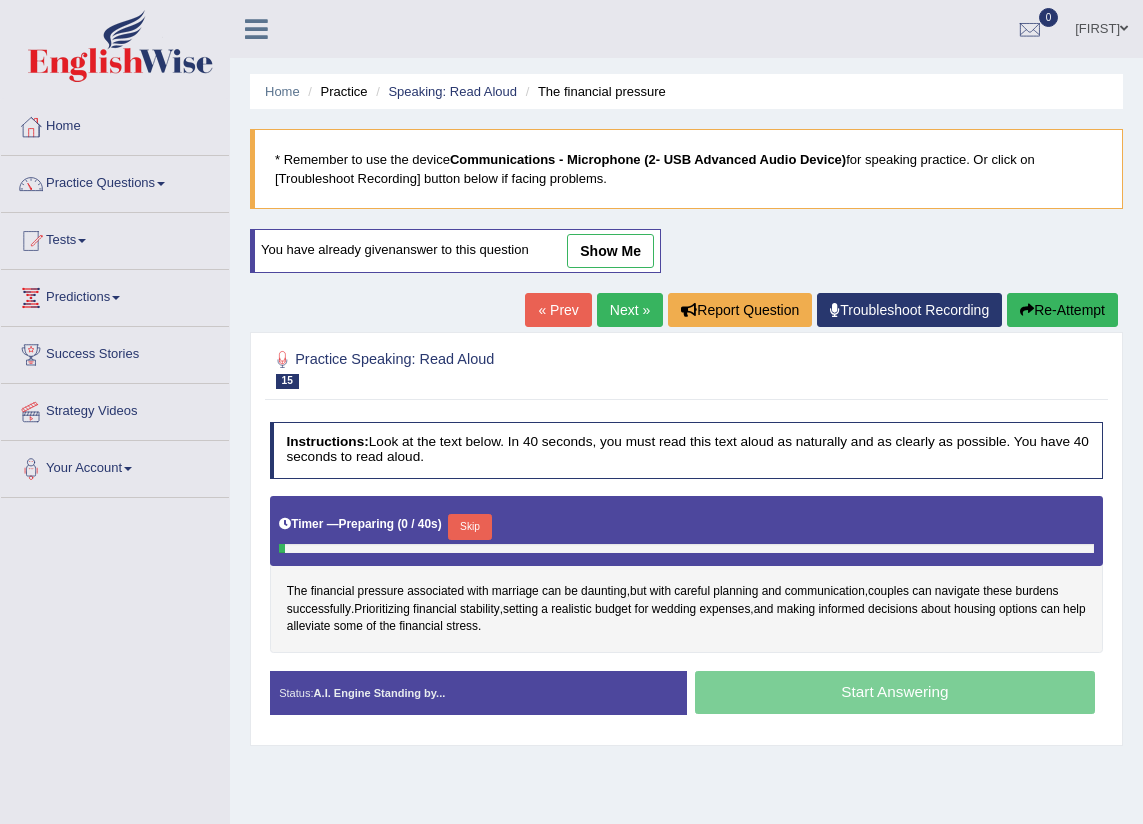 scroll, scrollTop: 88, scrollLeft: 0, axis: vertical 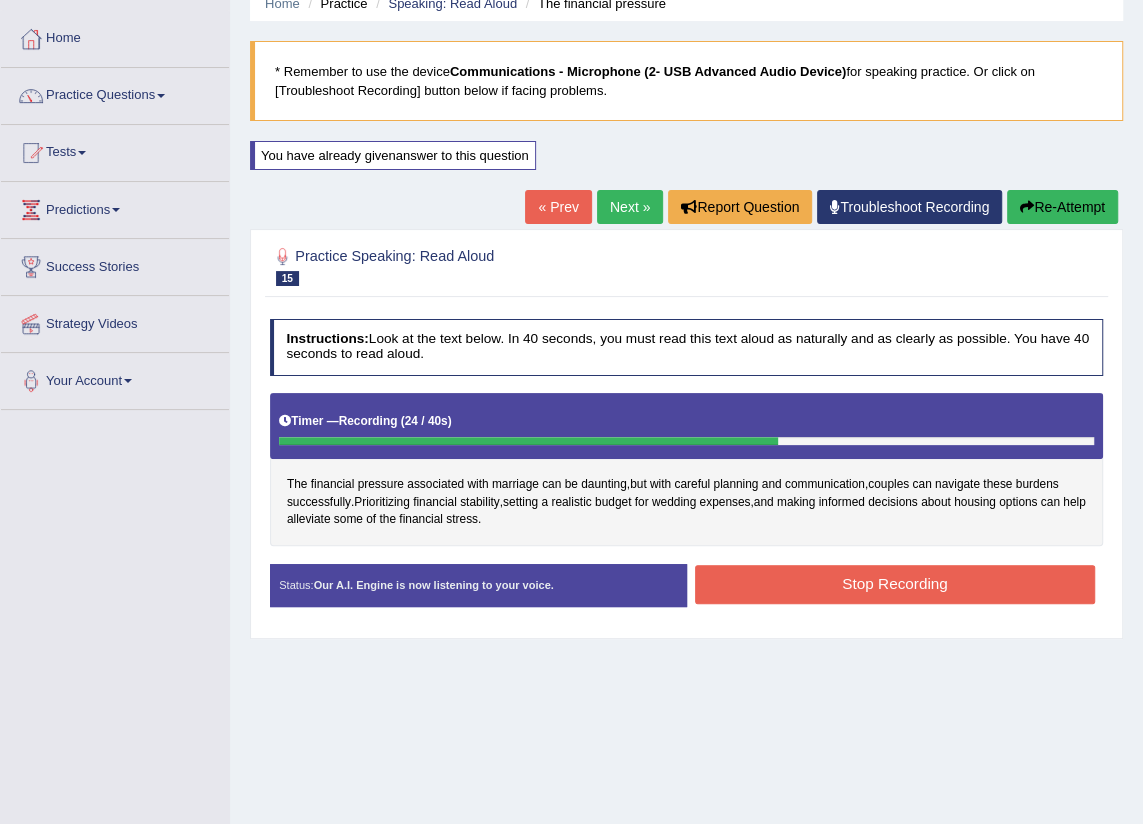 click on "Stop Recording" at bounding box center (895, 584) 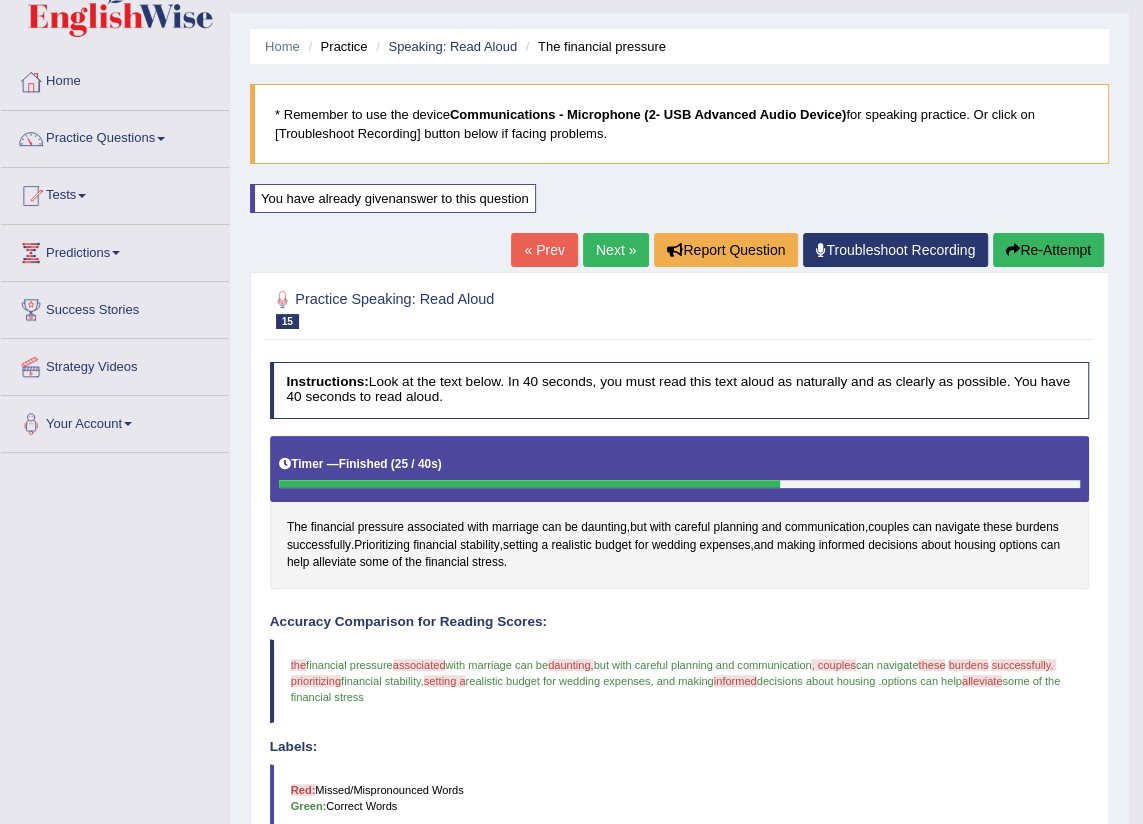 scroll, scrollTop: 0, scrollLeft: 0, axis: both 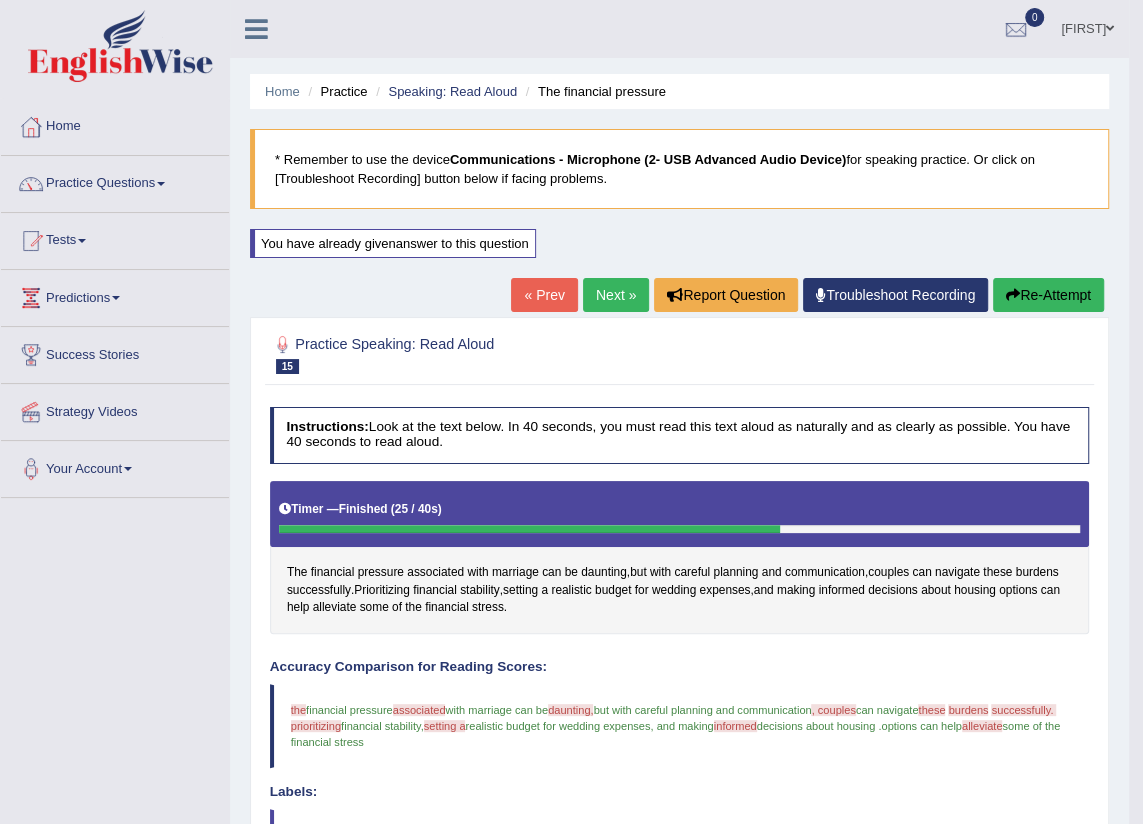 click on "Next »" at bounding box center [616, 295] 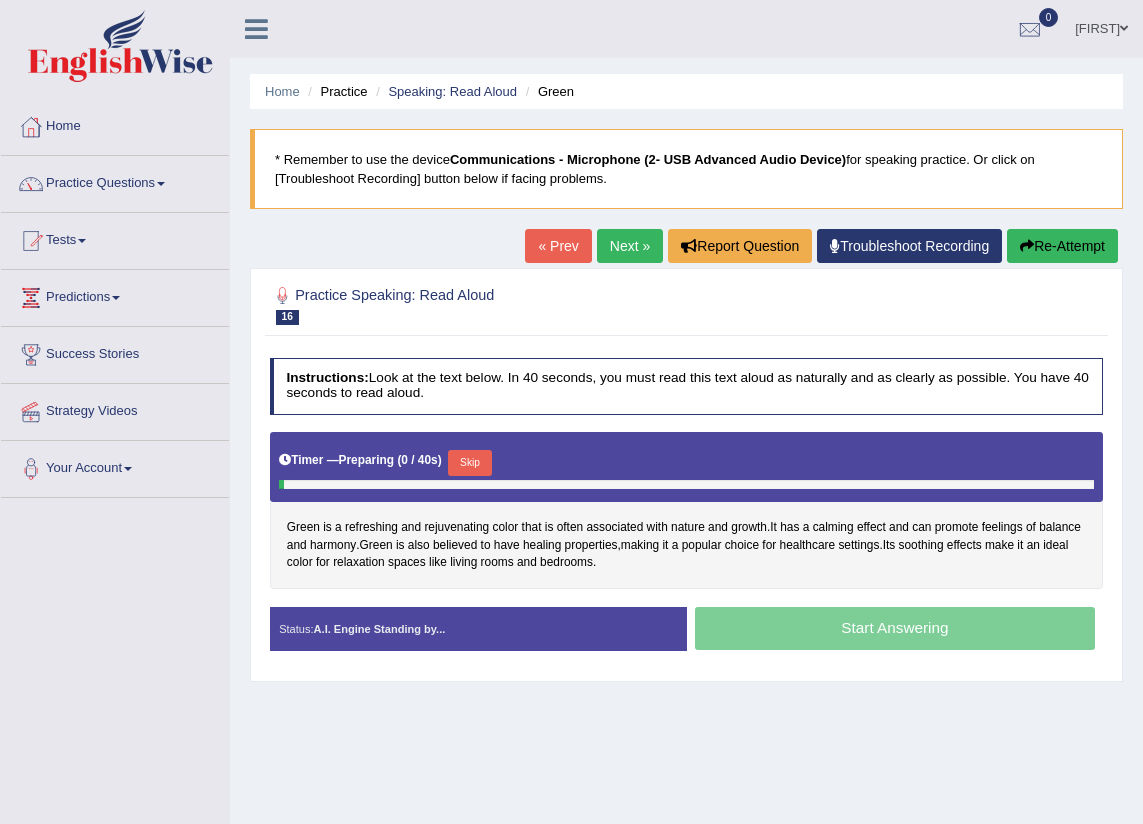 scroll, scrollTop: 0, scrollLeft: 0, axis: both 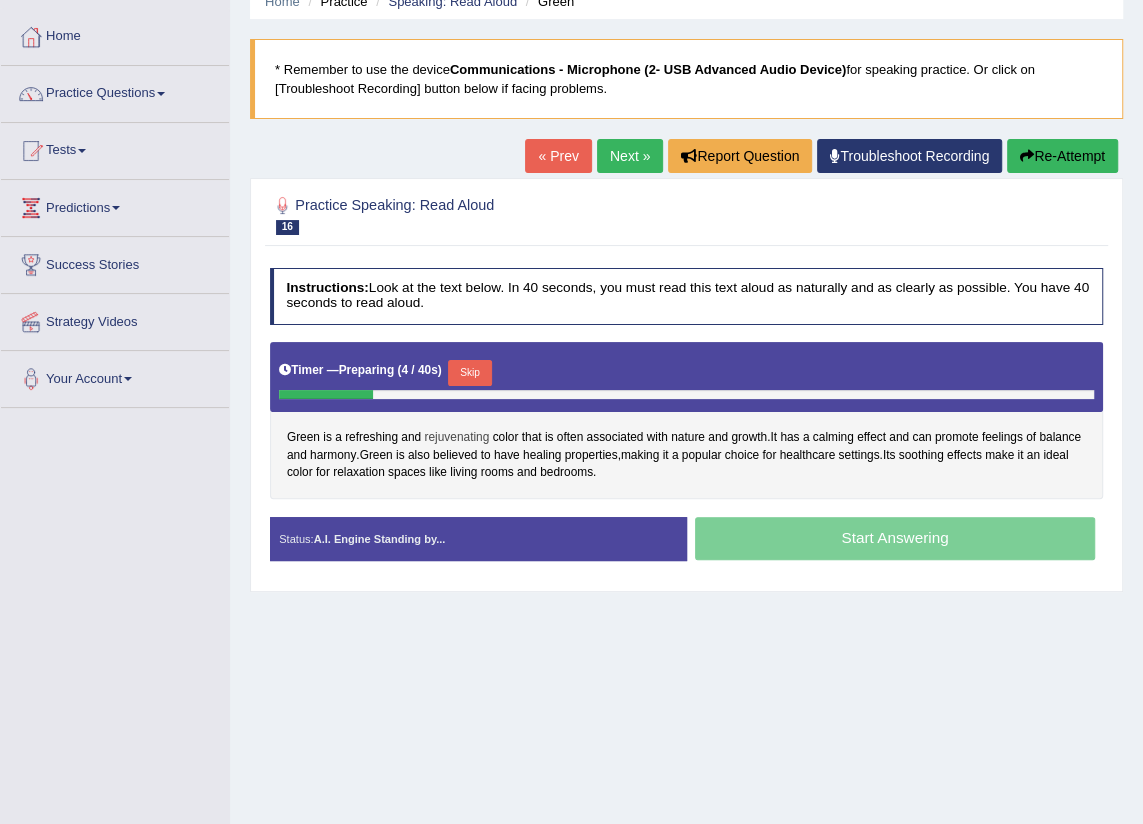 click on "rejuvenating" at bounding box center [456, 438] 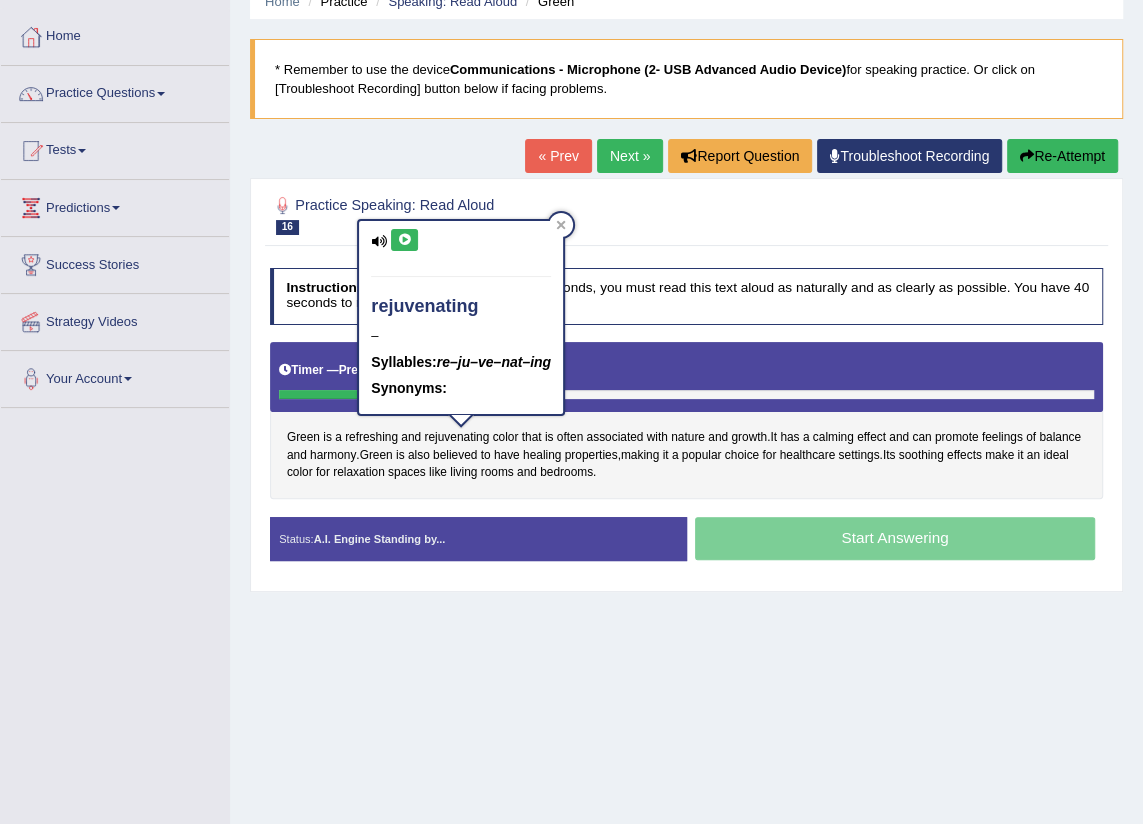 click at bounding box center [404, 240] 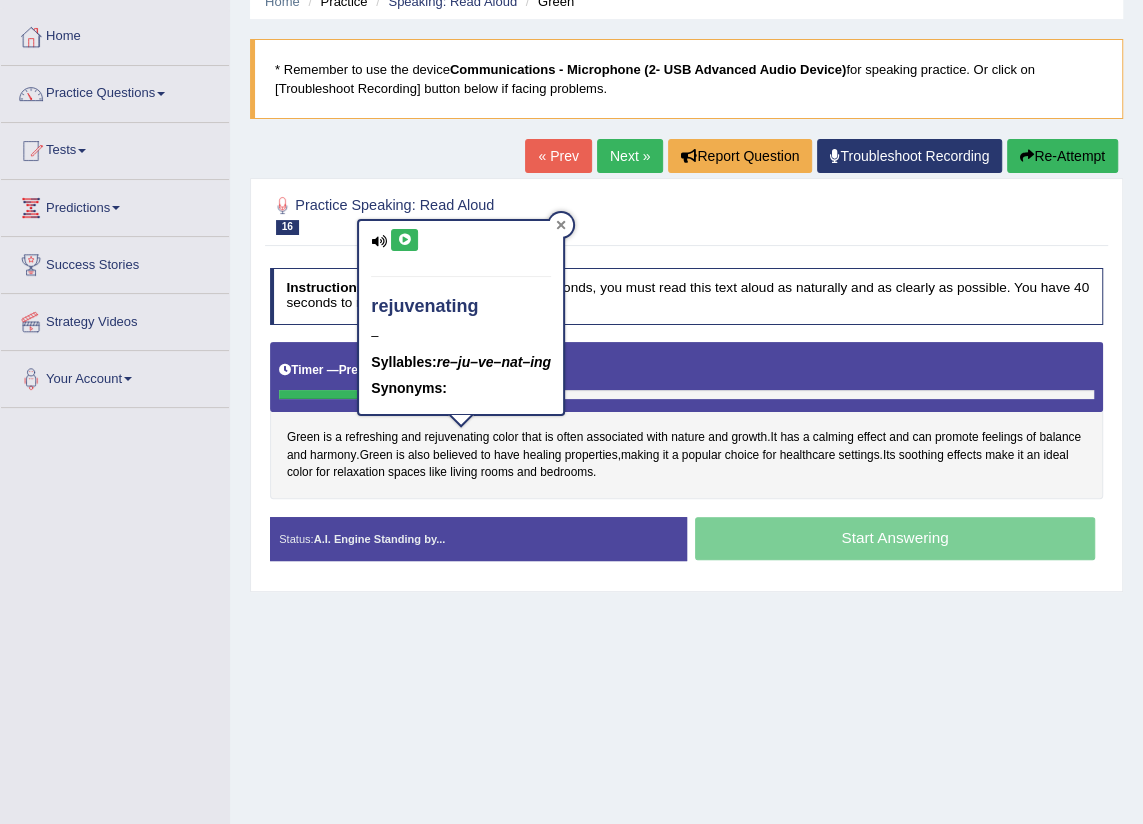 click at bounding box center (561, 225) 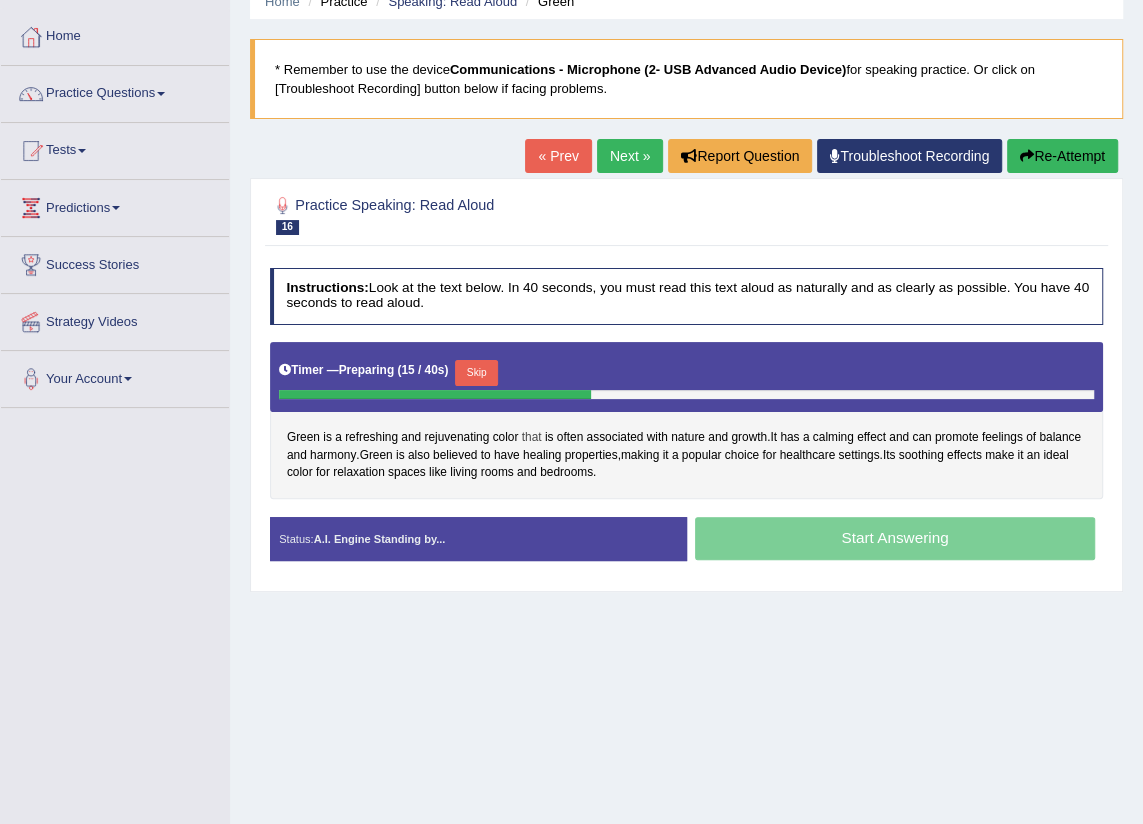 scroll, scrollTop: 0, scrollLeft: 0, axis: both 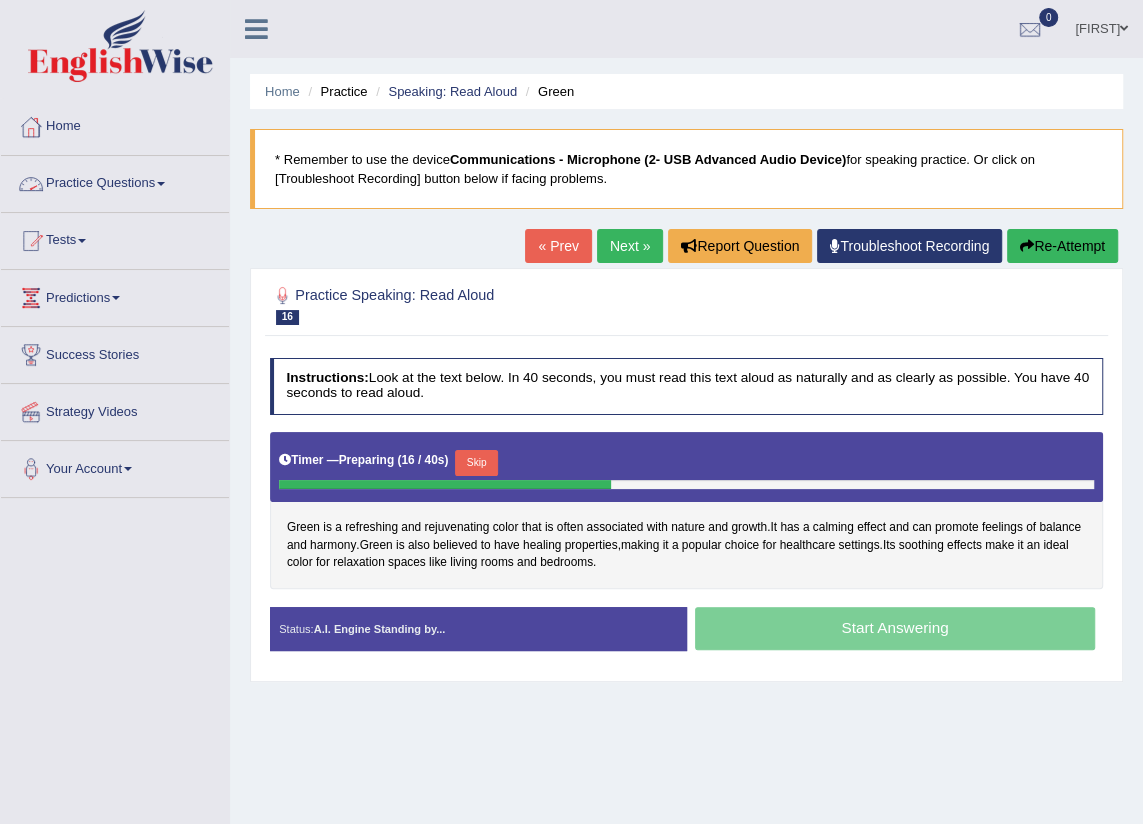 click on "Practice Questions" at bounding box center [115, 181] 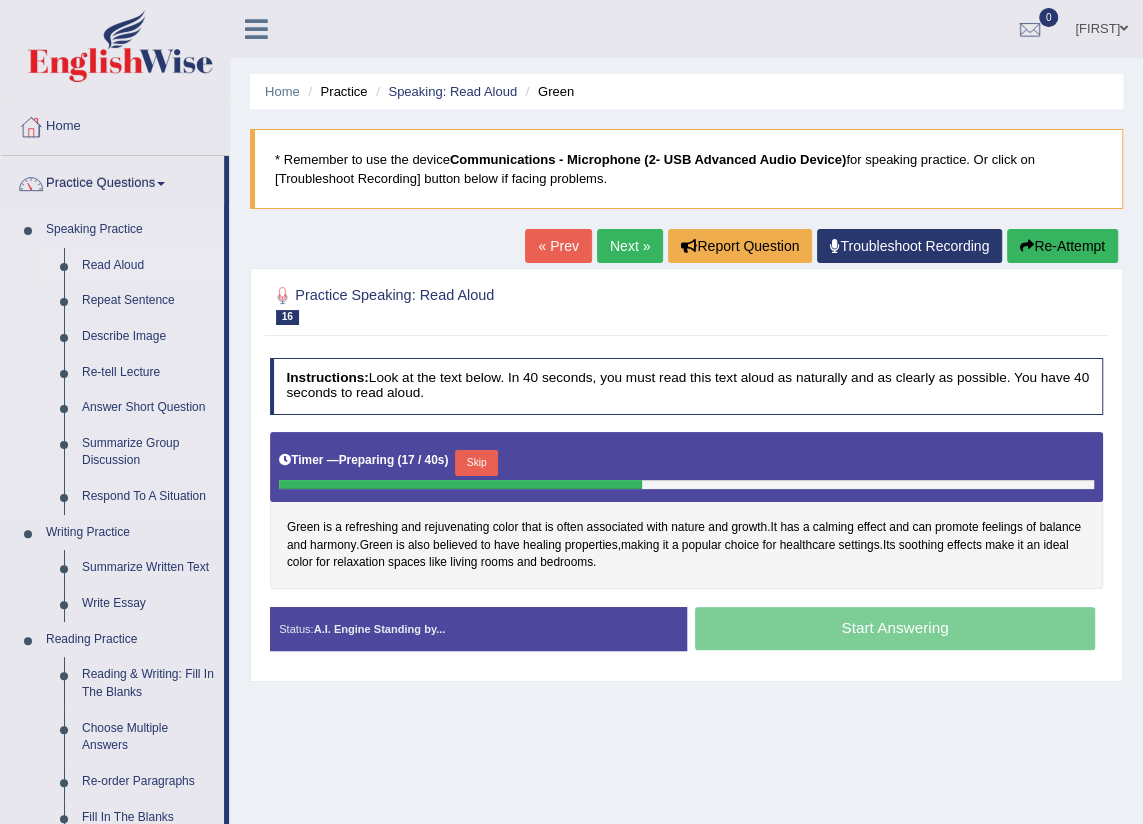 click on "Read Aloud" at bounding box center [148, 266] 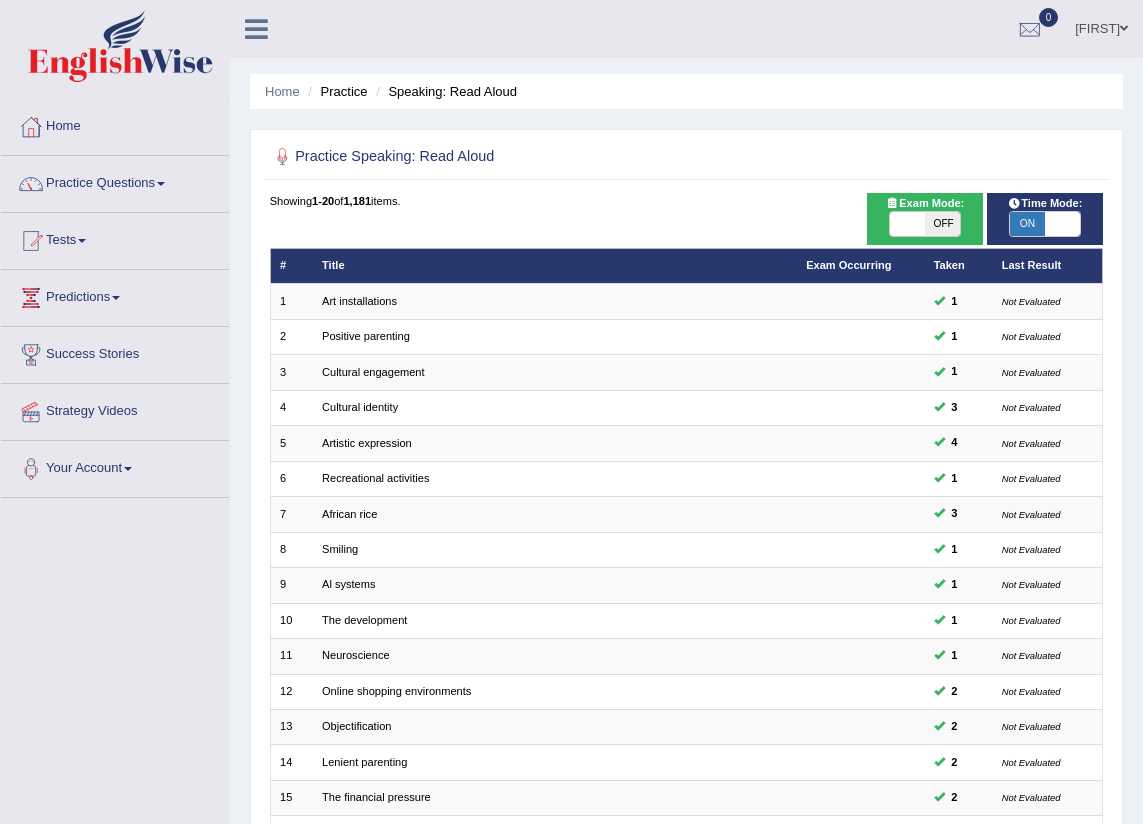 scroll, scrollTop: 0, scrollLeft: 0, axis: both 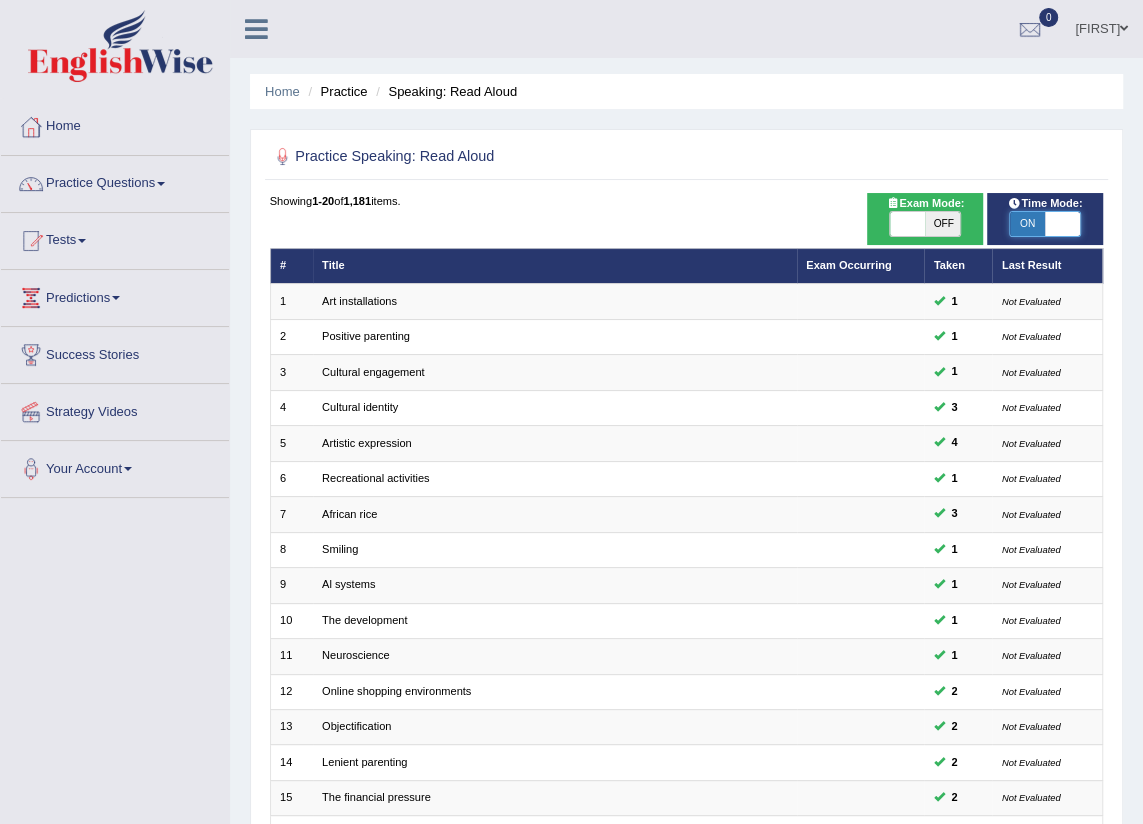 click at bounding box center (1062, 224) 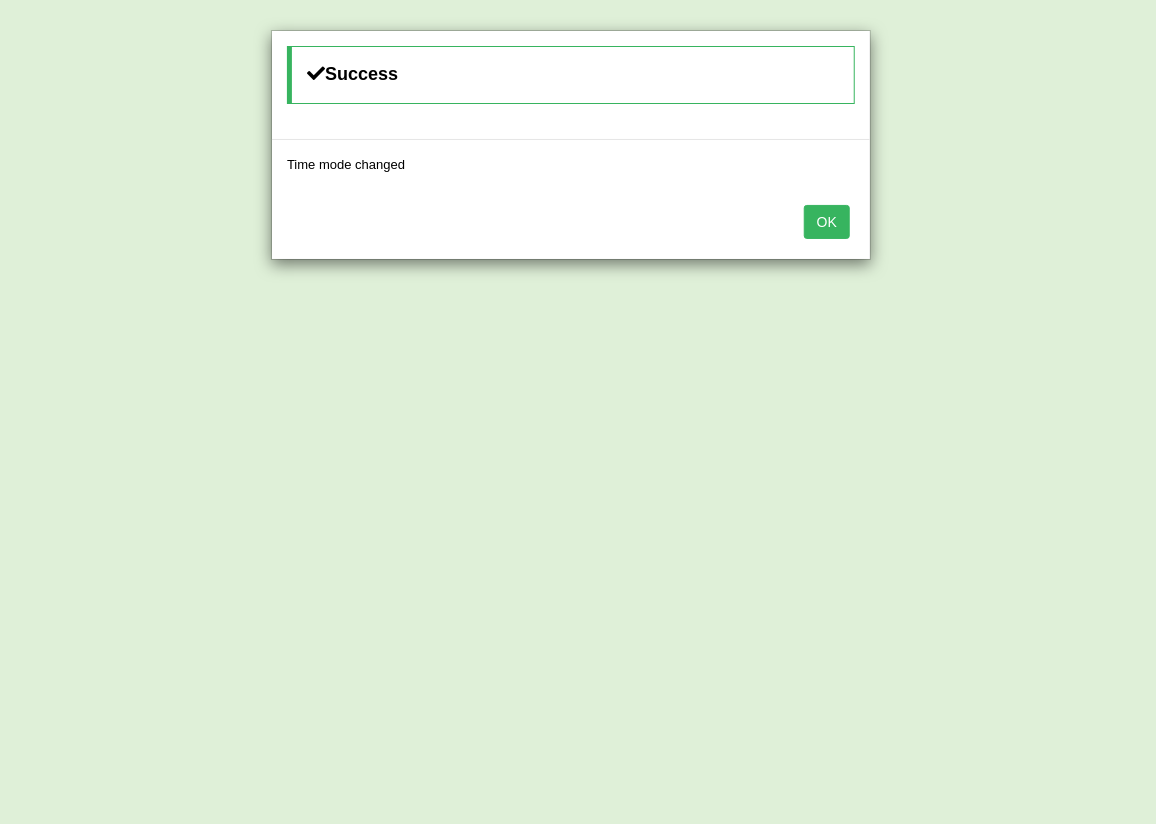 click on "OK" at bounding box center (827, 222) 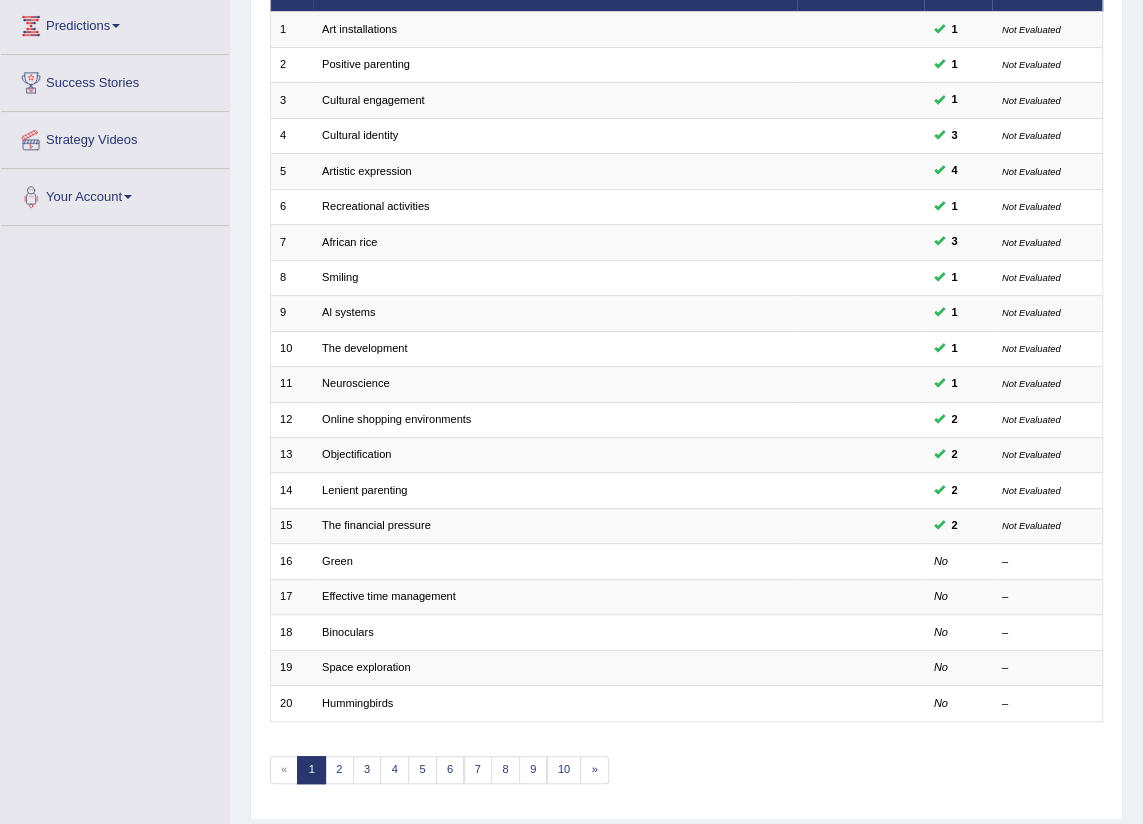 scroll, scrollTop: 0, scrollLeft: 0, axis: both 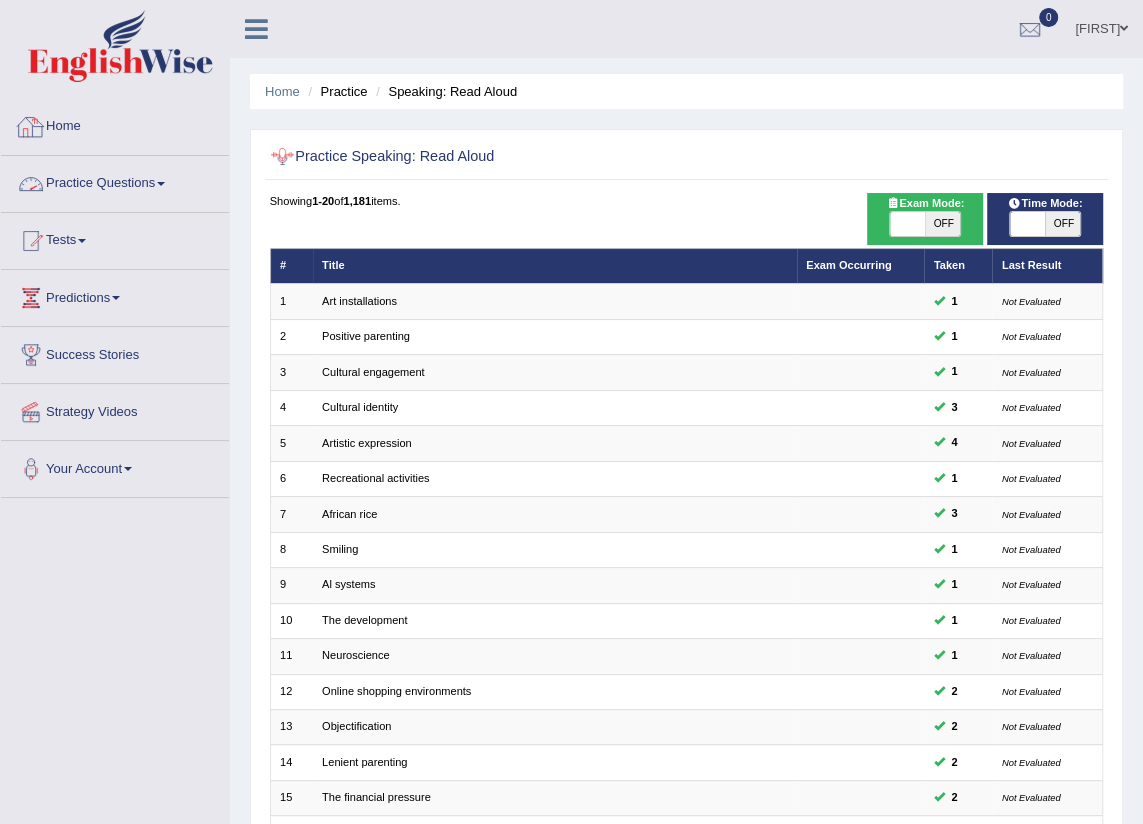 click on "Practice Questions" at bounding box center (115, 181) 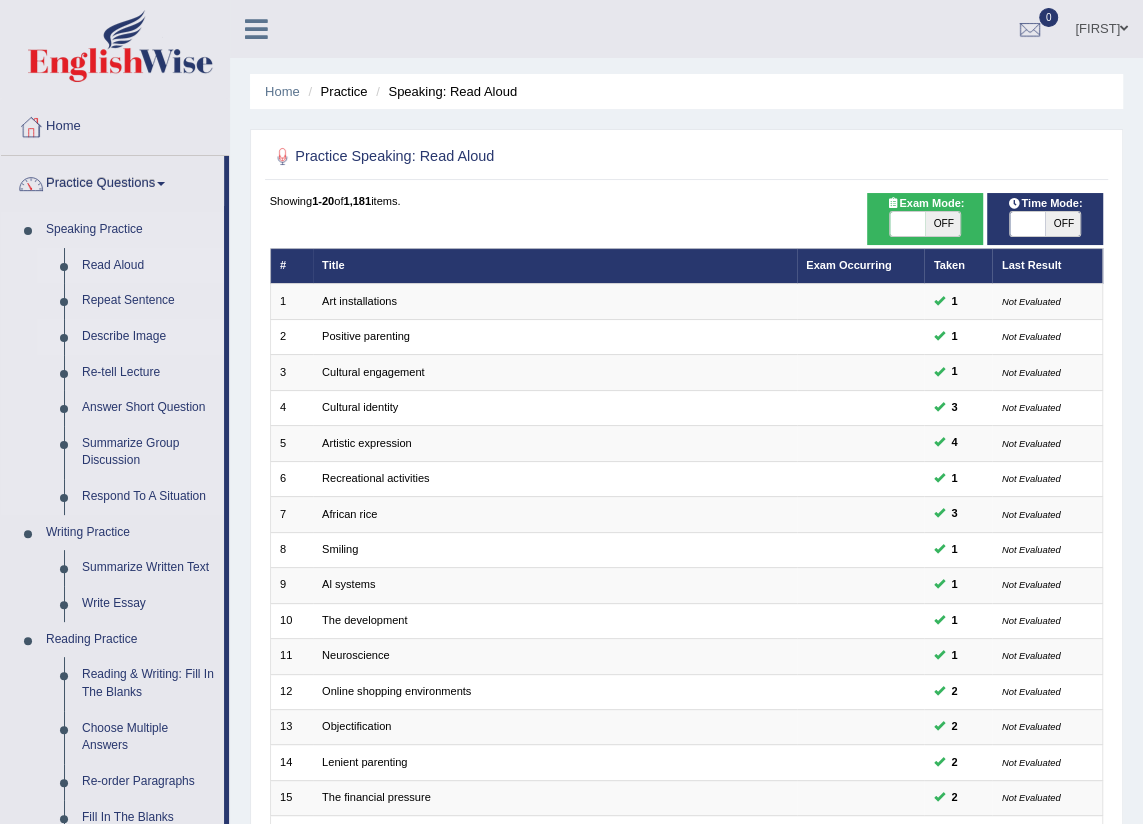 click on "Describe Image" at bounding box center [148, 337] 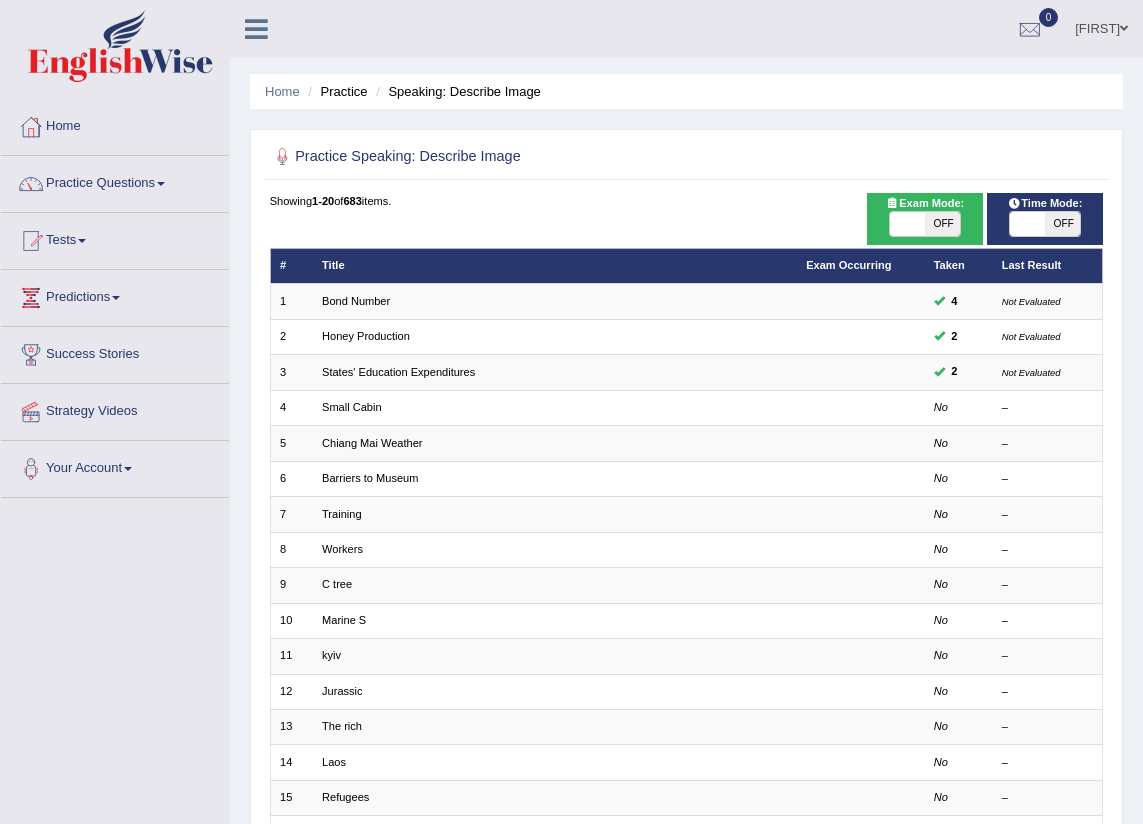 scroll, scrollTop: 0, scrollLeft: 0, axis: both 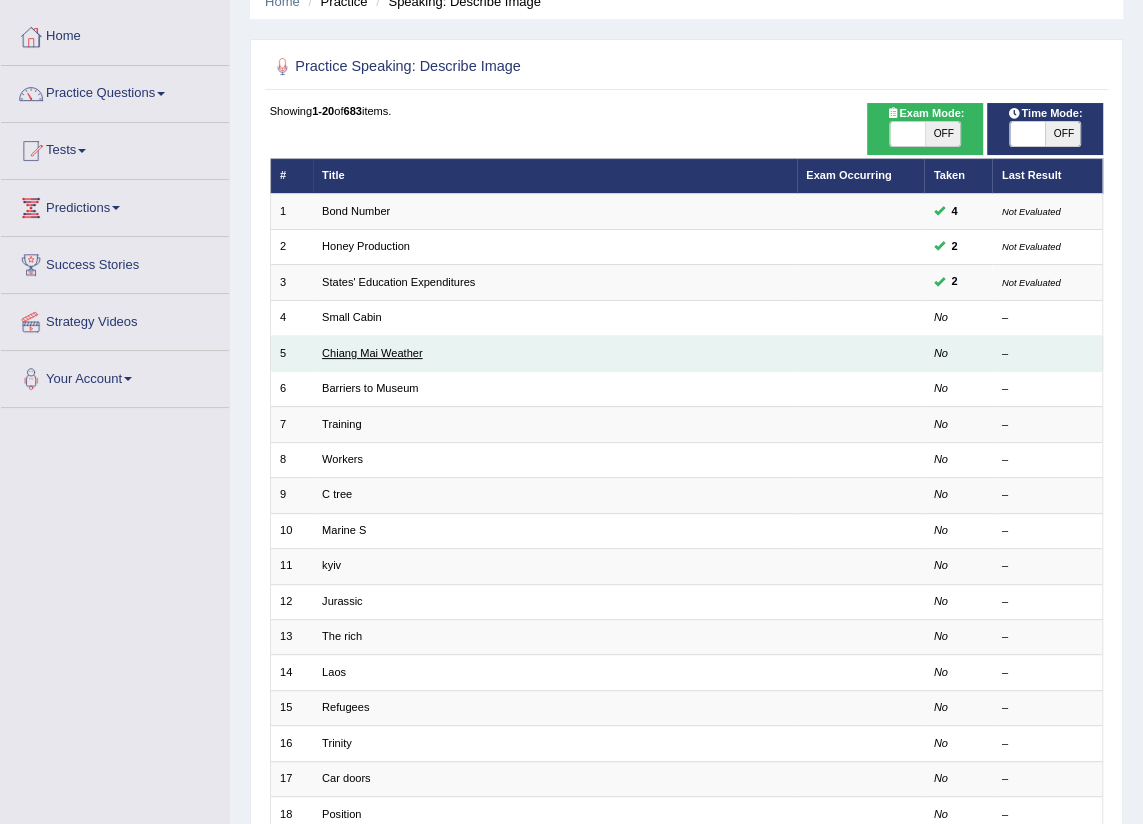 click on "Chiang Mai Weather" at bounding box center [372, 353] 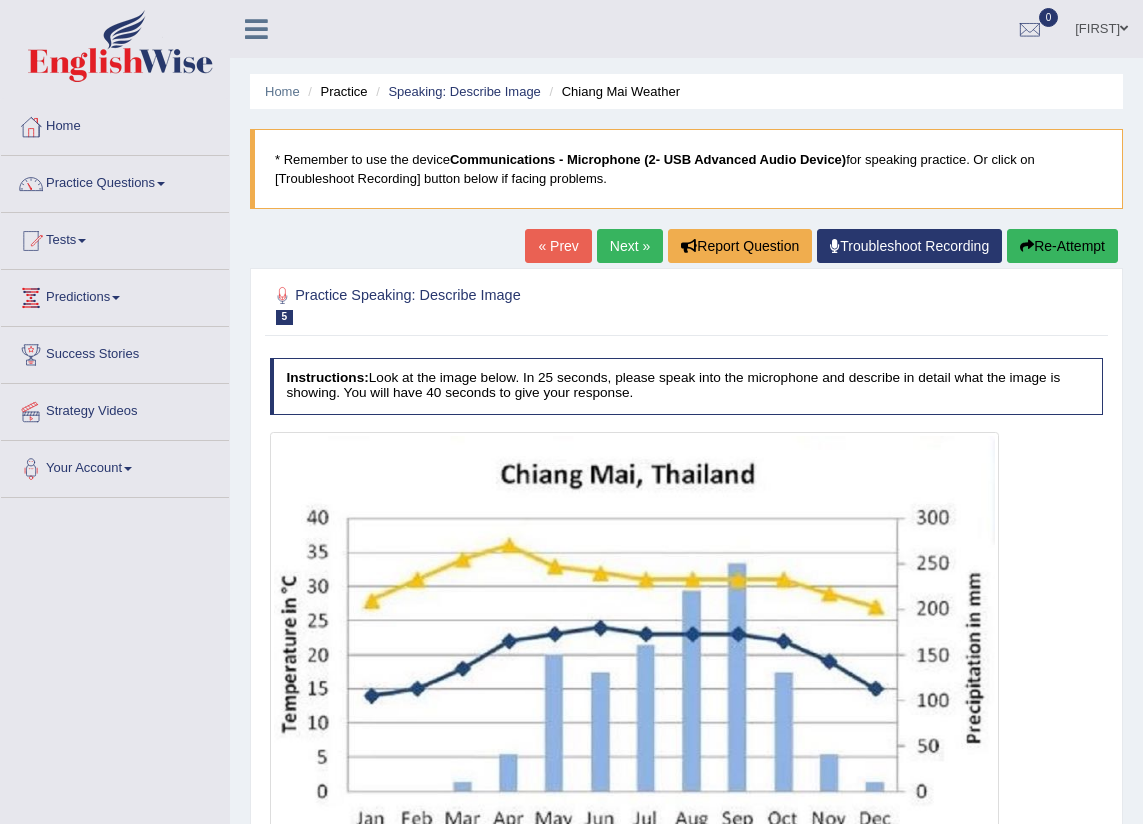 scroll, scrollTop: 0, scrollLeft: 0, axis: both 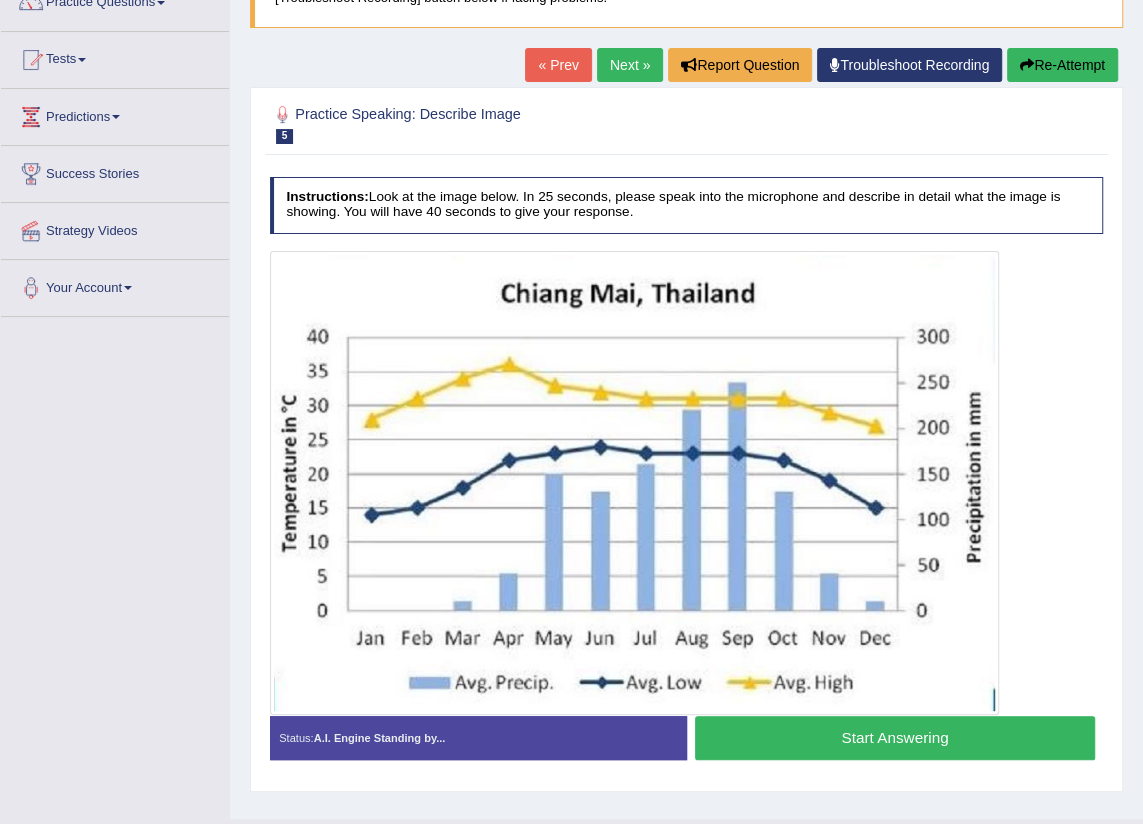 click on "Start Answering" at bounding box center (895, 737) 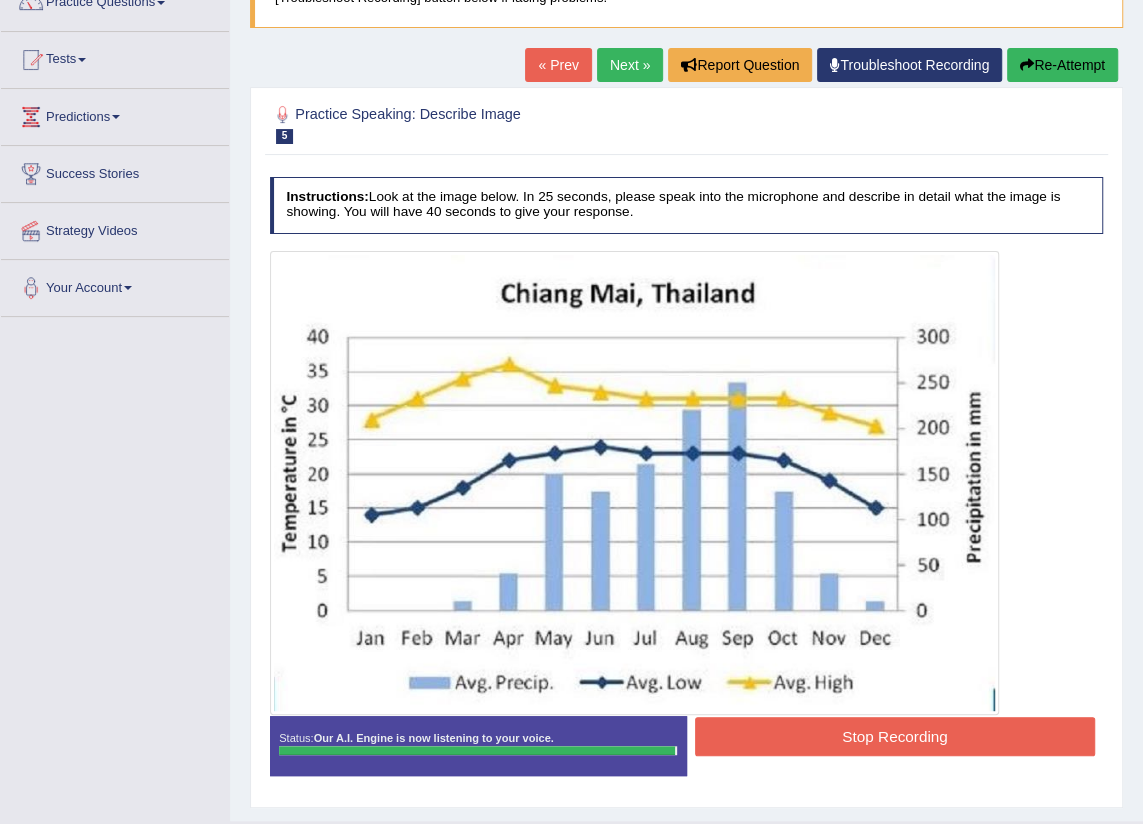 drag, startPoint x: 793, startPoint y: 732, endPoint x: 794, endPoint y: 718, distance: 14.035668 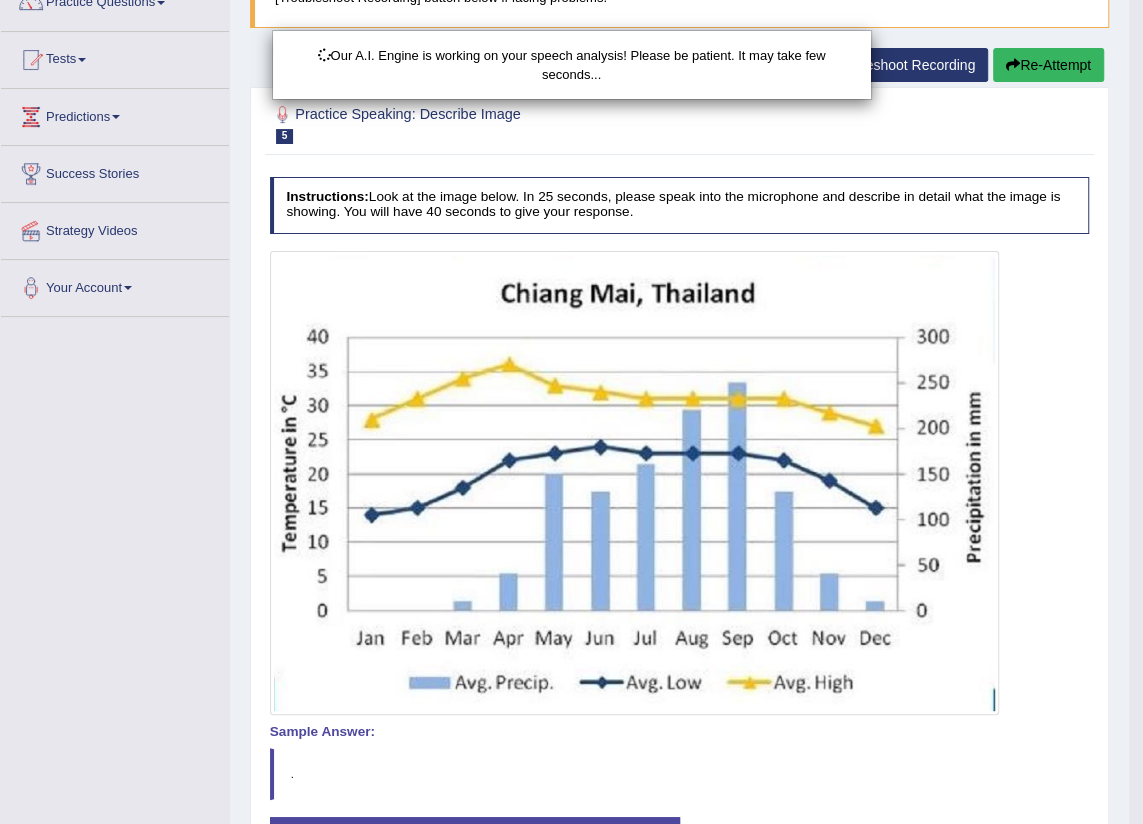 scroll, scrollTop: 329, scrollLeft: 0, axis: vertical 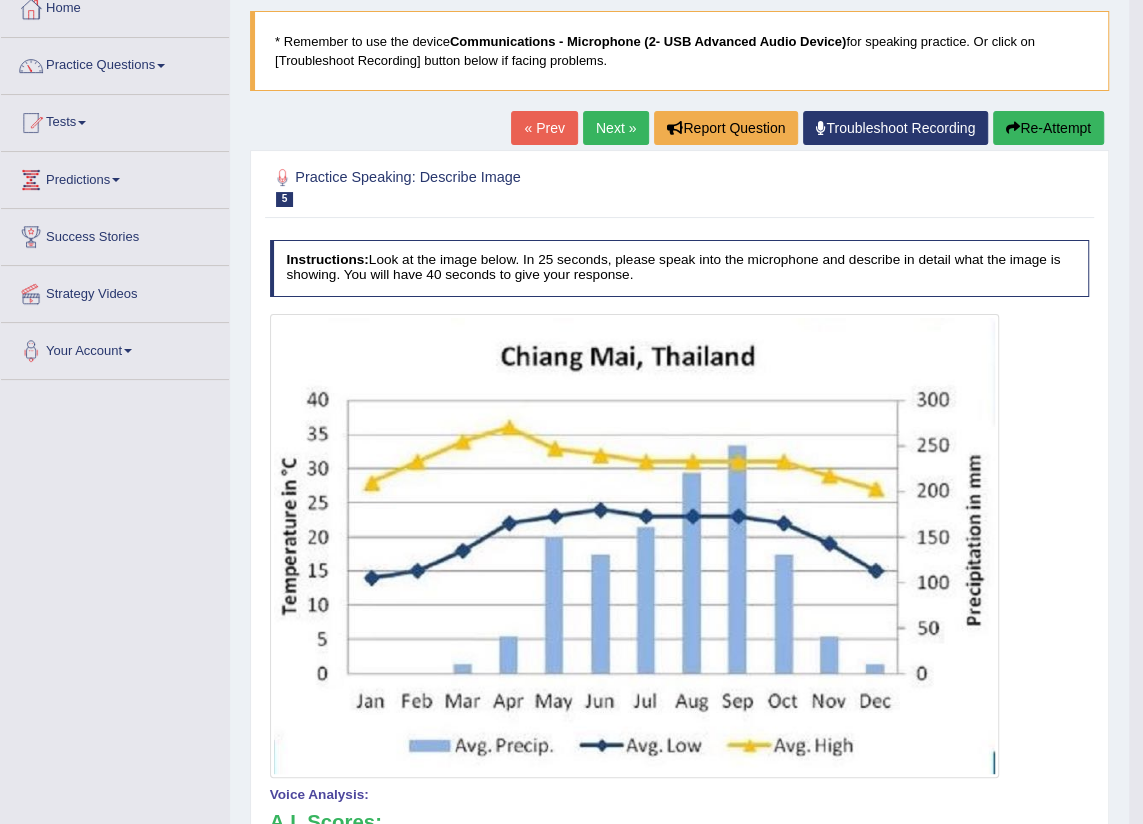 click on "Next »" at bounding box center [616, 128] 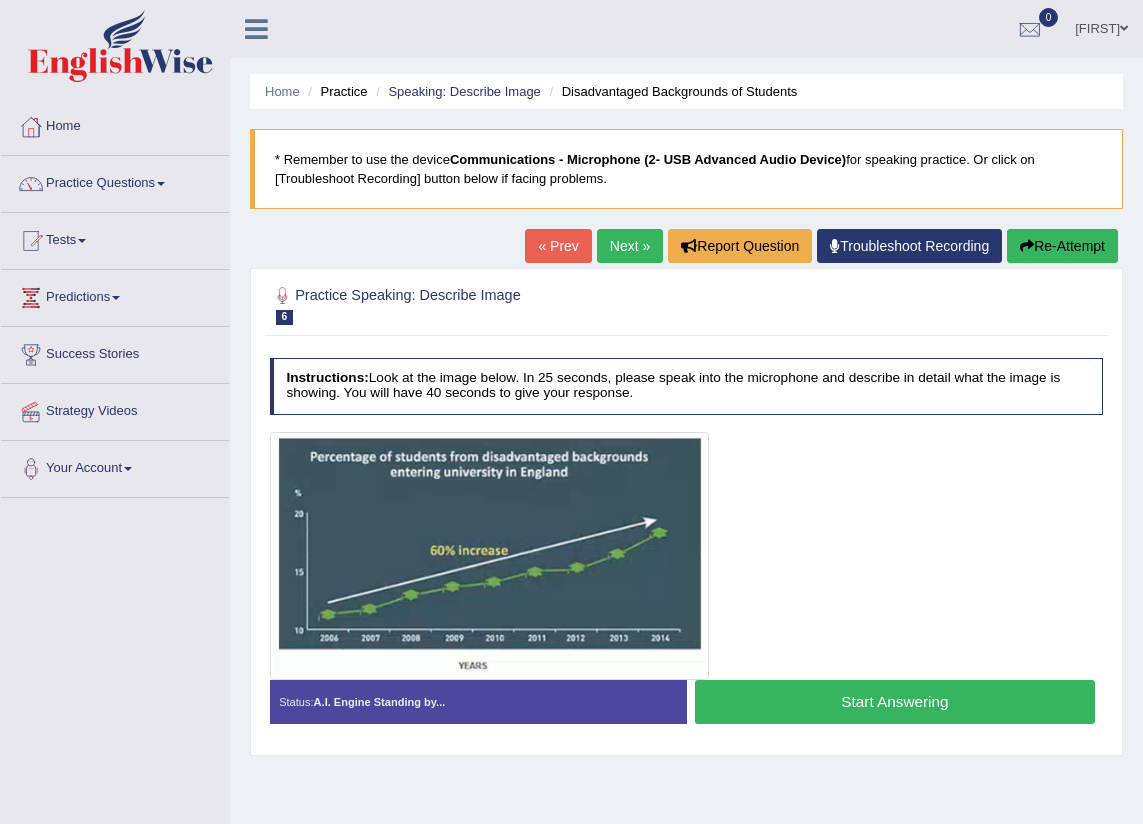 scroll, scrollTop: 0, scrollLeft: 0, axis: both 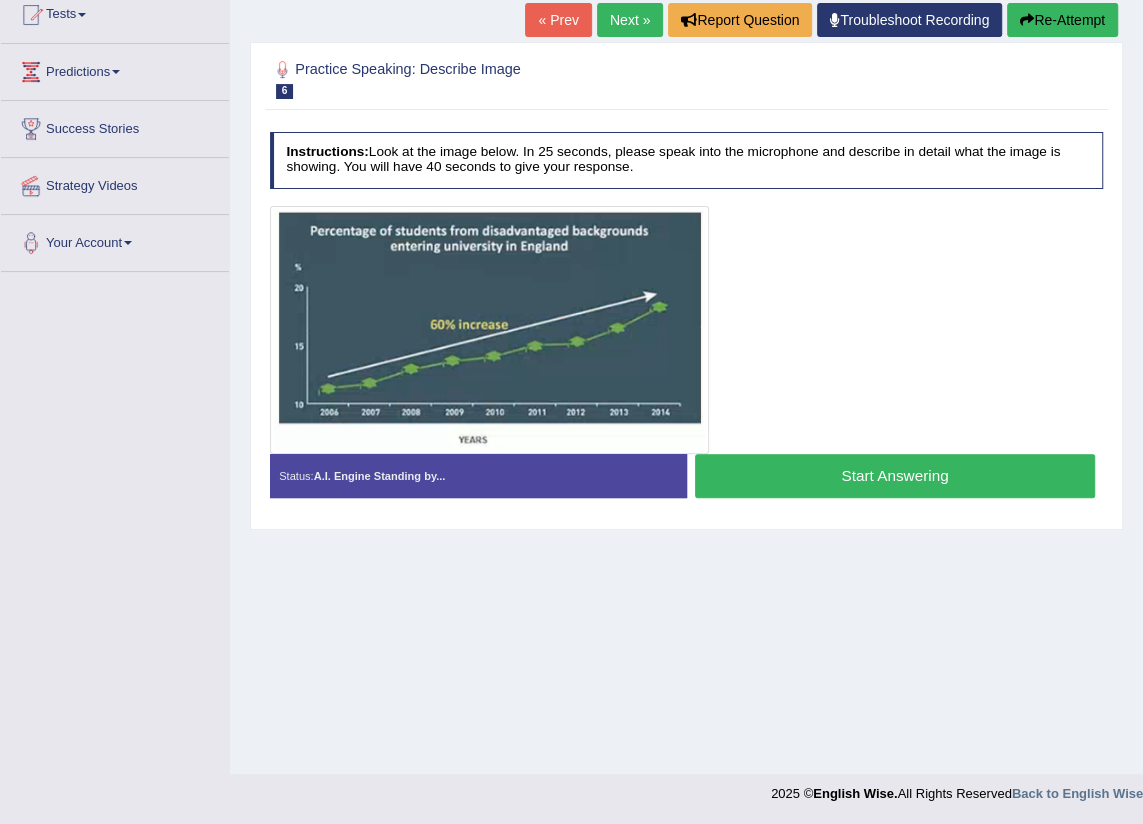 click on "Start Answering" at bounding box center (895, 475) 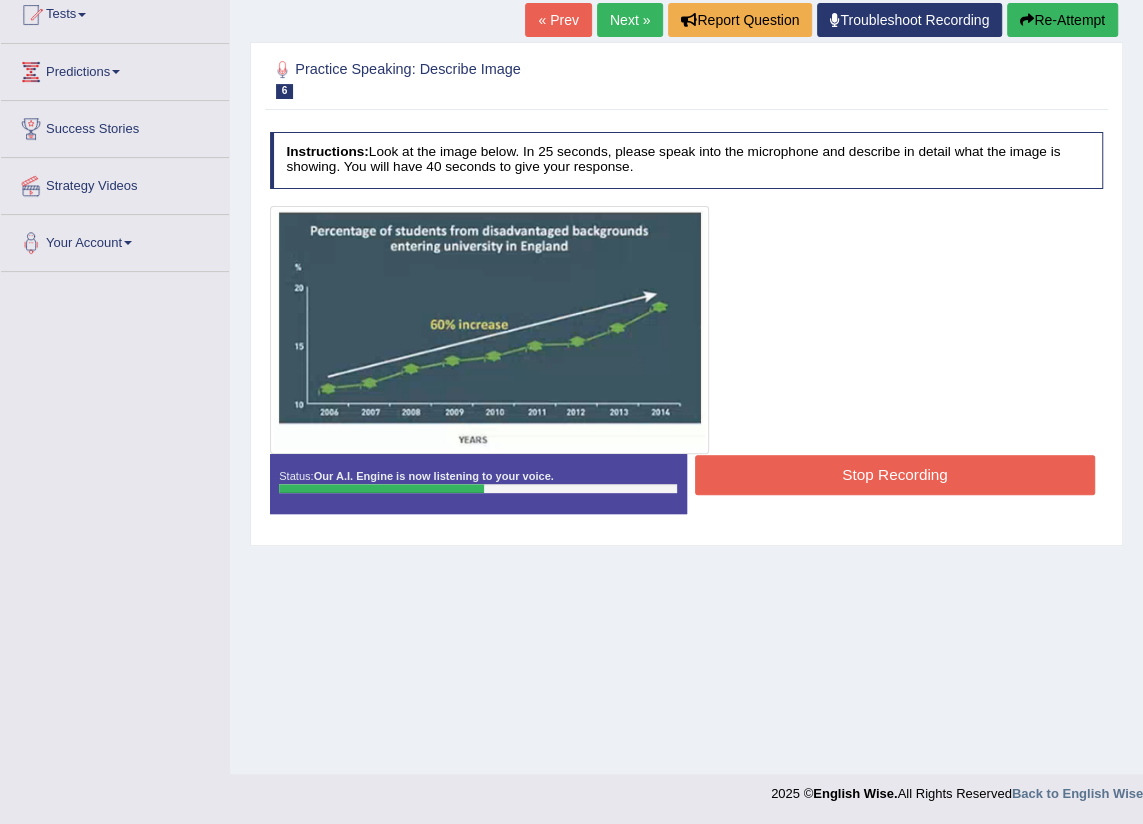 click on "Stop Recording" at bounding box center [895, 474] 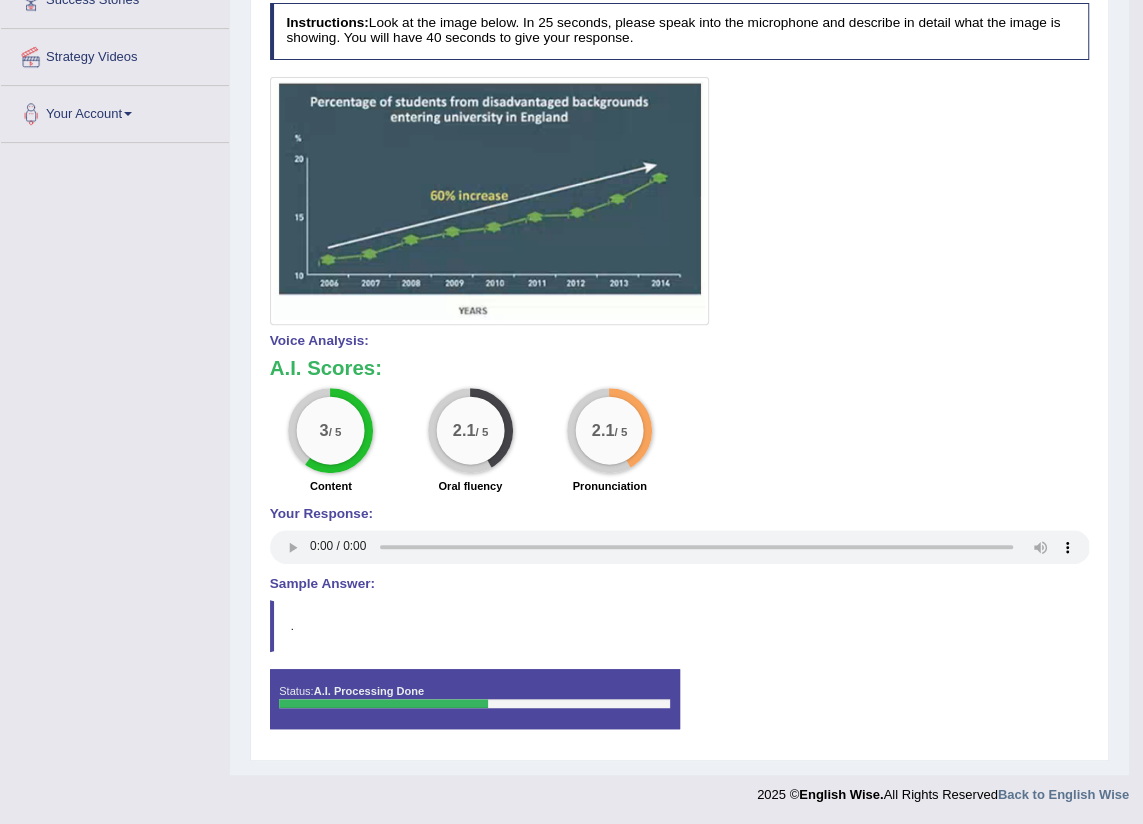 scroll, scrollTop: 0, scrollLeft: 0, axis: both 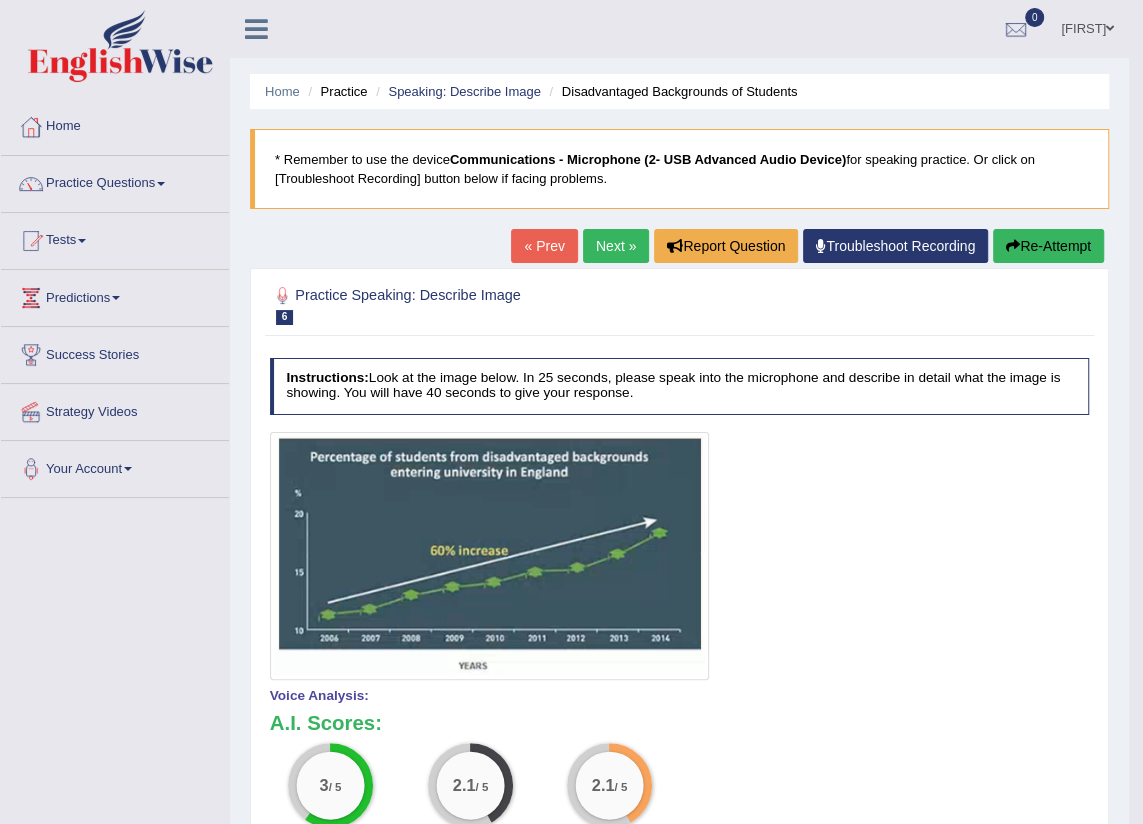 click on "Re-Attempt" at bounding box center [1048, 246] 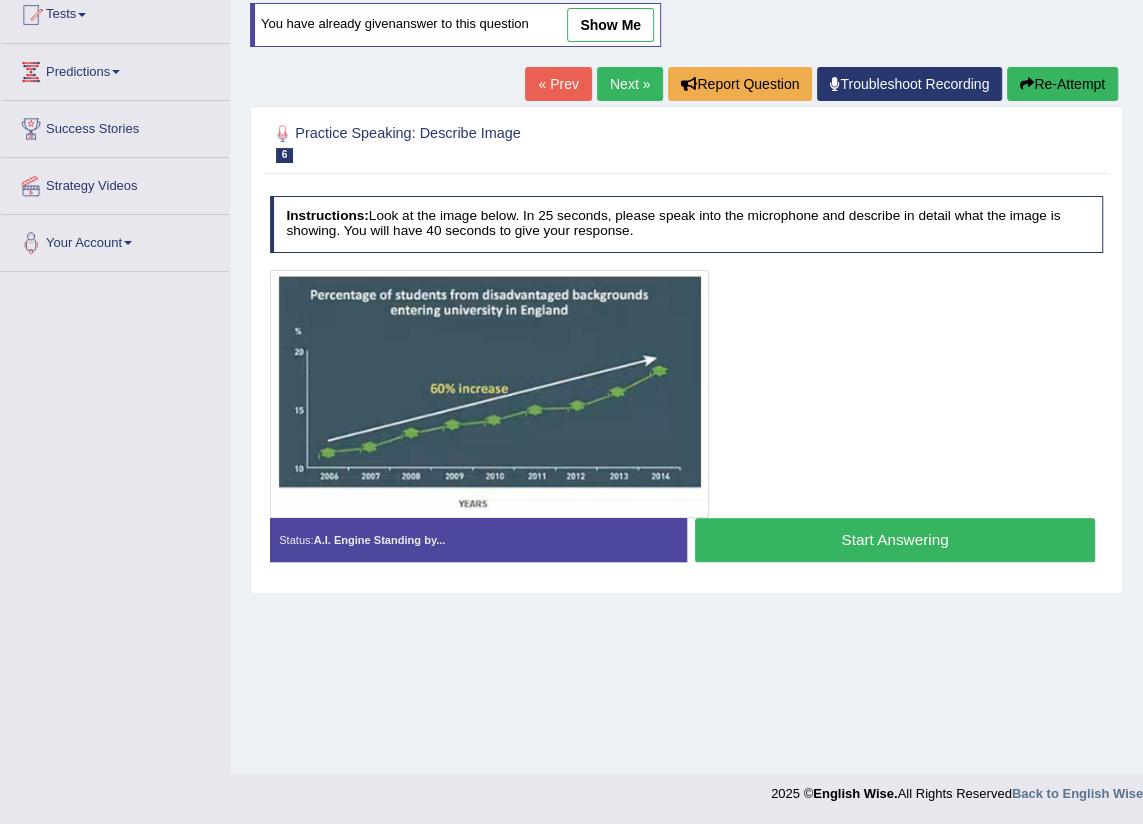 scroll, scrollTop: 0, scrollLeft: 0, axis: both 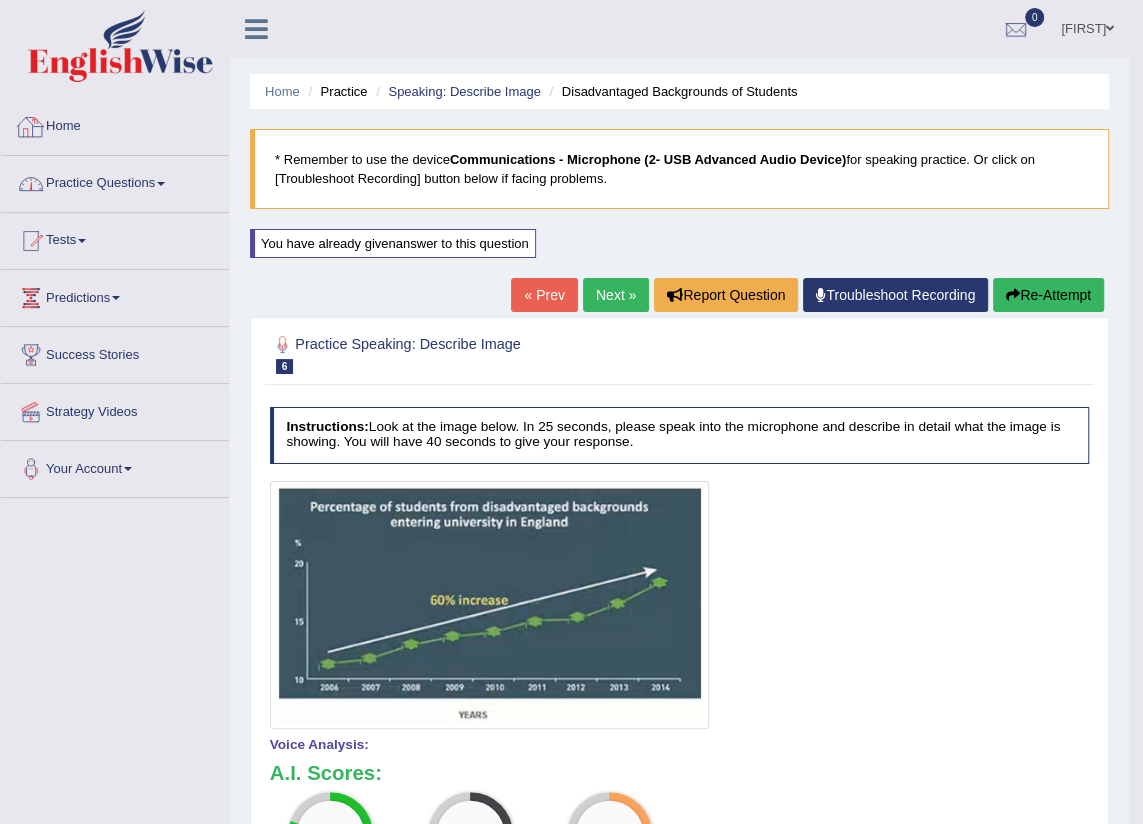 click on "Practice Questions" at bounding box center [115, 181] 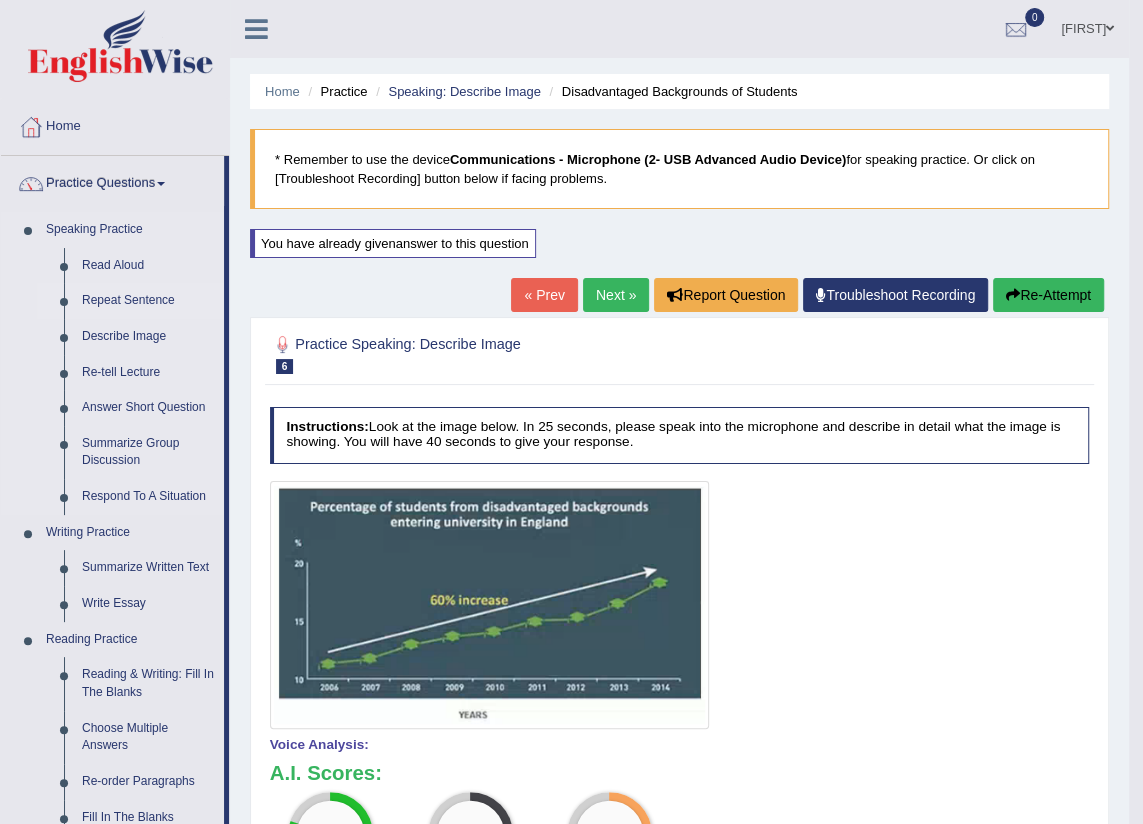 click on "Repeat Sentence" at bounding box center (148, 301) 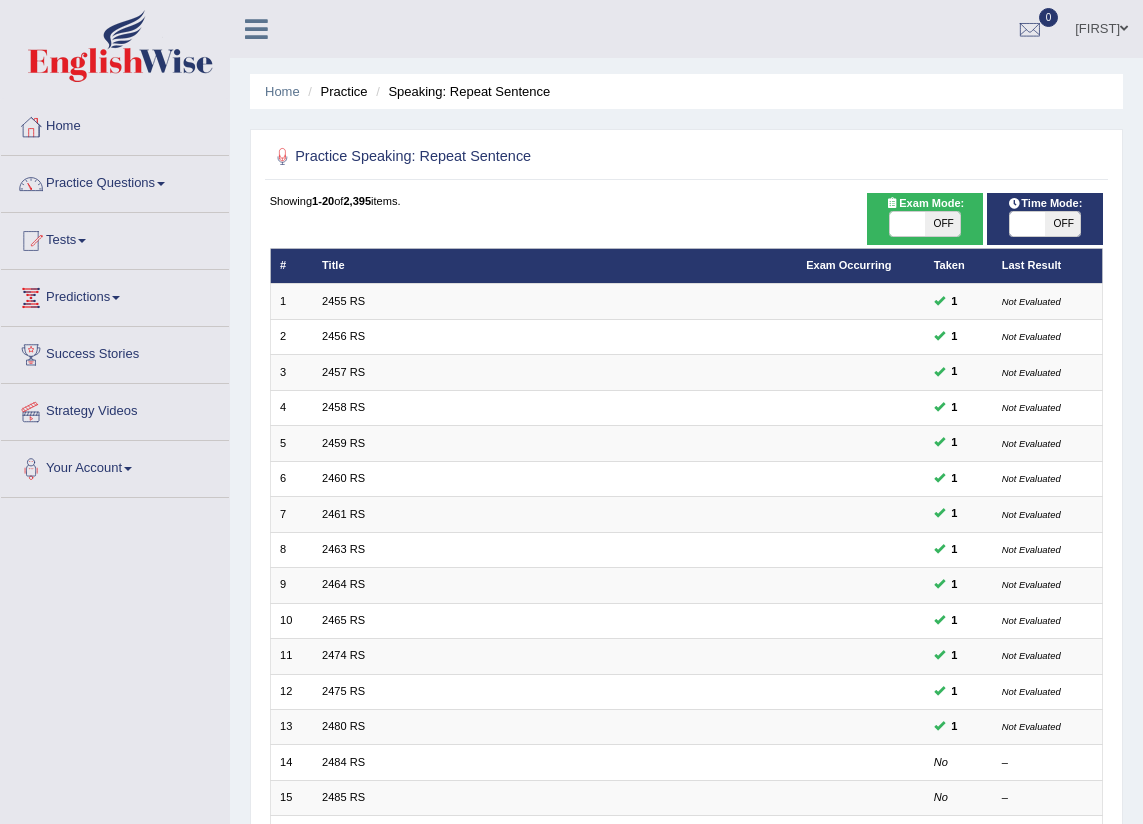 scroll, scrollTop: 0, scrollLeft: 0, axis: both 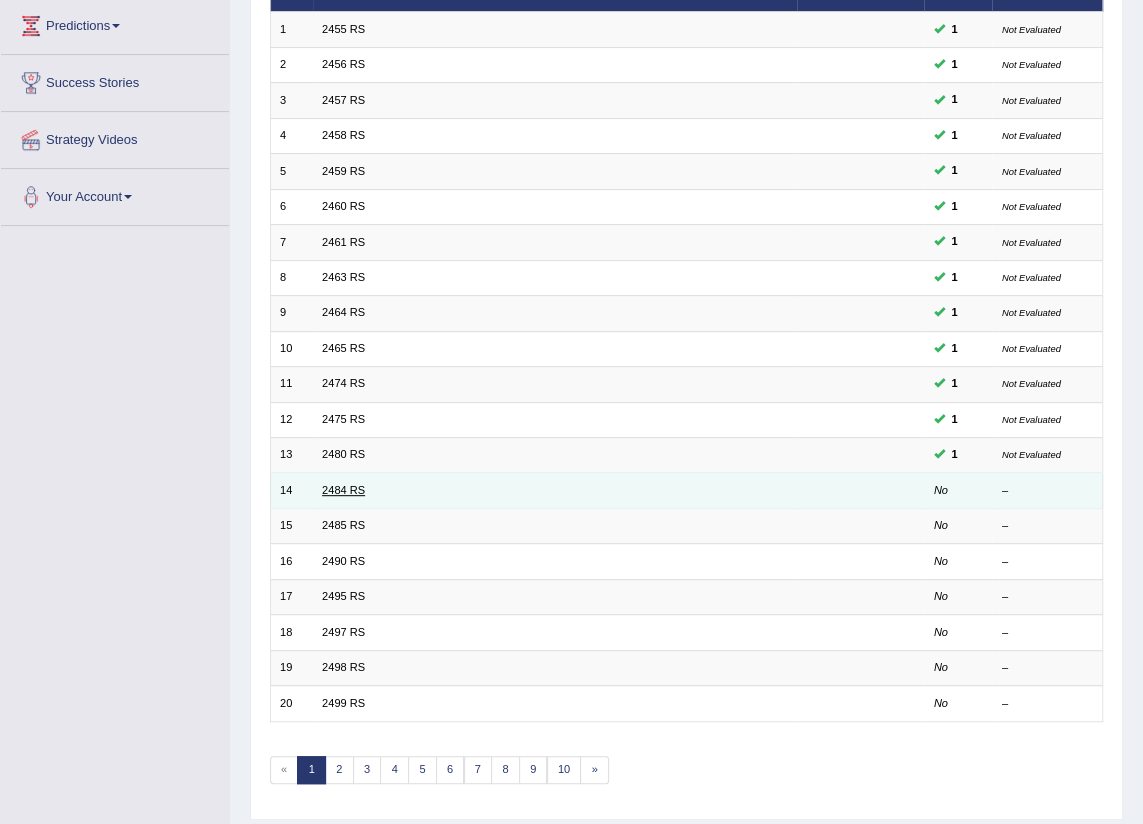 click on "2484 RS" at bounding box center (343, 490) 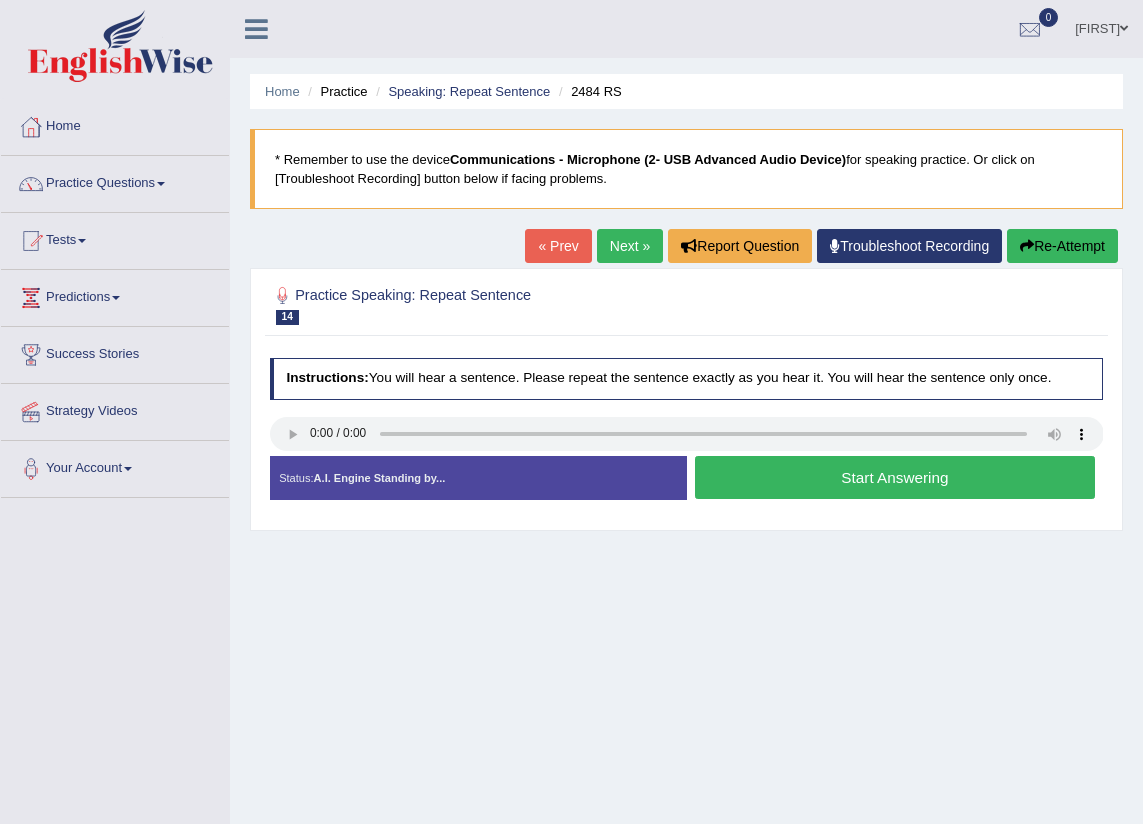 scroll, scrollTop: 0, scrollLeft: 0, axis: both 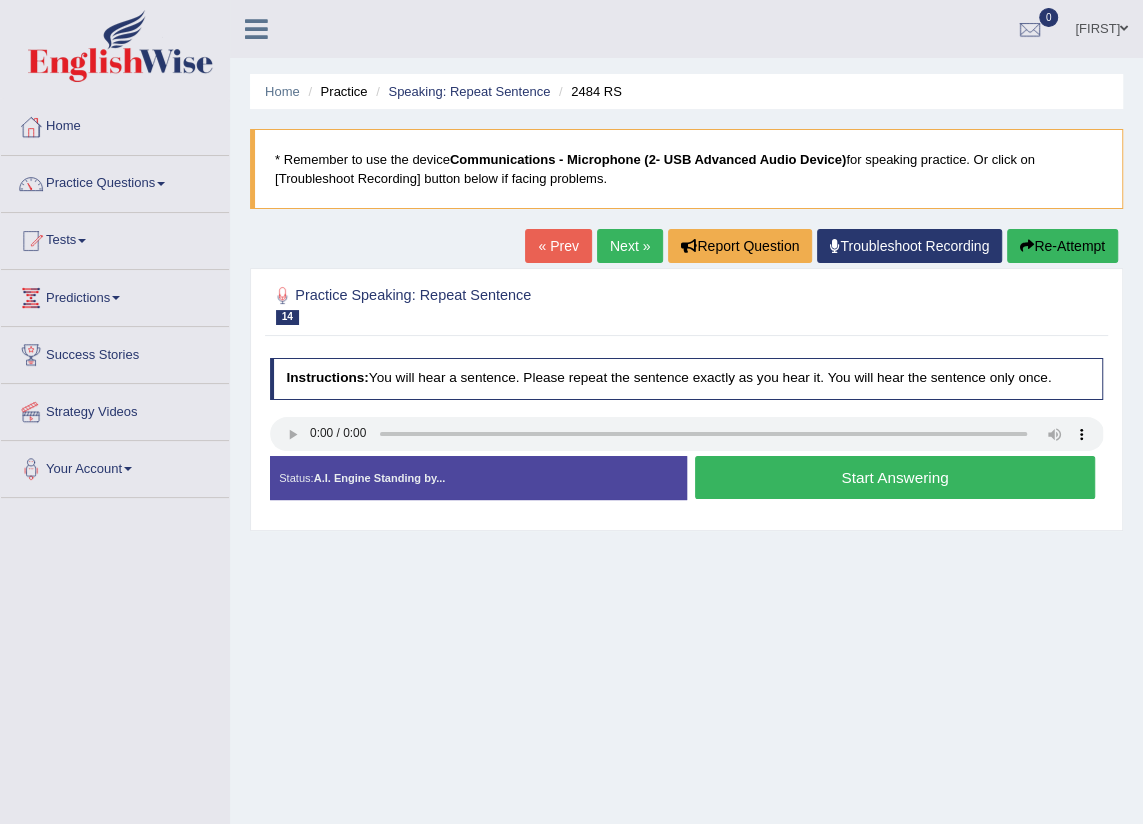click on "Start Answering" at bounding box center (895, 477) 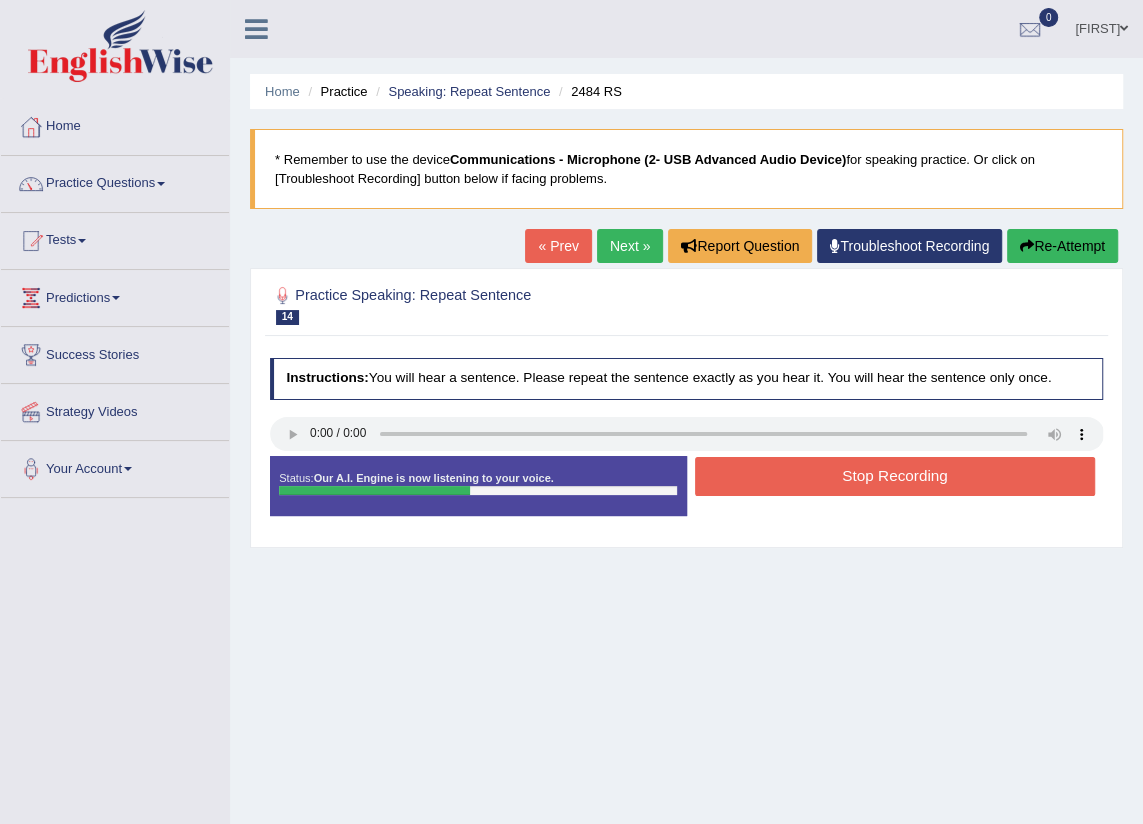 click on "Stop Recording" at bounding box center [895, 476] 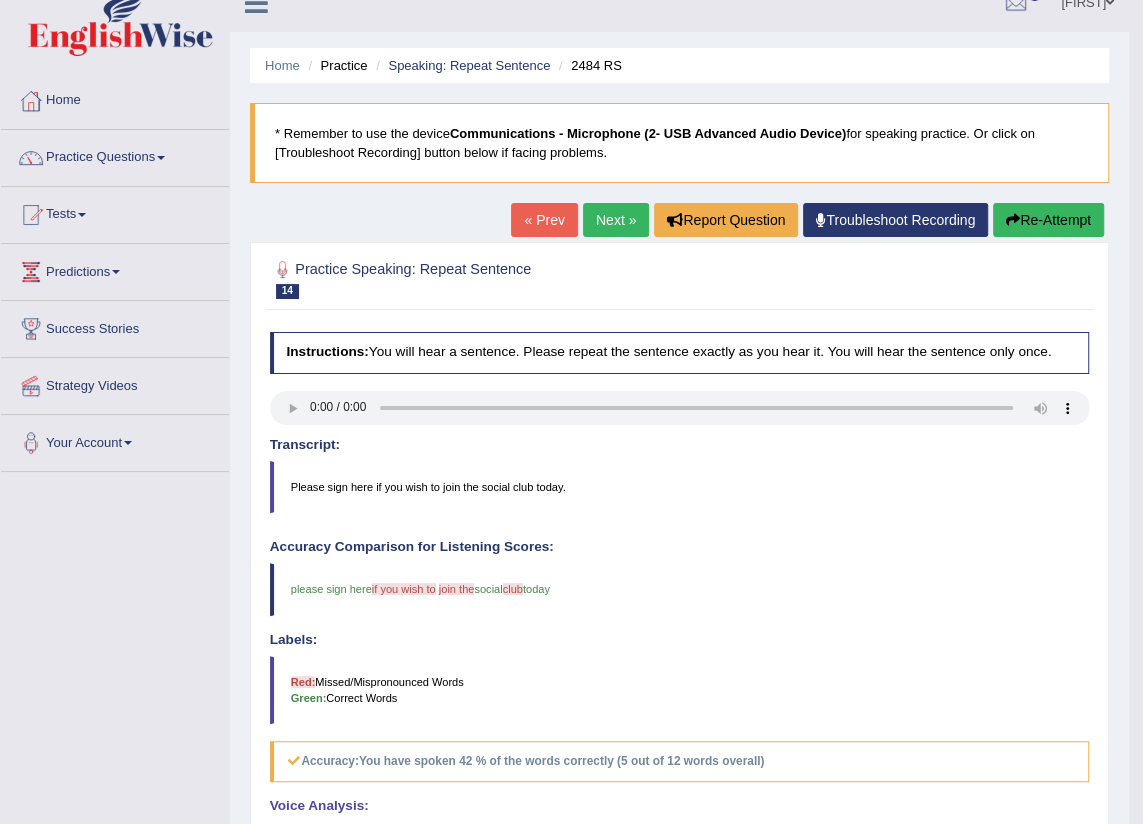scroll, scrollTop: 0, scrollLeft: 0, axis: both 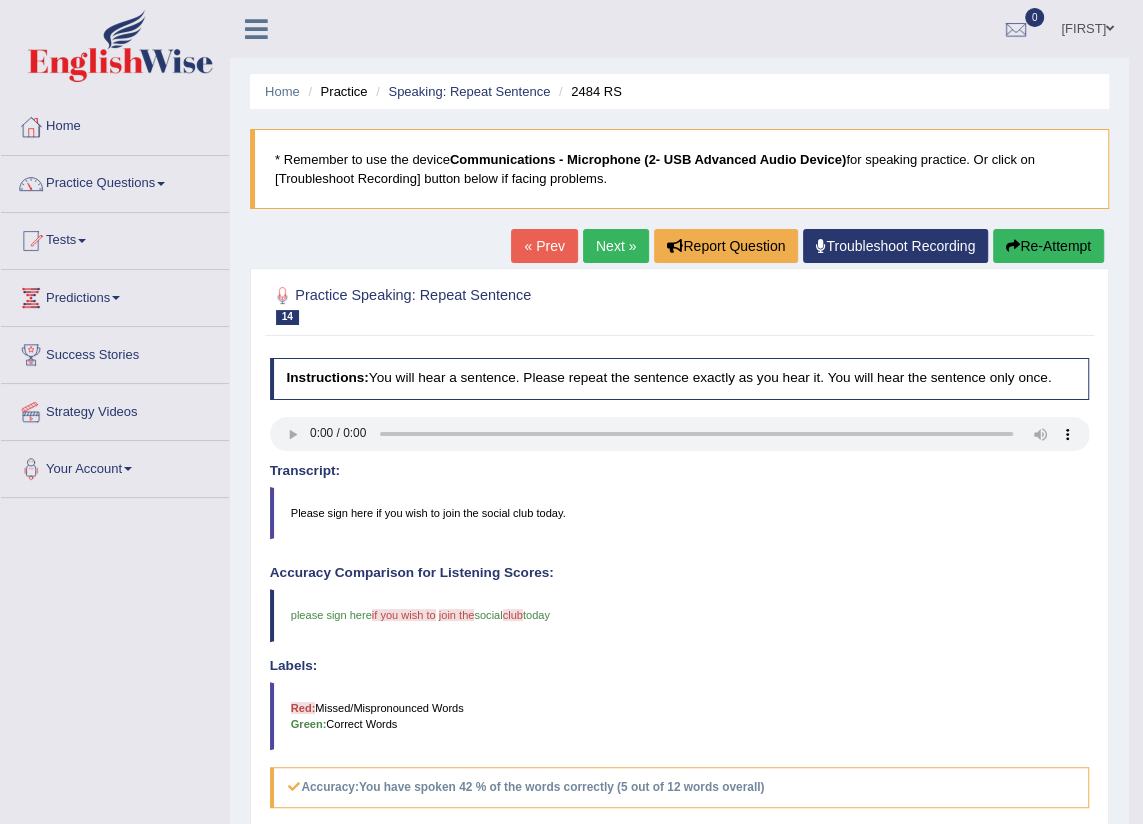 click on "Next »" at bounding box center (616, 246) 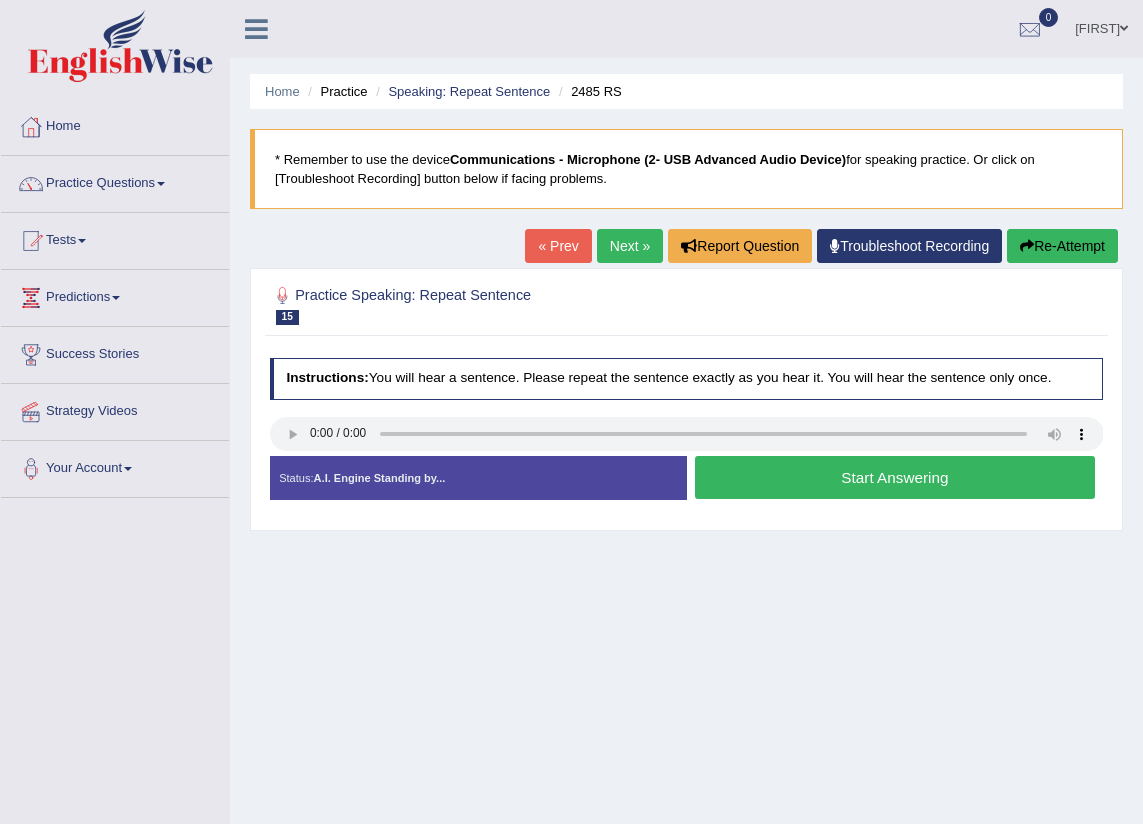 scroll, scrollTop: 0, scrollLeft: 0, axis: both 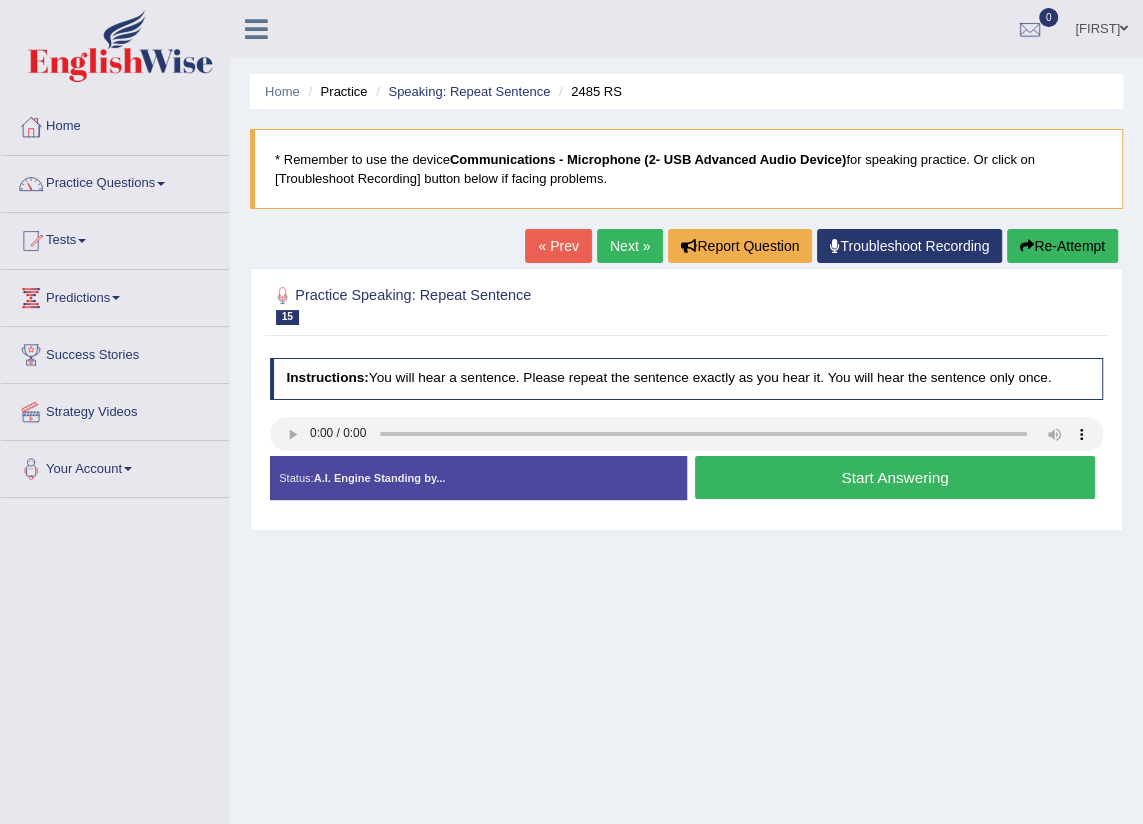 click on "Start Answering" at bounding box center (895, 477) 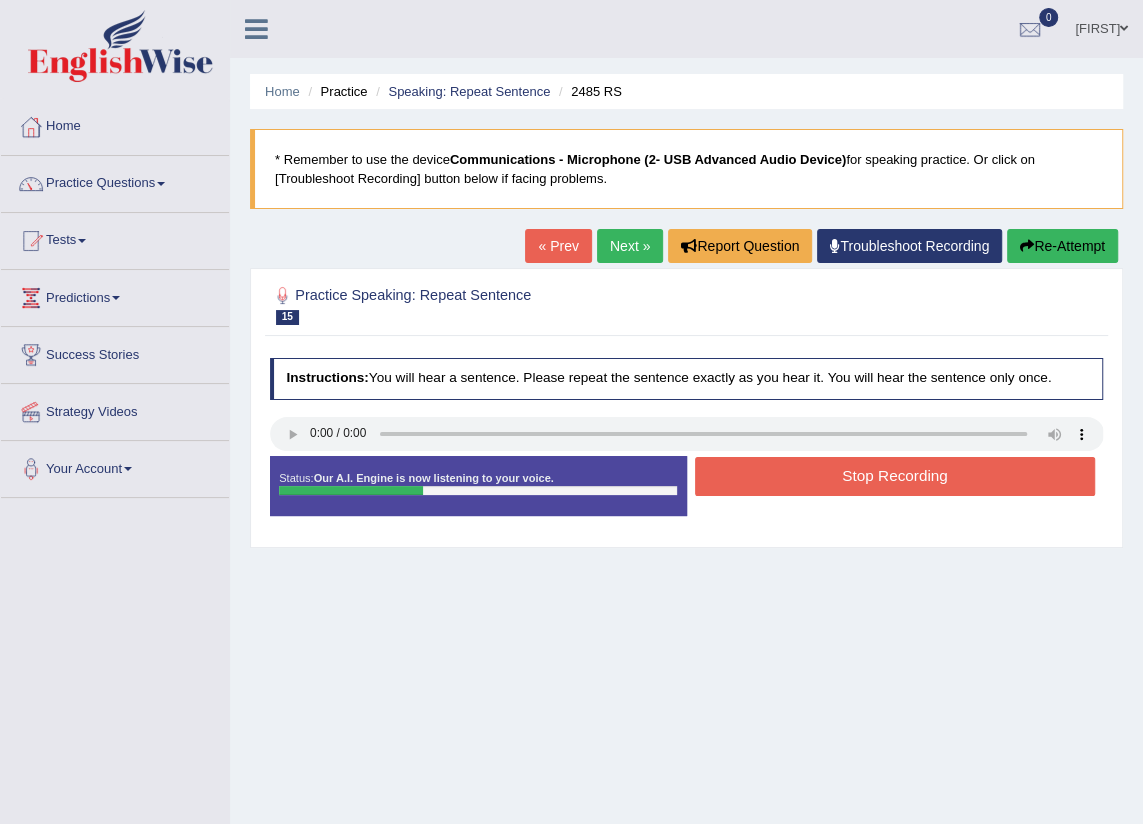click on "Stop Recording" at bounding box center [895, 476] 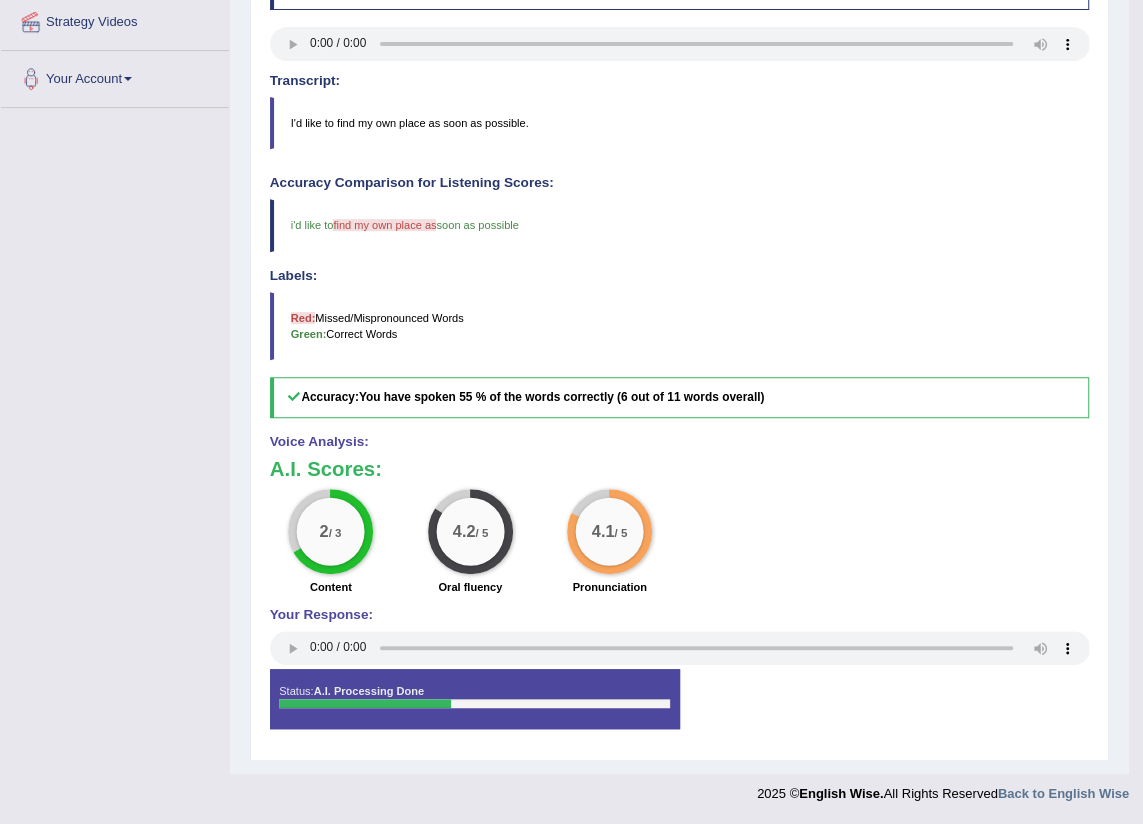 scroll, scrollTop: 0, scrollLeft: 0, axis: both 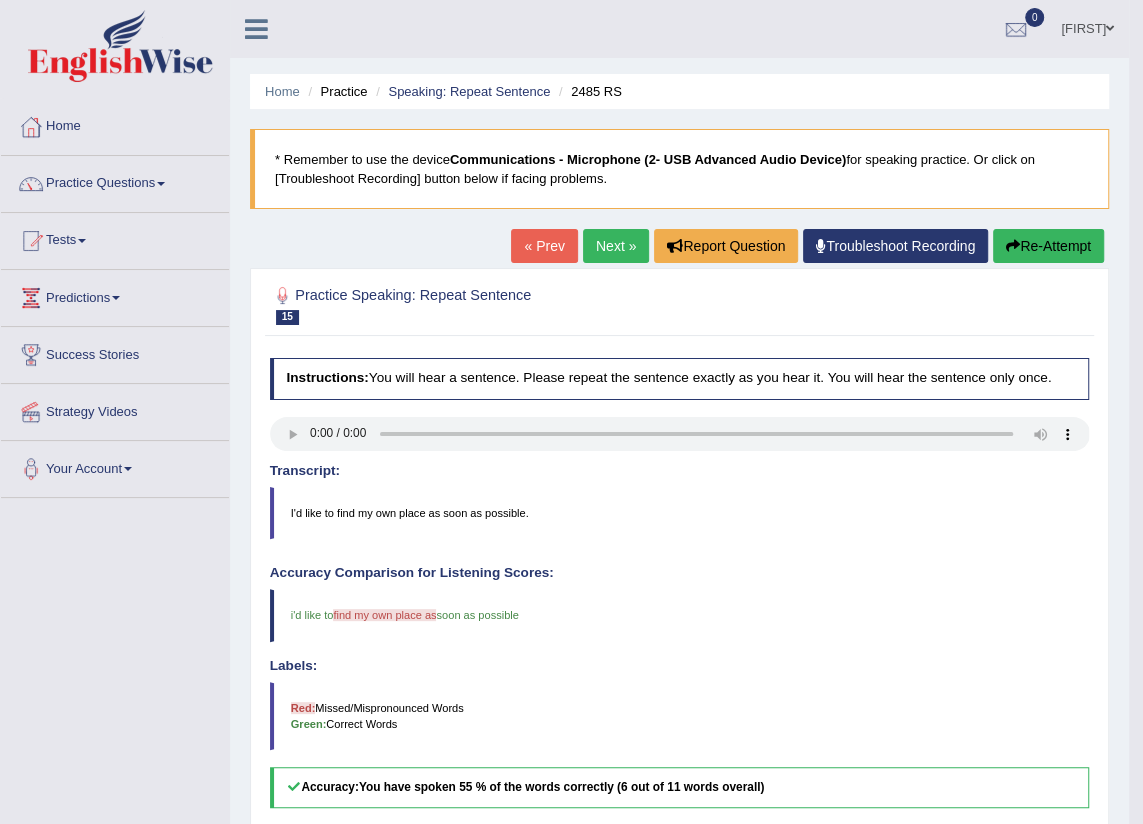 click on "Next »" at bounding box center (616, 246) 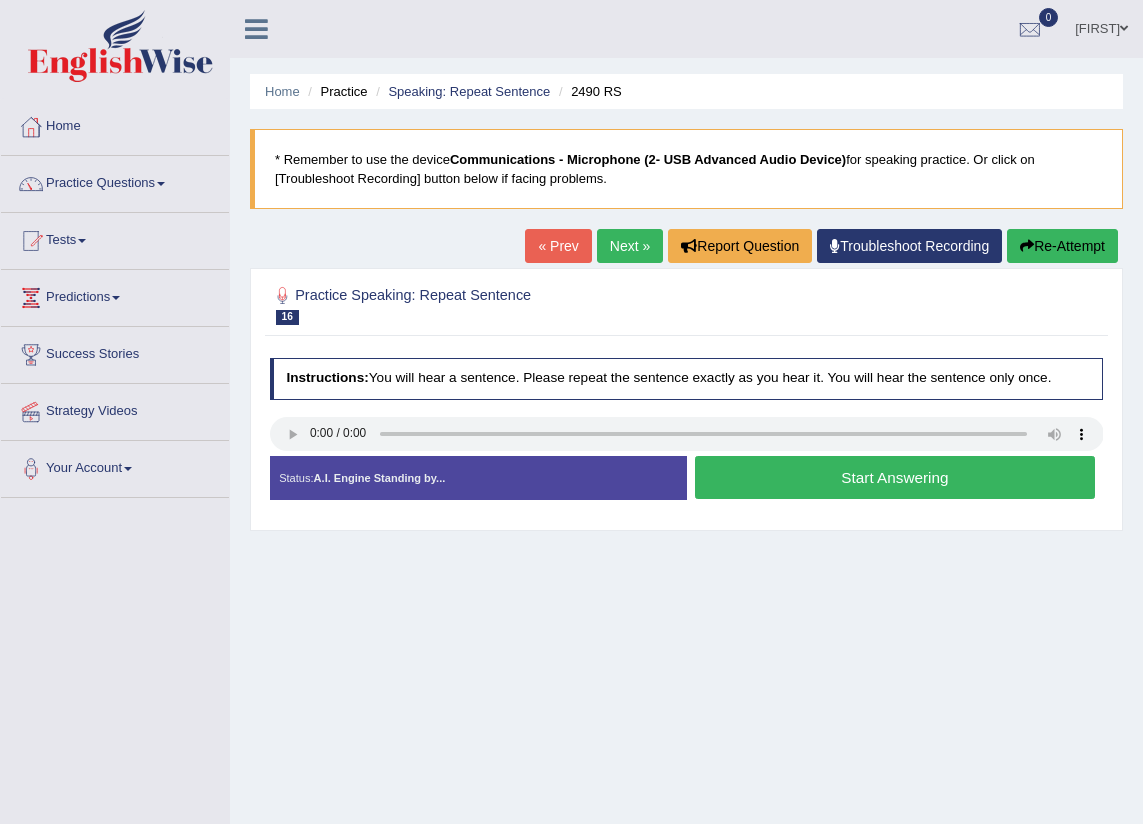 scroll, scrollTop: 0, scrollLeft: 0, axis: both 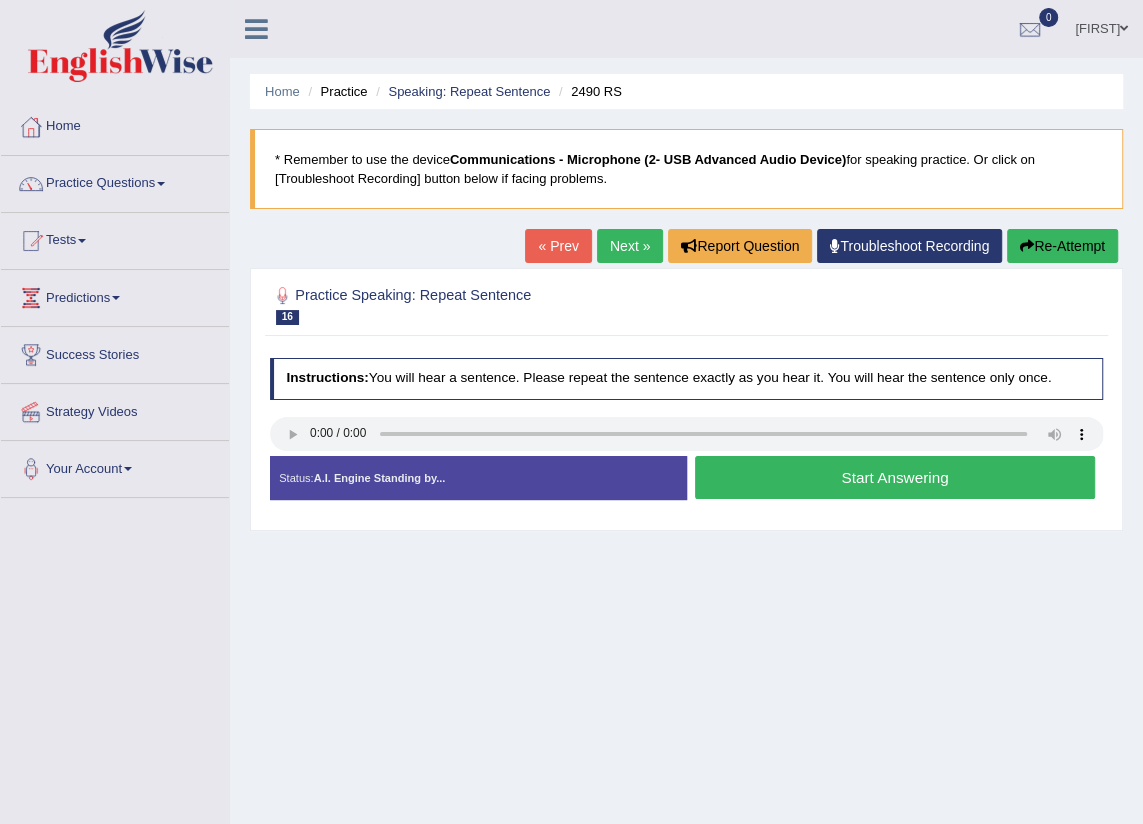 click on "Next »" at bounding box center [630, 246] 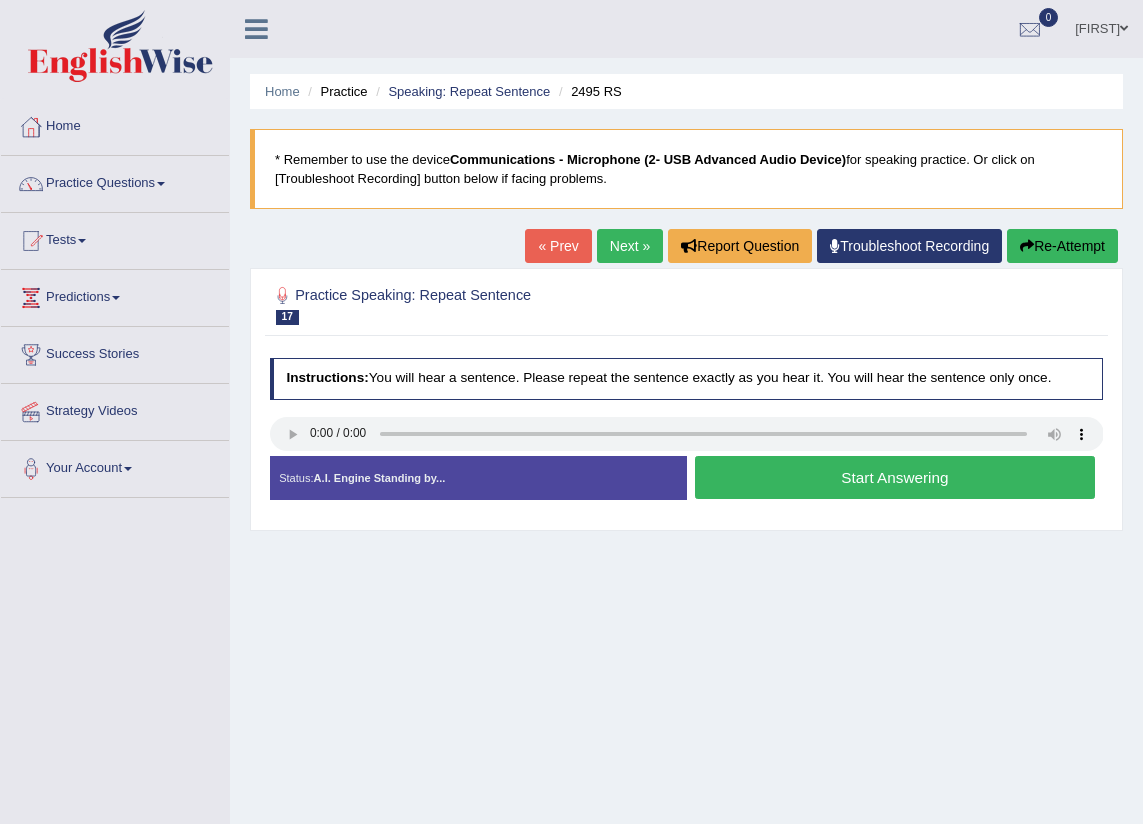 scroll, scrollTop: 0, scrollLeft: 0, axis: both 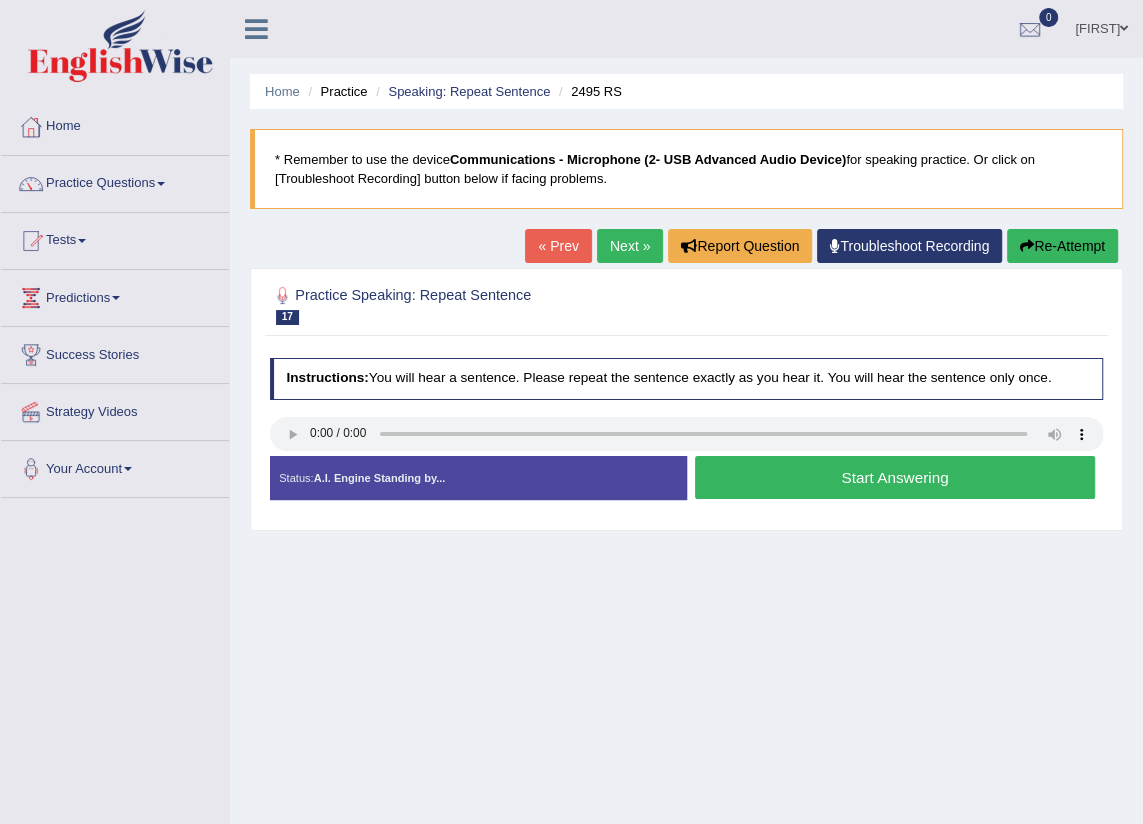click on "Start Answering" at bounding box center (895, 477) 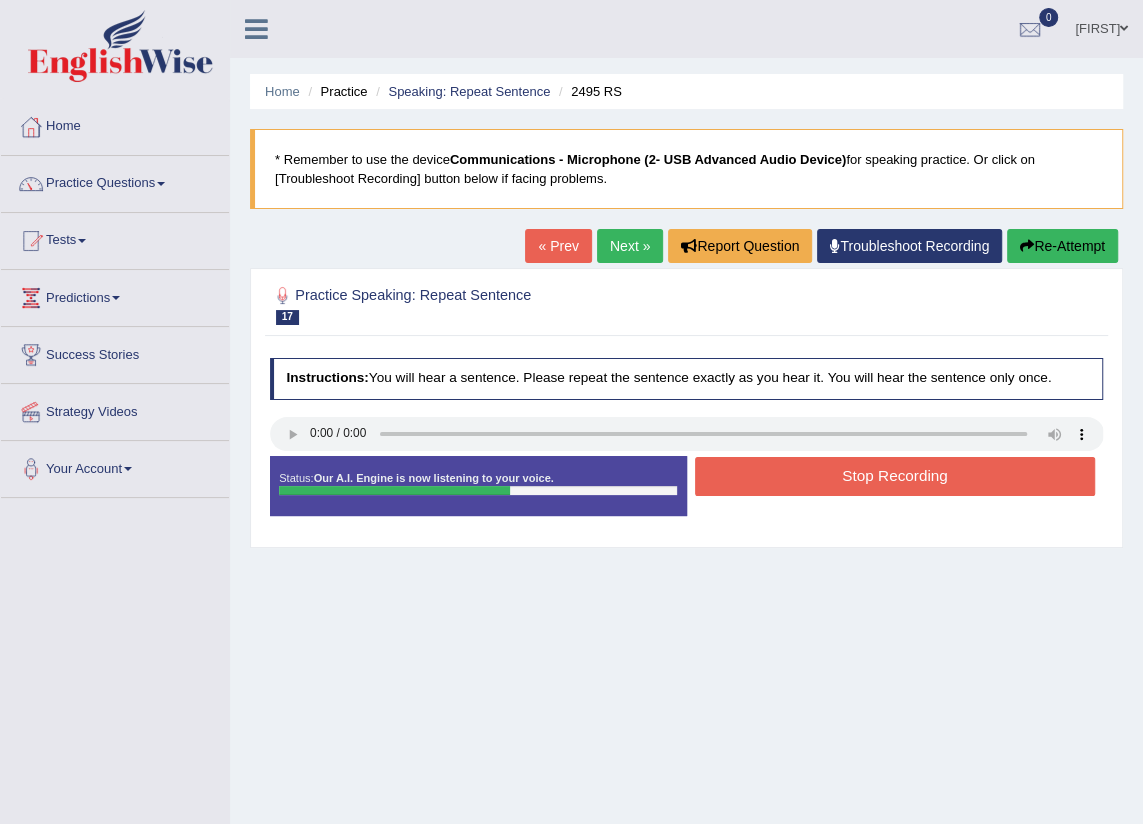 click on "Stop Recording" at bounding box center (895, 476) 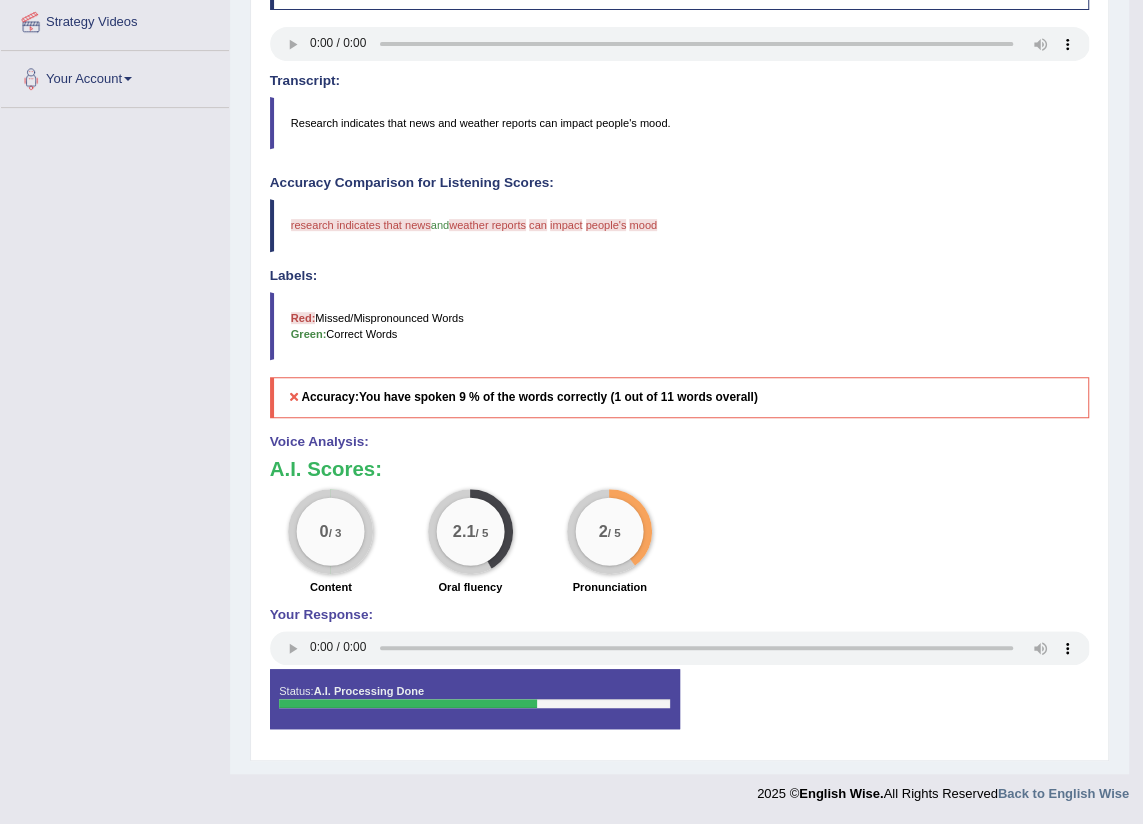 scroll, scrollTop: 26, scrollLeft: 0, axis: vertical 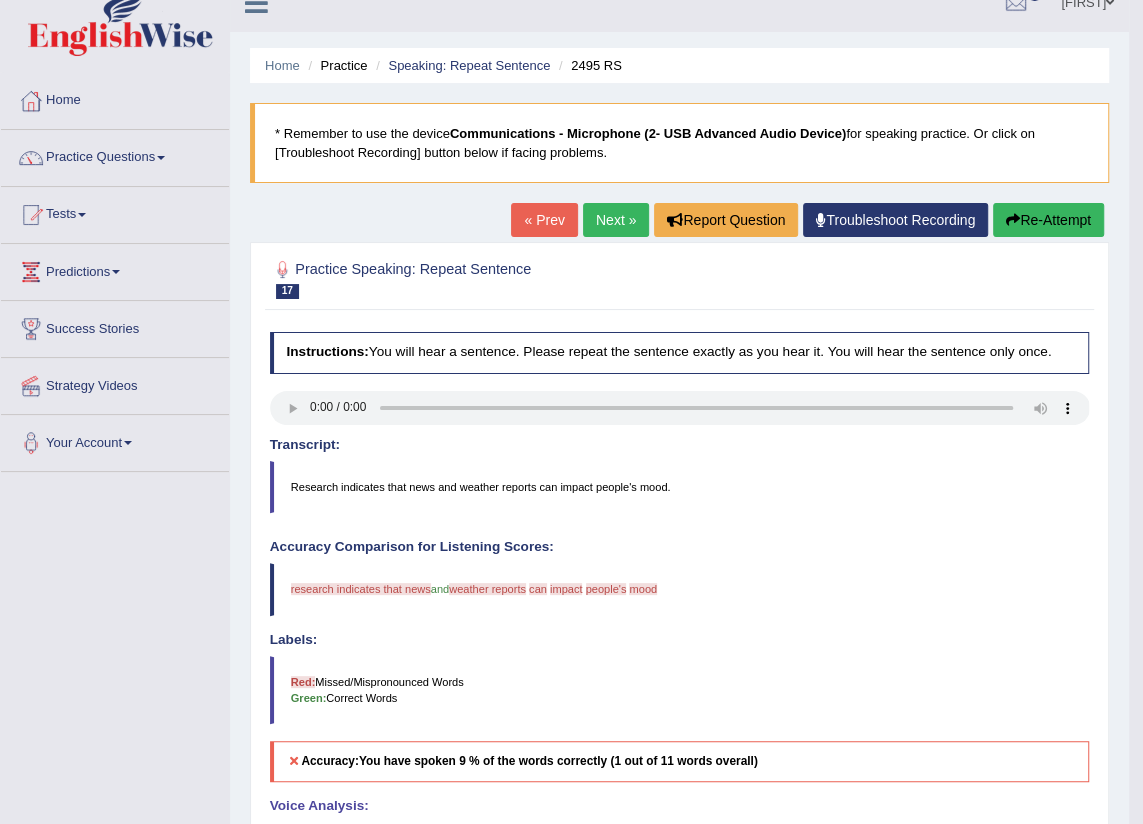 click on "Next »" at bounding box center (616, 220) 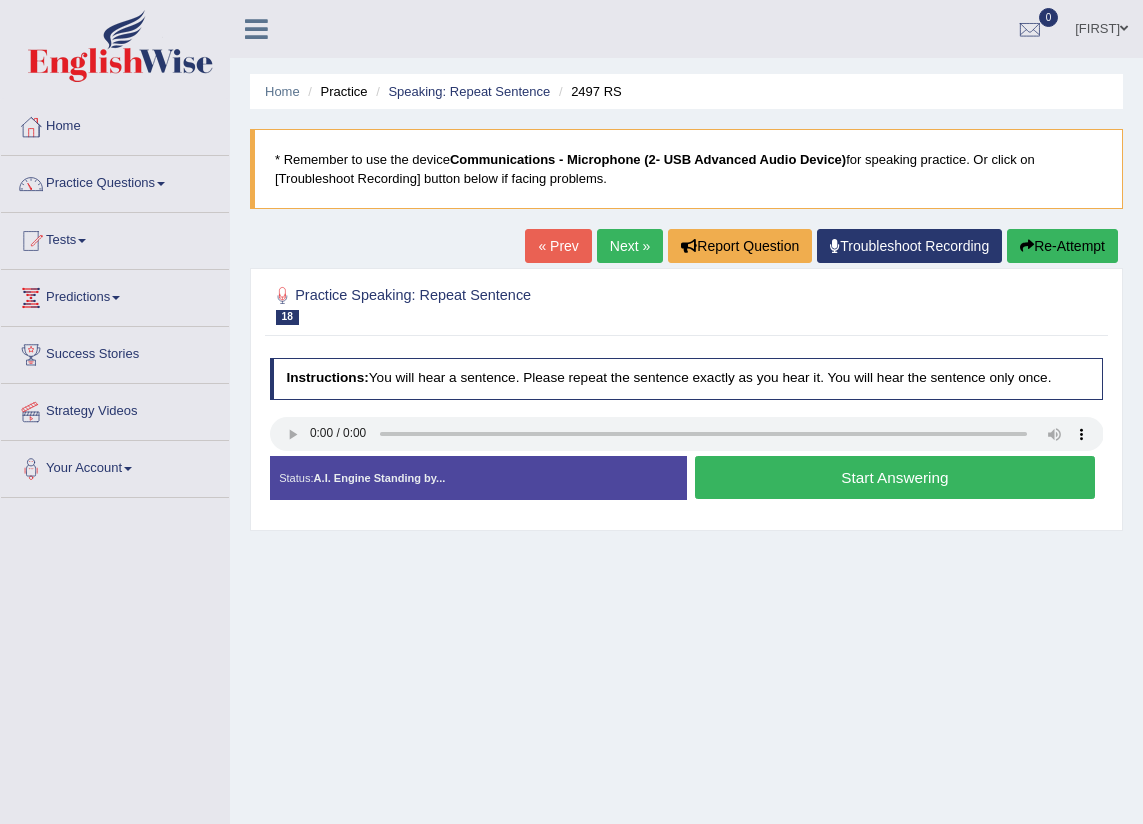 scroll, scrollTop: 0, scrollLeft: 0, axis: both 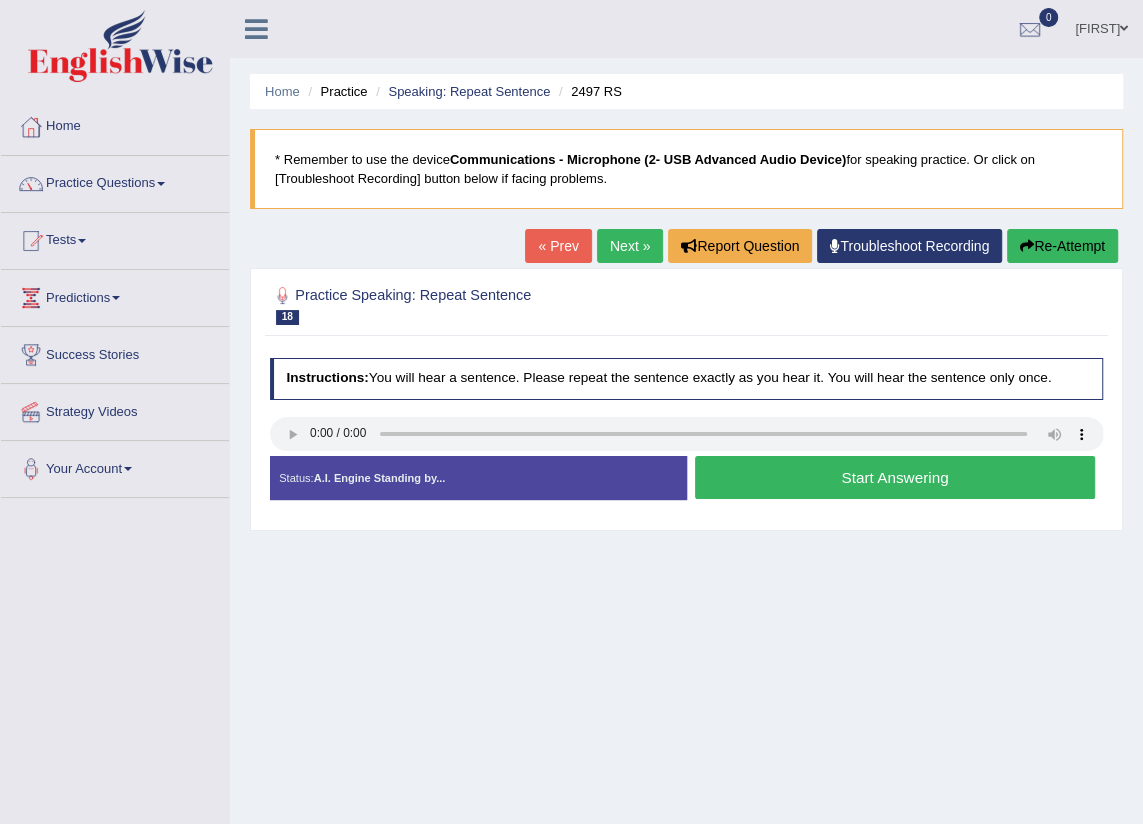 click on "Start Answering" at bounding box center (895, 477) 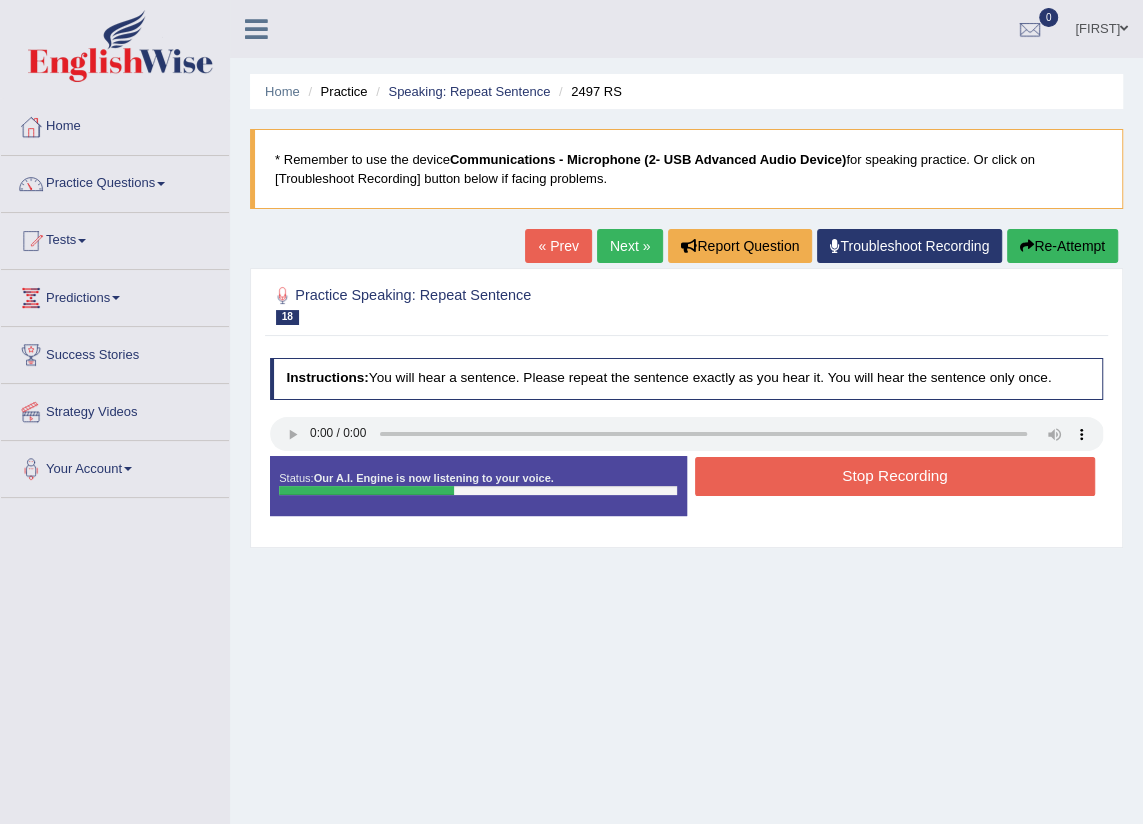click on "Stop Recording" at bounding box center [895, 476] 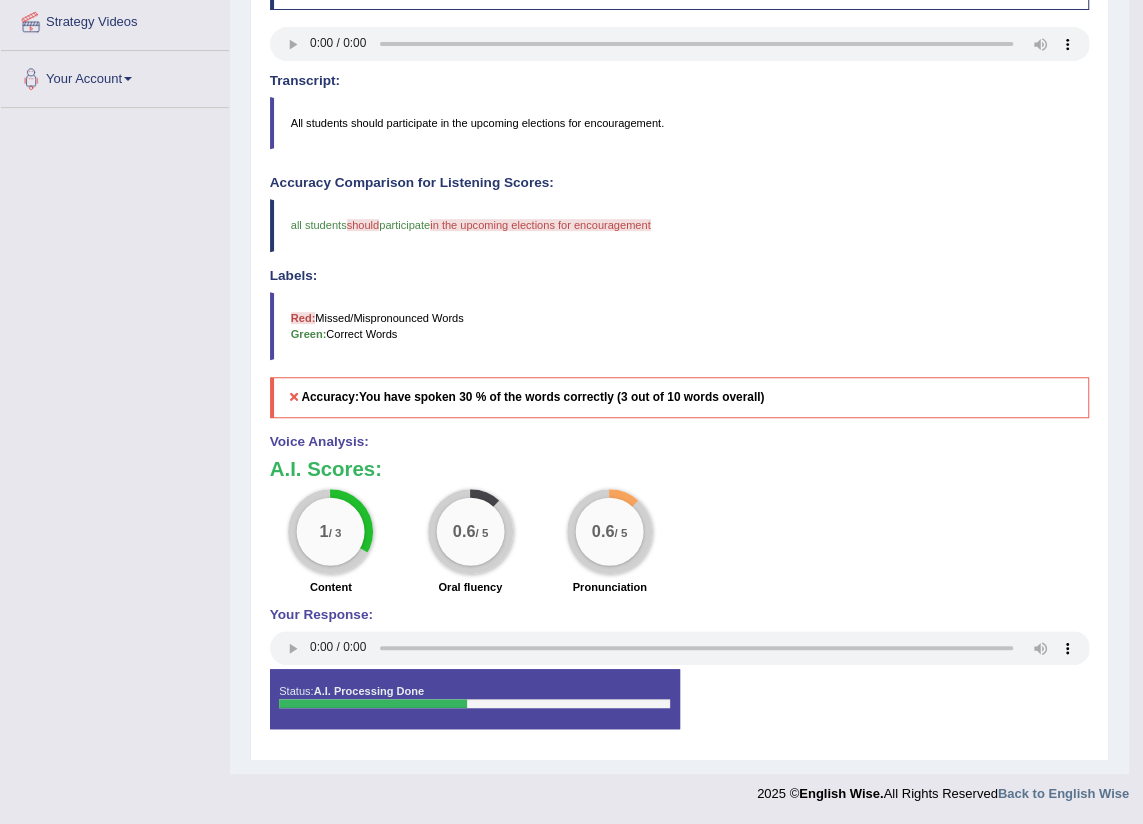 scroll, scrollTop: 0, scrollLeft: 0, axis: both 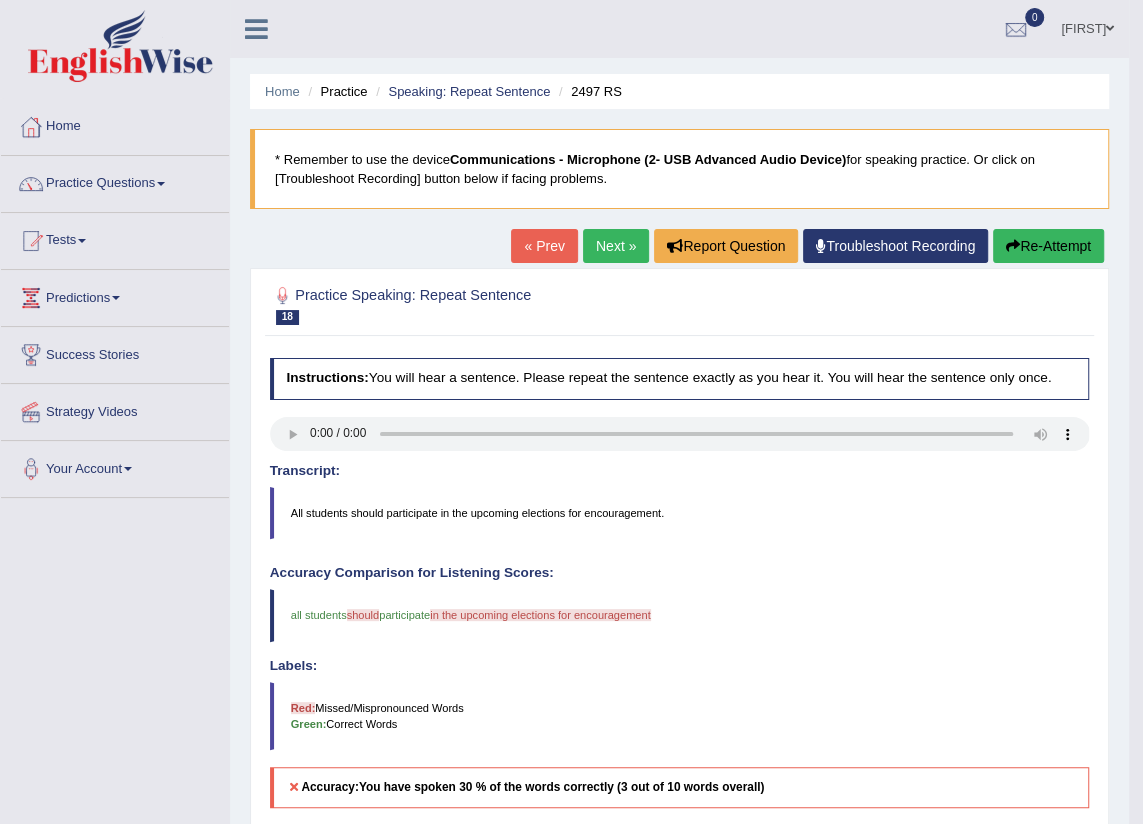 click on "Next »" at bounding box center (616, 246) 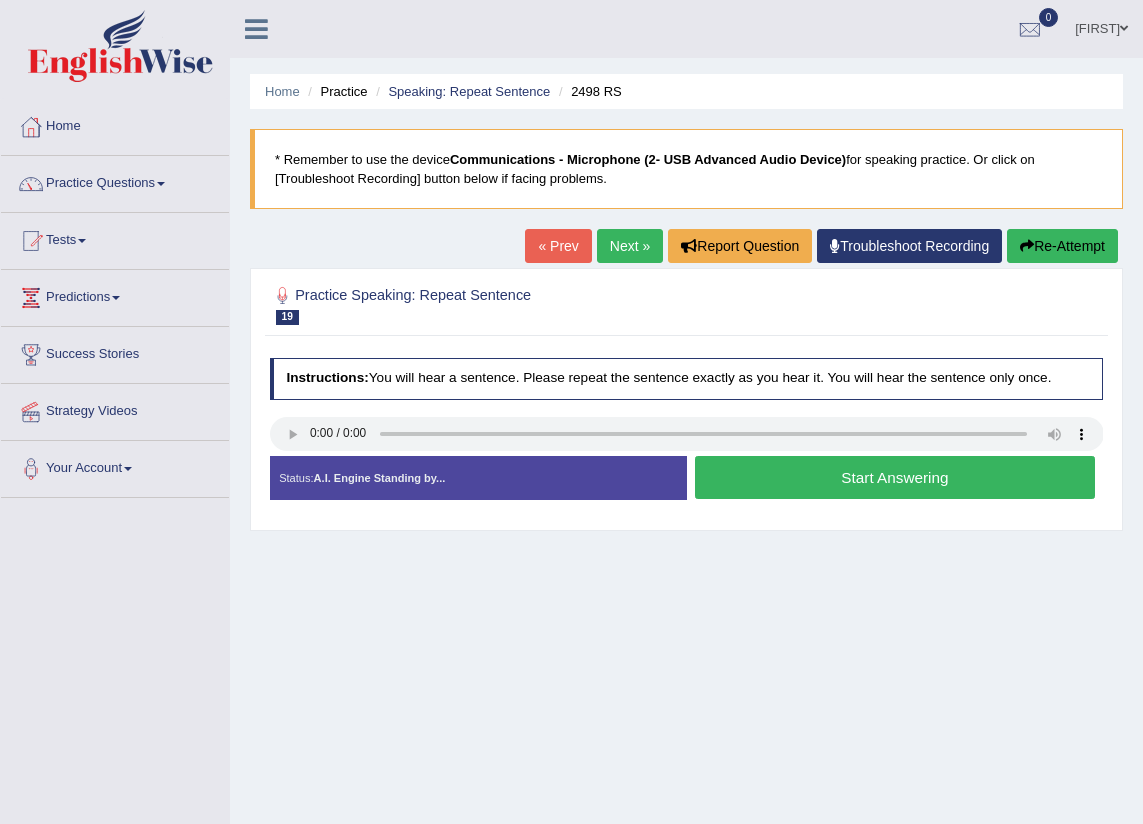 scroll, scrollTop: 0, scrollLeft: 0, axis: both 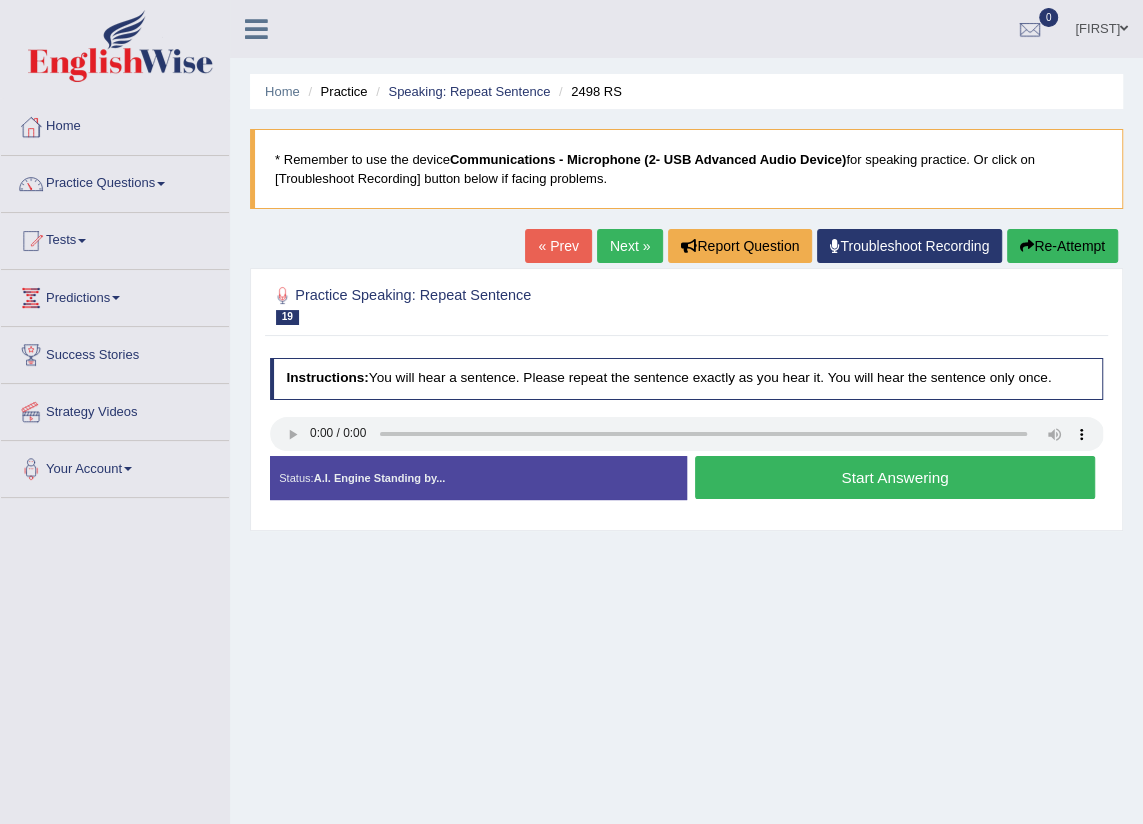 click on "Start Answering" at bounding box center (895, 477) 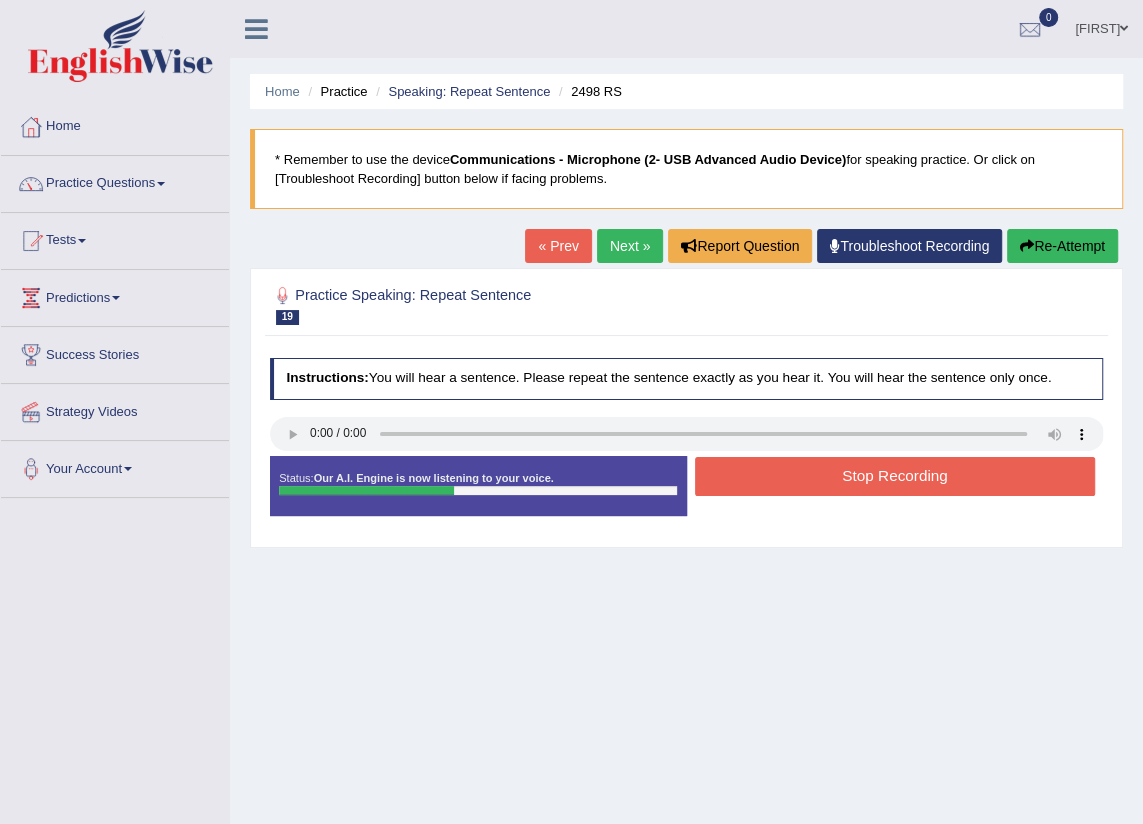 click on "Stop Recording" at bounding box center (895, 476) 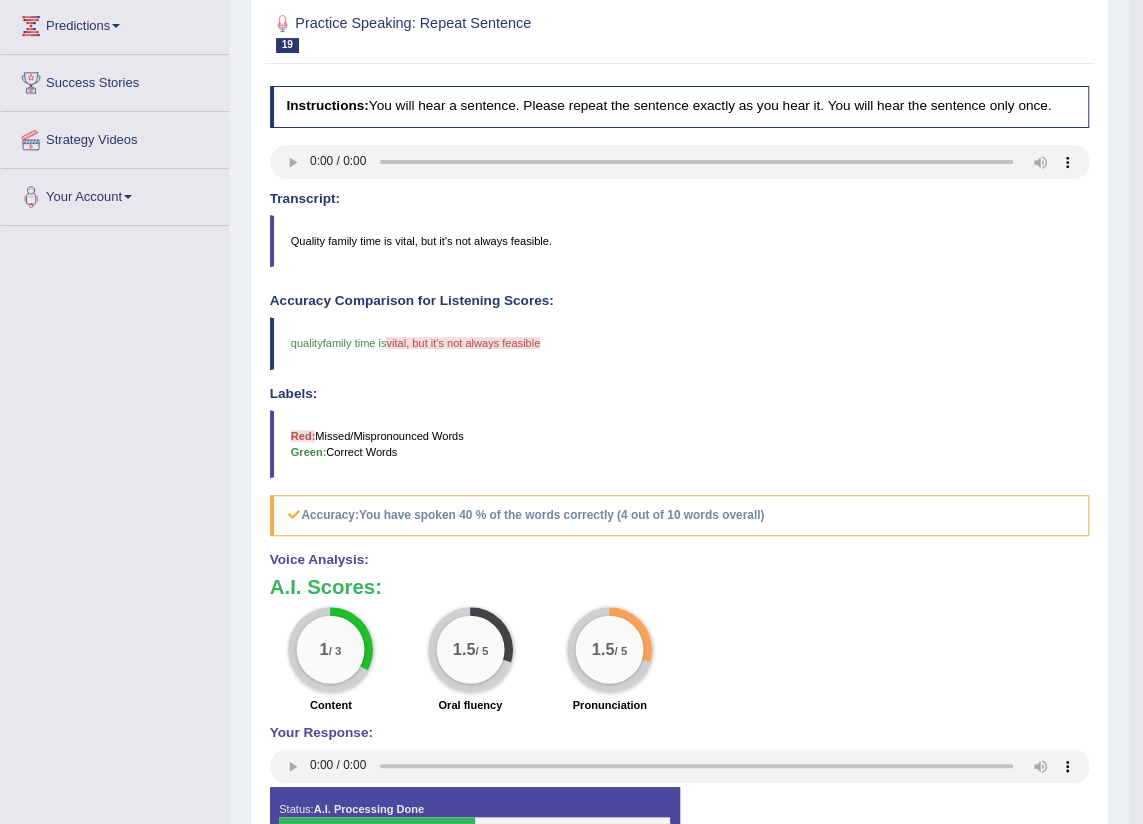 scroll, scrollTop: 0, scrollLeft: 0, axis: both 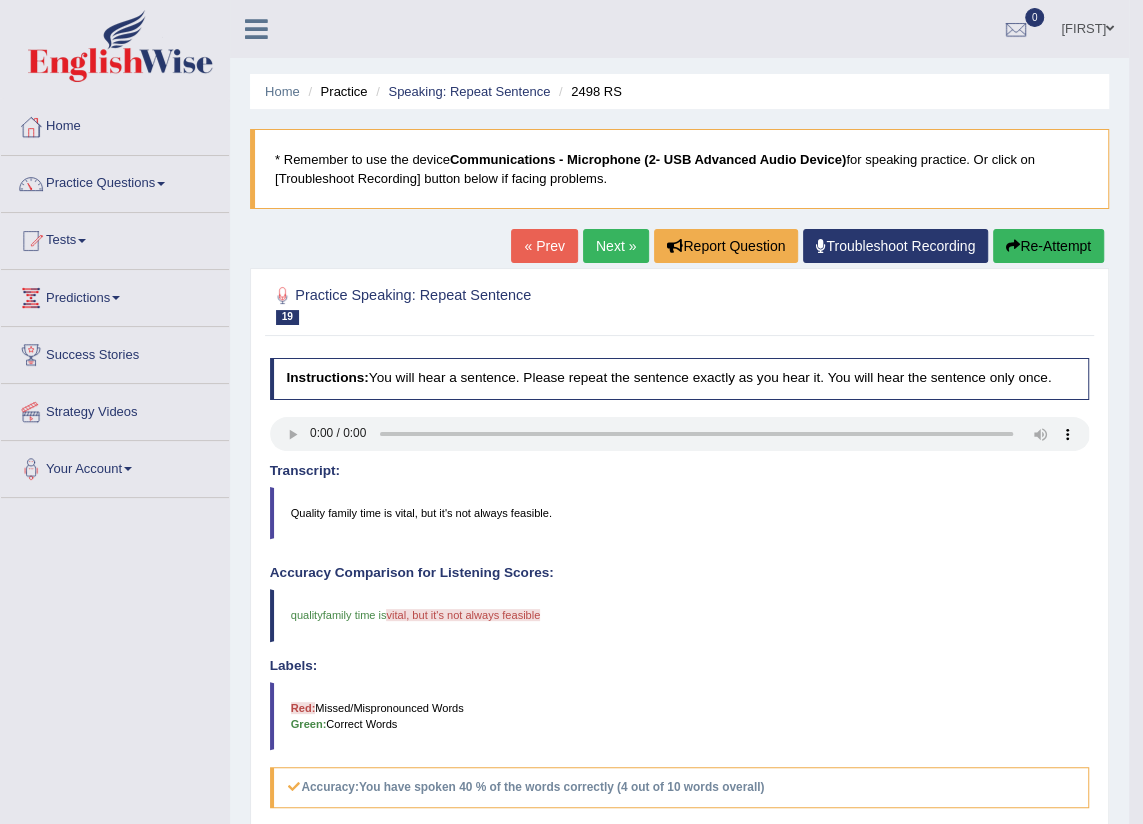 click on "Next »" at bounding box center (616, 246) 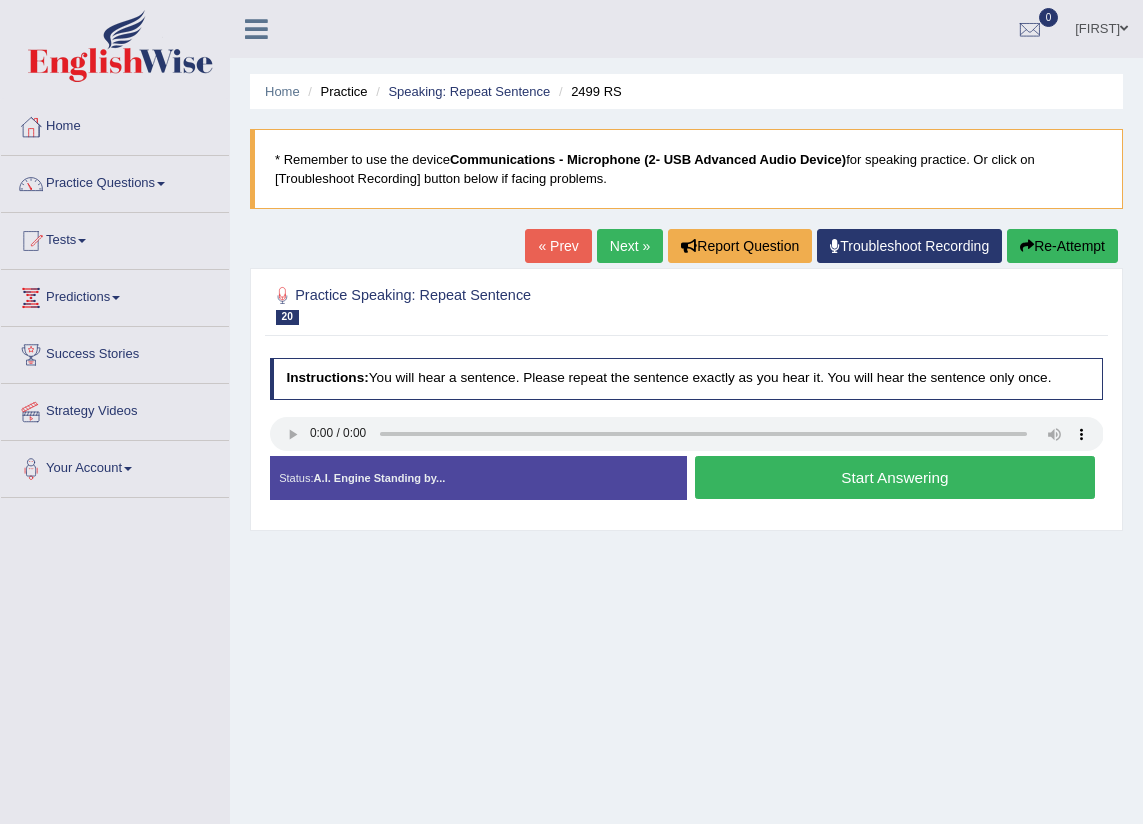 scroll, scrollTop: 0, scrollLeft: 0, axis: both 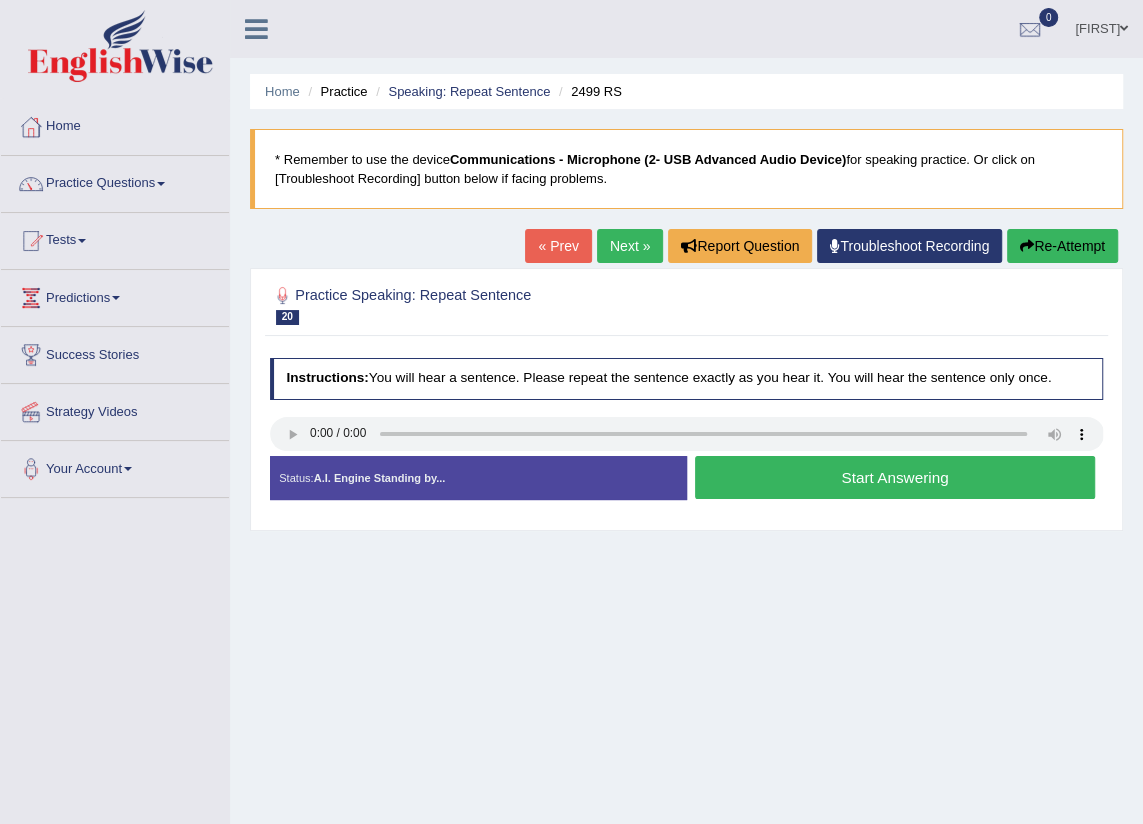 click on "Start Answering" at bounding box center [895, 477] 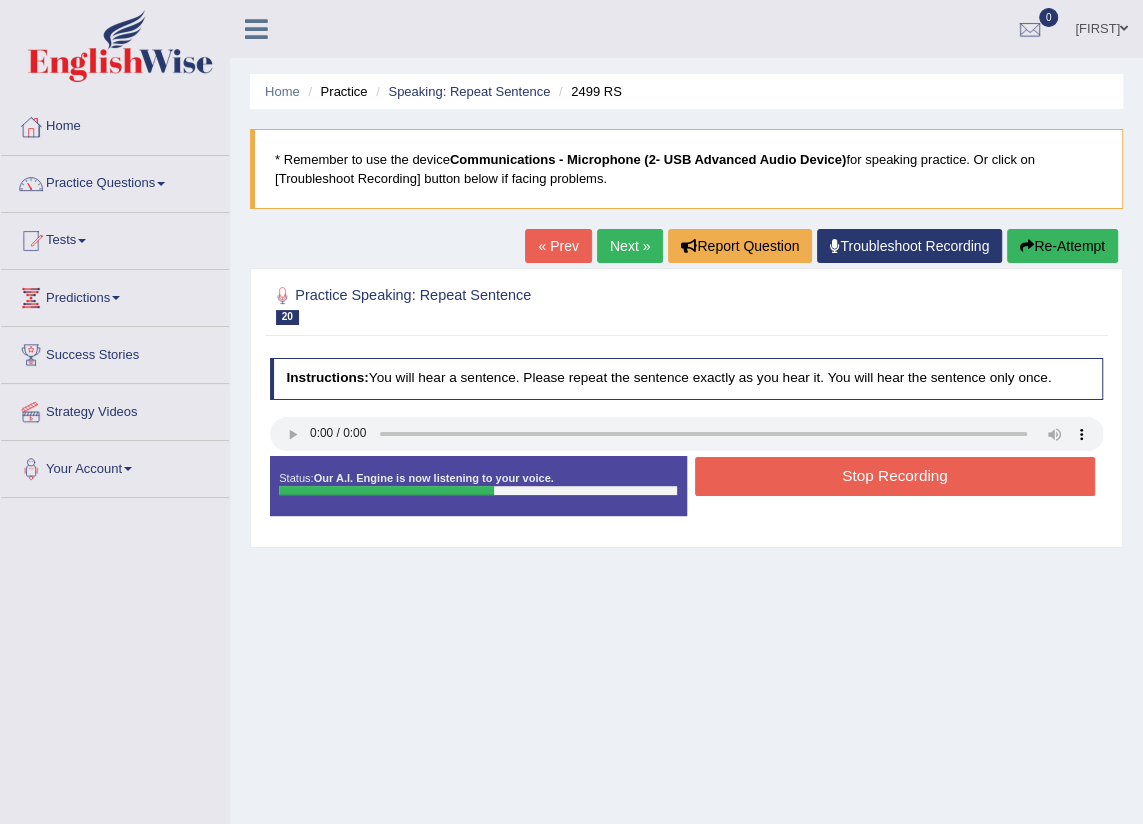 click on "Stop Recording" at bounding box center [895, 476] 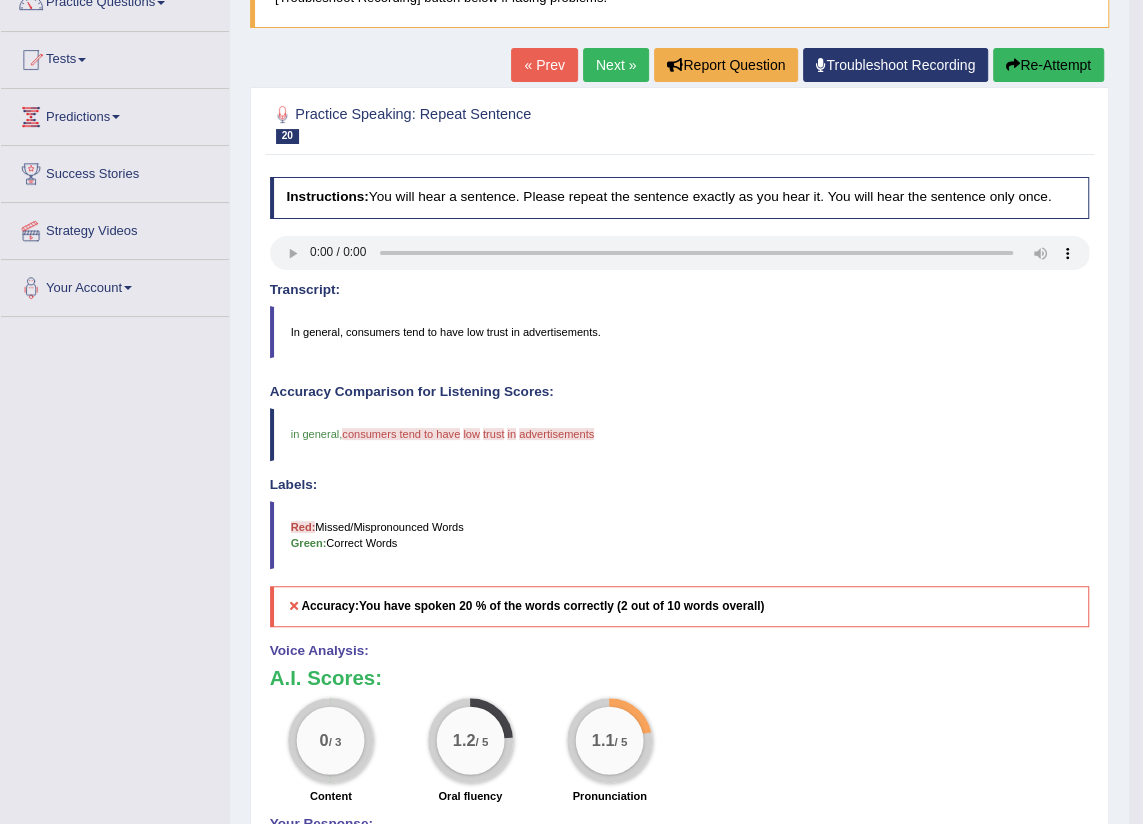 scroll, scrollTop: 0, scrollLeft: 0, axis: both 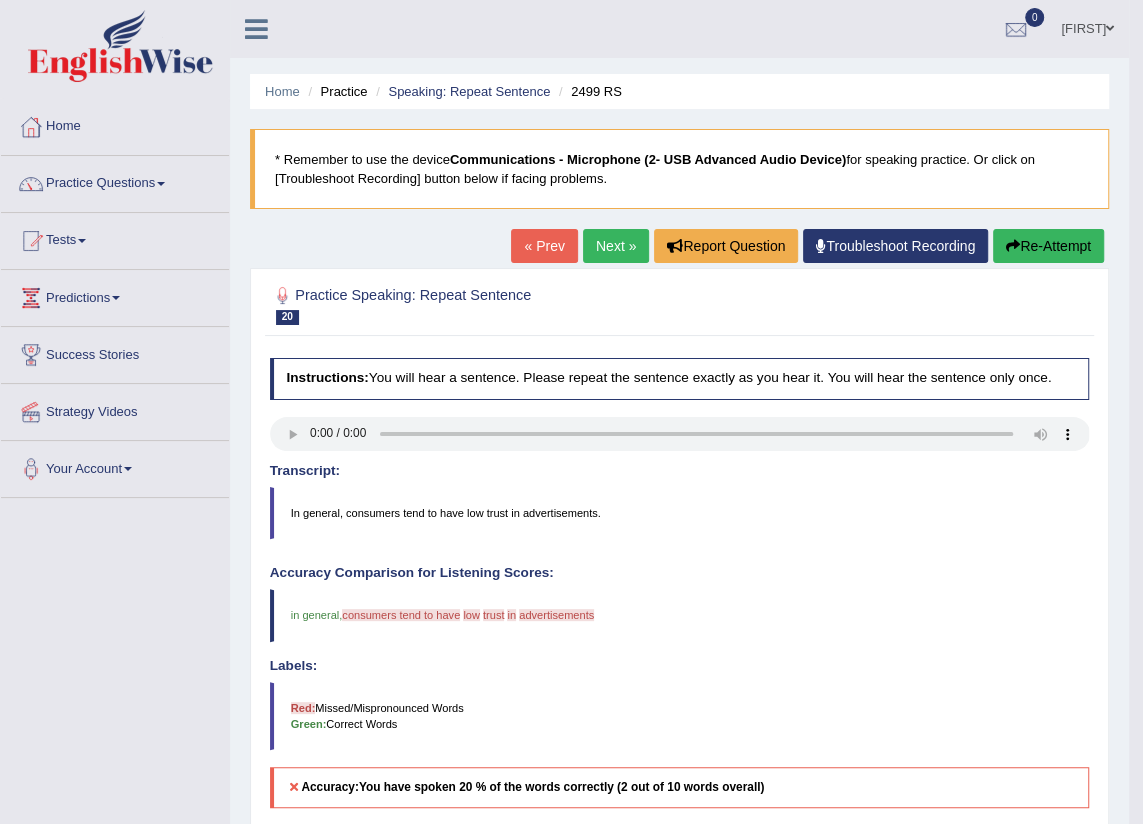 click on "Next »" at bounding box center [616, 246] 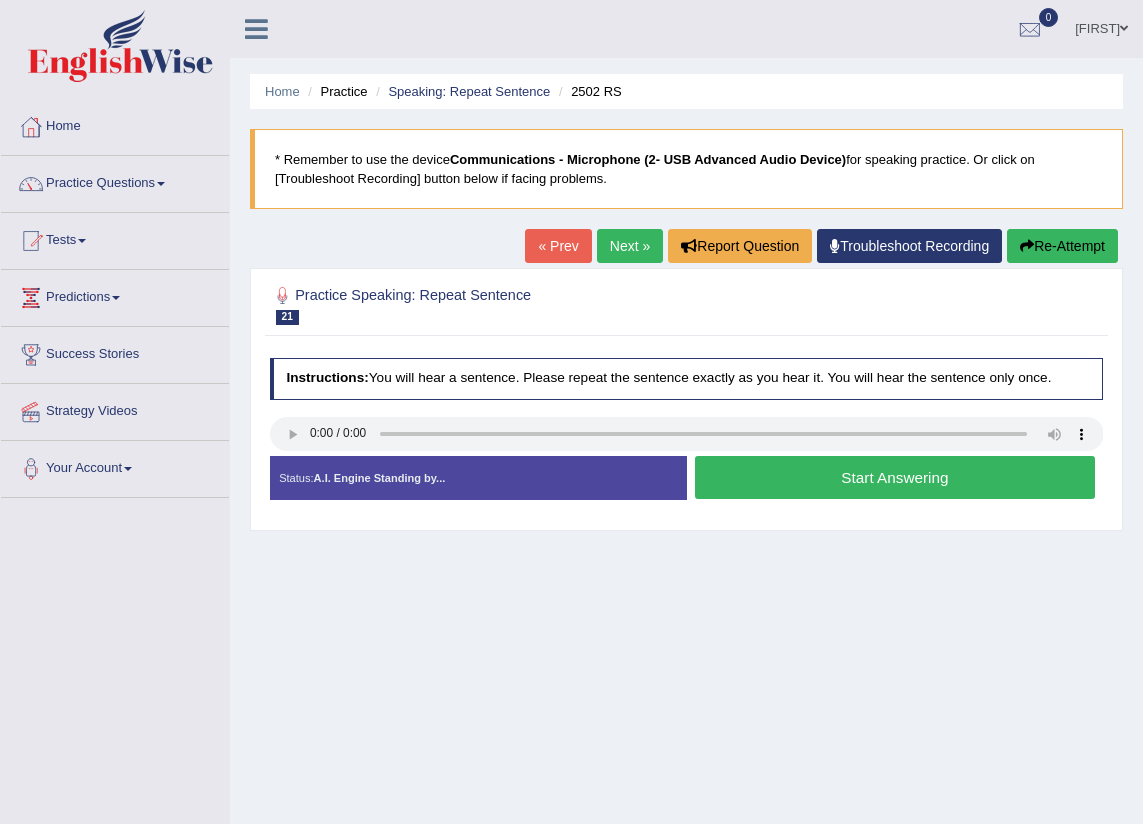 scroll, scrollTop: 0, scrollLeft: 0, axis: both 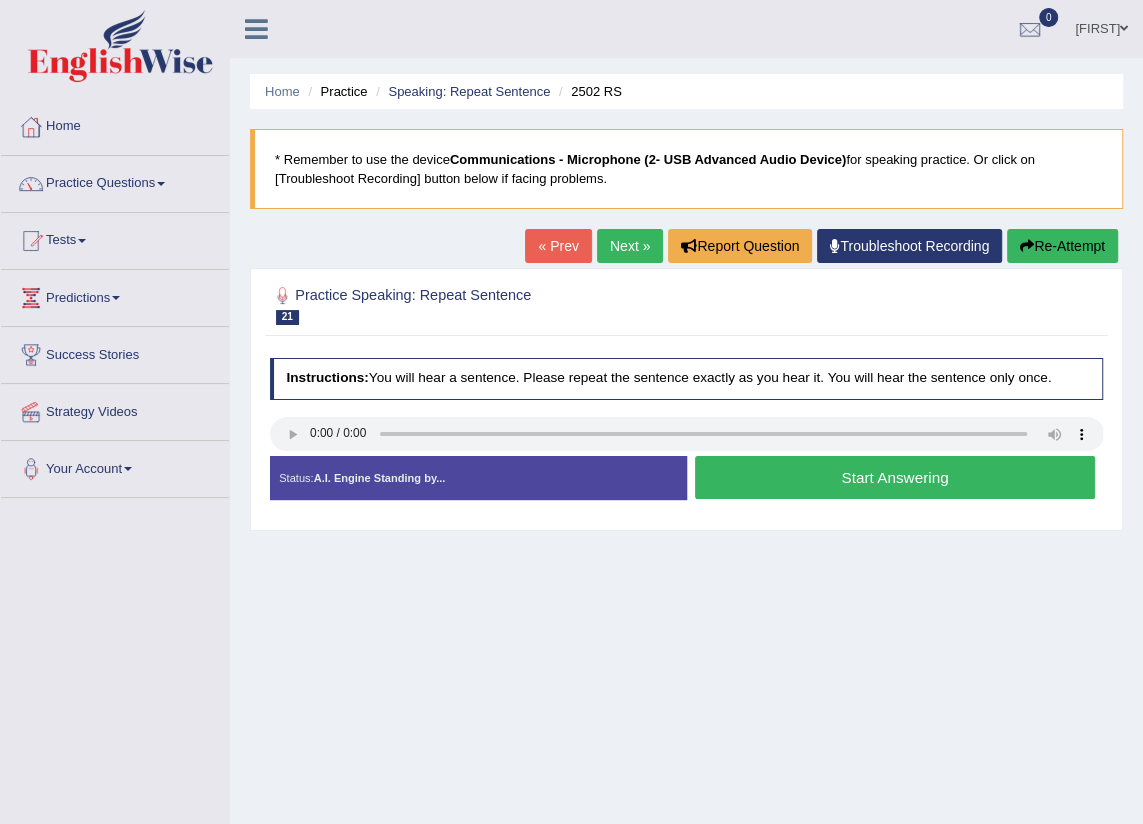click on "Start Answering" at bounding box center [895, 477] 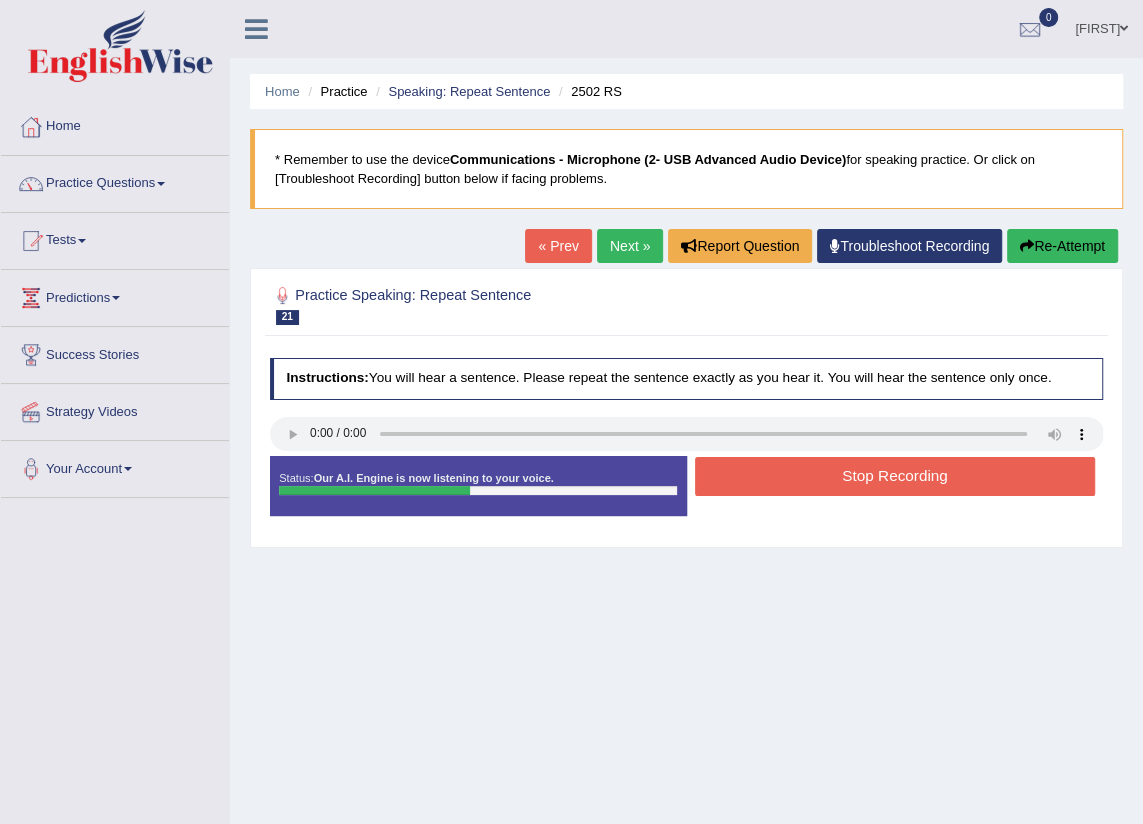 click on "Stop Recording" at bounding box center [895, 476] 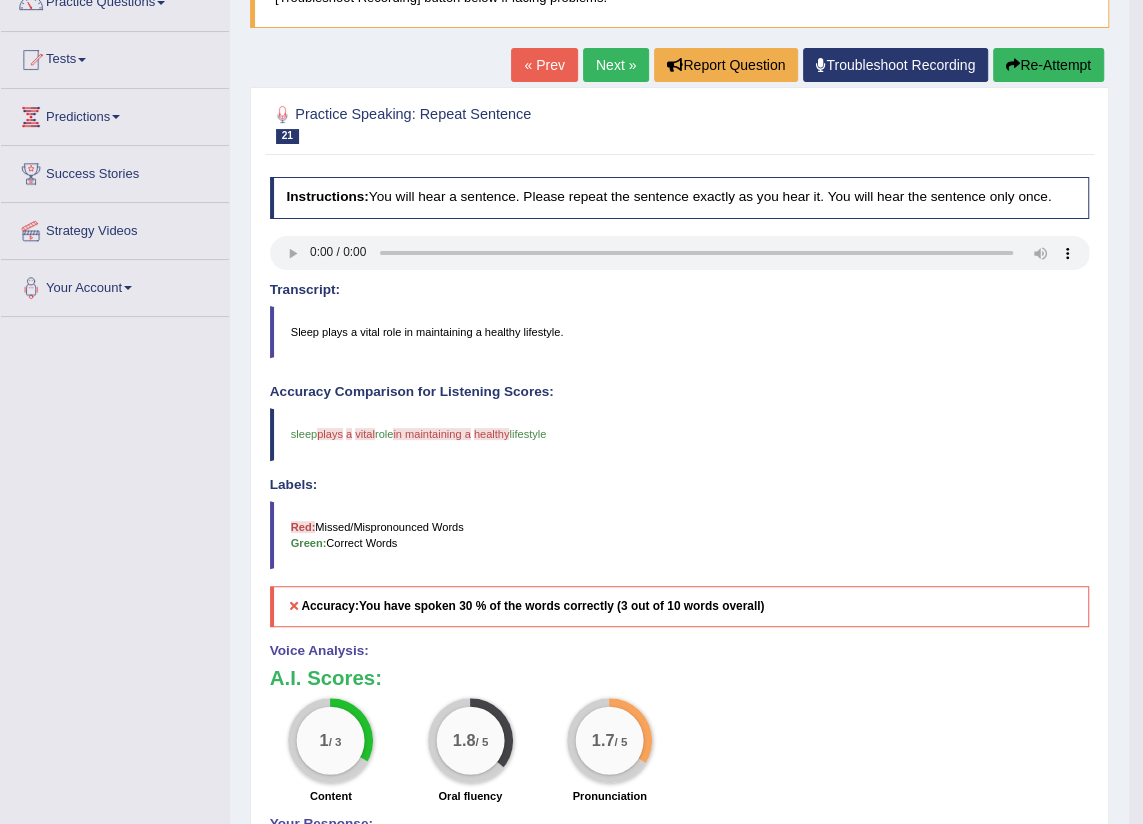 scroll, scrollTop: 90, scrollLeft: 0, axis: vertical 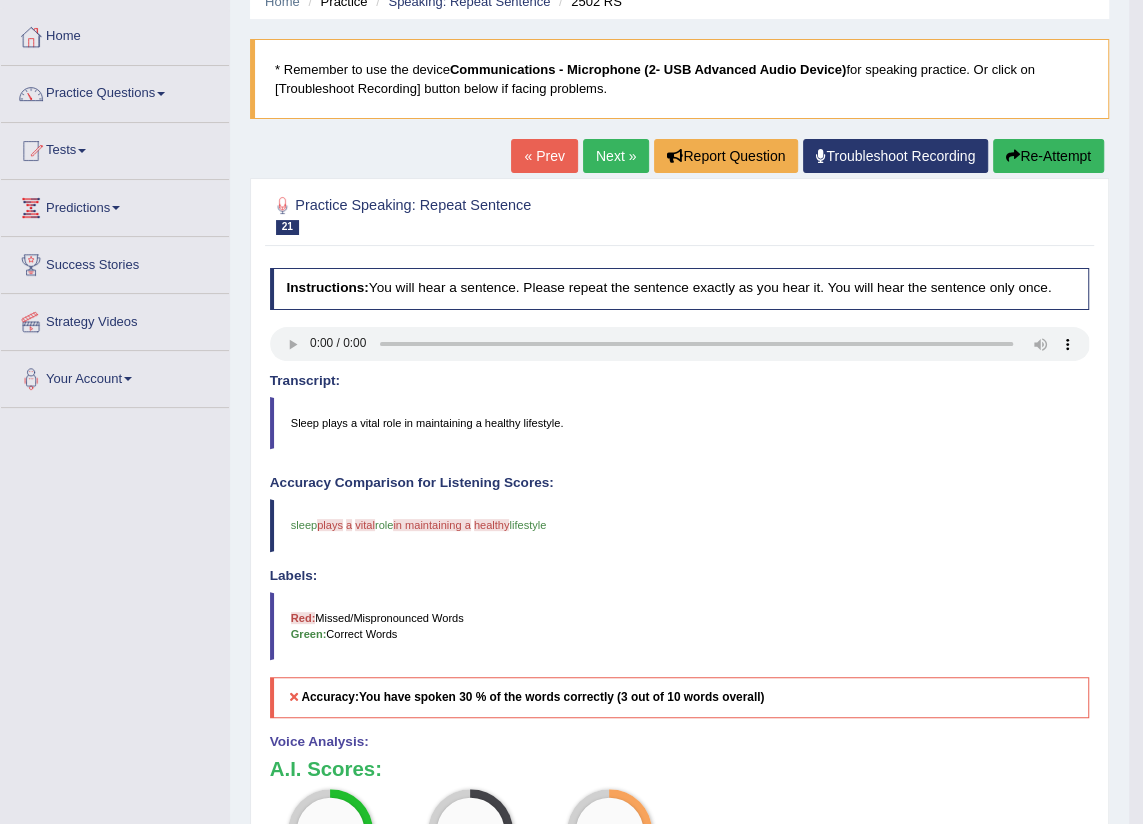 click on "Next »" at bounding box center (616, 156) 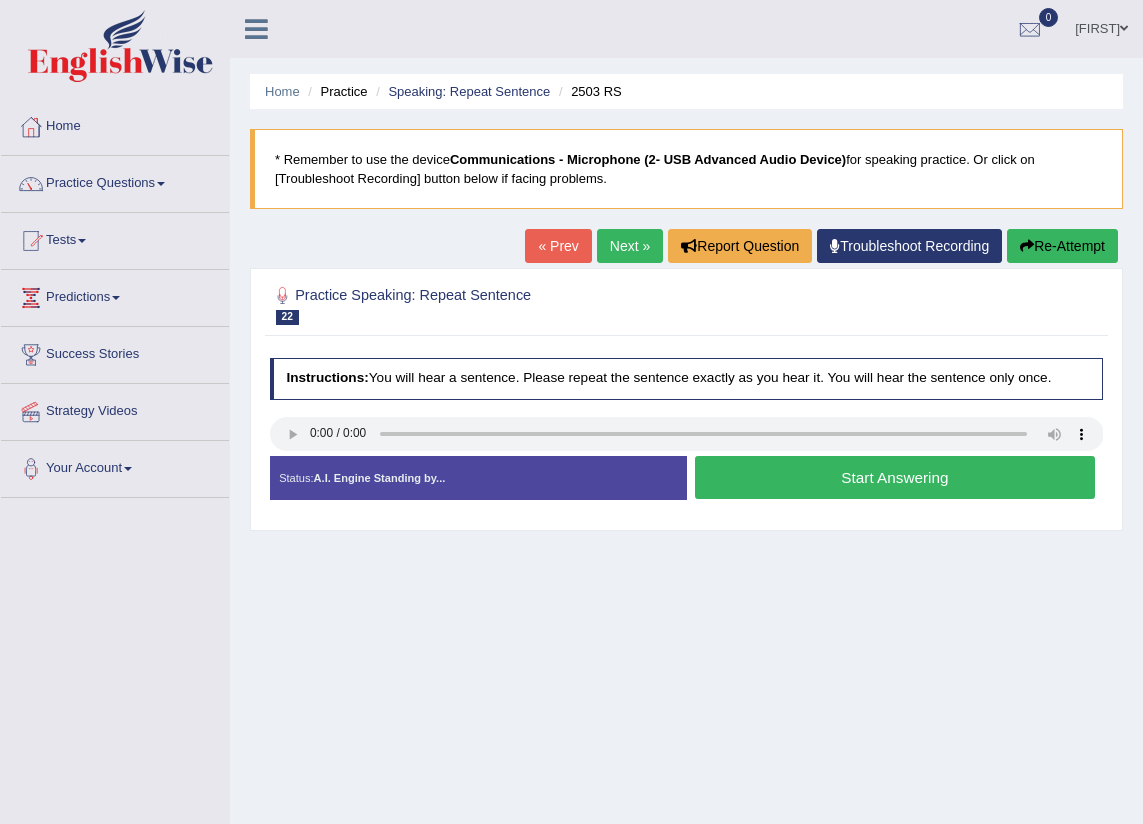 scroll, scrollTop: 0, scrollLeft: 0, axis: both 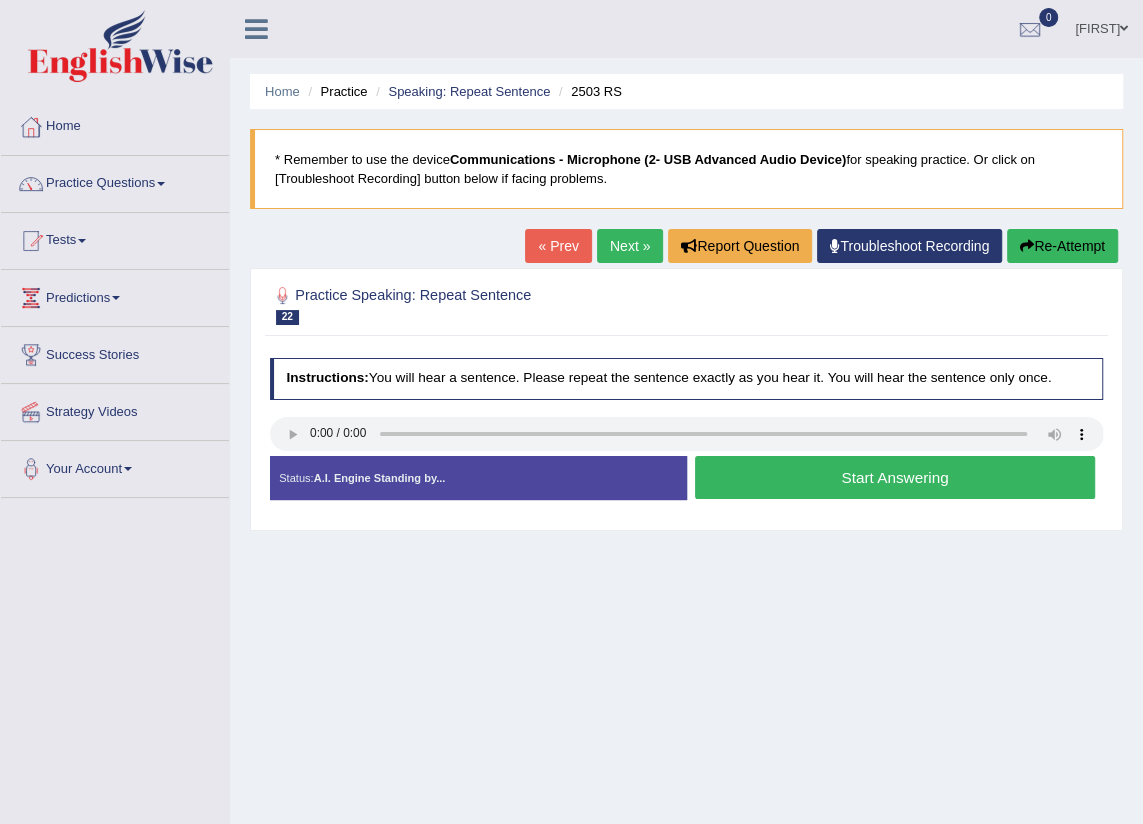 click on "Start Answering" at bounding box center [895, 477] 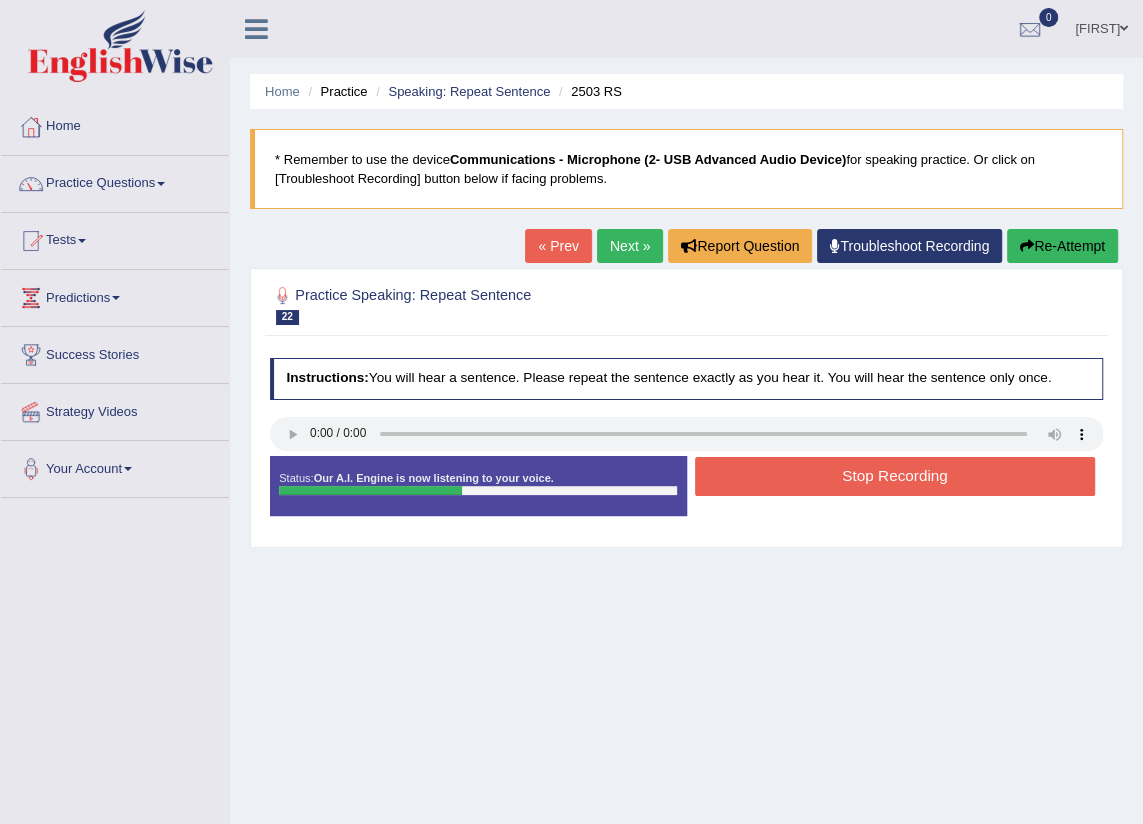 click on "Stop Recording" at bounding box center [895, 476] 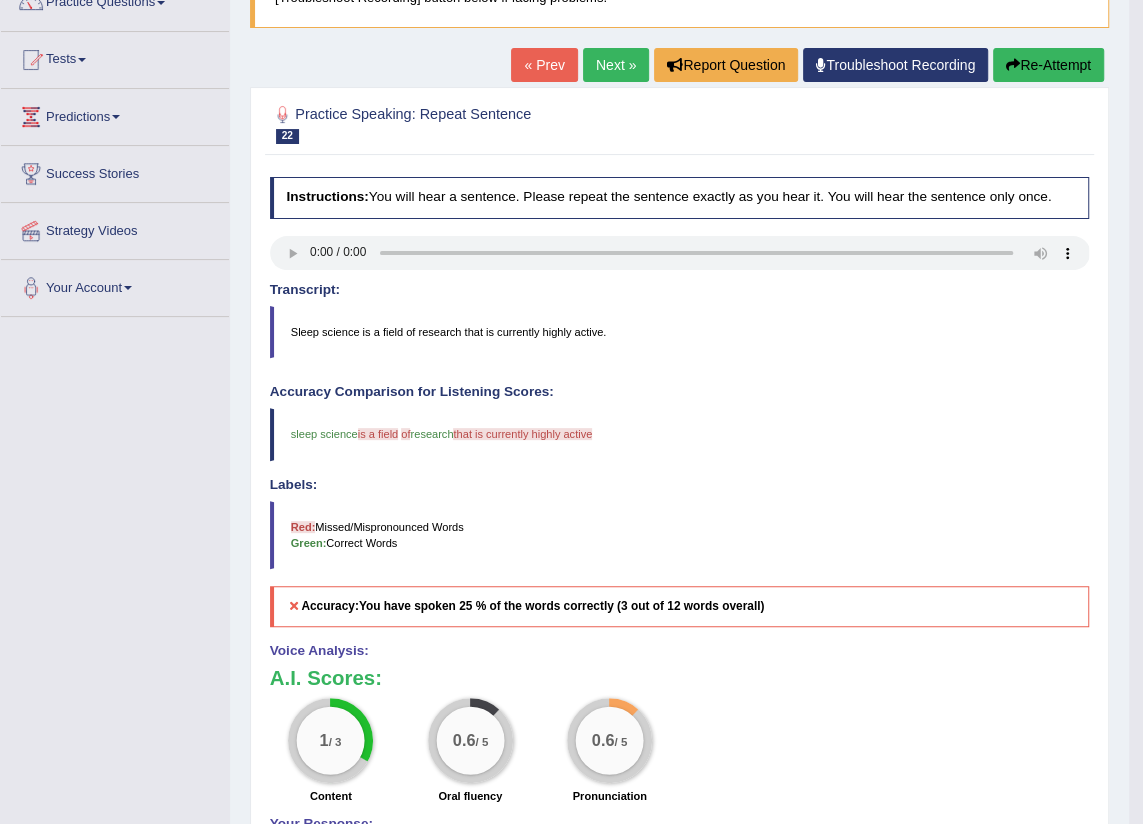 scroll, scrollTop: 0, scrollLeft: 0, axis: both 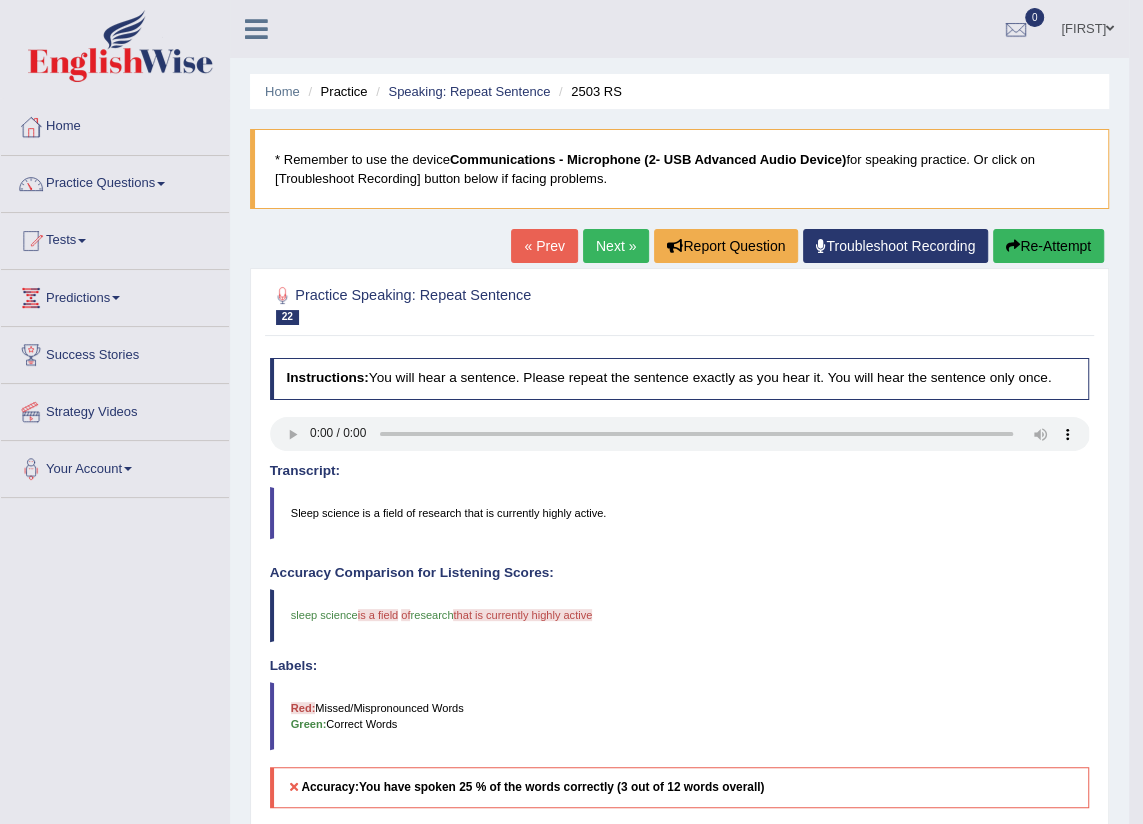 click on "Re-Attempt" at bounding box center (1048, 246) 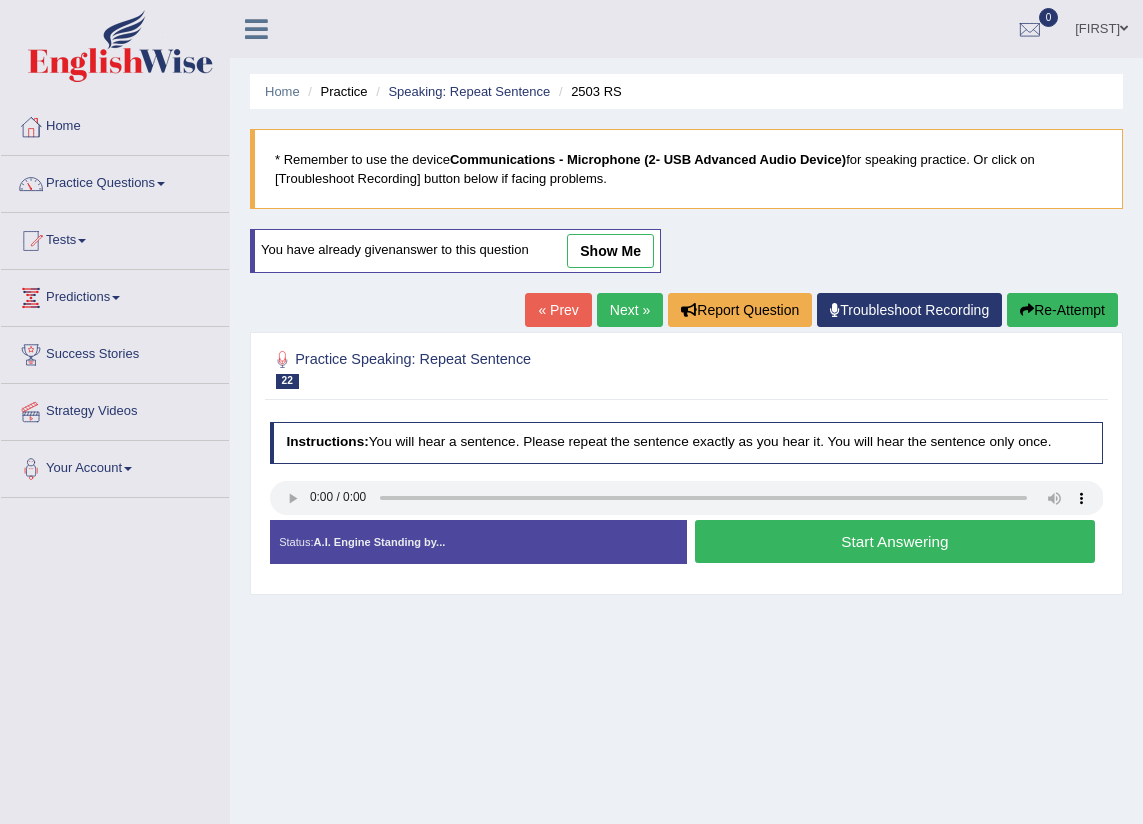 scroll, scrollTop: 0, scrollLeft: 0, axis: both 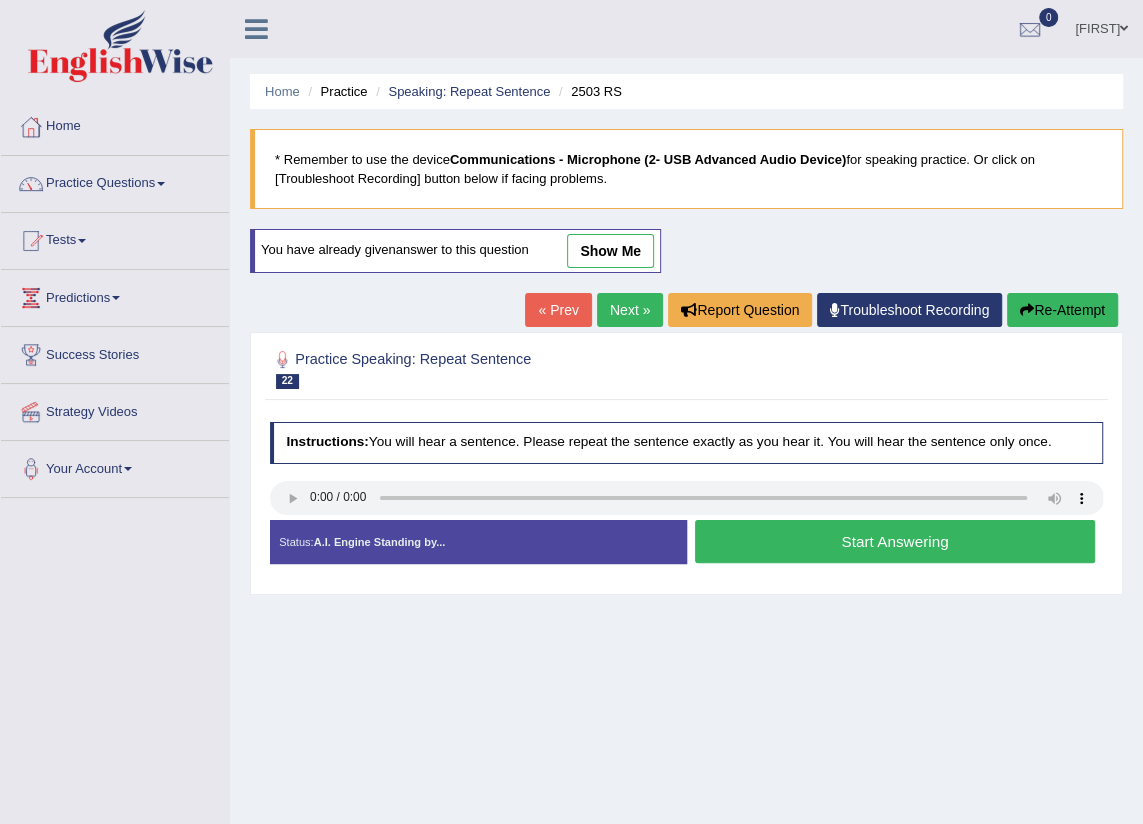 click on "Start Answering" at bounding box center (895, 541) 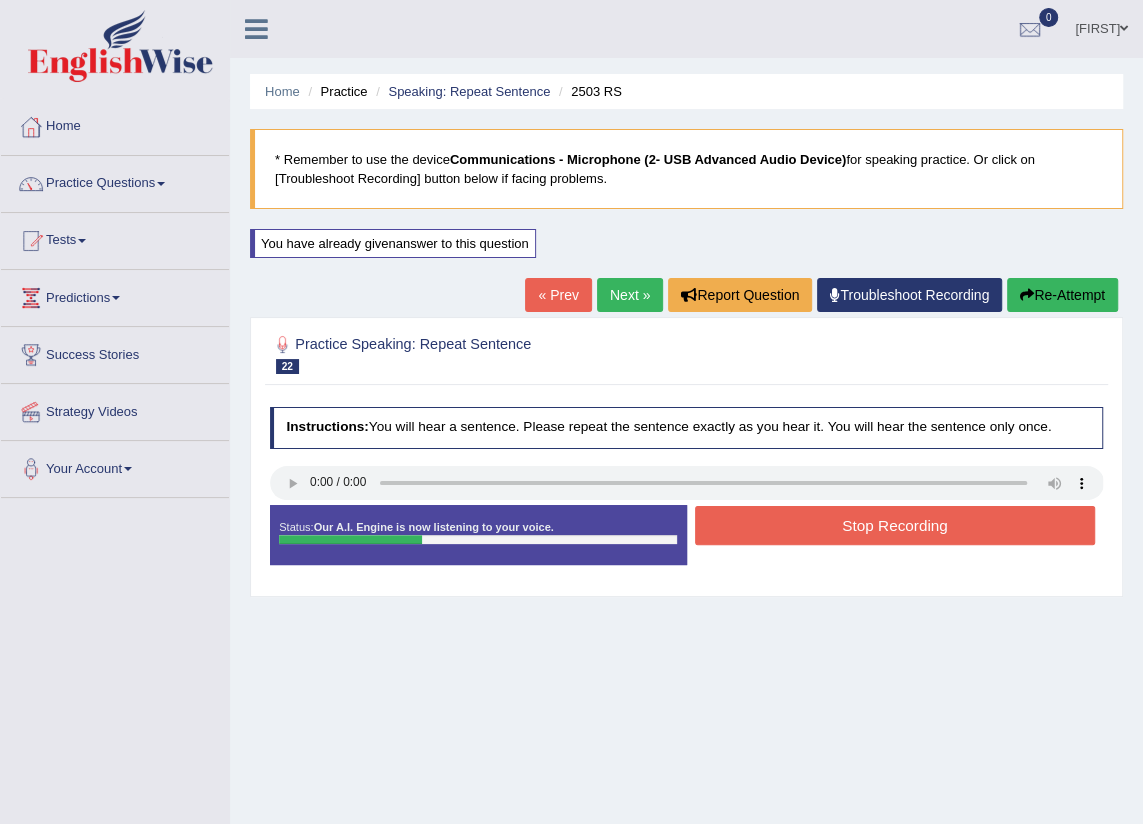 click on "Stop Recording" at bounding box center (895, 525) 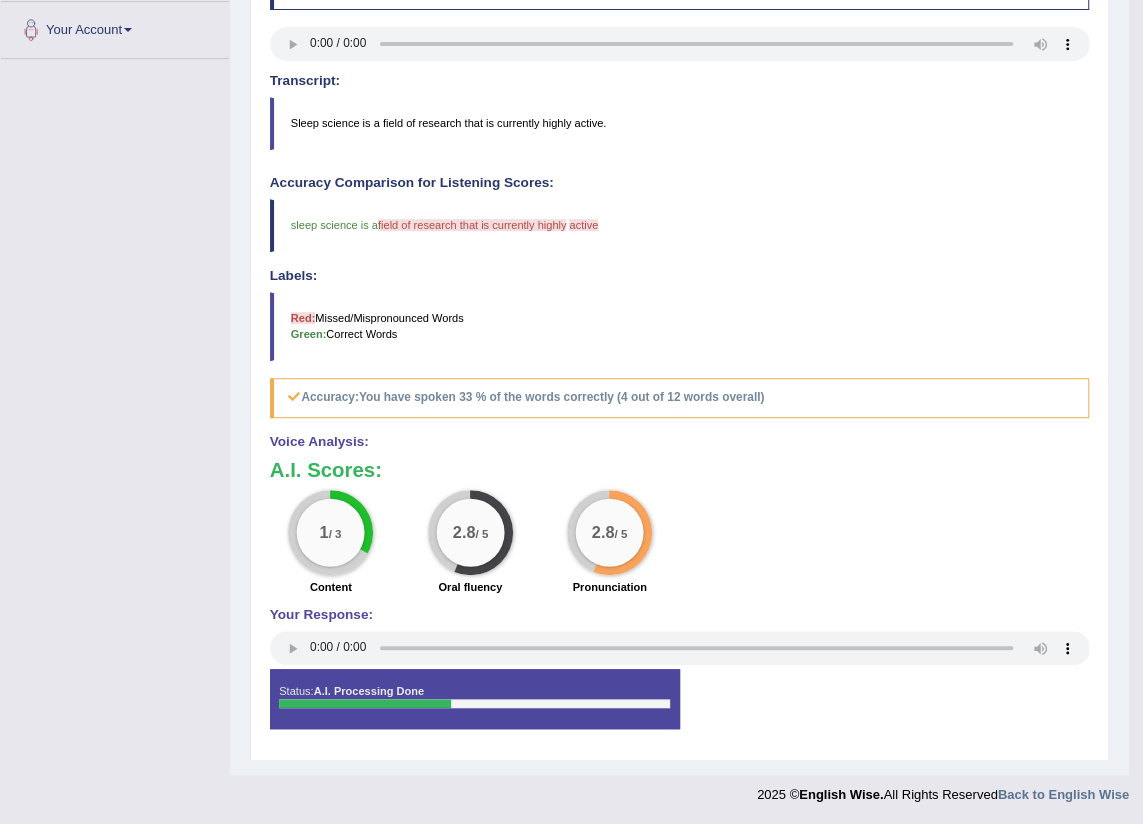 scroll, scrollTop: 75, scrollLeft: 0, axis: vertical 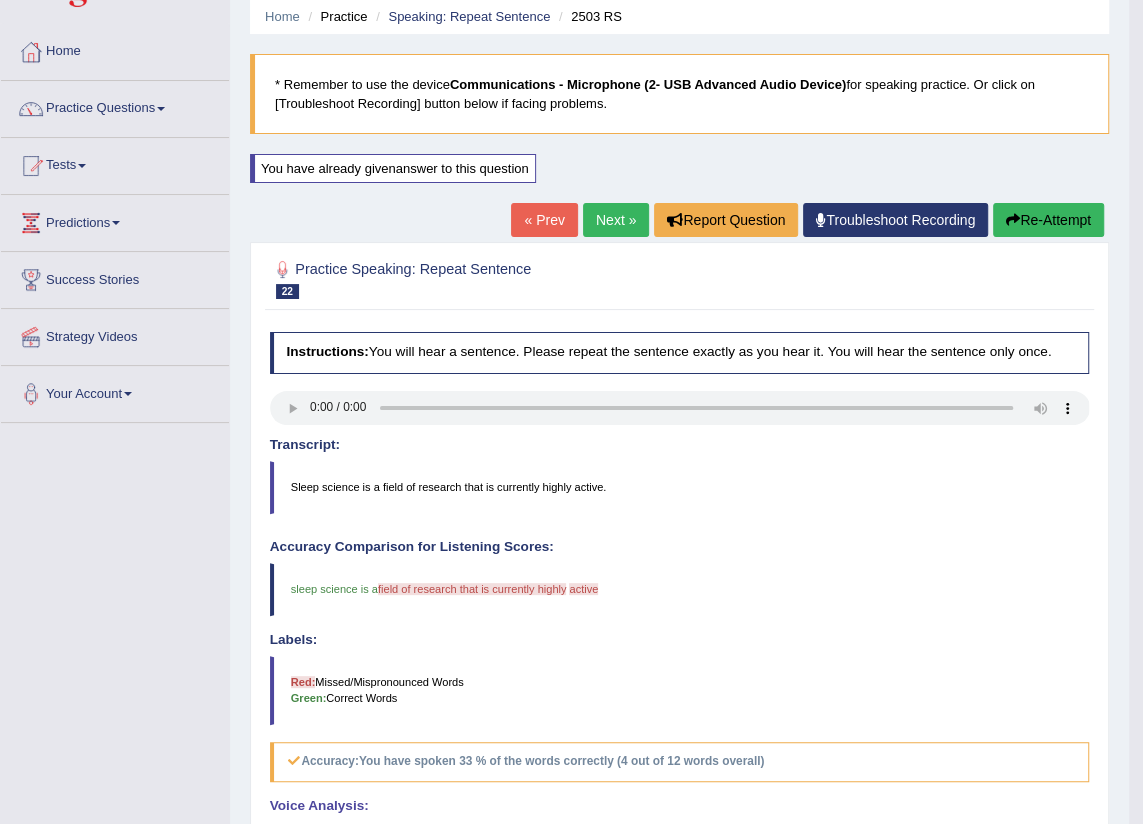 click on "Next »" at bounding box center [616, 220] 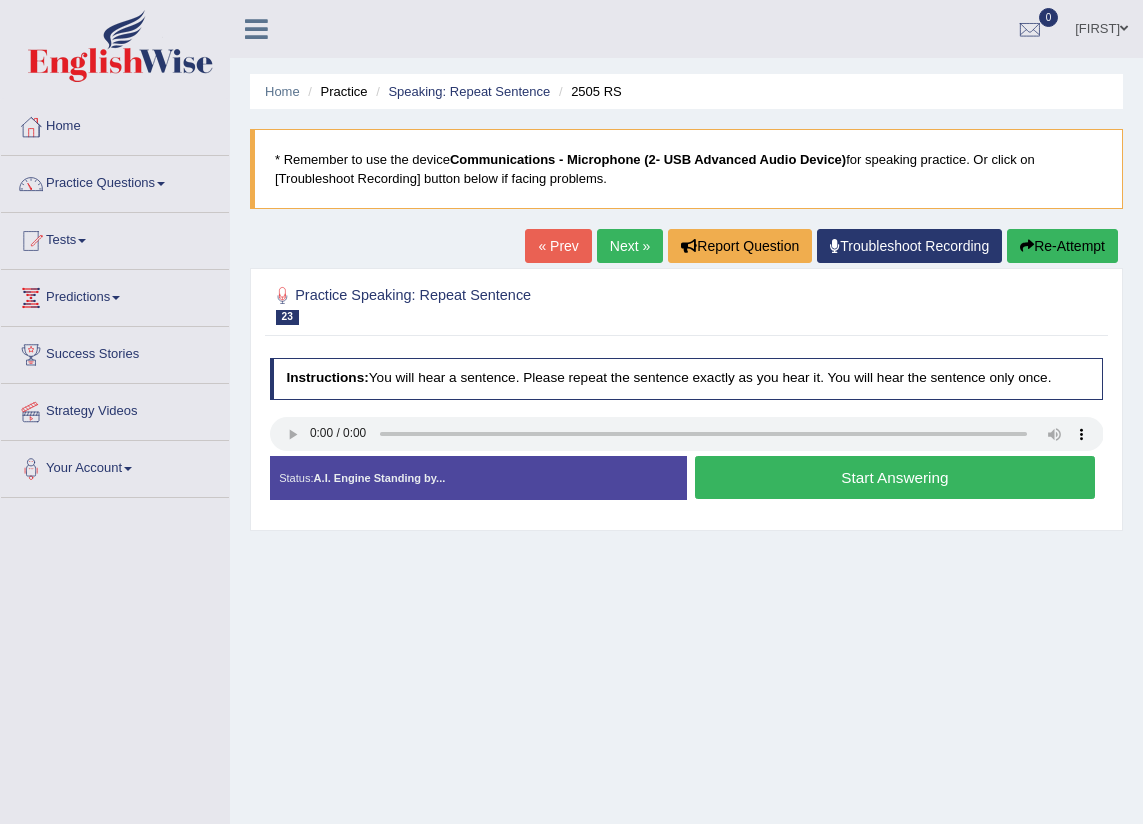 scroll, scrollTop: 0, scrollLeft: 0, axis: both 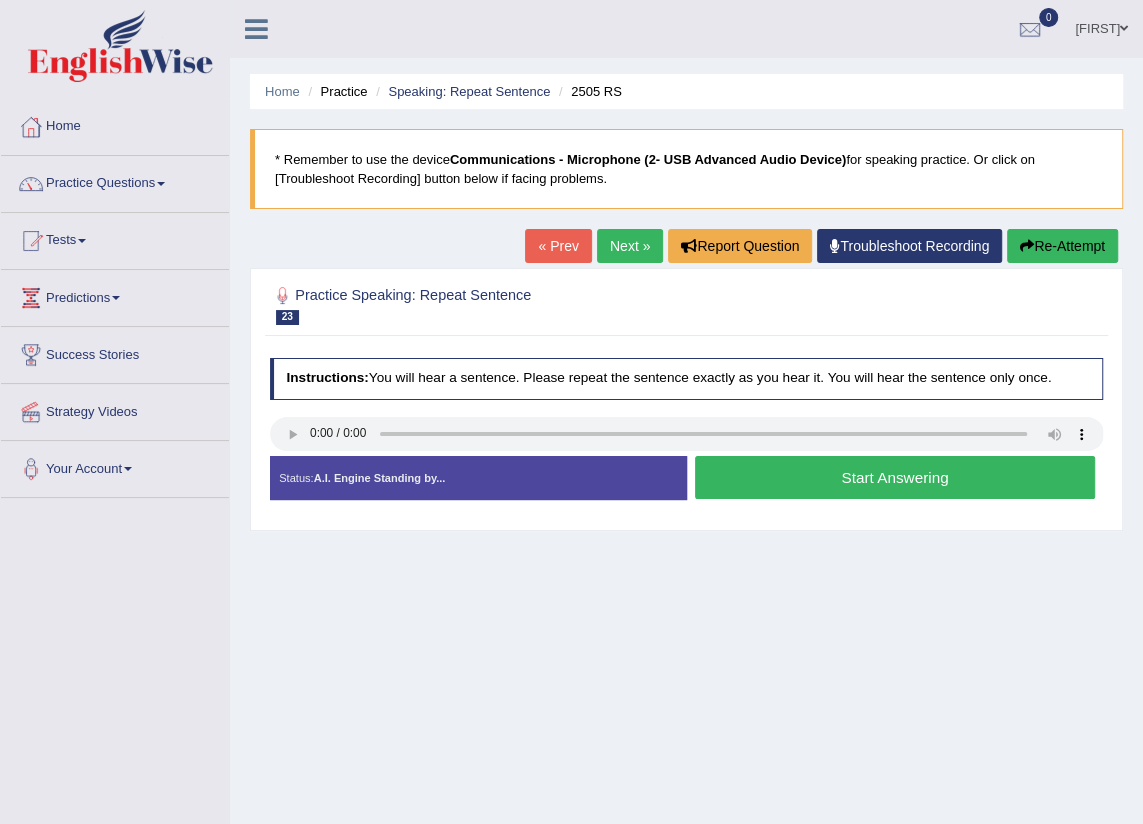 click on "Start Answering" at bounding box center [895, 477] 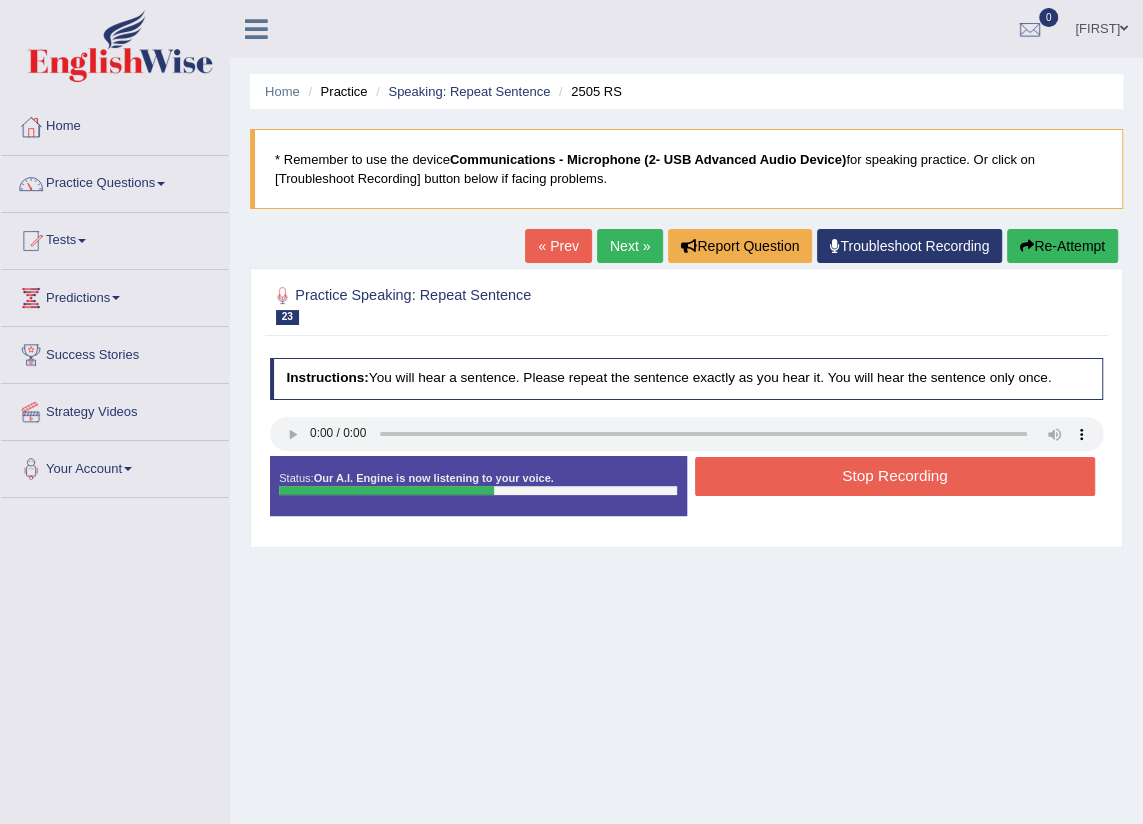 click on "Stop Recording" at bounding box center [895, 476] 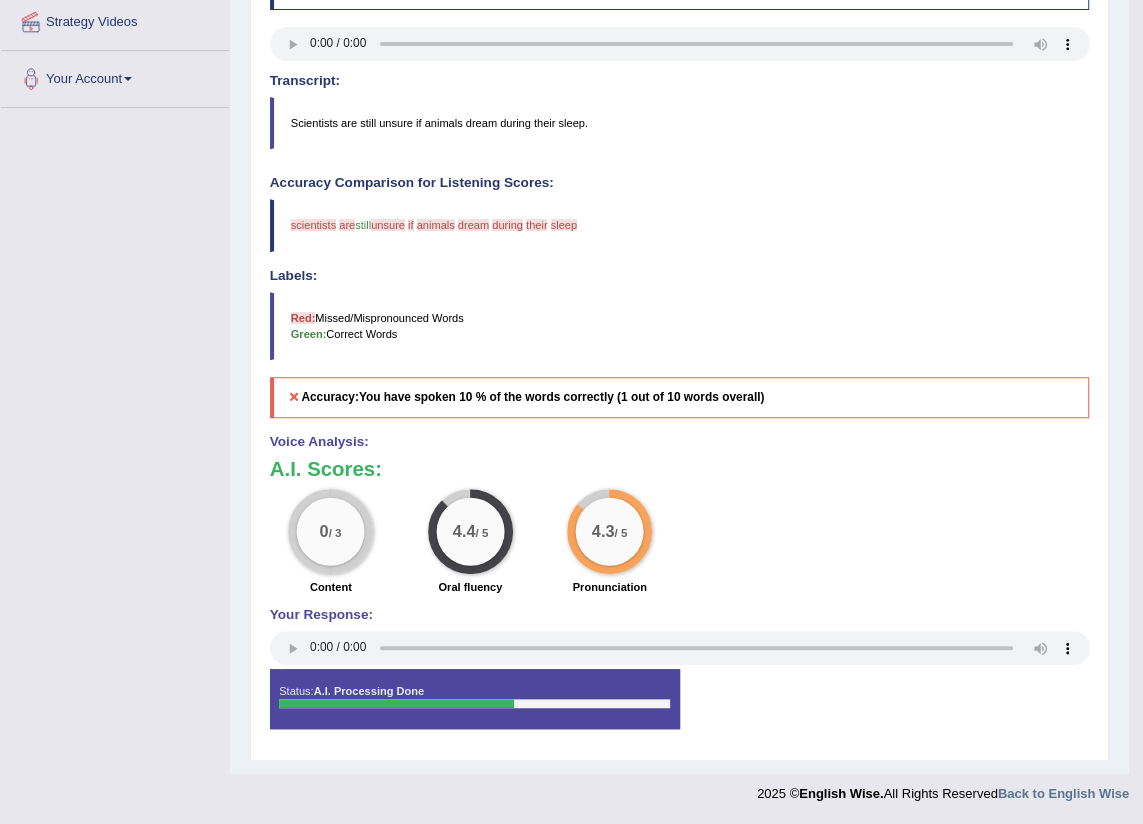 scroll, scrollTop: 26, scrollLeft: 0, axis: vertical 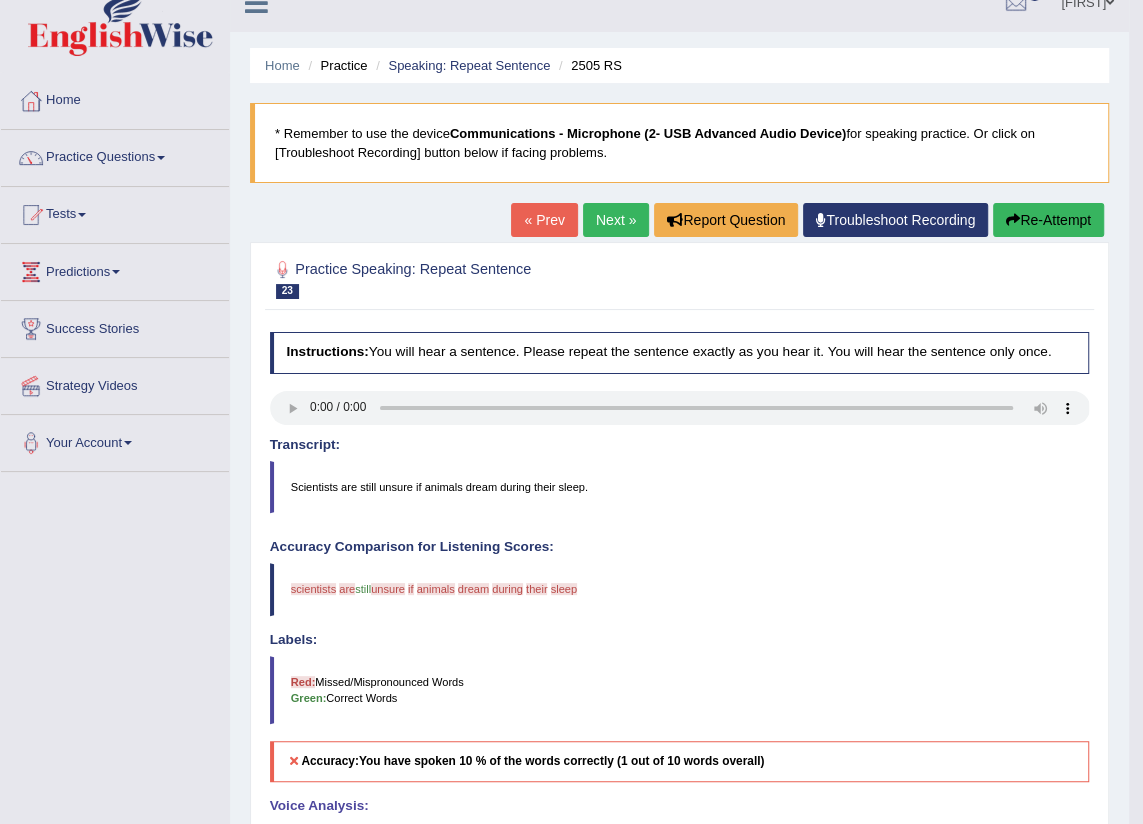 click on "Next »" at bounding box center (616, 220) 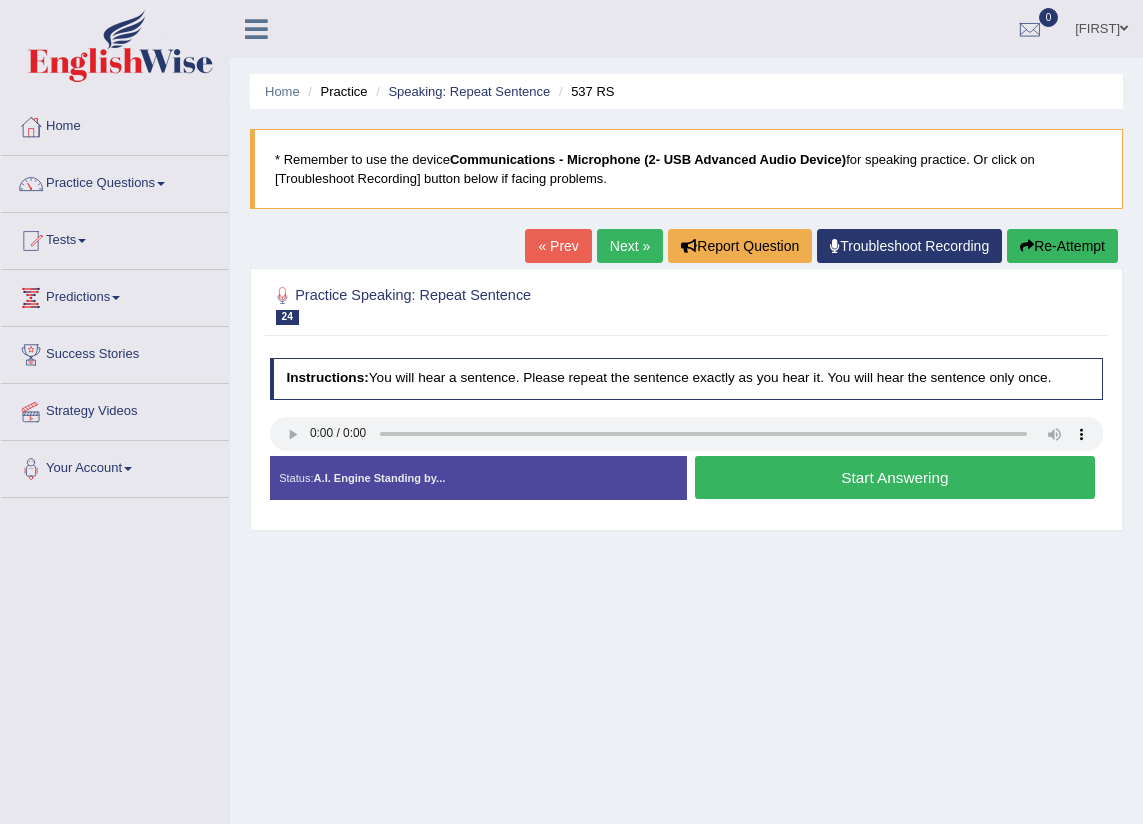 scroll, scrollTop: 0, scrollLeft: 0, axis: both 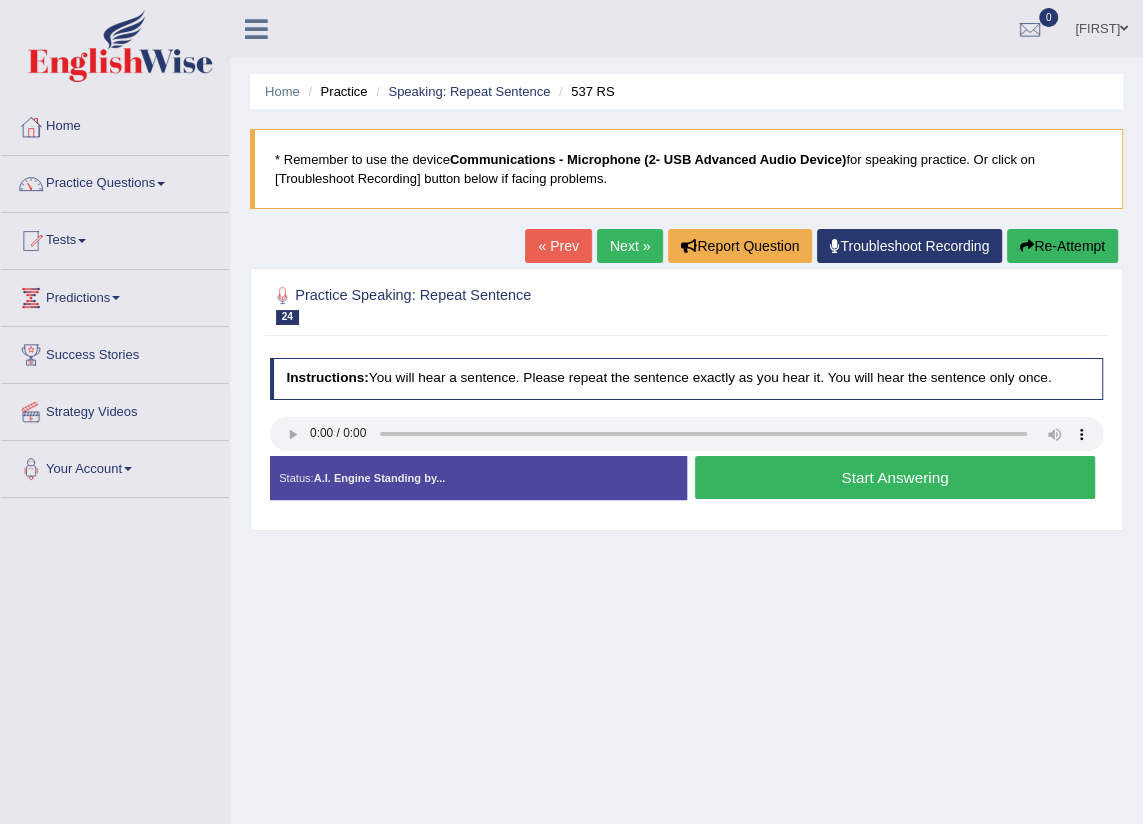 click on "Start Answering" at bounding box center (895, 477) 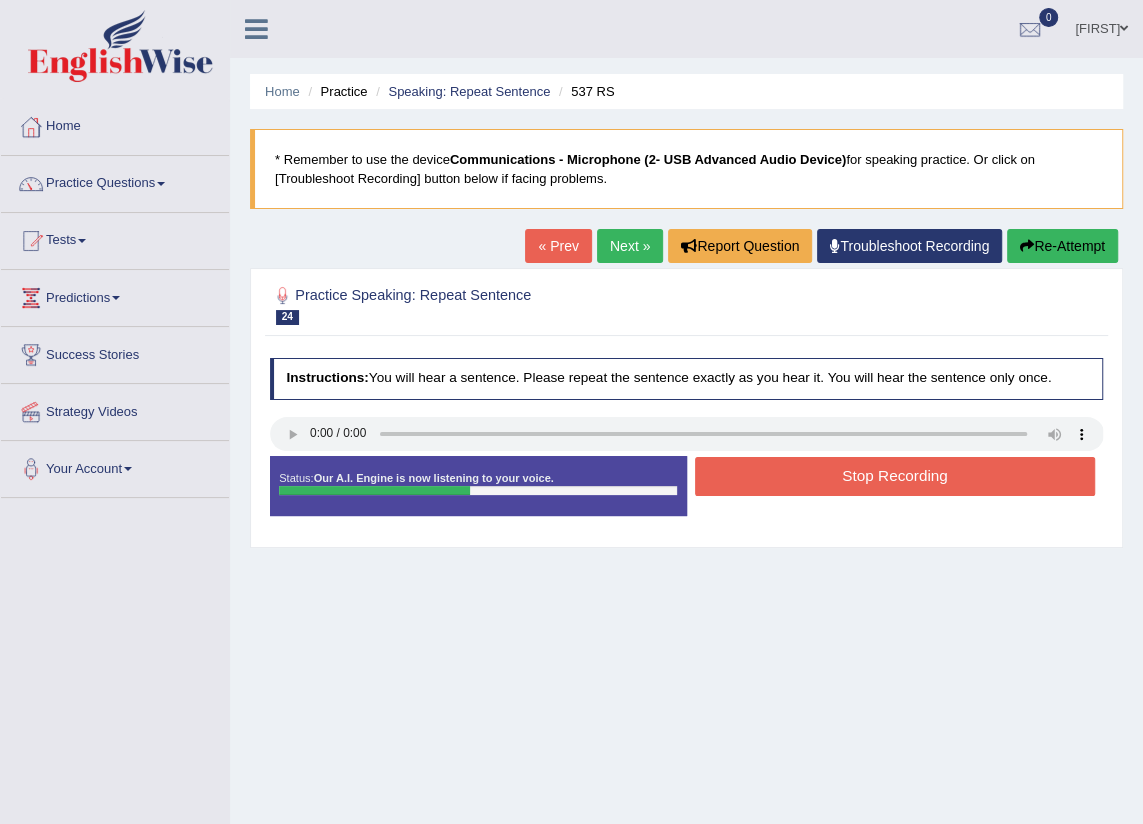 click on "Stop Recording" at bounding box center [895, 476] 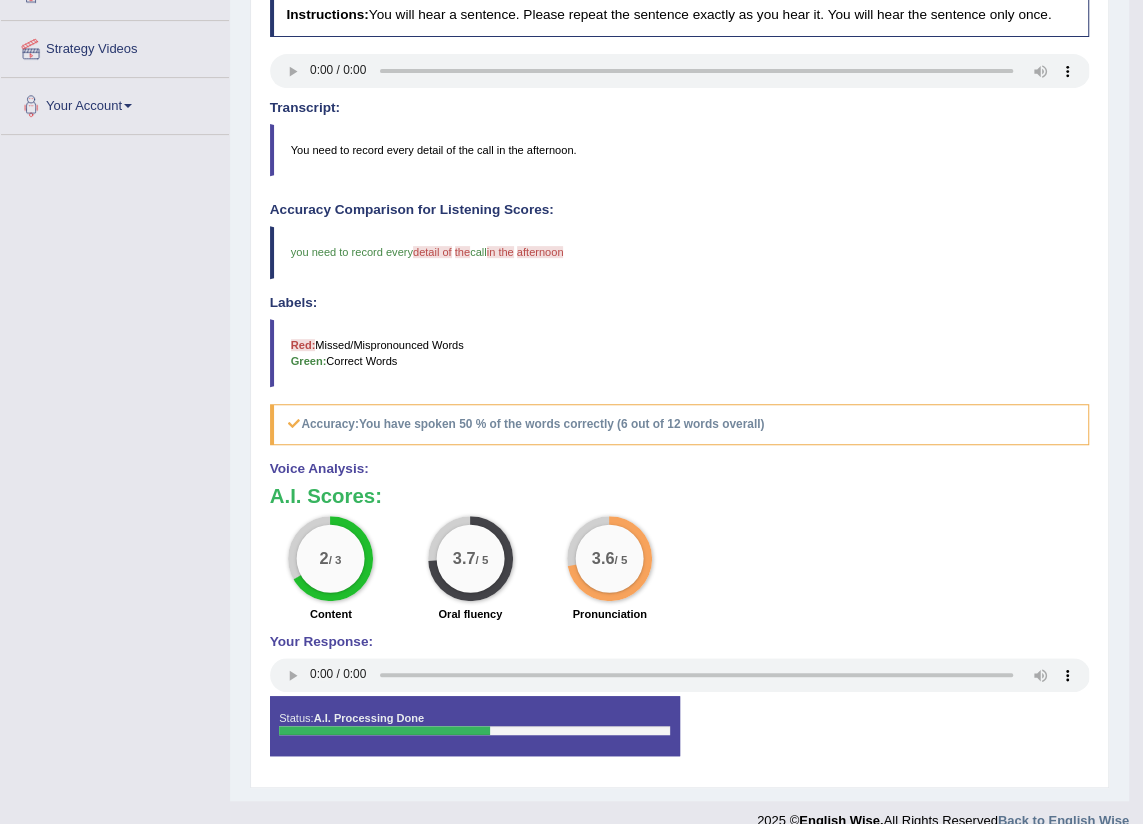 scroll, scrollTop: 0, scrollLeft: 0, axis: both 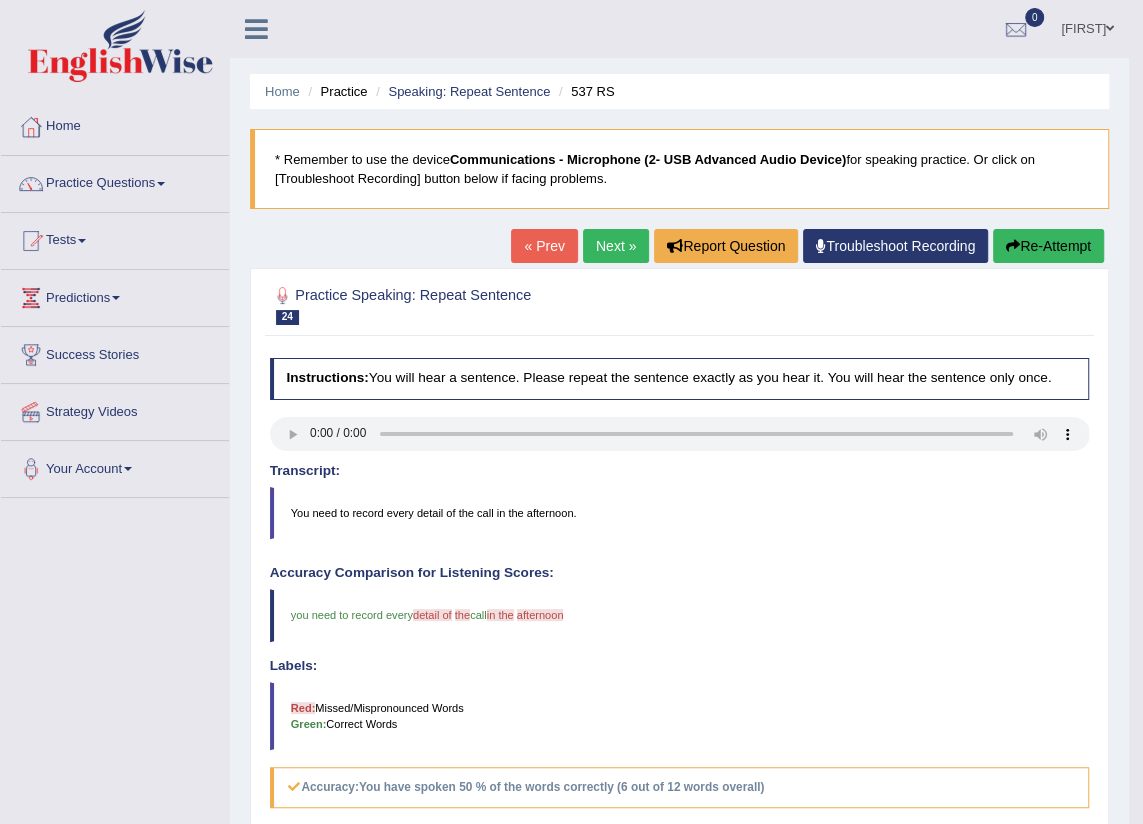 click on "Next »" at bounding box center (616, 246) 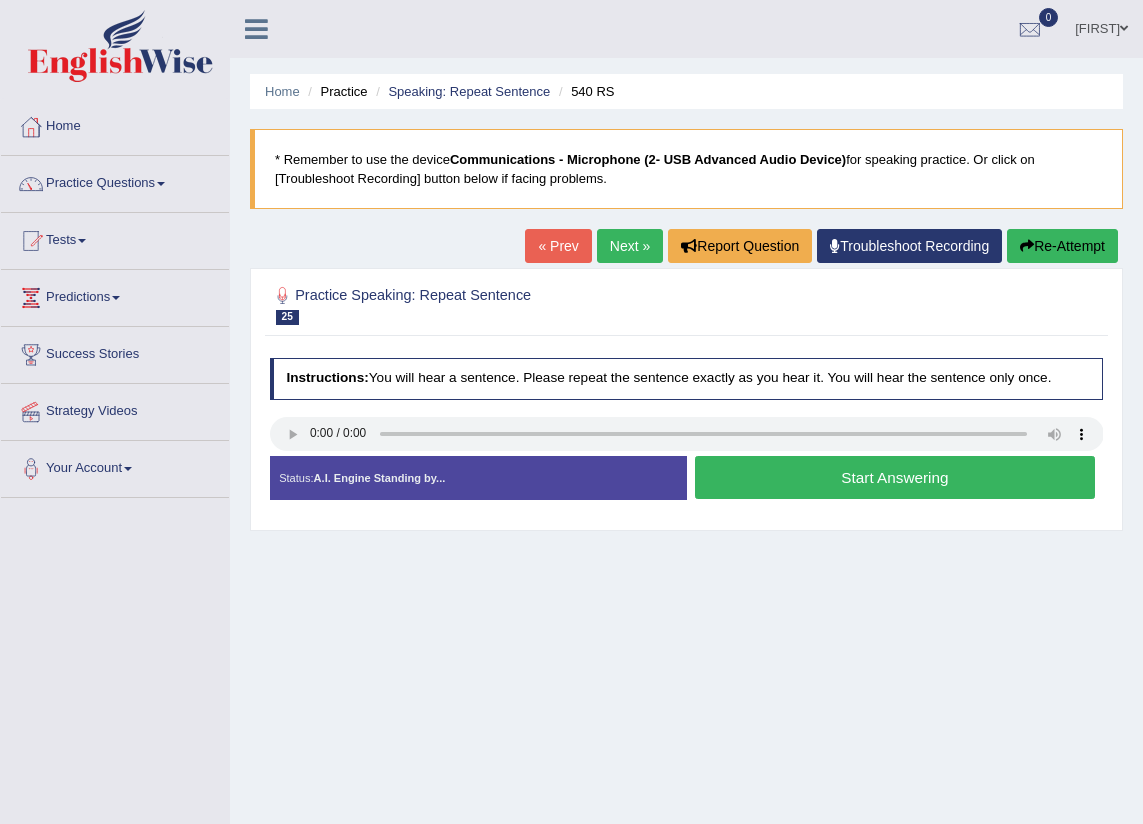 scroll, scrollTop: 0, scrollLeft: 0, axis: both 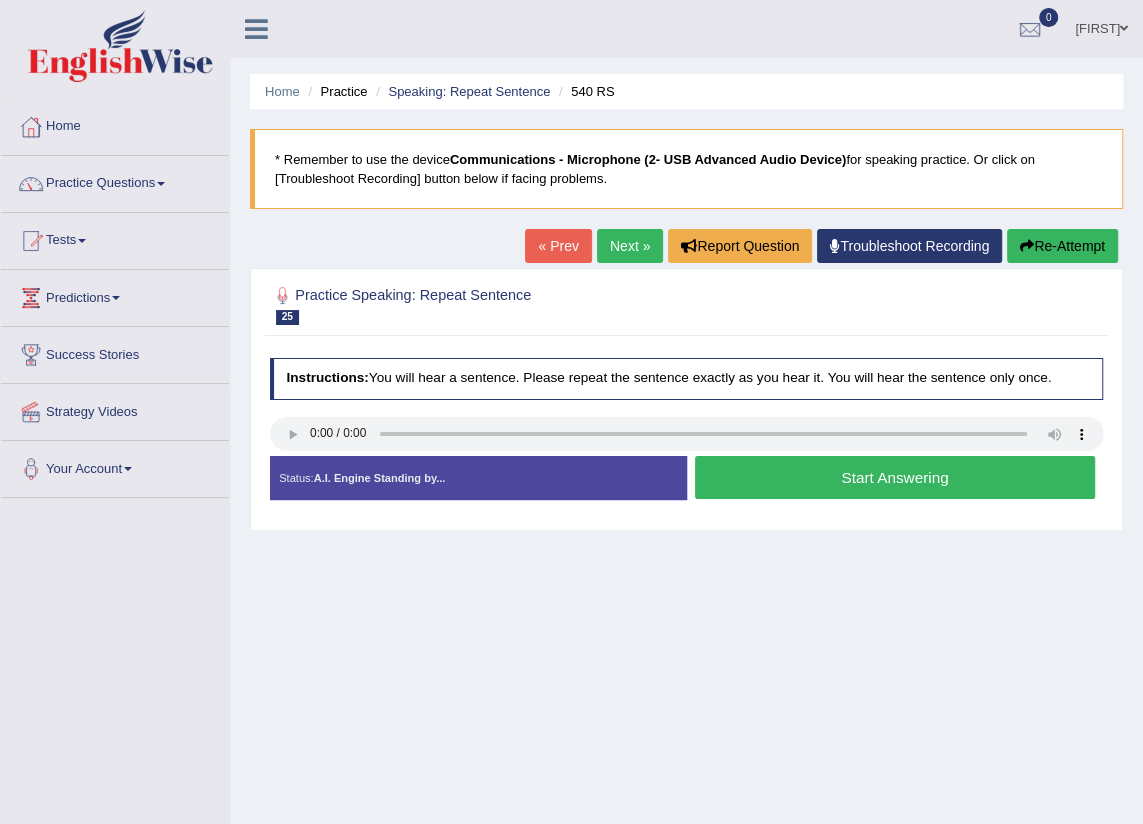 click on "Start Answering" at bounding box center [895, 477] 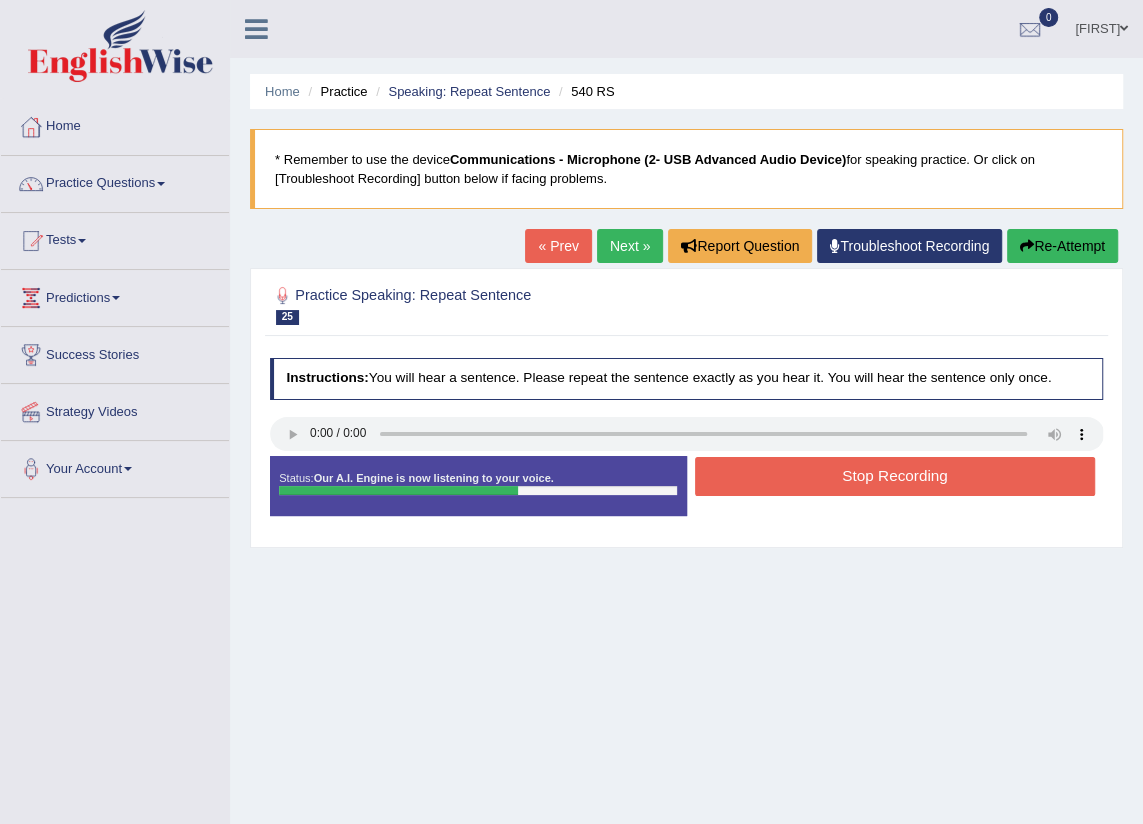 click on "Stop Recording" at bounding box center [895, 476] 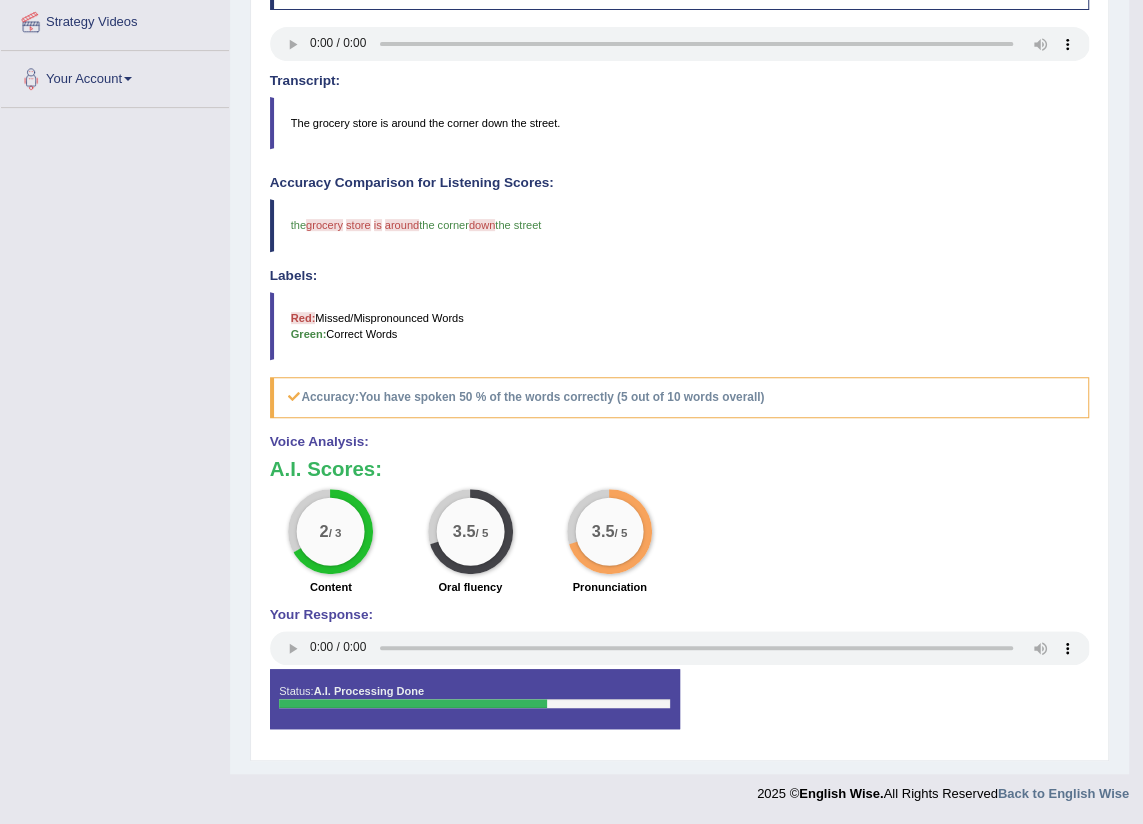 scroll, scrollTop: 0, scrollLeft: 0, axis: both 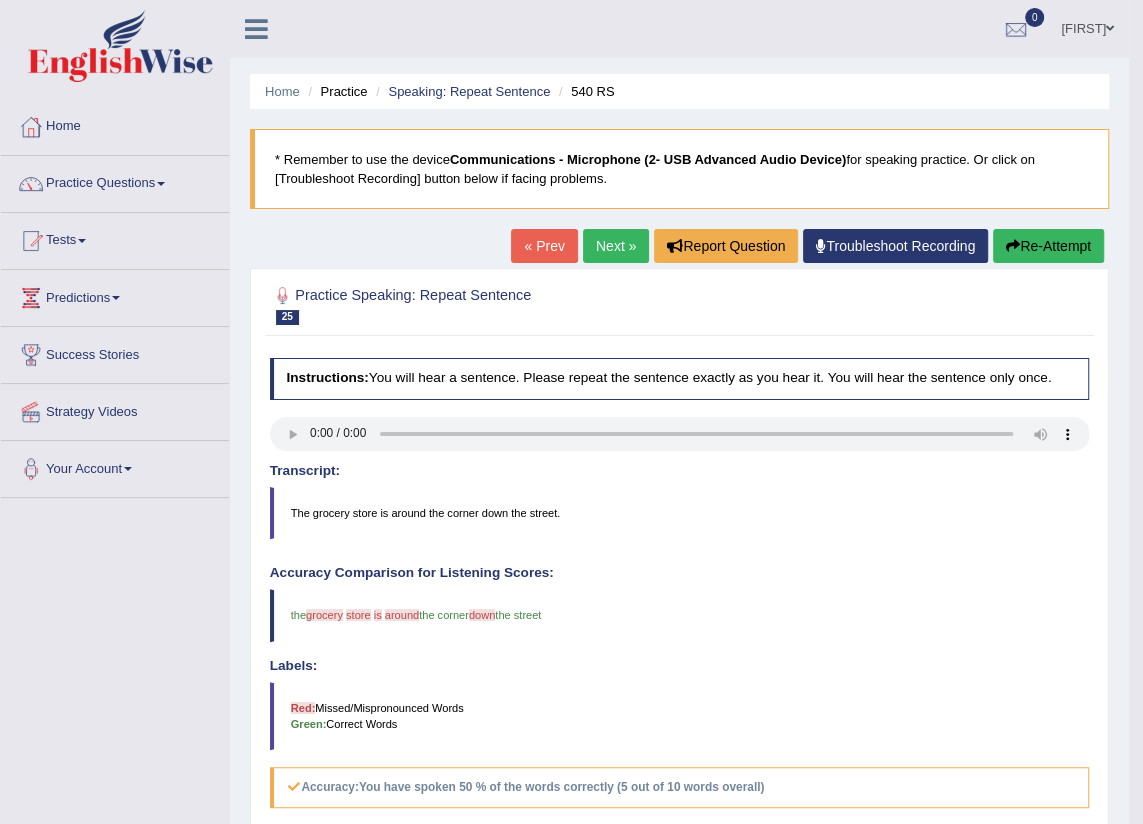 click on "Next »" at bounding box center [616, 246] 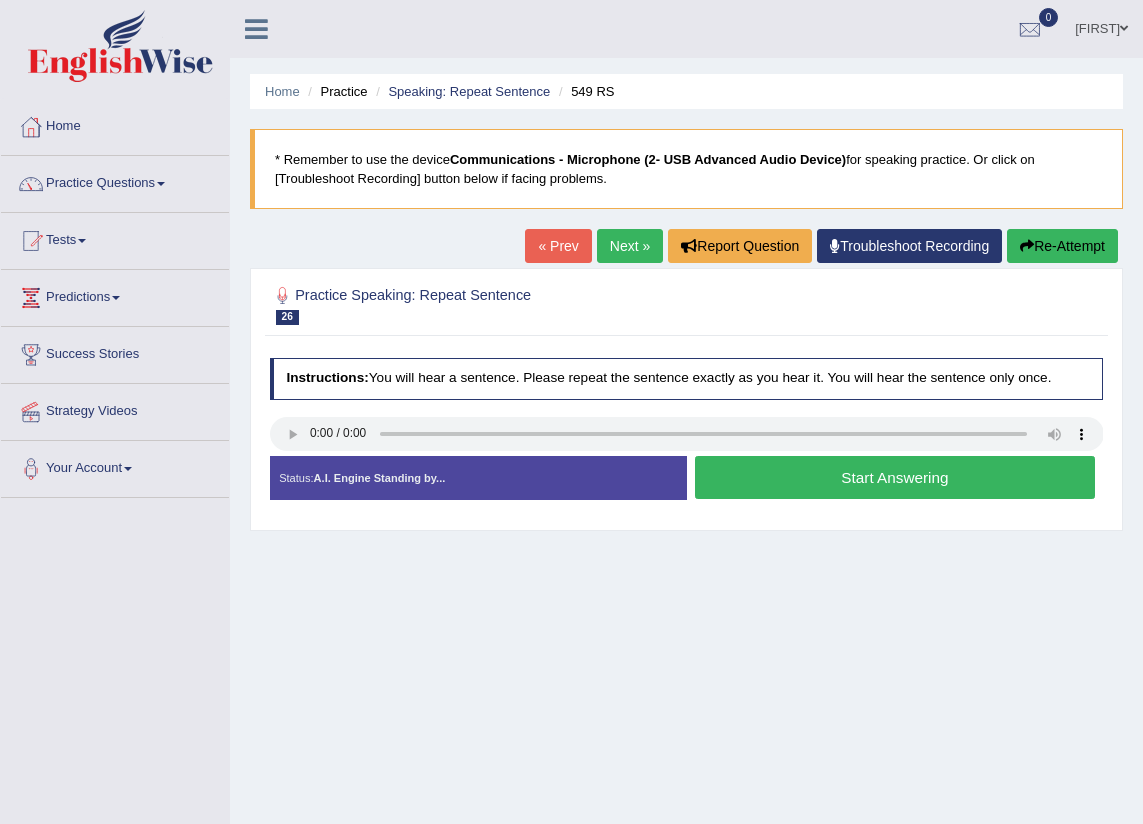 scroll, scrollTop: 0, scrollLeft: 0, axis: both 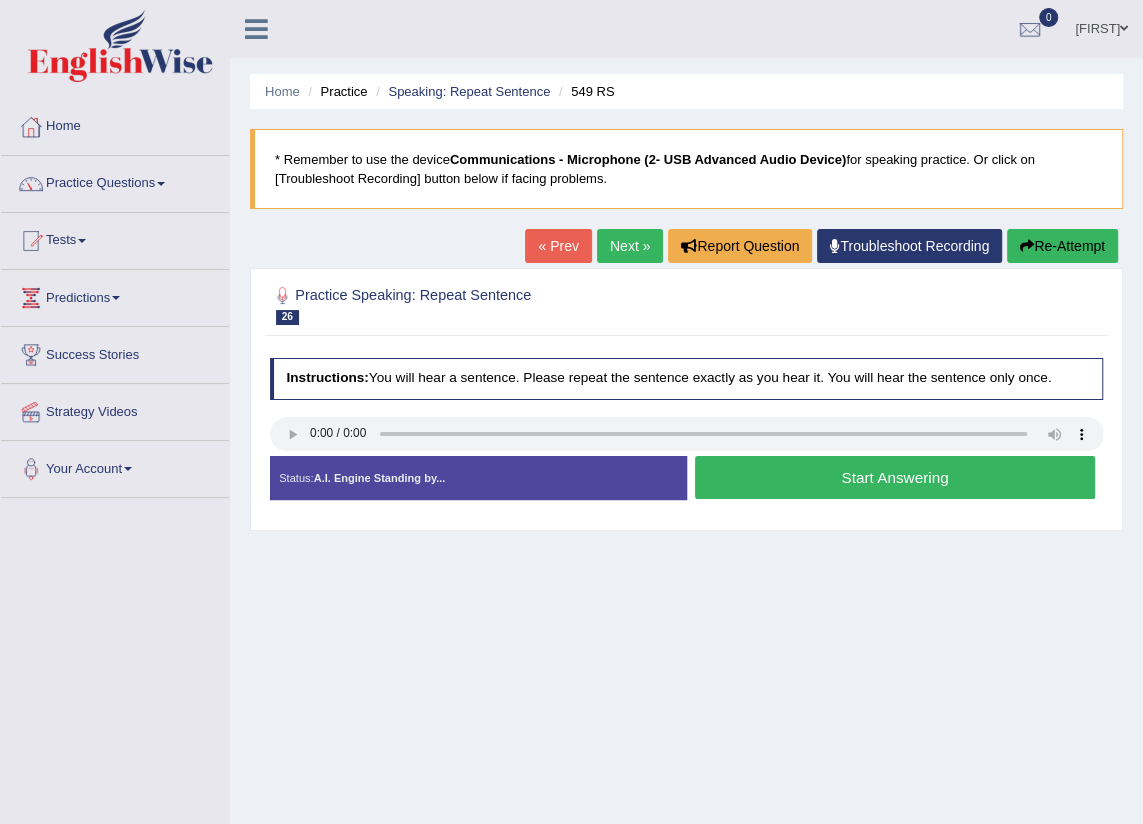 click on "Start Answering" at bounding box center (895, 477) 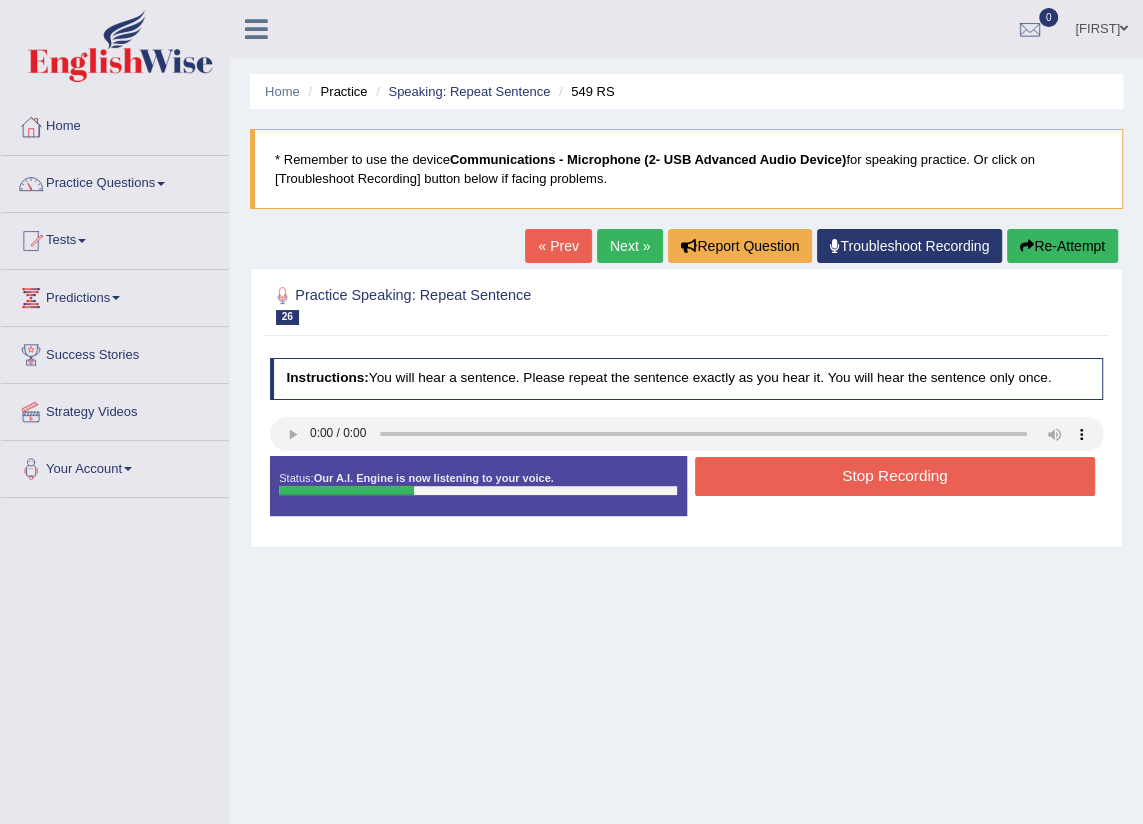 click on "Stop Recording" at bounding box center [895, 476] 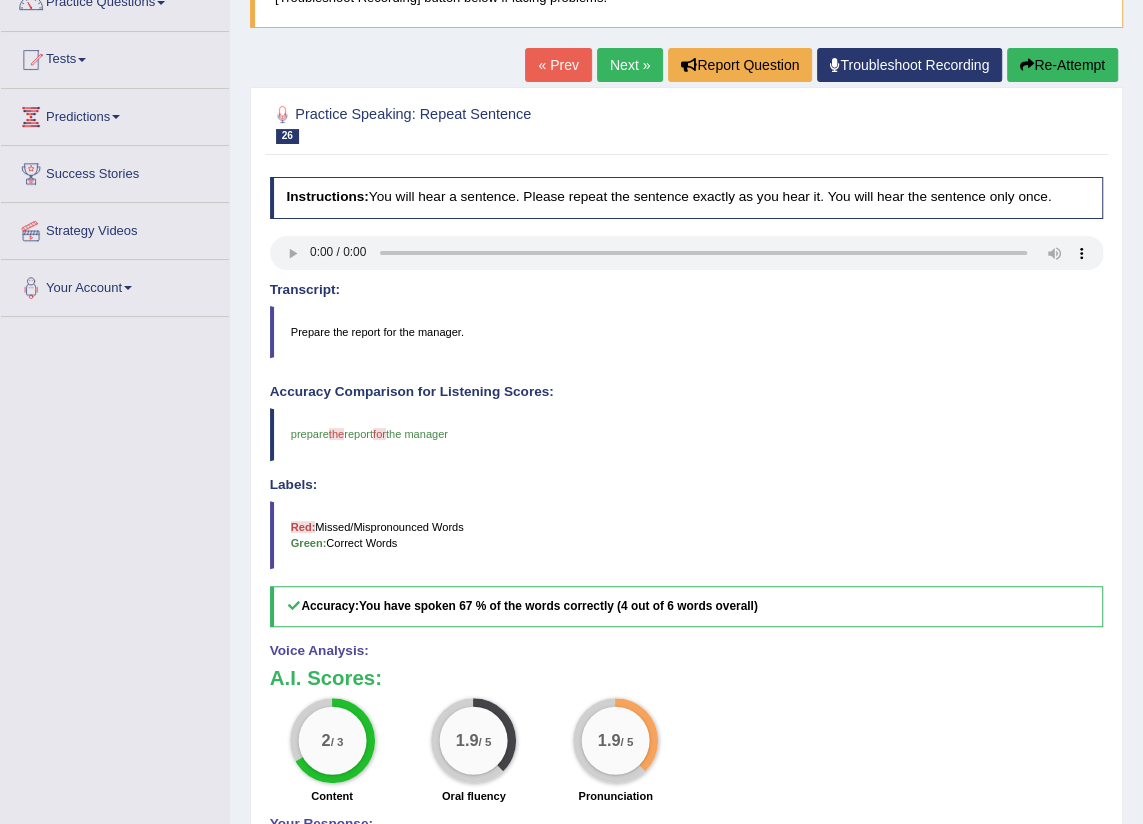 scroll, scrollTop: 0, scrollLeft: 0, axis: both 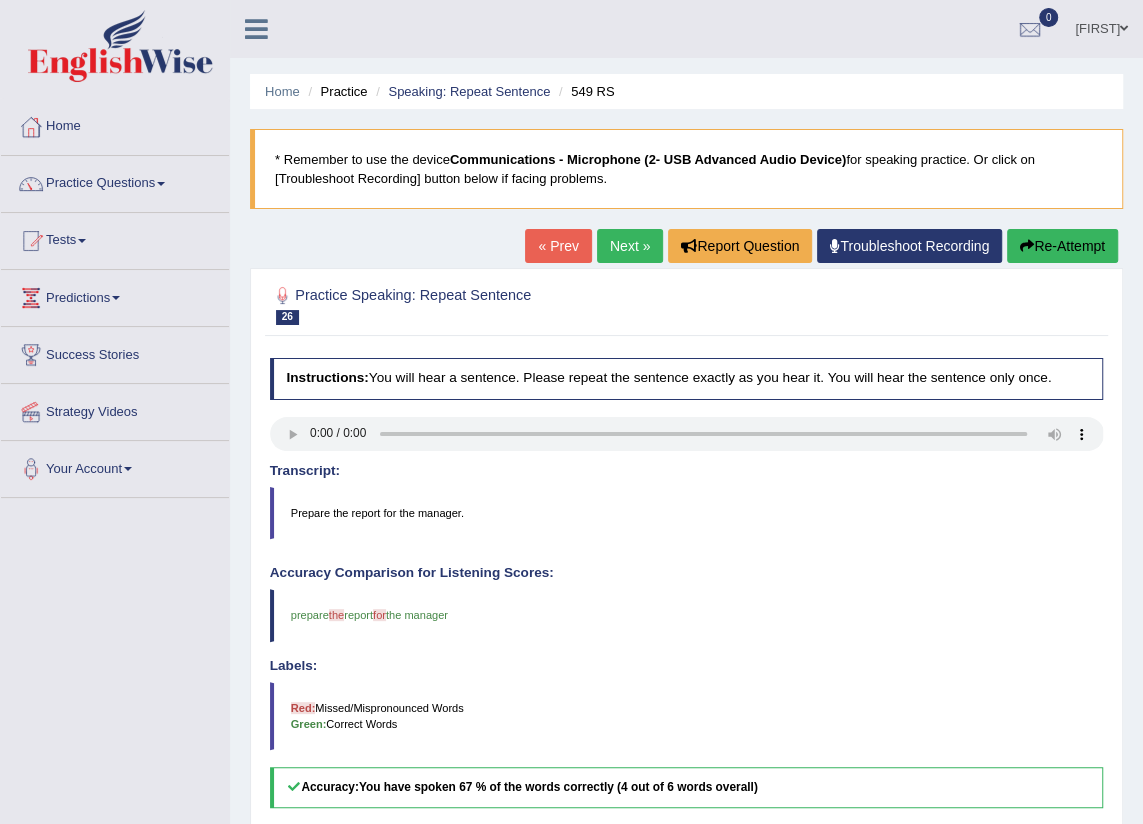 click on "Re-Attempt" at bounding box center (1062, 246) 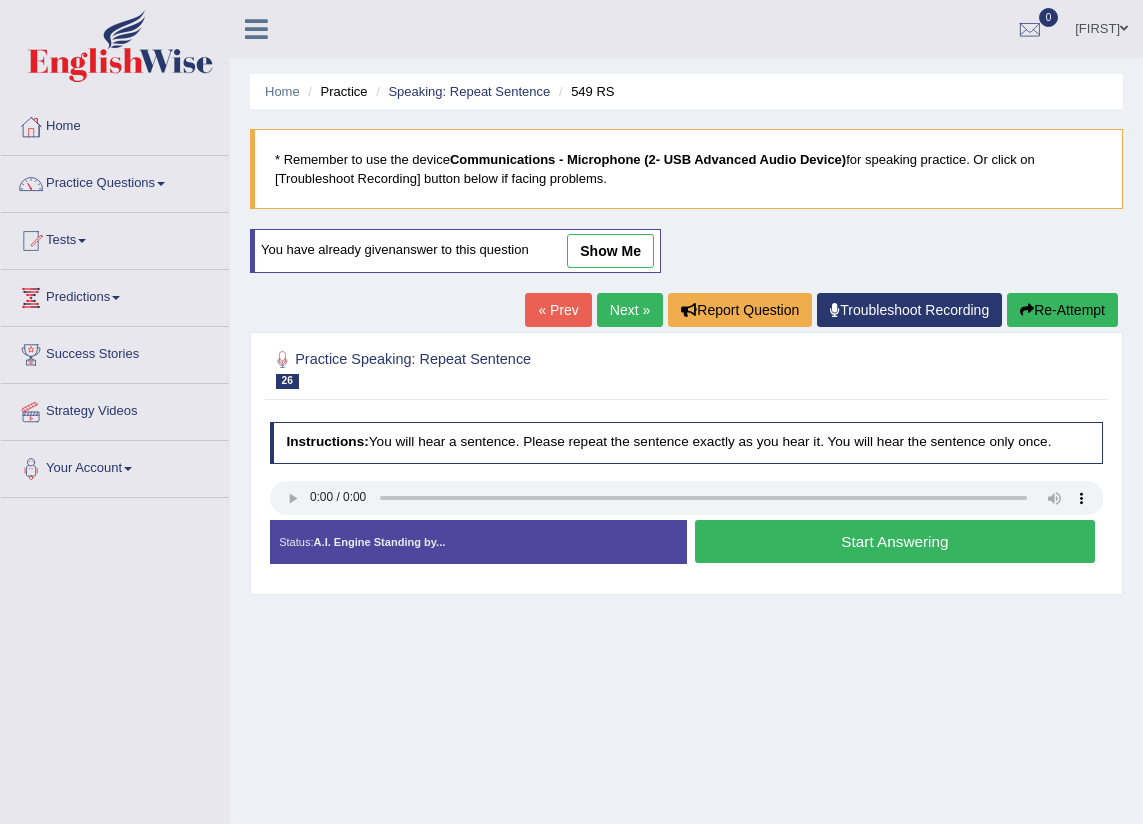 scroll, scrollTop: 0, scrollLeft: 0, axis: both 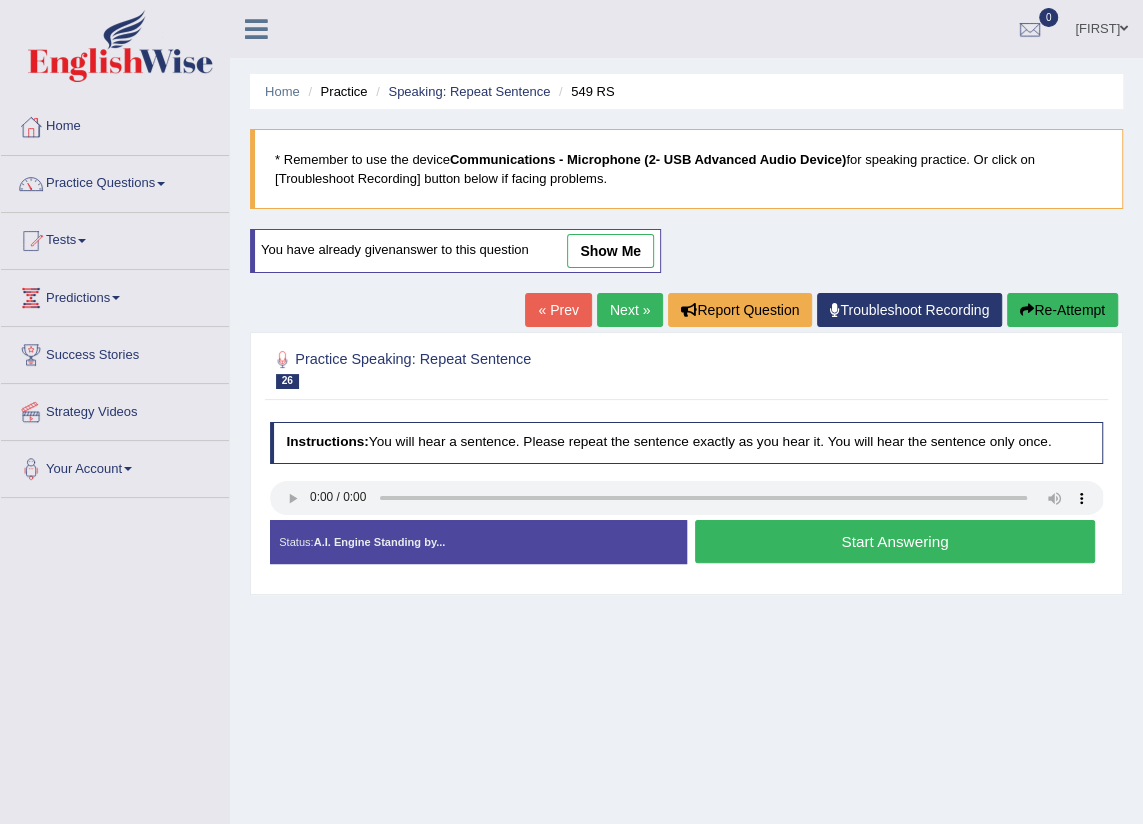 click on "Start Answering" at bounding box center (895, 541) 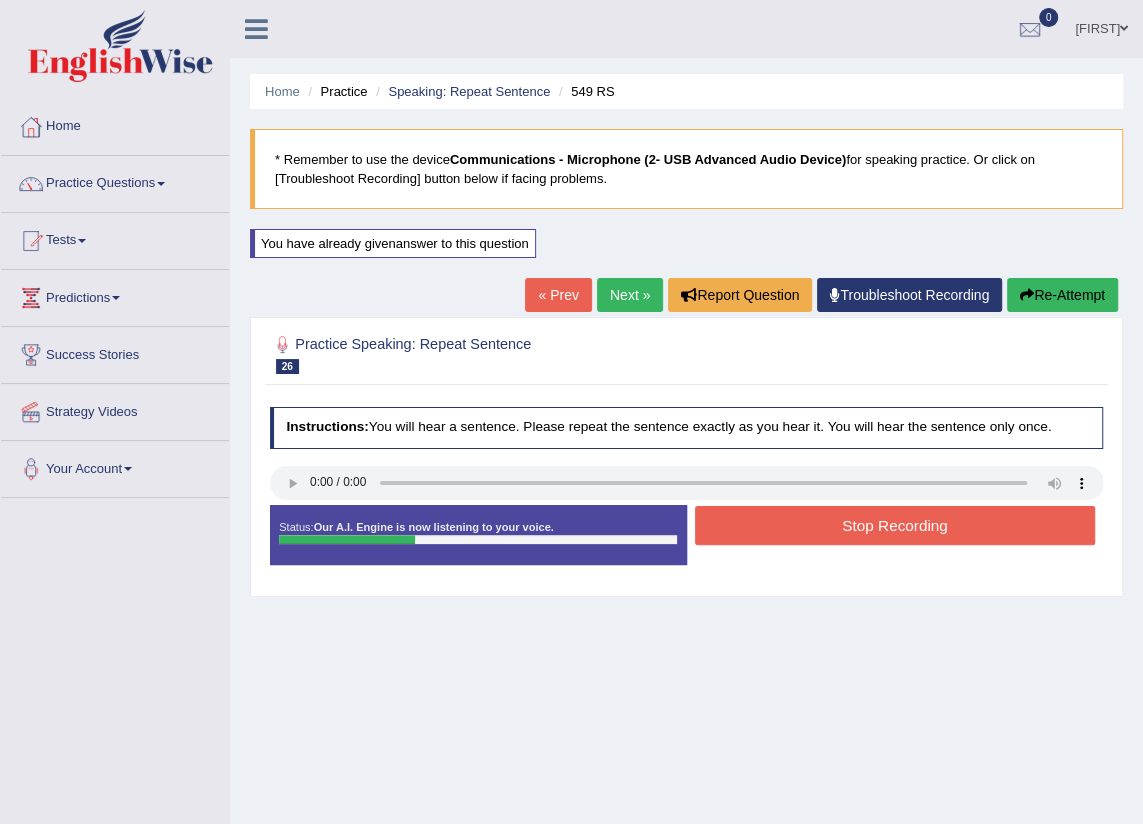 click on "Stop Recording" at bounding box center (895, 525) 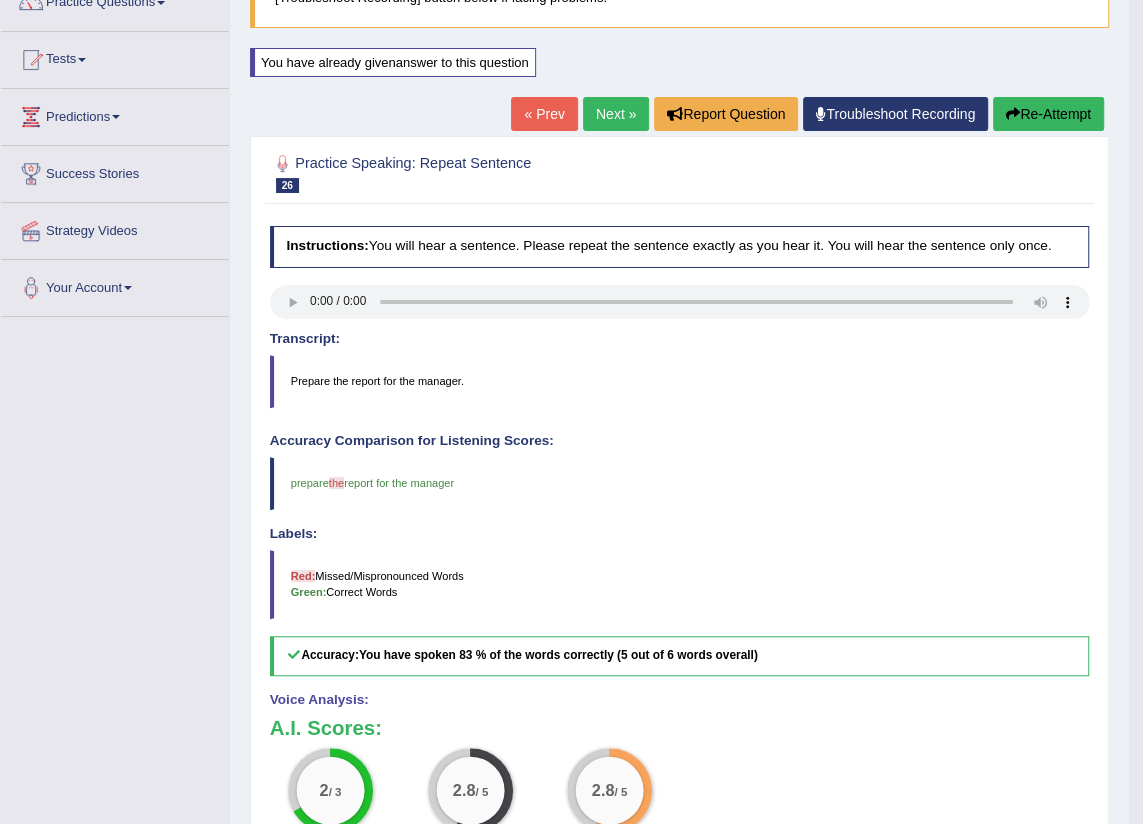 scroll, scrollTop: 0, scrollLeft: 0, axis: both 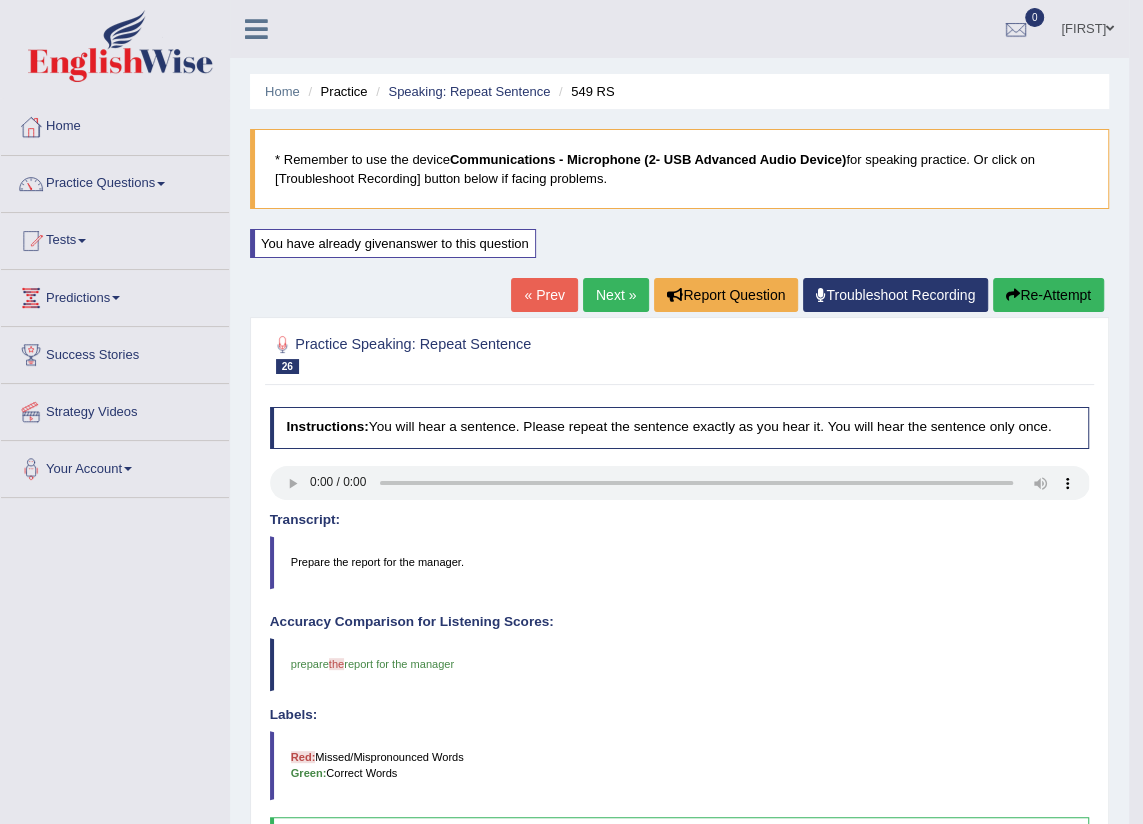 click on "Re-Attempt" at bounding box center [1048, 295] 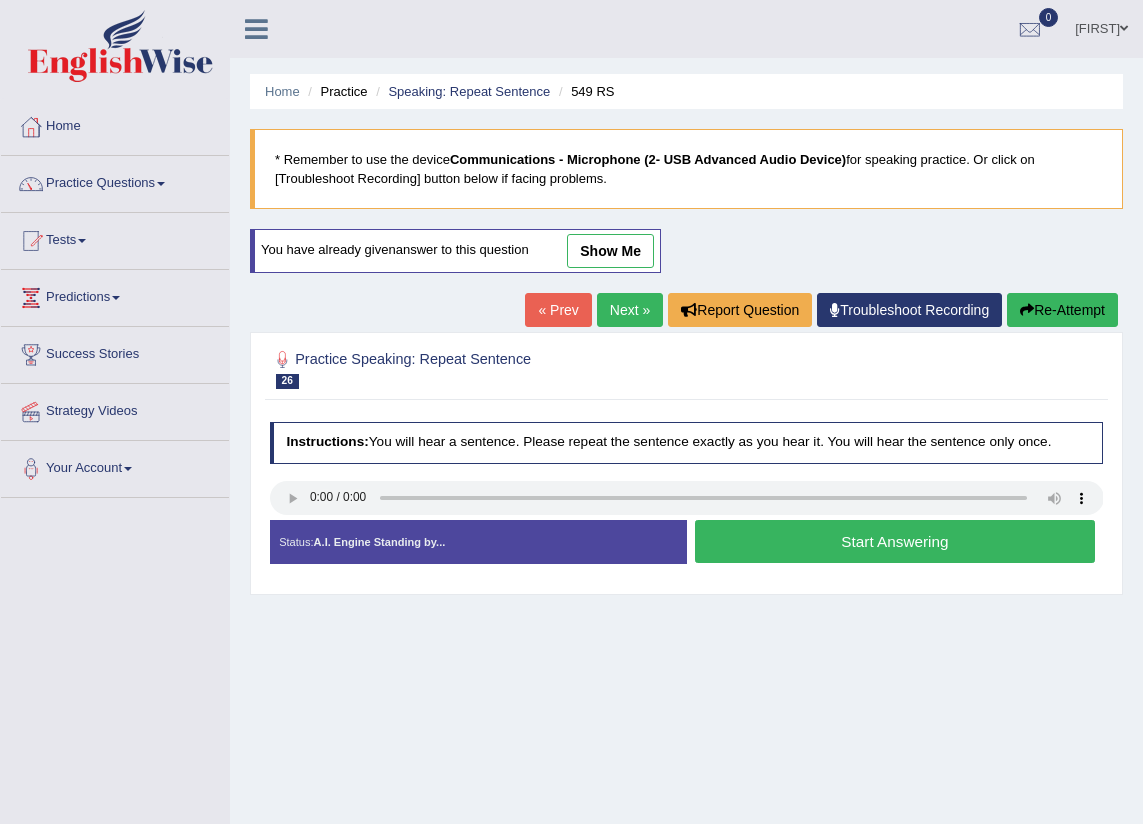 scroll, scrollTop: 0, scrollLeft: 0, axis: both 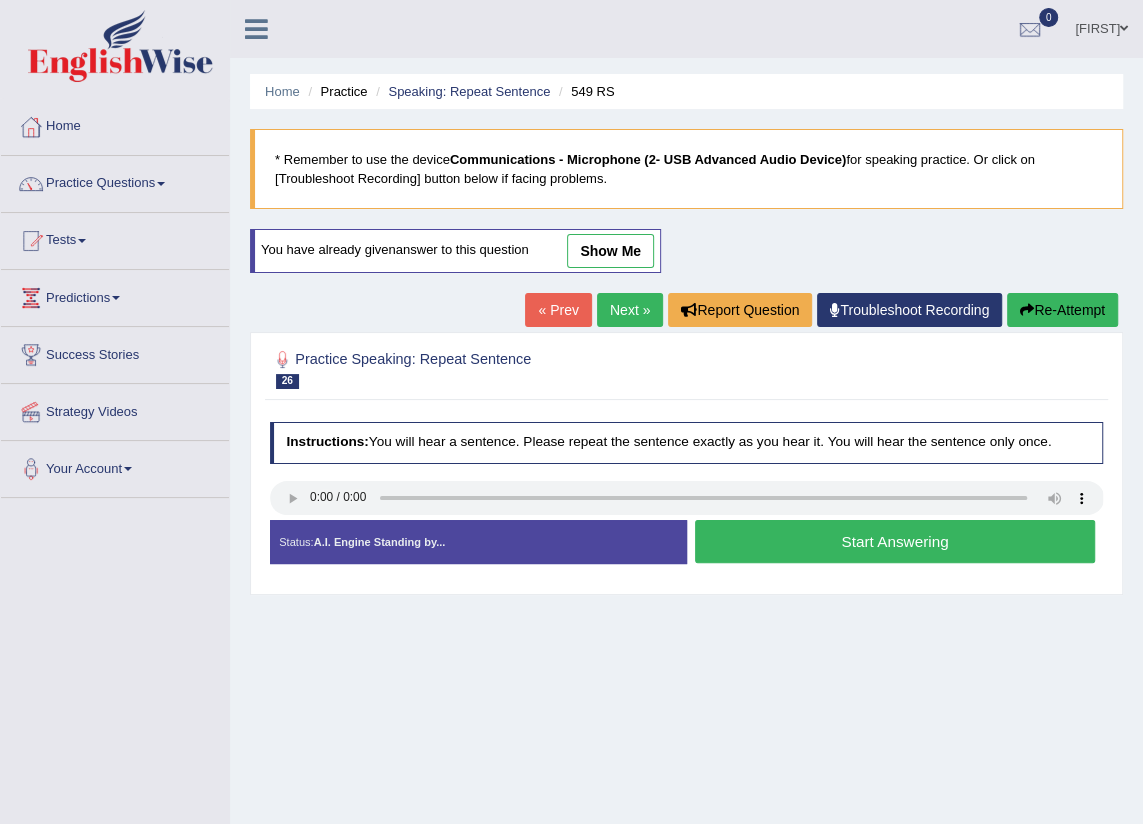 click on "Start Answering" at bounding box center (895, 541) 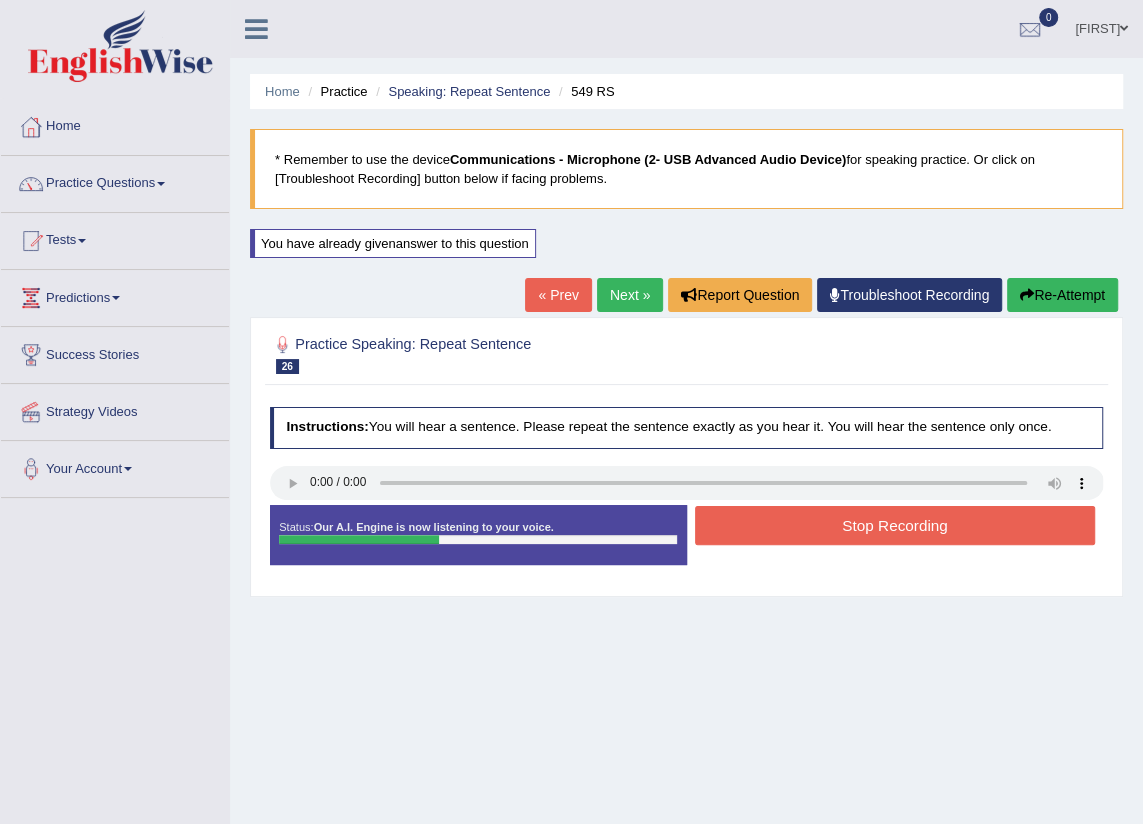 click on "Stop Recording" at bounding box center [895, 525] 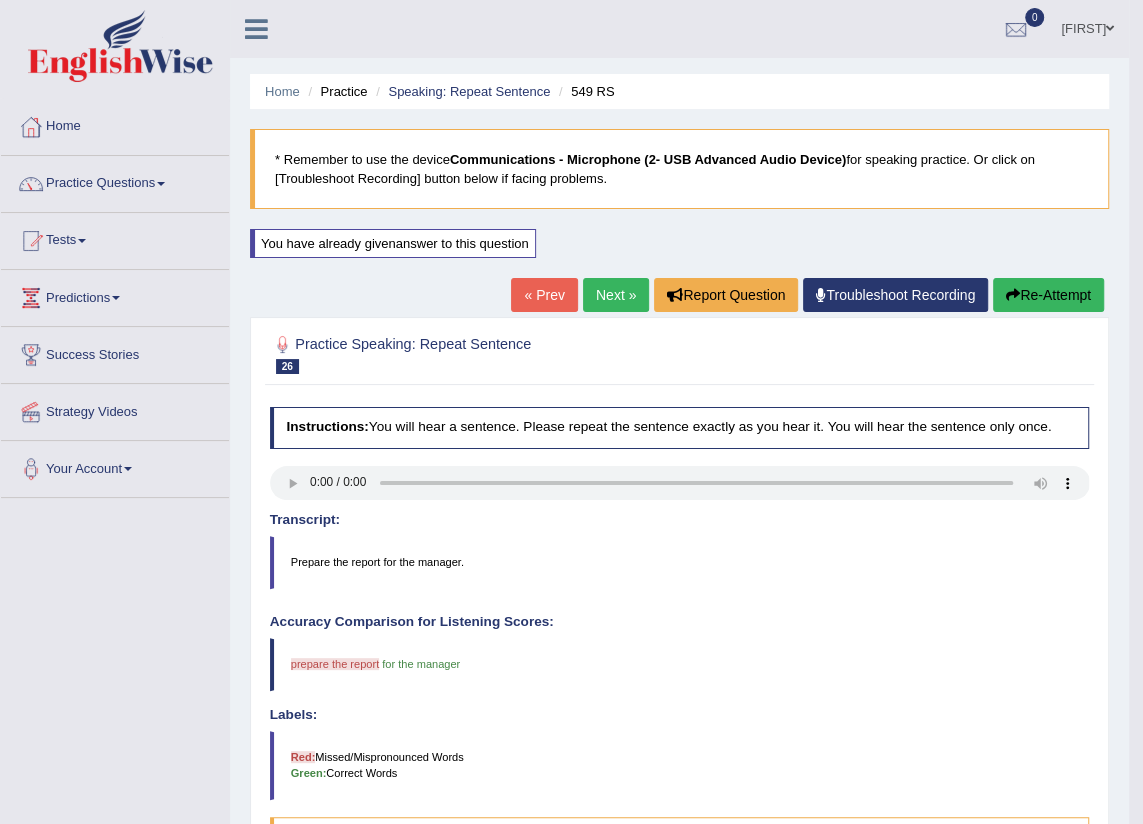 click on "Re-Attempt" at bounding box center [1048, 295] 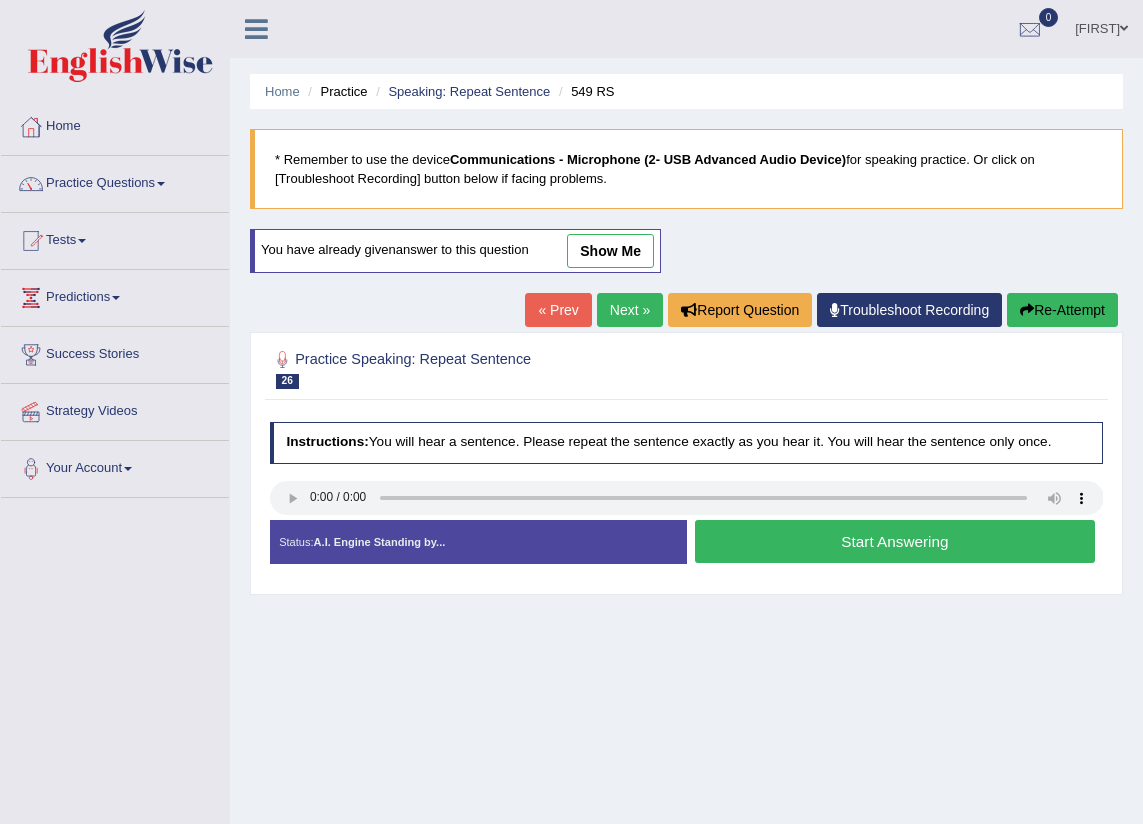 scroll, scrollTop: 0, scrollLeft: 0, axis: both 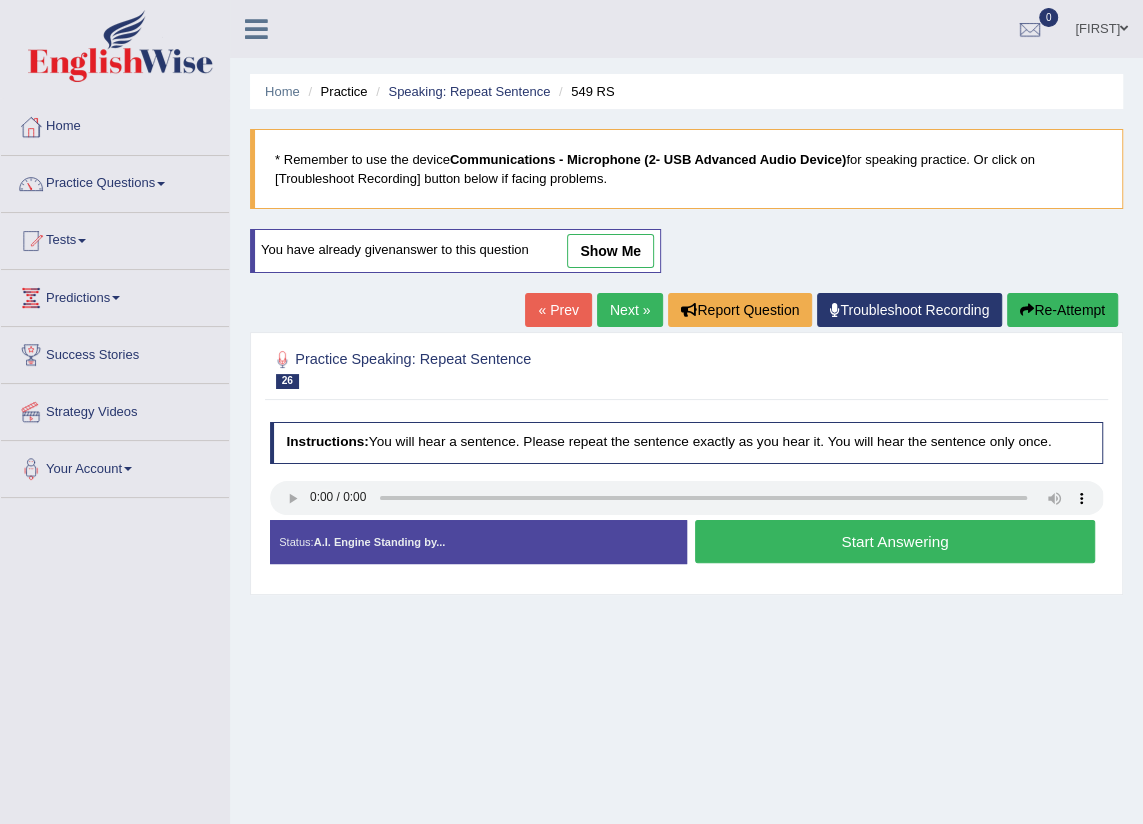 click on "Start Answering" at bounding box center [895, 541] 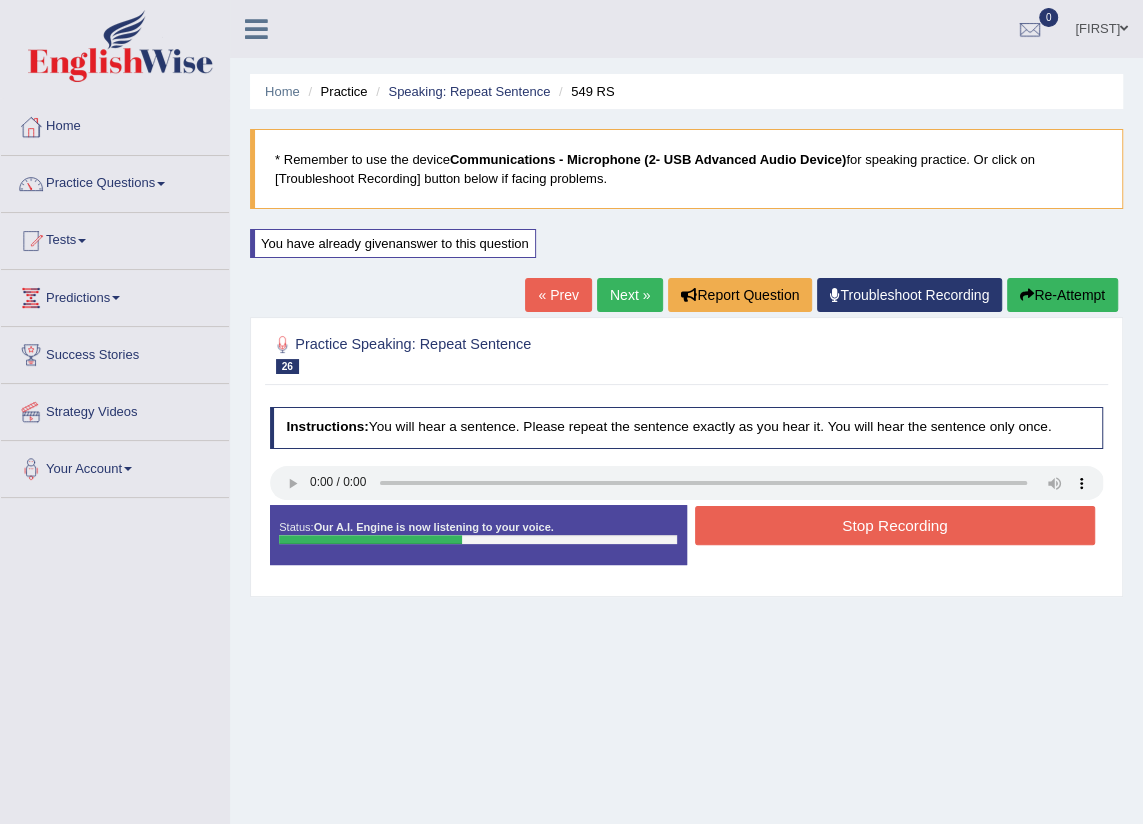 click on "Stop Recording" at bounding box center (895, 525) 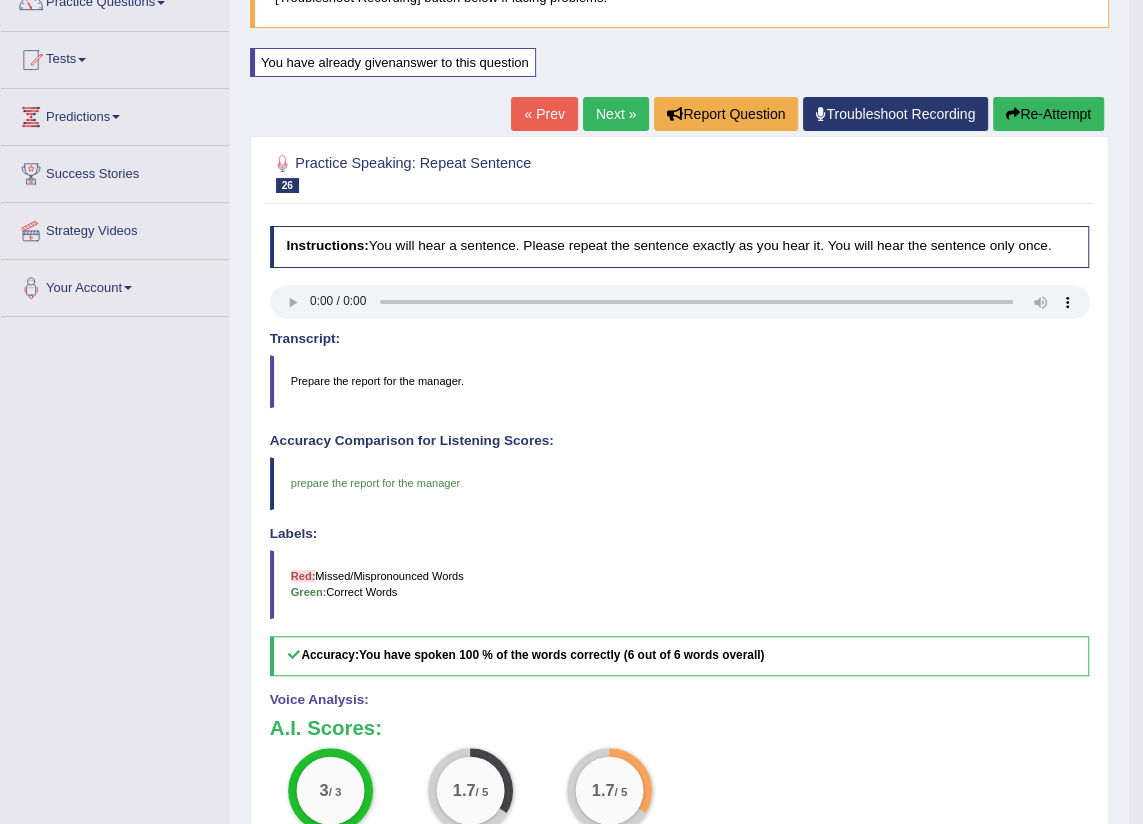 scroll, scrollTop: 0, scrollLeft: 0, axis: both 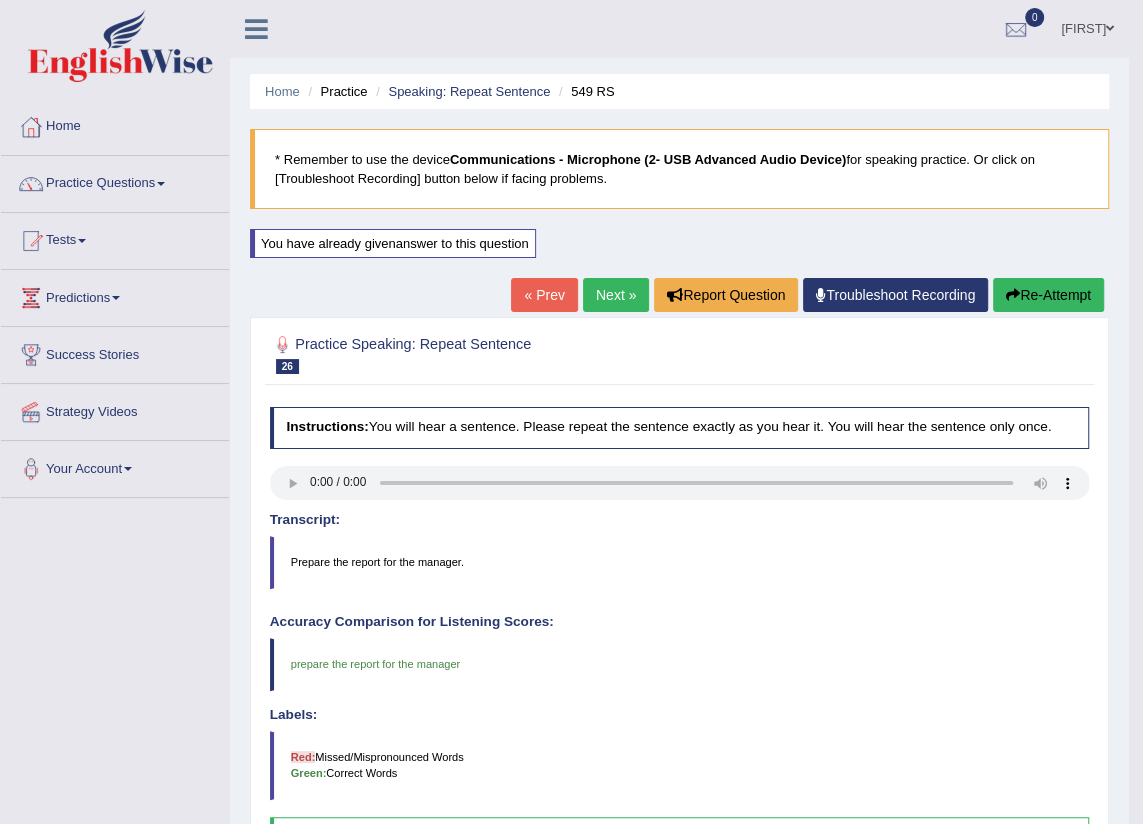click on "Next »" at bounding box center [616, 295] 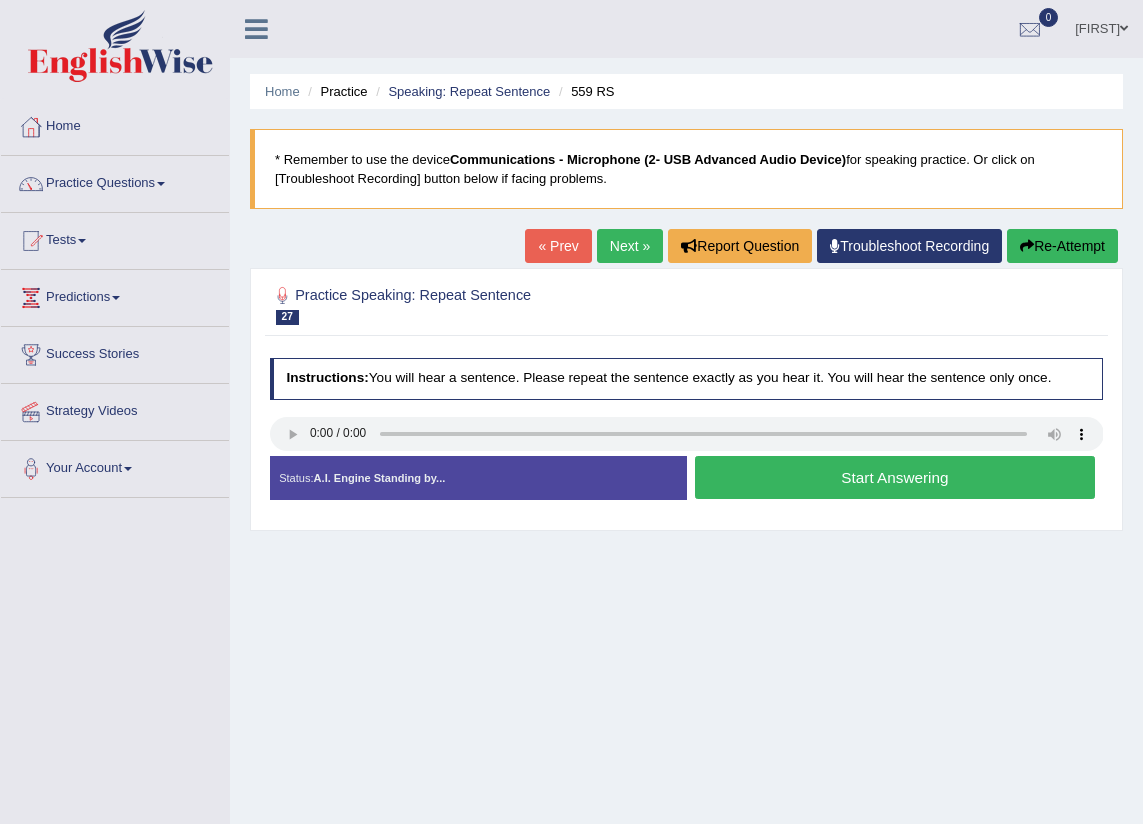 scroll, scrollTop: 0, scrollLeft: 0, axis: both 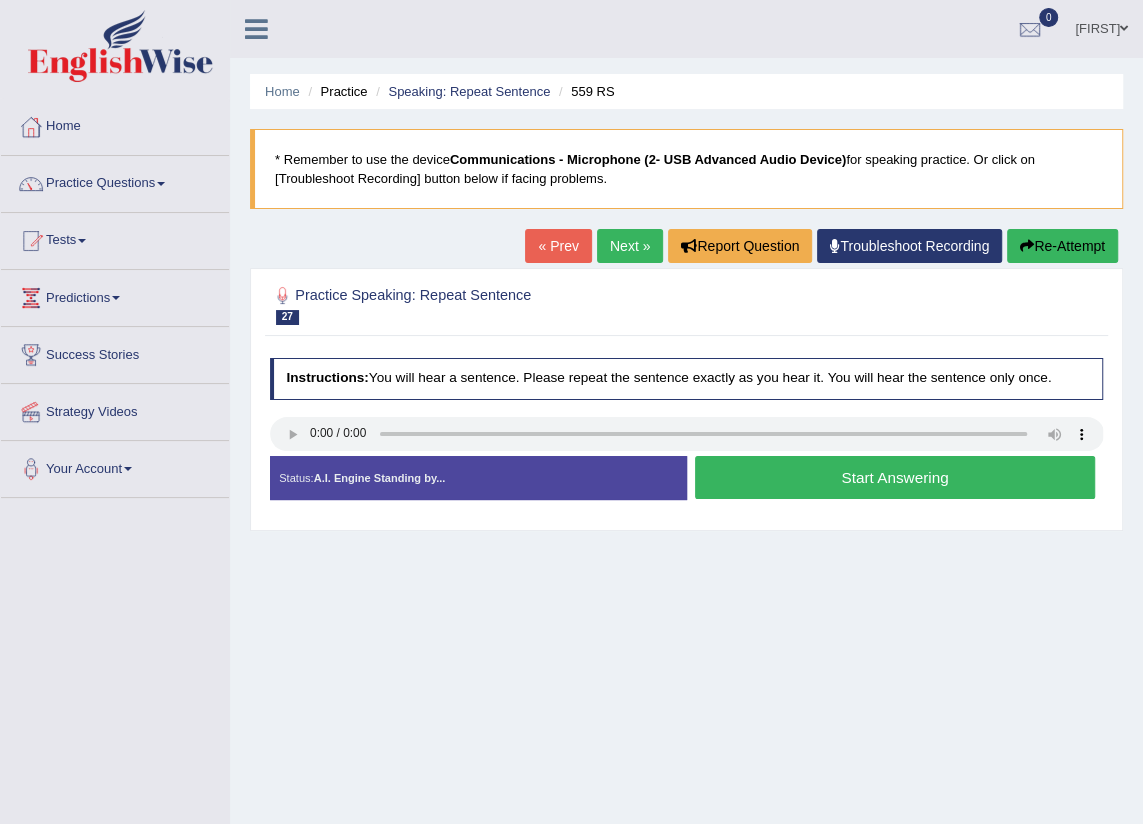 click on "Start Answering" at bounding box center (895, 477) 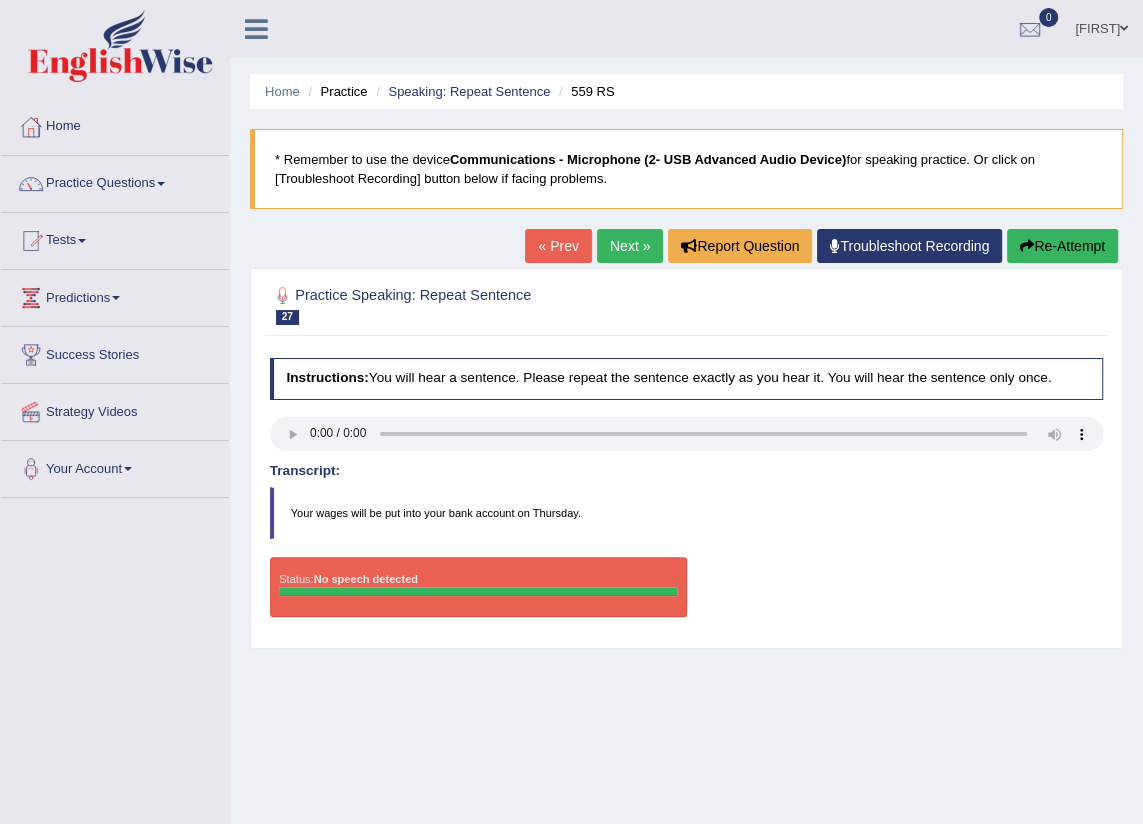 click at bounding box center (1027, 246) 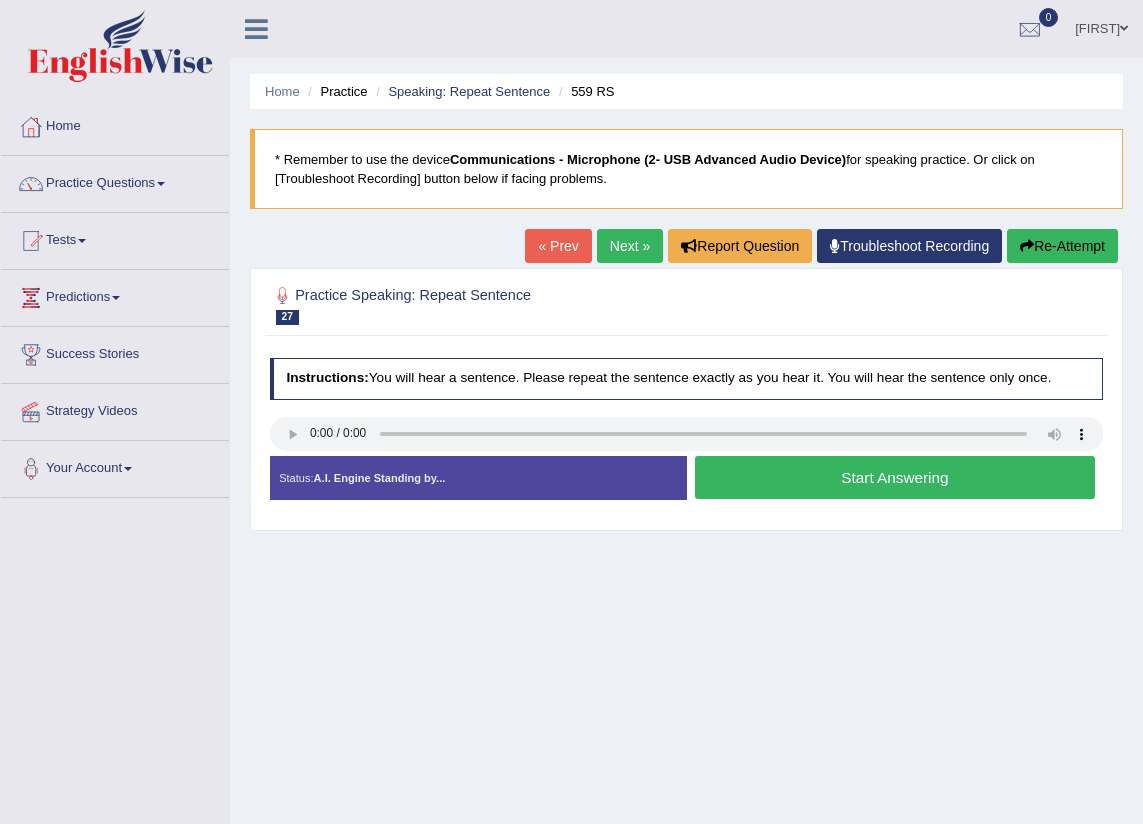 scroll, scrollTop: 0, scrollLeft: 0, axis: both 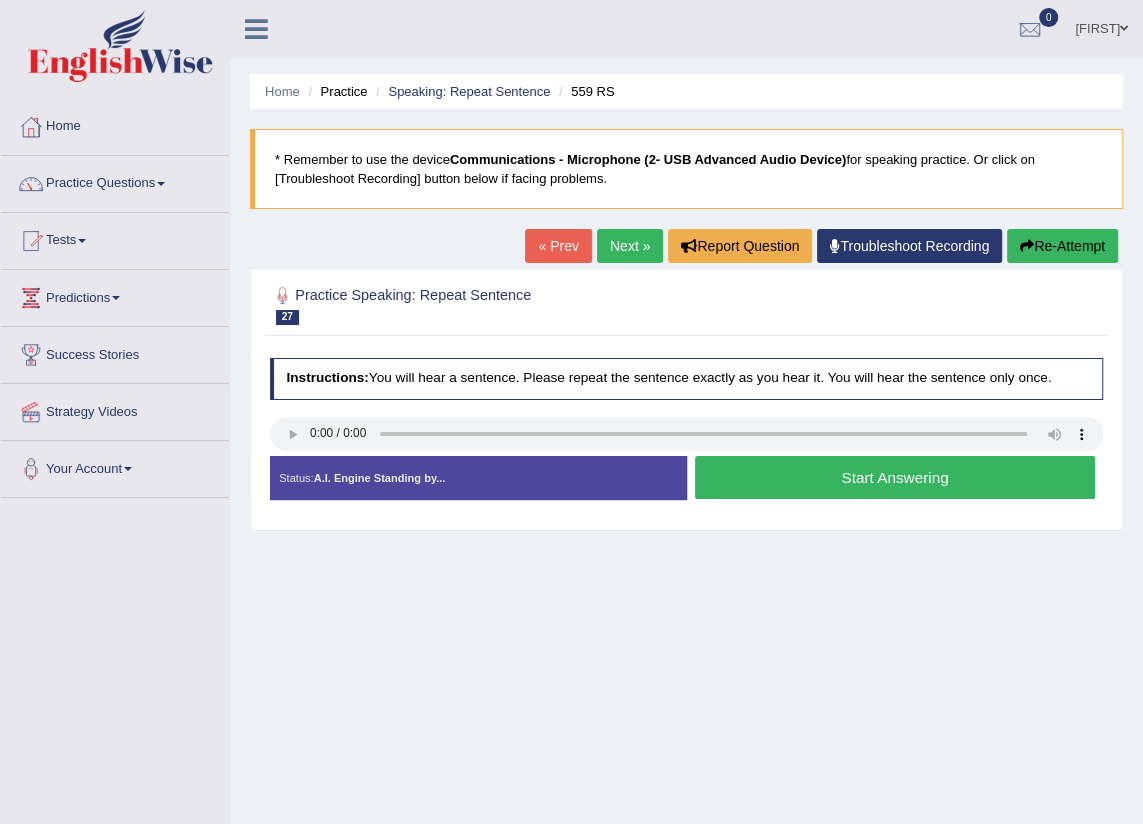 click on "Start Answering" at bounding box center (895, 477) 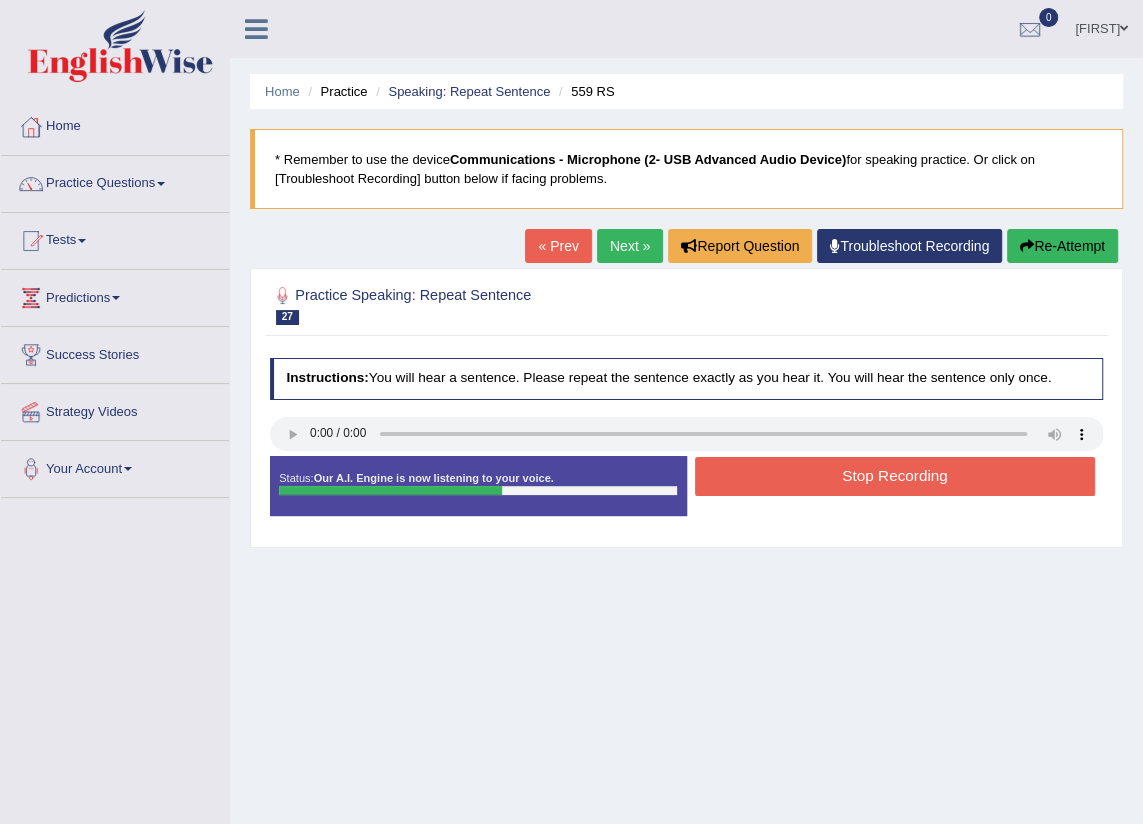 click on "Stop Recording" at bounding box center [895, 476] 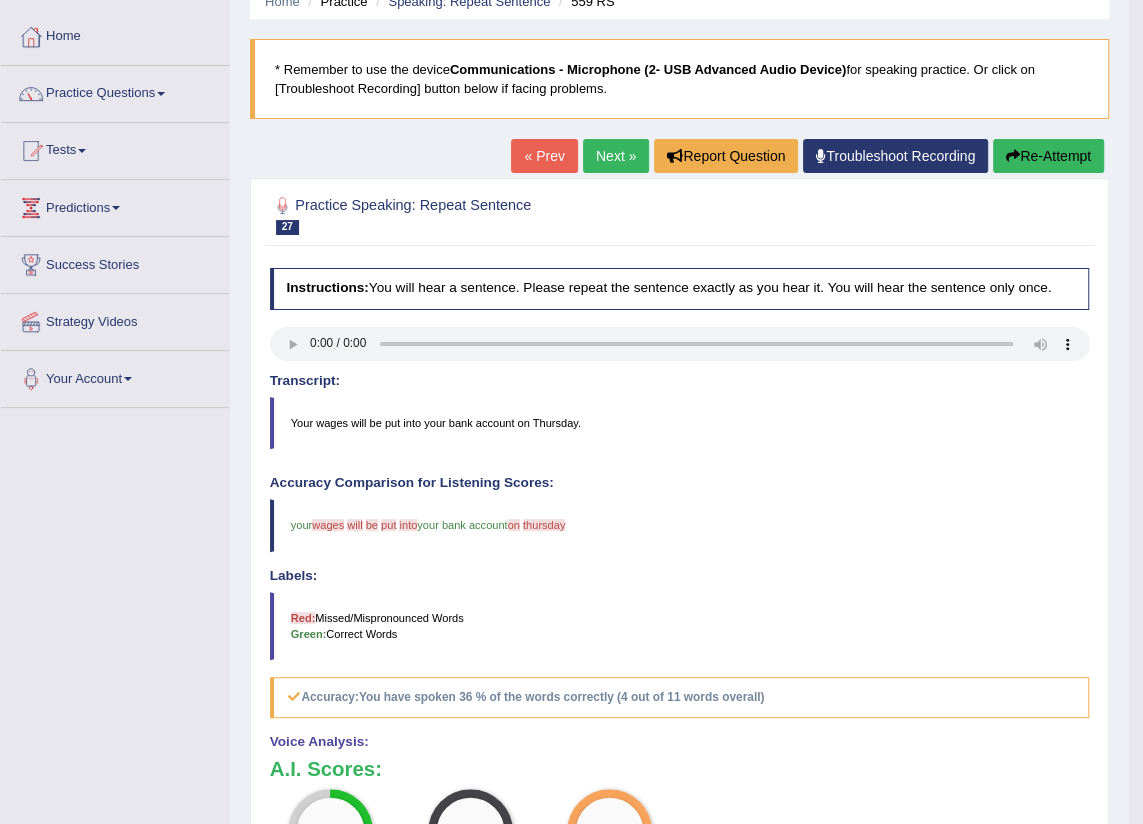 scroll, scrollTop: 0, scrollLeft: 0, axis: both 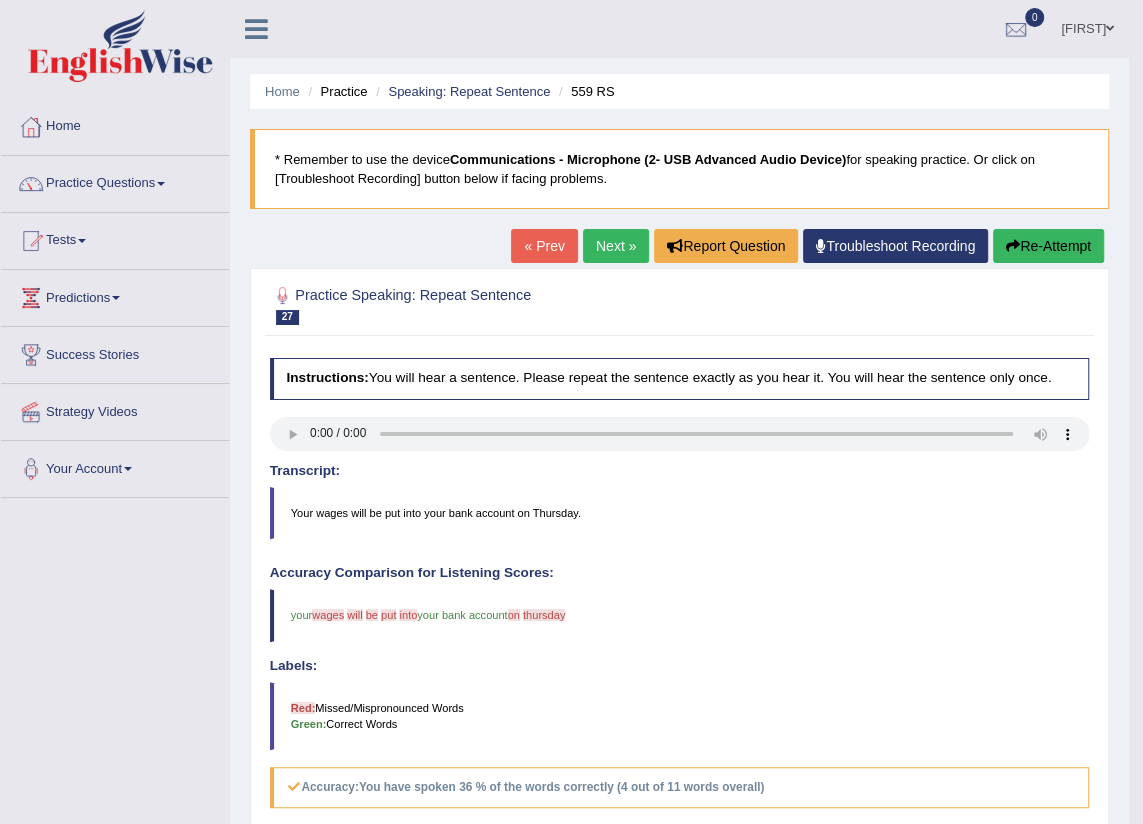 click on "Next »" at bounding box center [616, 246] 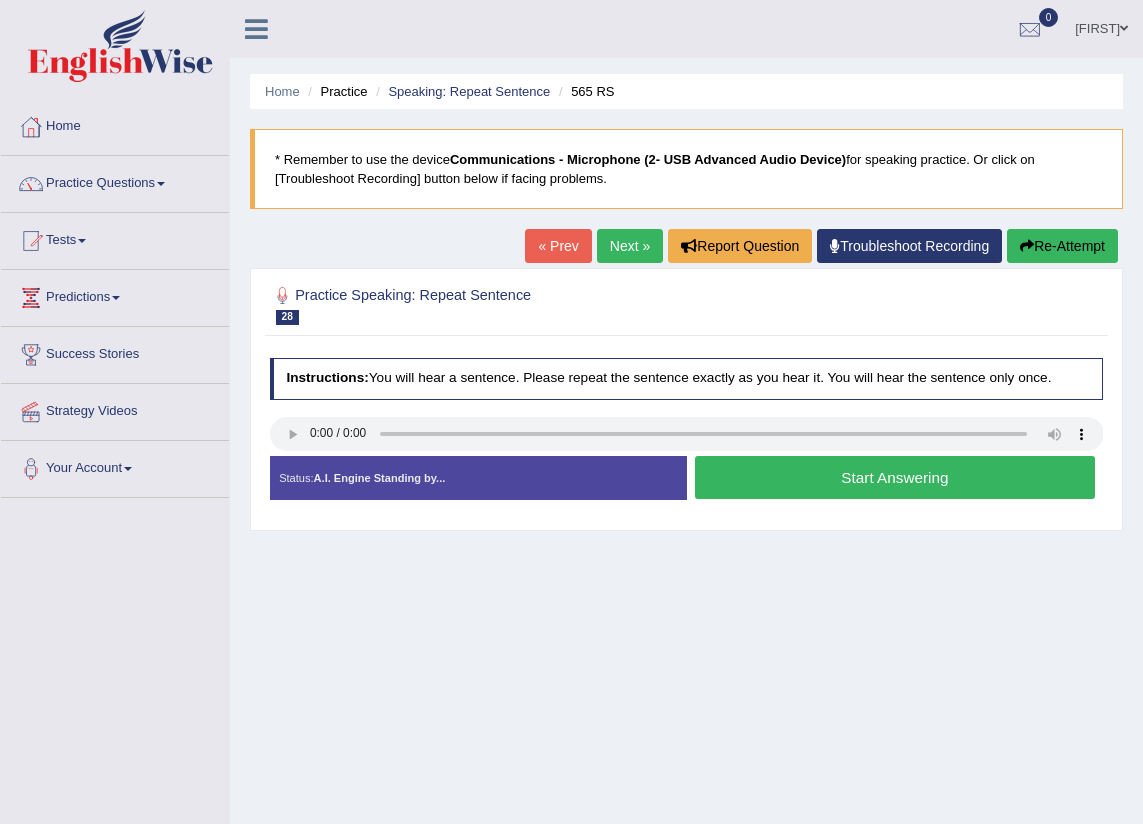 scroll, scrollTop: 0, scrollLeft: 0, axis: both 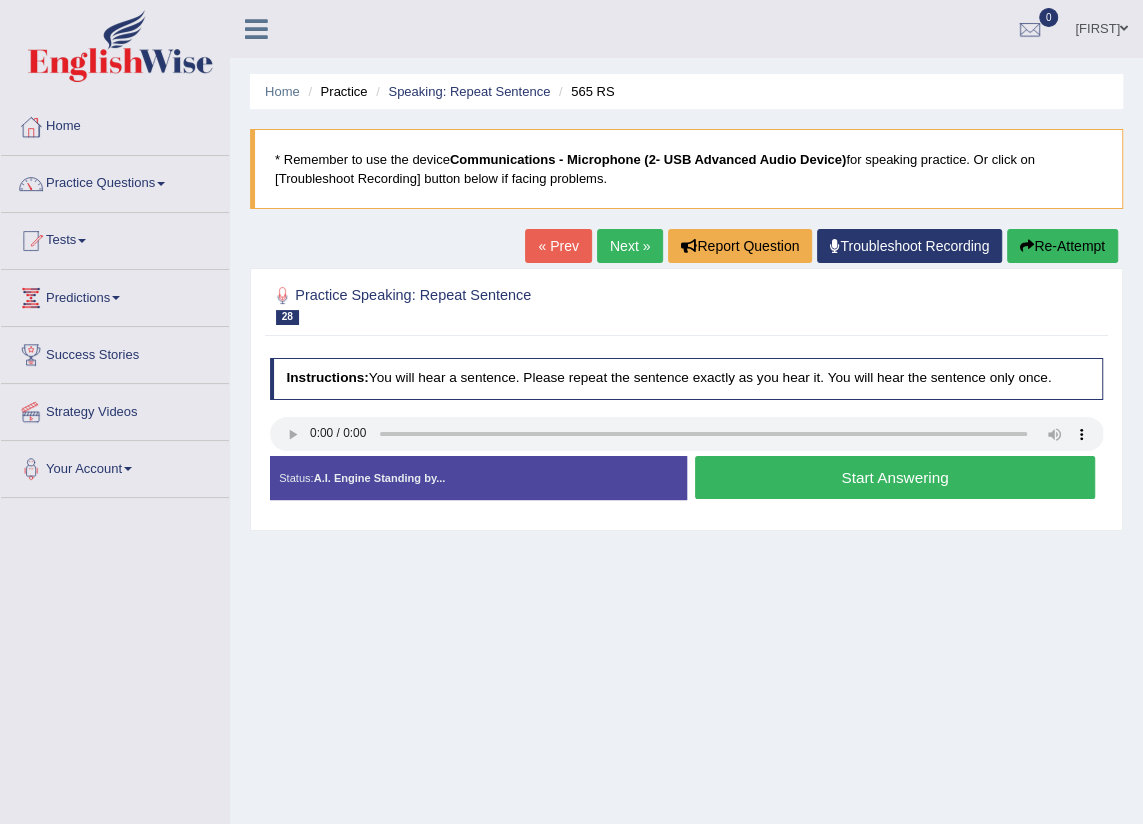 click on "Start Answering" at bounding box center [895, 477] 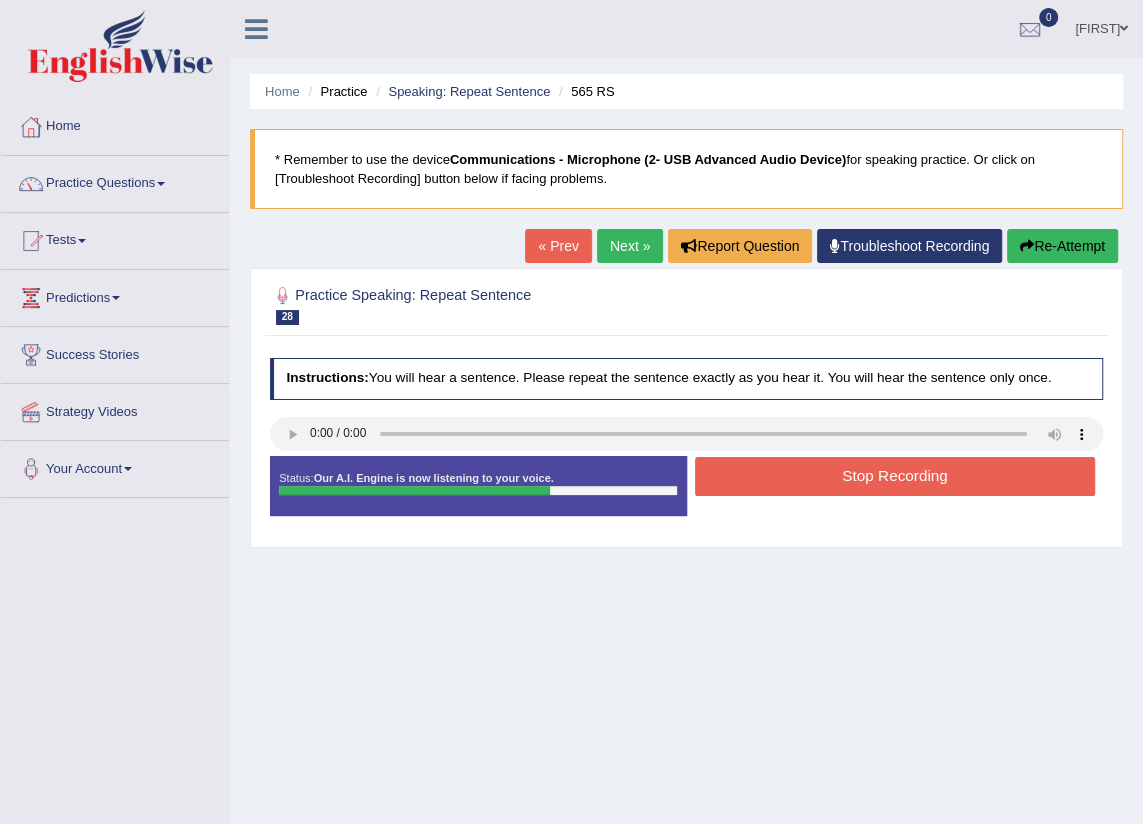 click on "Stop Recording" at bounding box center (895, 476) 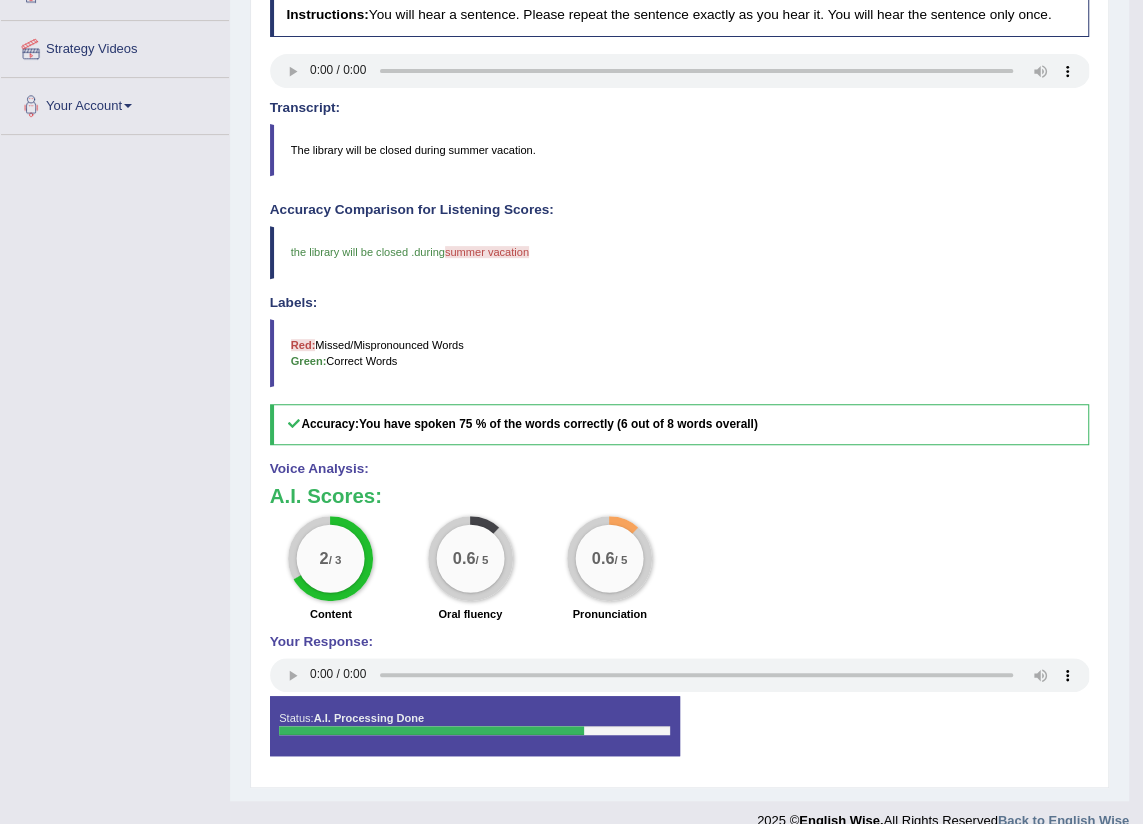 scroll, scrollTop: 0, scrollLeft: 0, axis: both 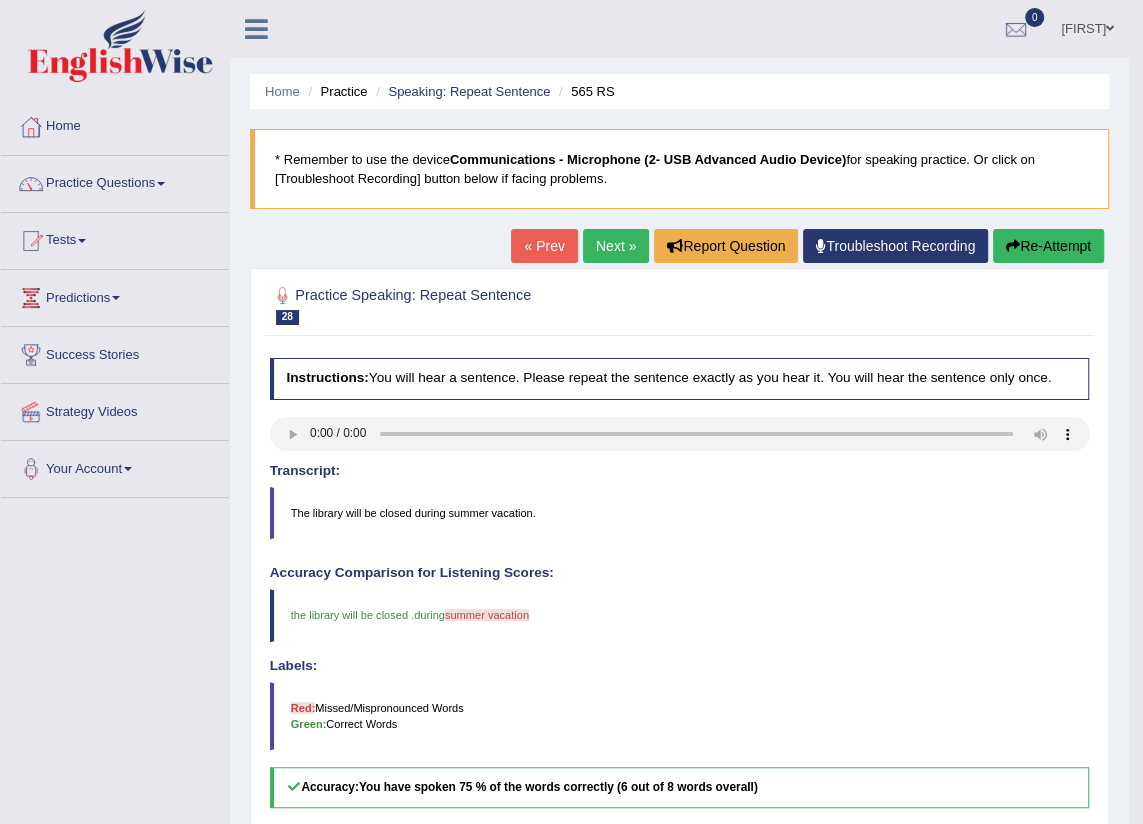 click on "Re-Attempt" at bounding box center [1048, 246] 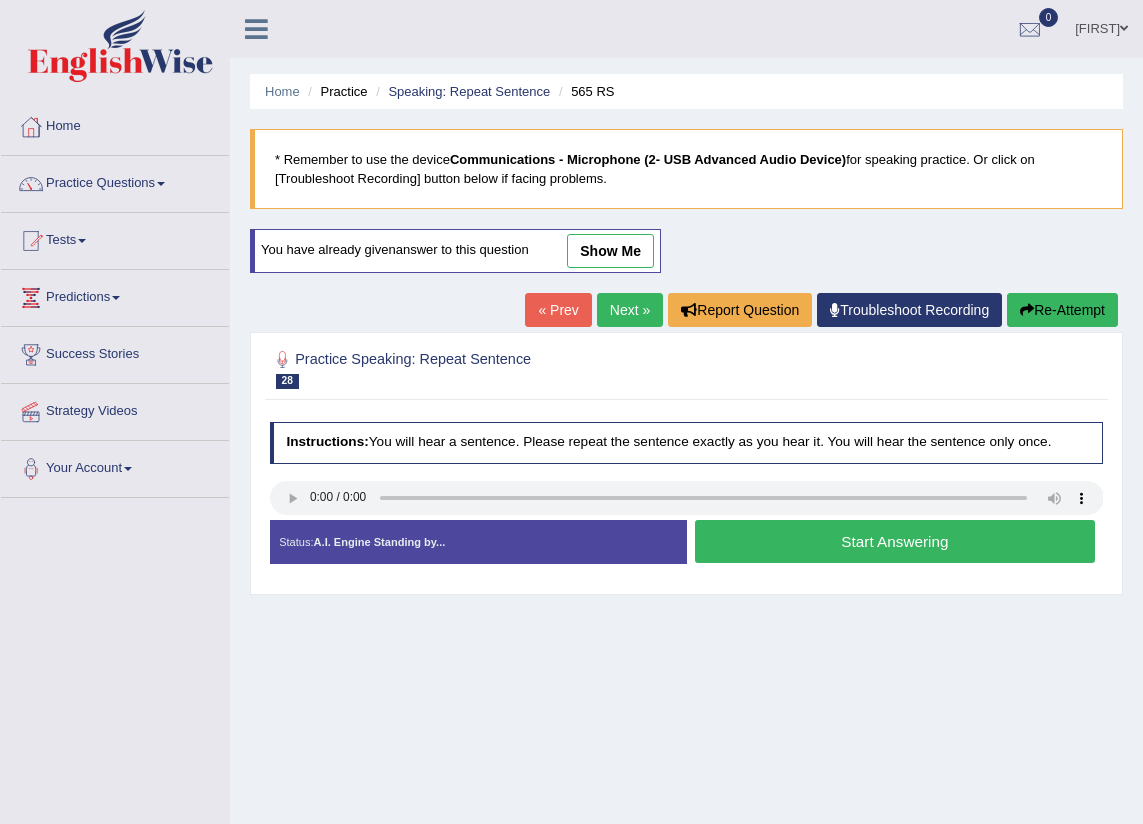 scroll, scrollTop: 0, scrollLeft: 0, axis: both 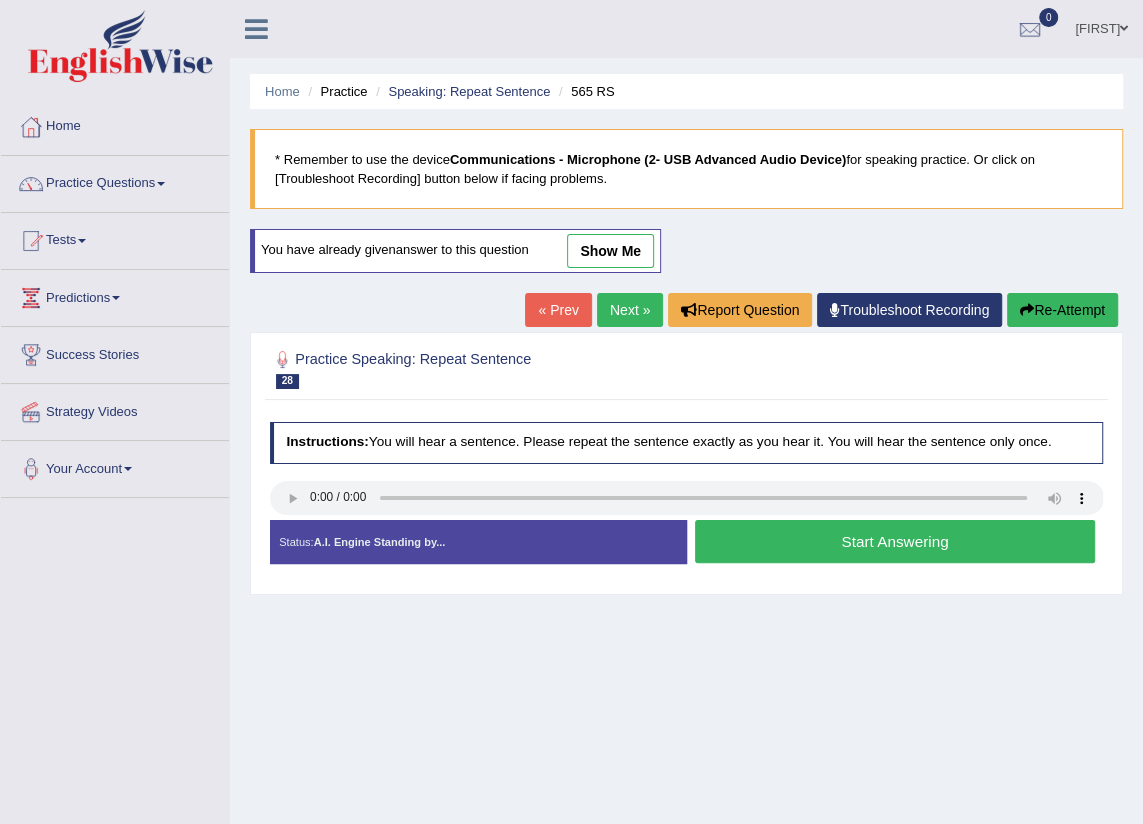 click on "Start Answering" at bounding box center [895, 541] 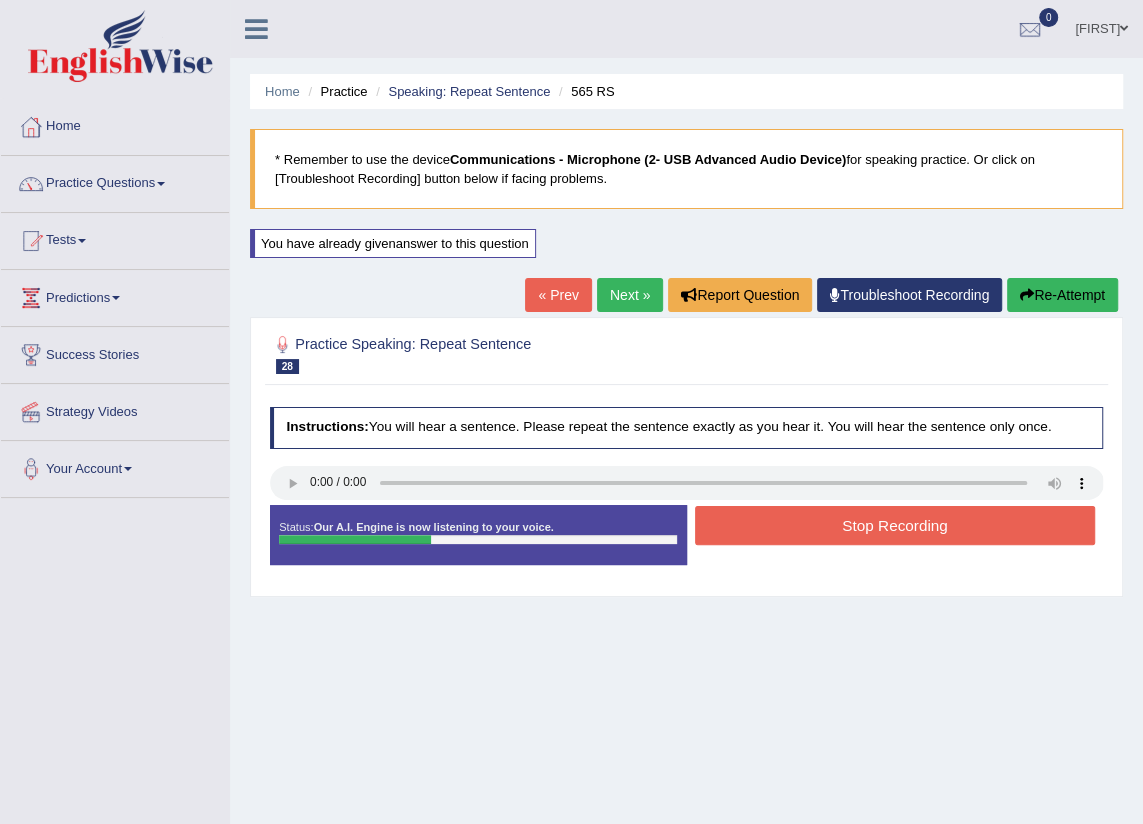 click on "Stop Recording" at bounding box center [895, 525] 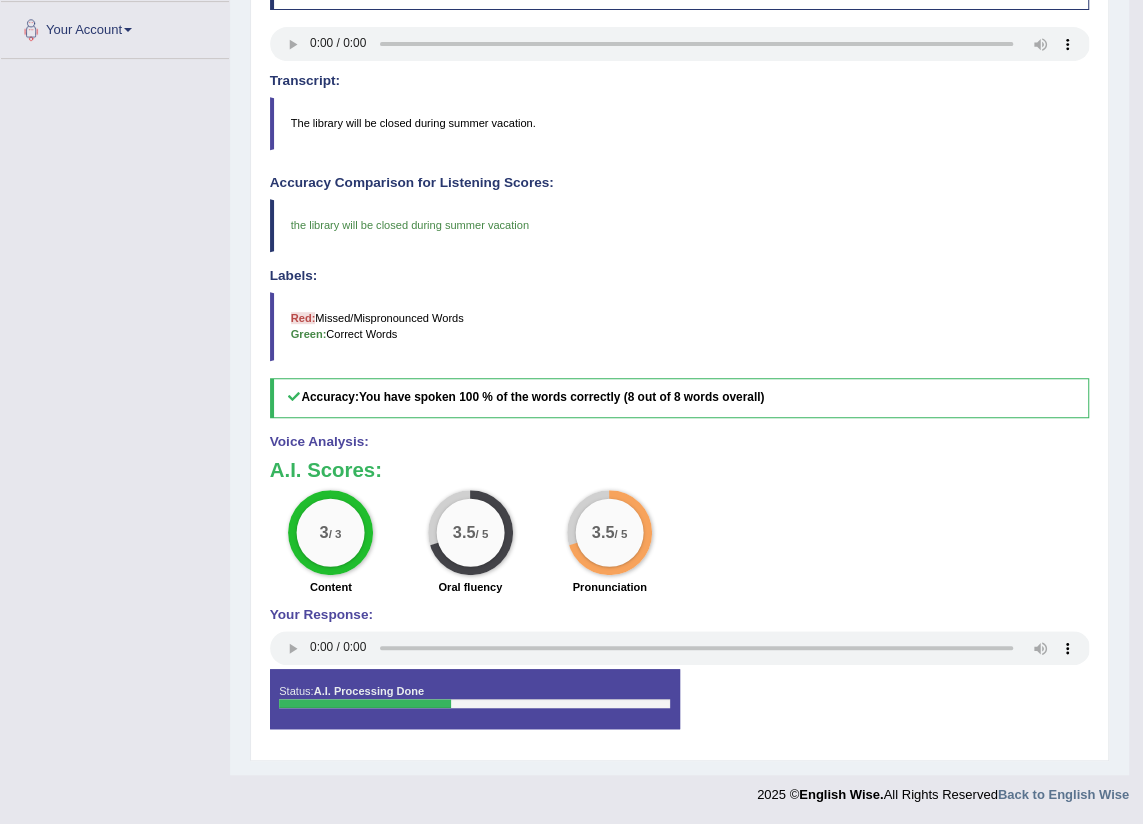 scroll, scrollTop: 0, scrollLeft: 0, axis: both 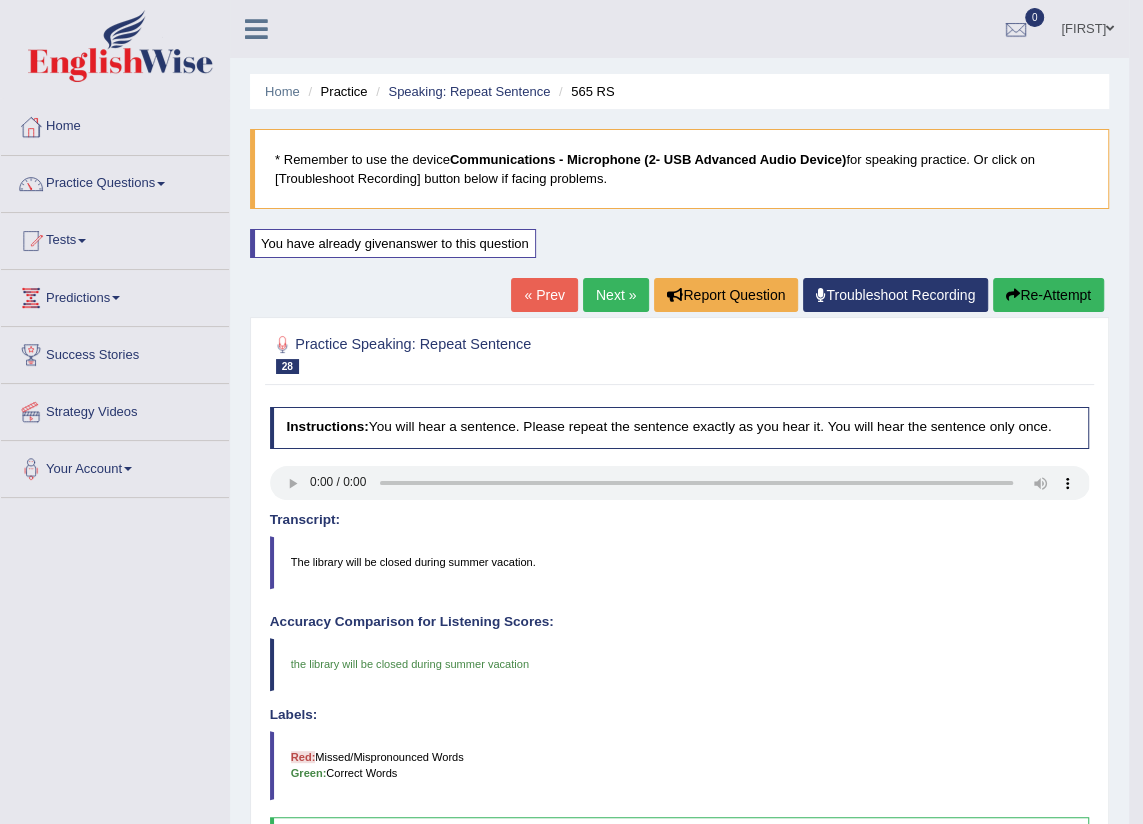 click on "Next »" at bounding box center (616, 295) 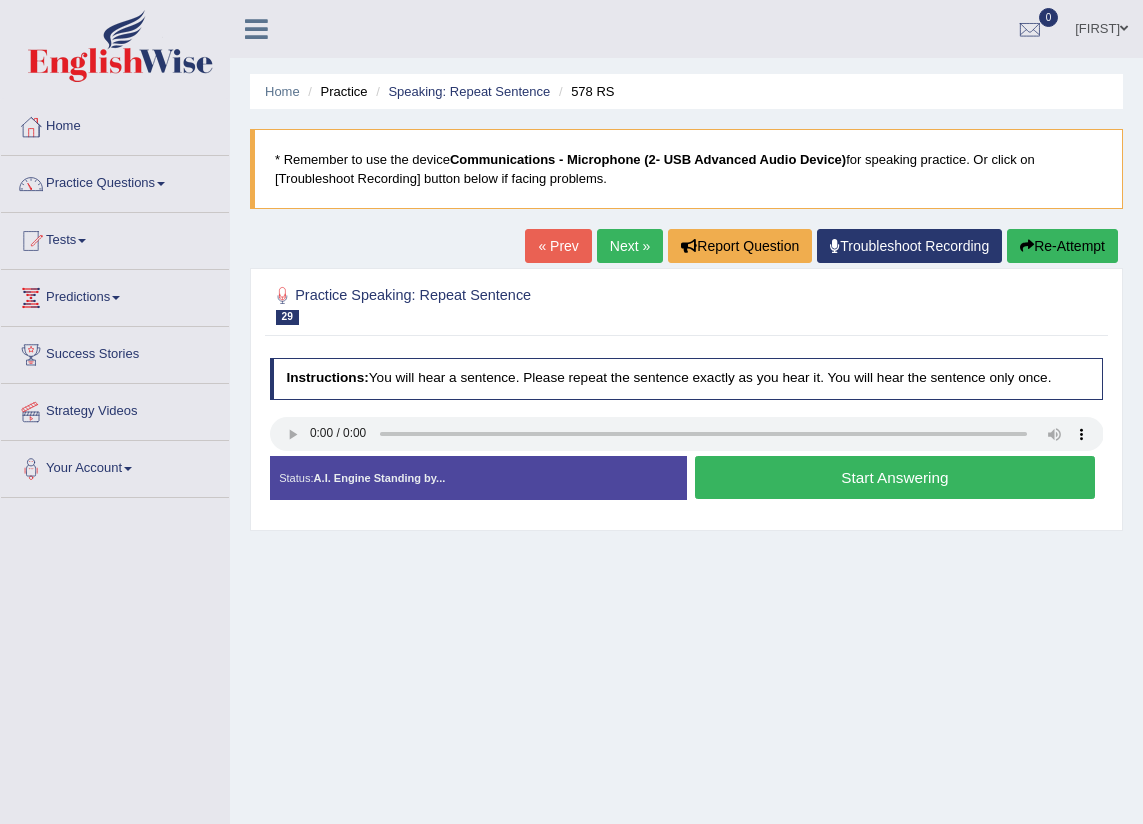 scroll, scrollTop: 0, scrollLeft: 0, axis: both 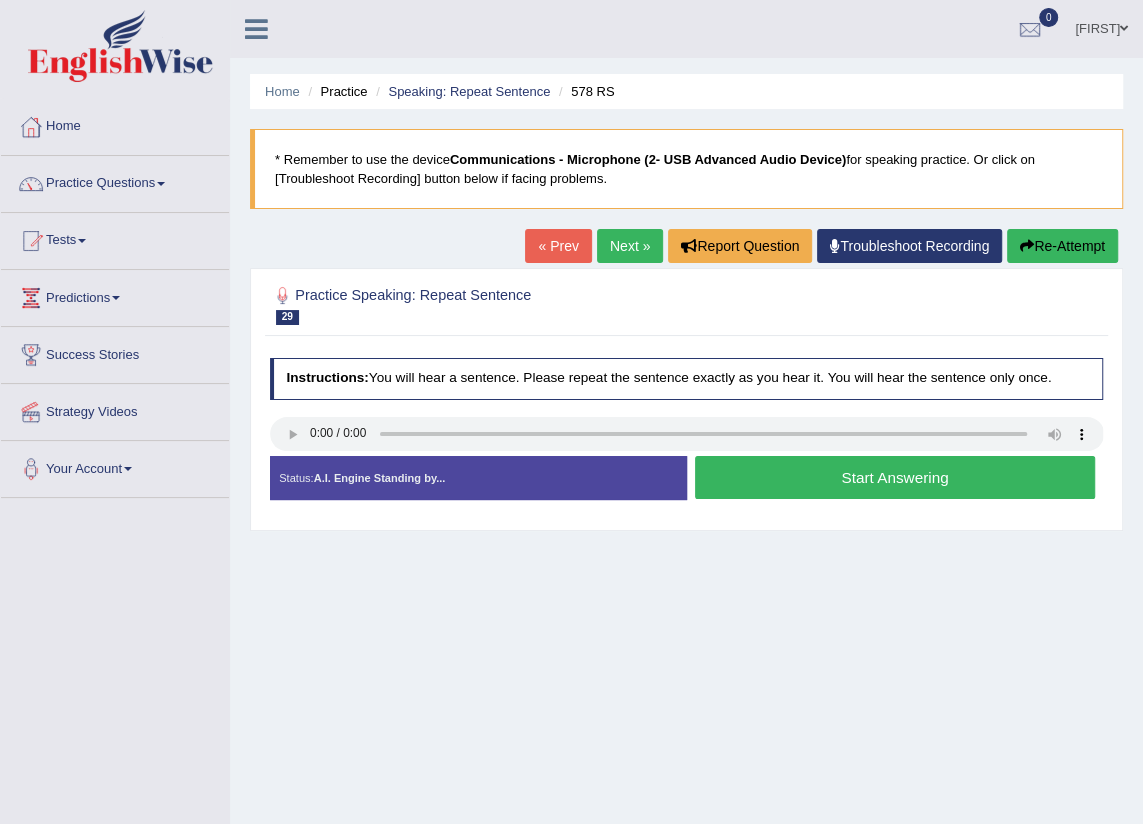 click on "Start Answering" at bounding box center [895, 477] 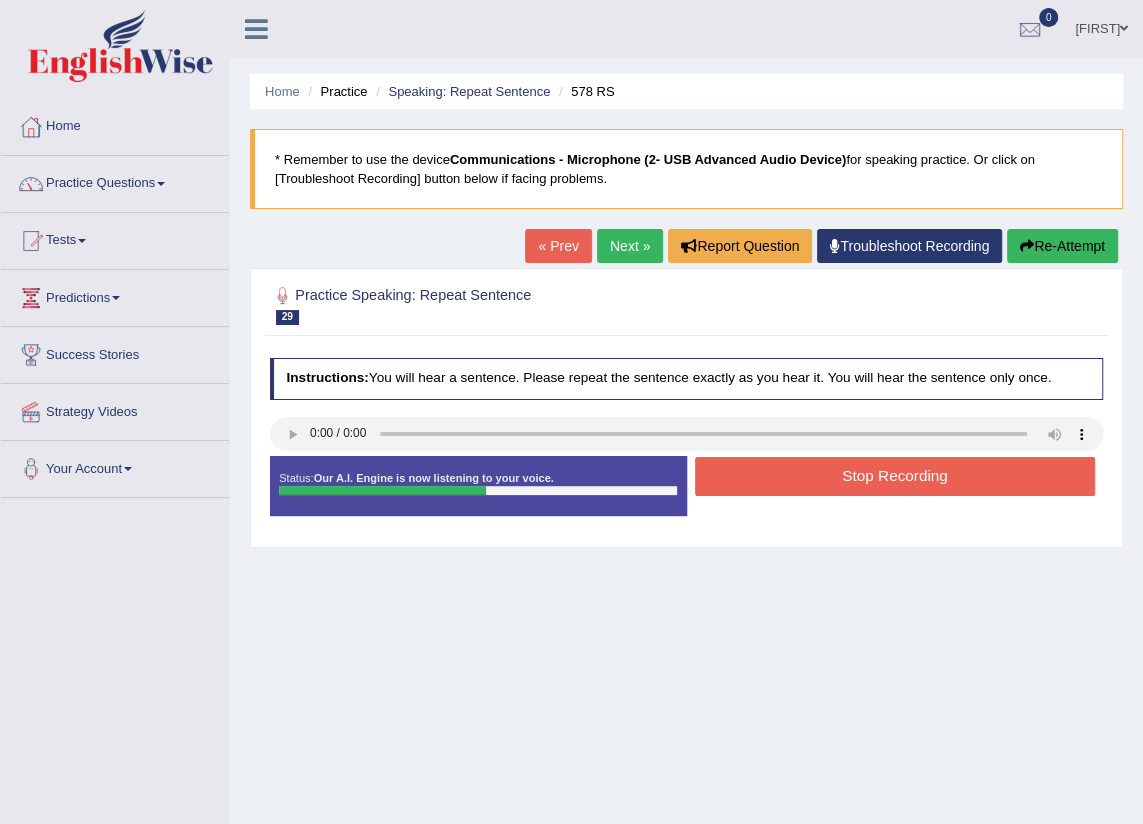 click on "Stop Recording" at bounding box center [895, 476] 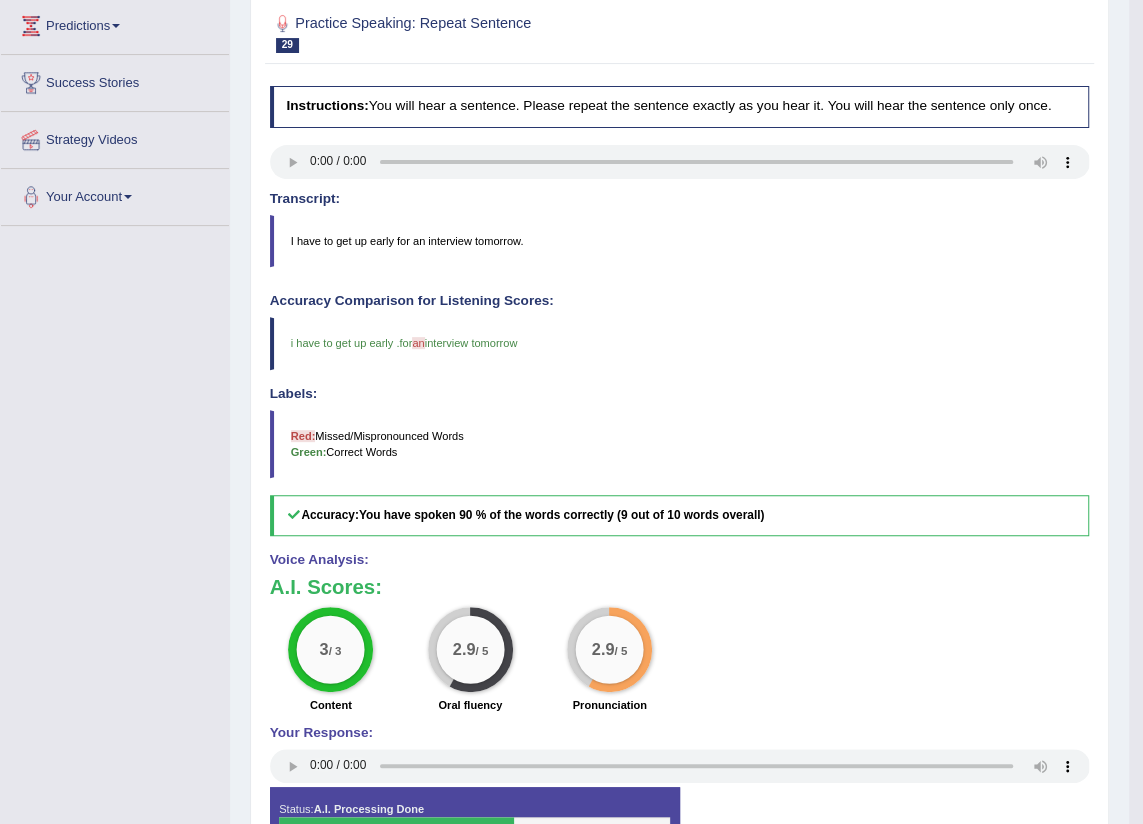 scroll, scrollTop: 0, scrollLeft: 0, axis: both 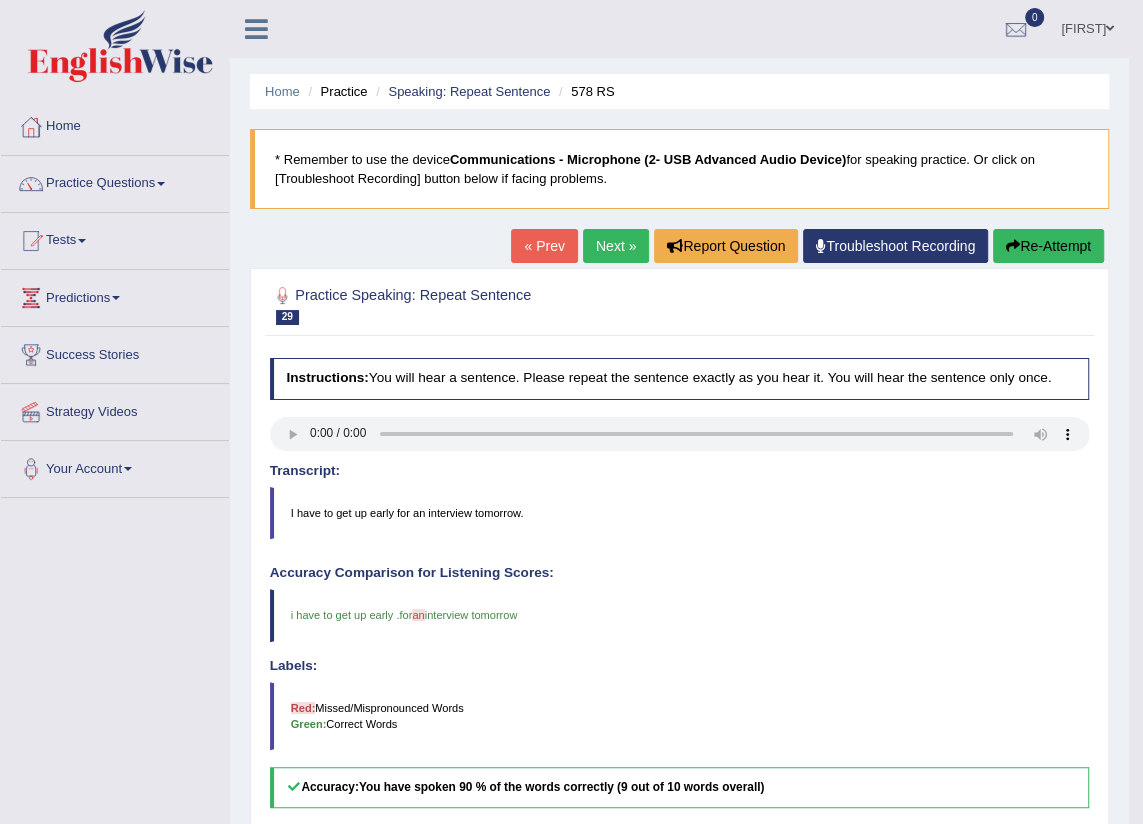 click on "Next »" at bounding box center (616, 246) 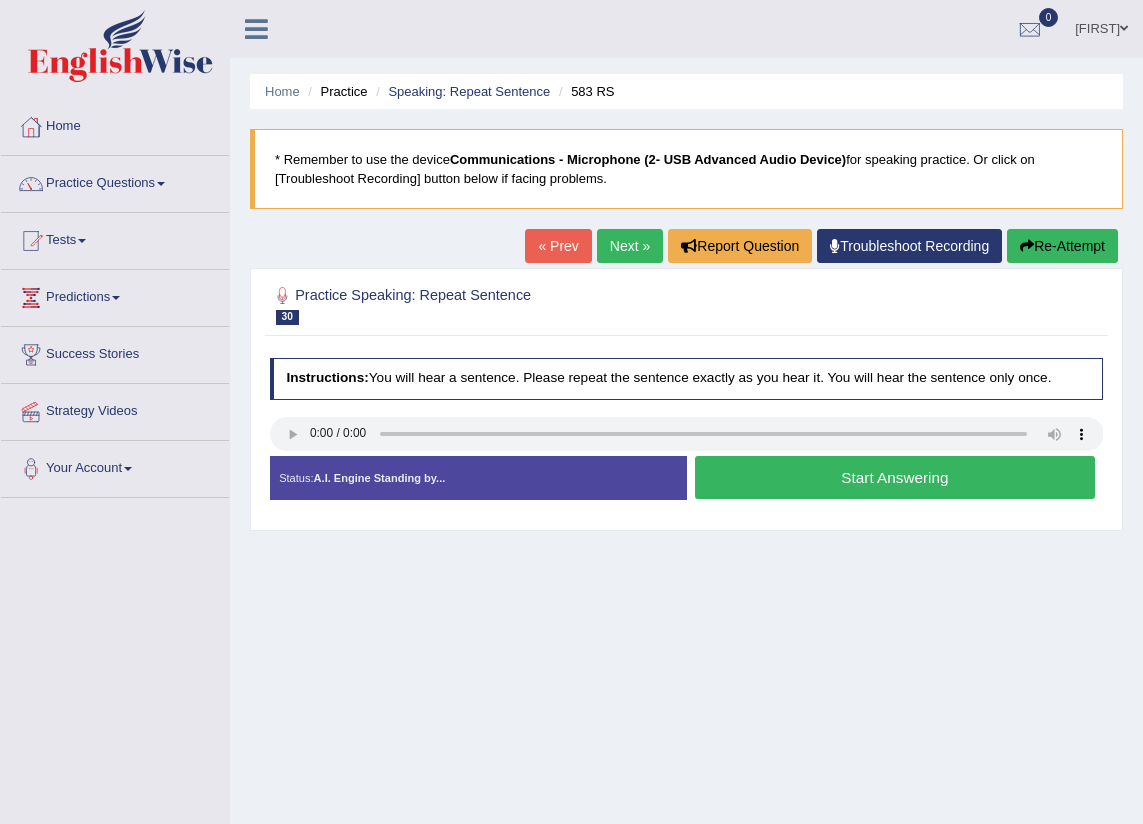 scroll, scrollTop: 0, scrollLeft: 0, axis: both 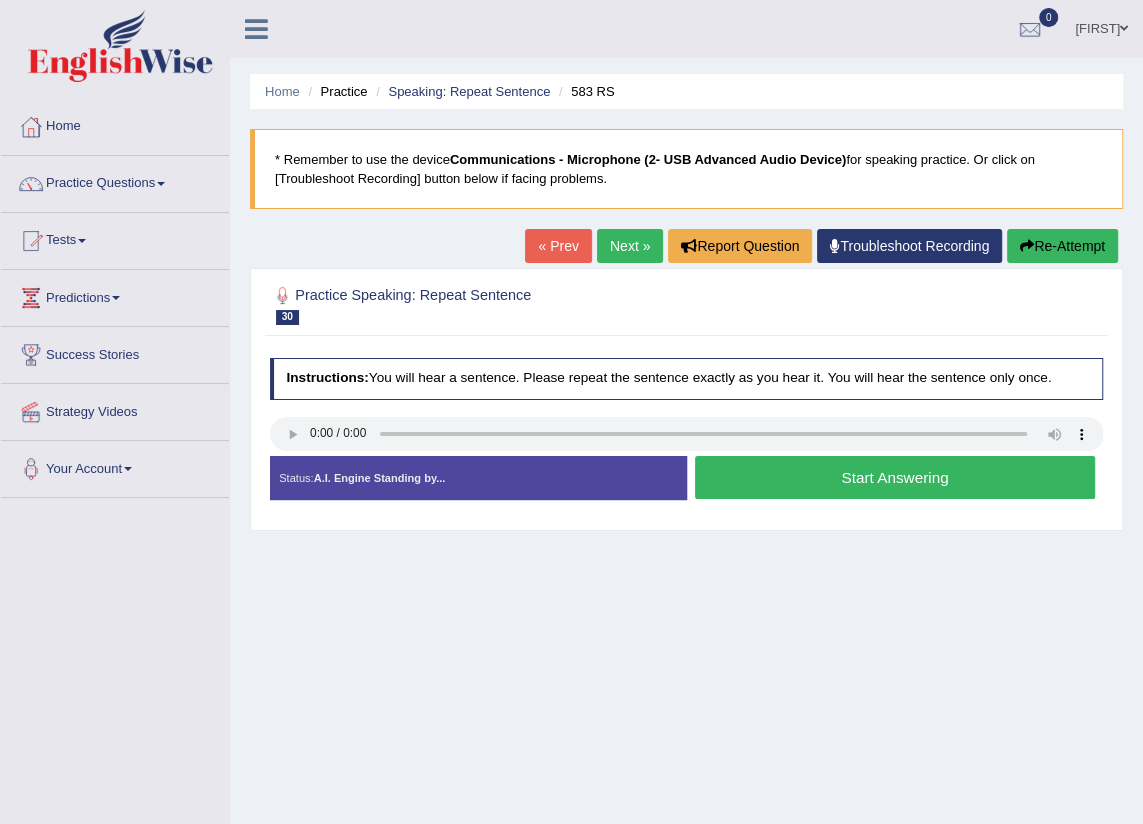 click on "Start Answering" at bounding box center [895, 477] 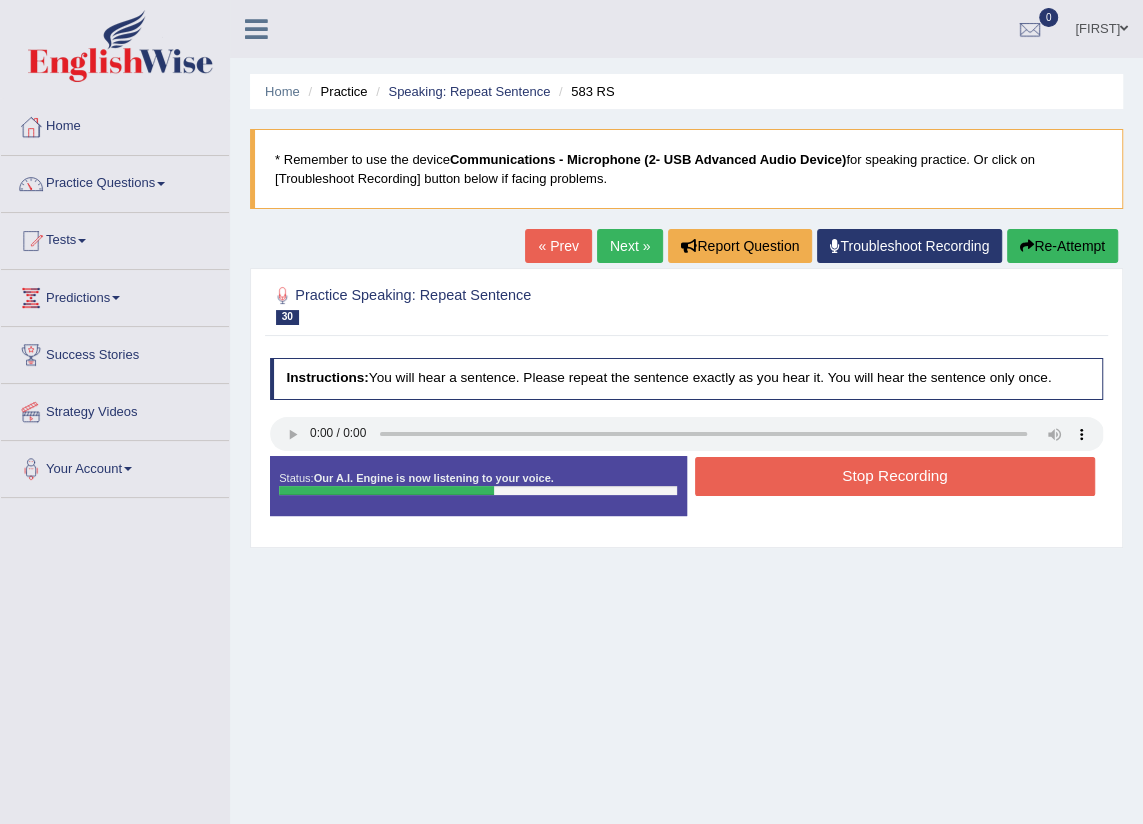 click on "Stop Recording" at bounding box center (895, 476) 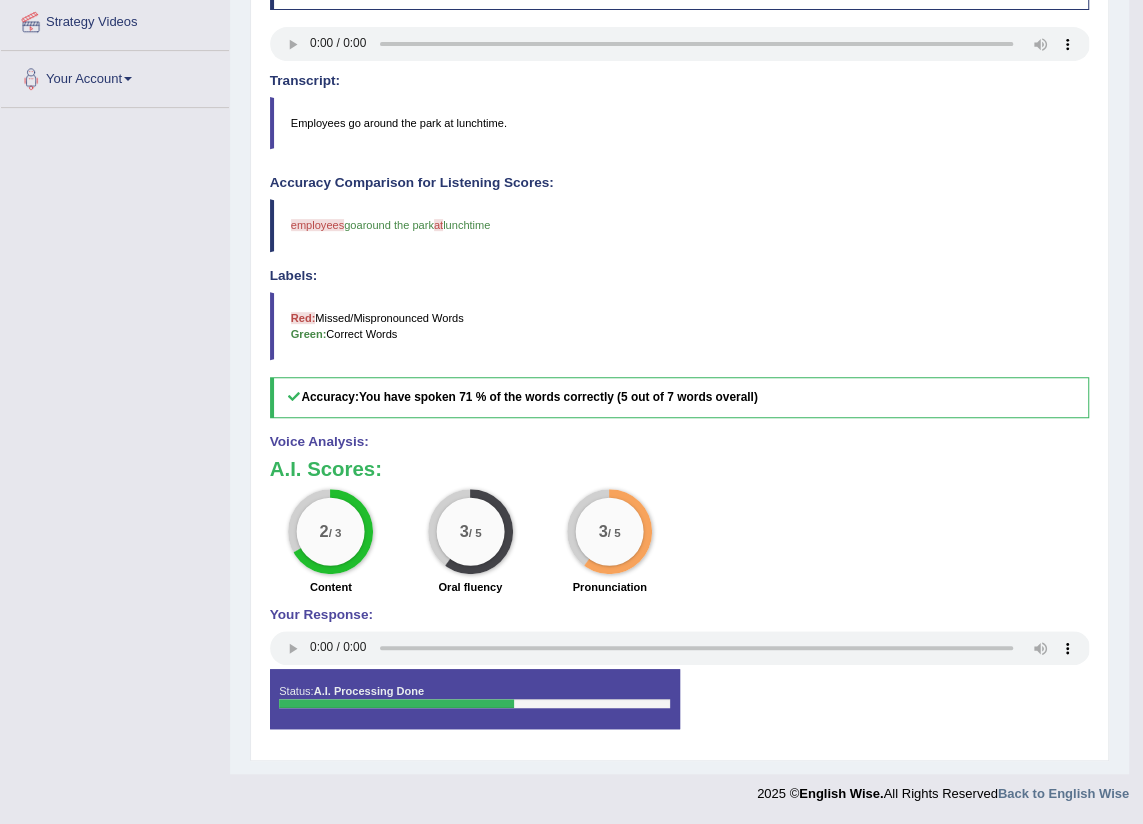 scroll, scrollTop: 26, scrollLeft: 0, axis: vertical 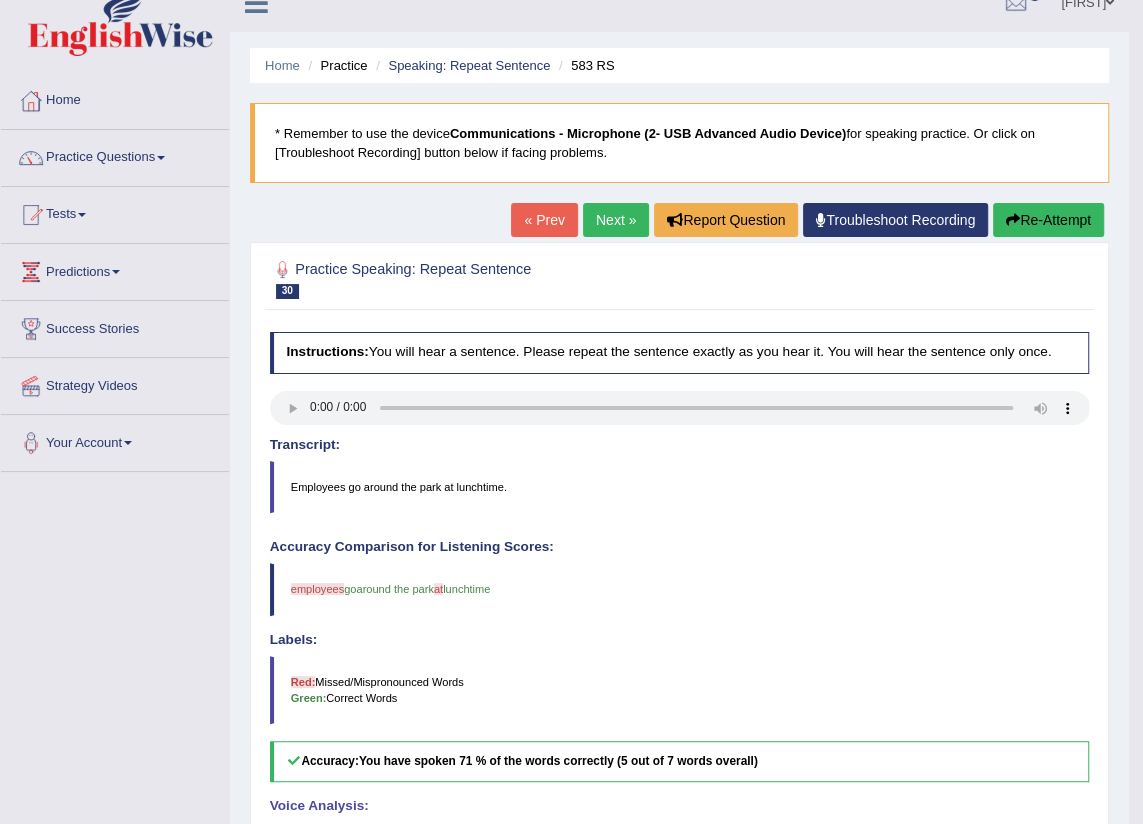 click on "Next »" at bounding box center (616, 220) 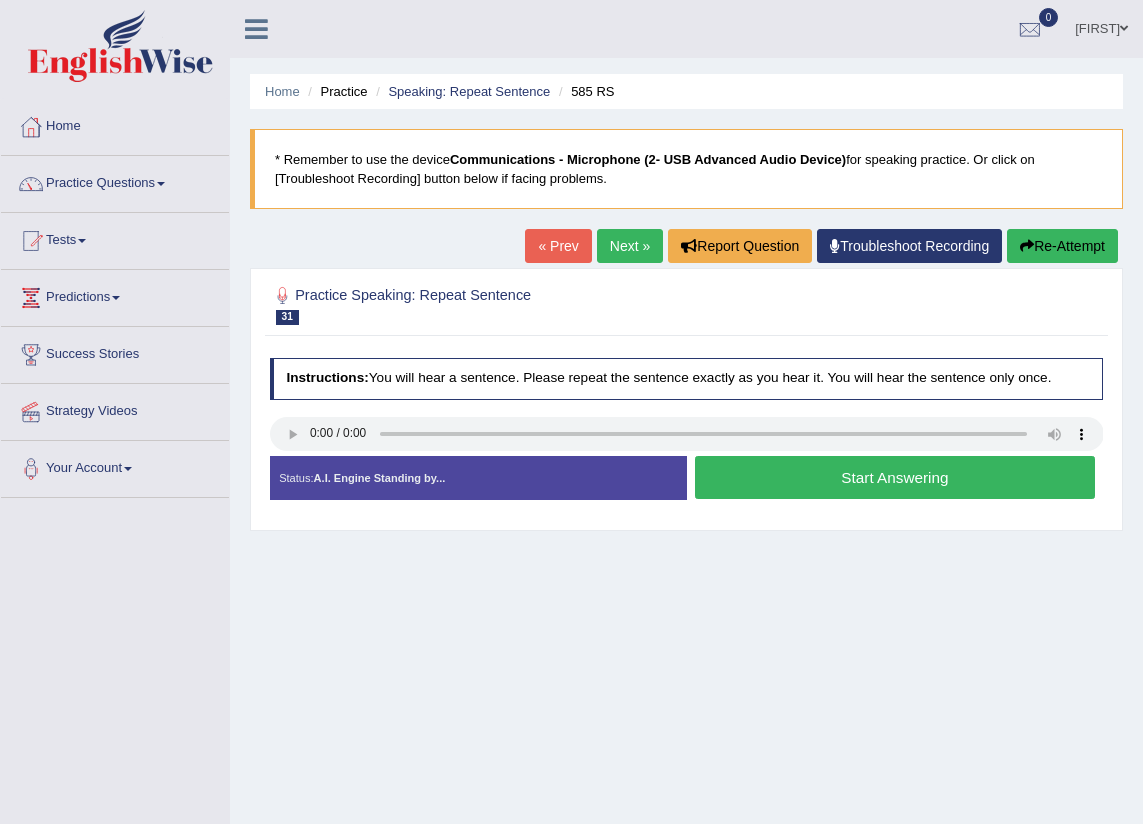 scroll, scrollTop: 0, scrollLeft: 0, axis: both 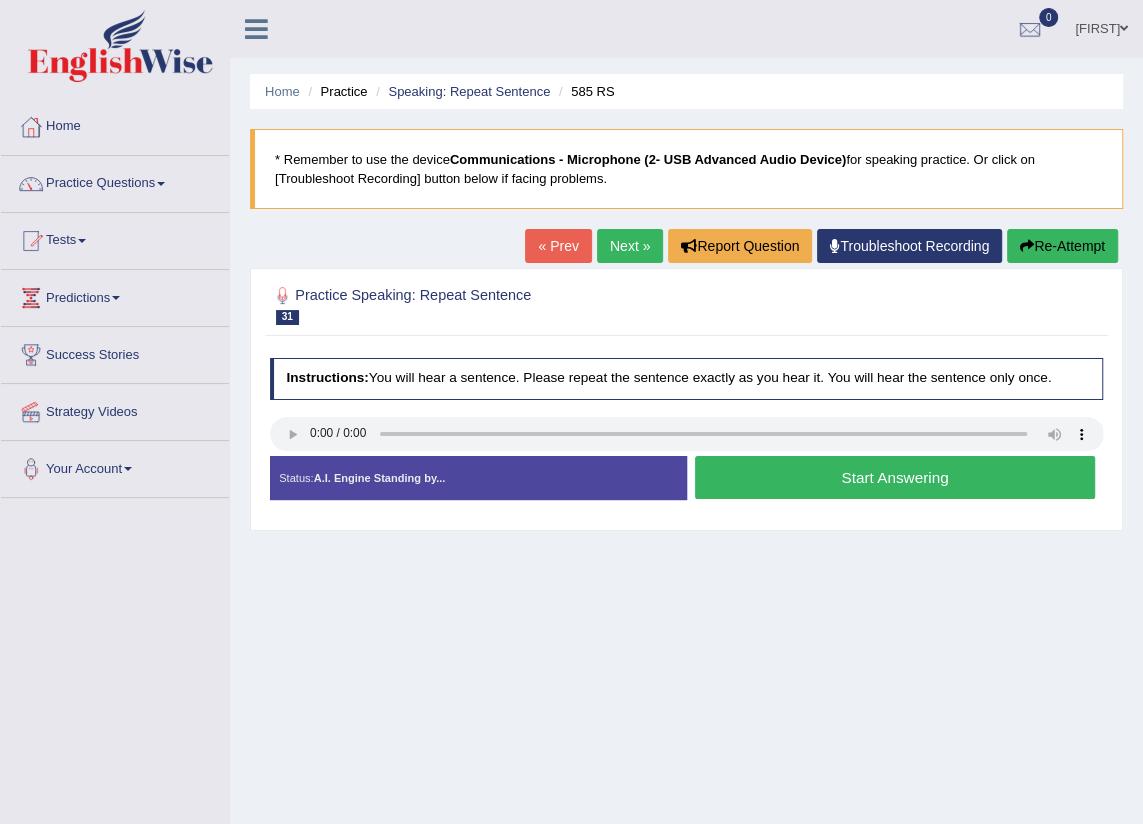 click on "Start Answering" at bounding box center (895, 477) 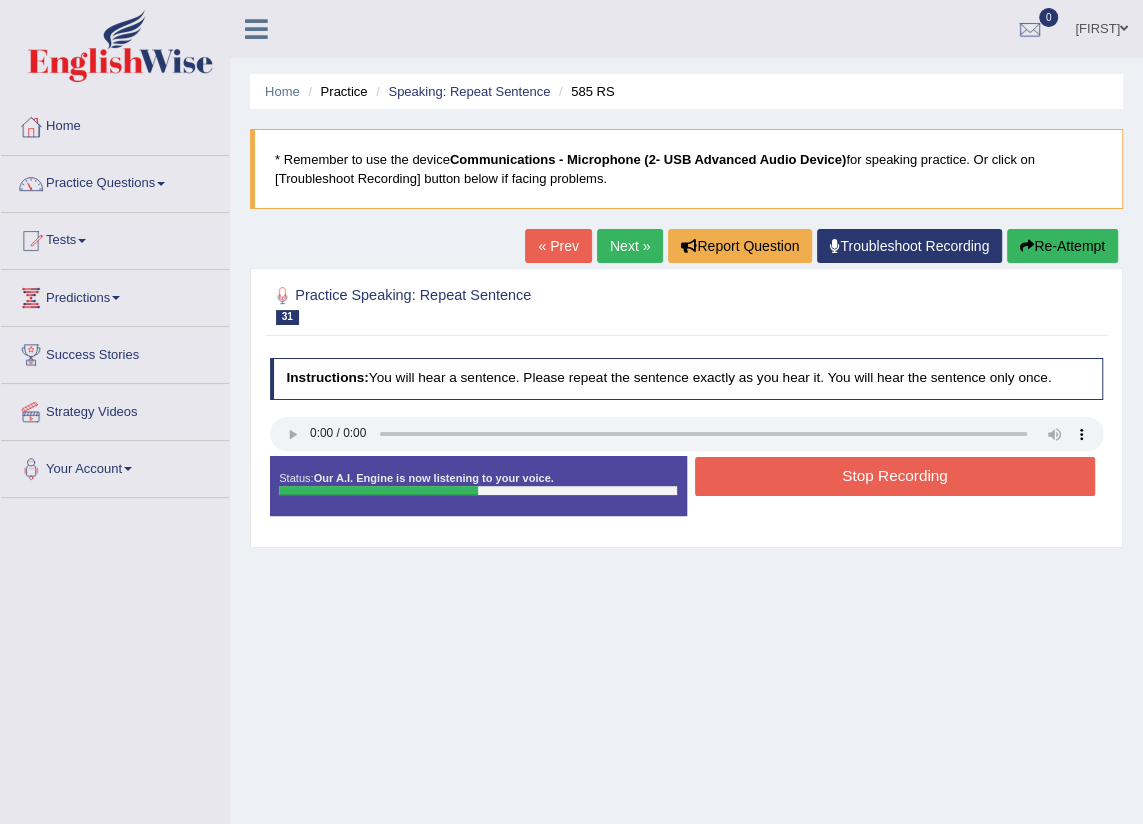 click on "Stop Recording" at bounding box center [895, 476] 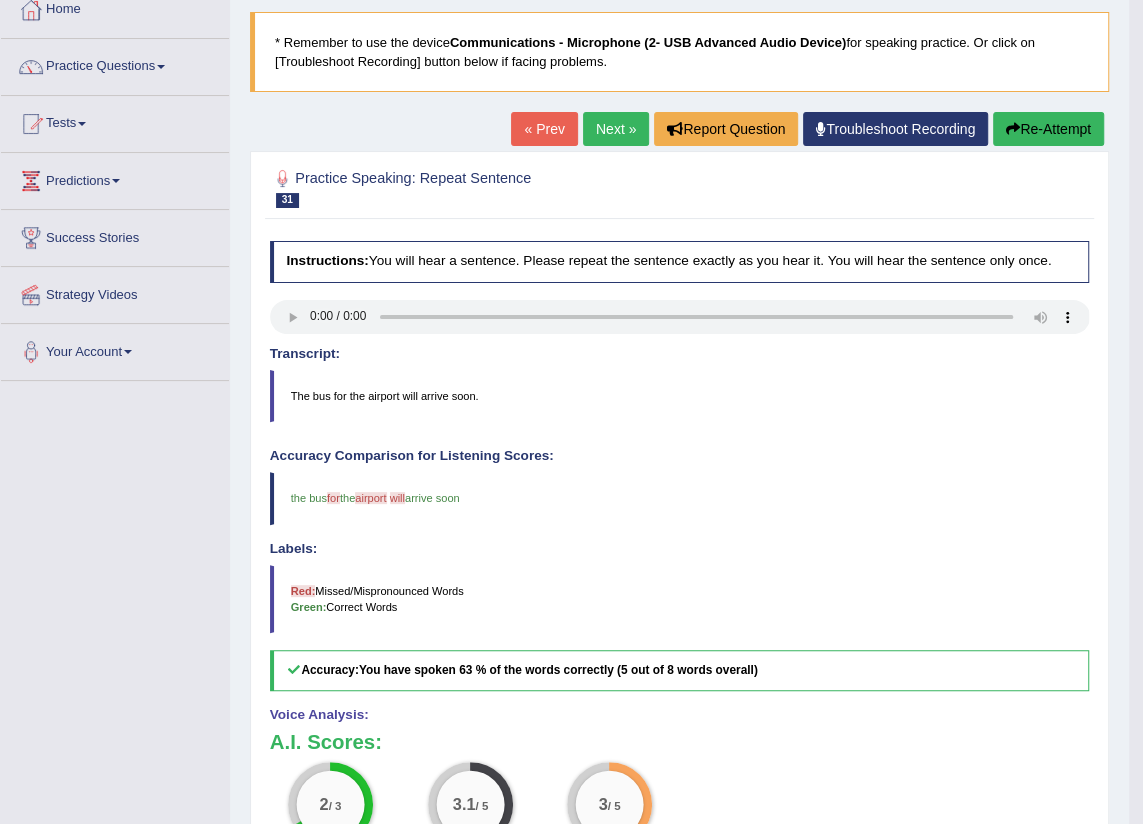 scroll, scrollTop: 26, scrollLeft: 0, axis: vertical 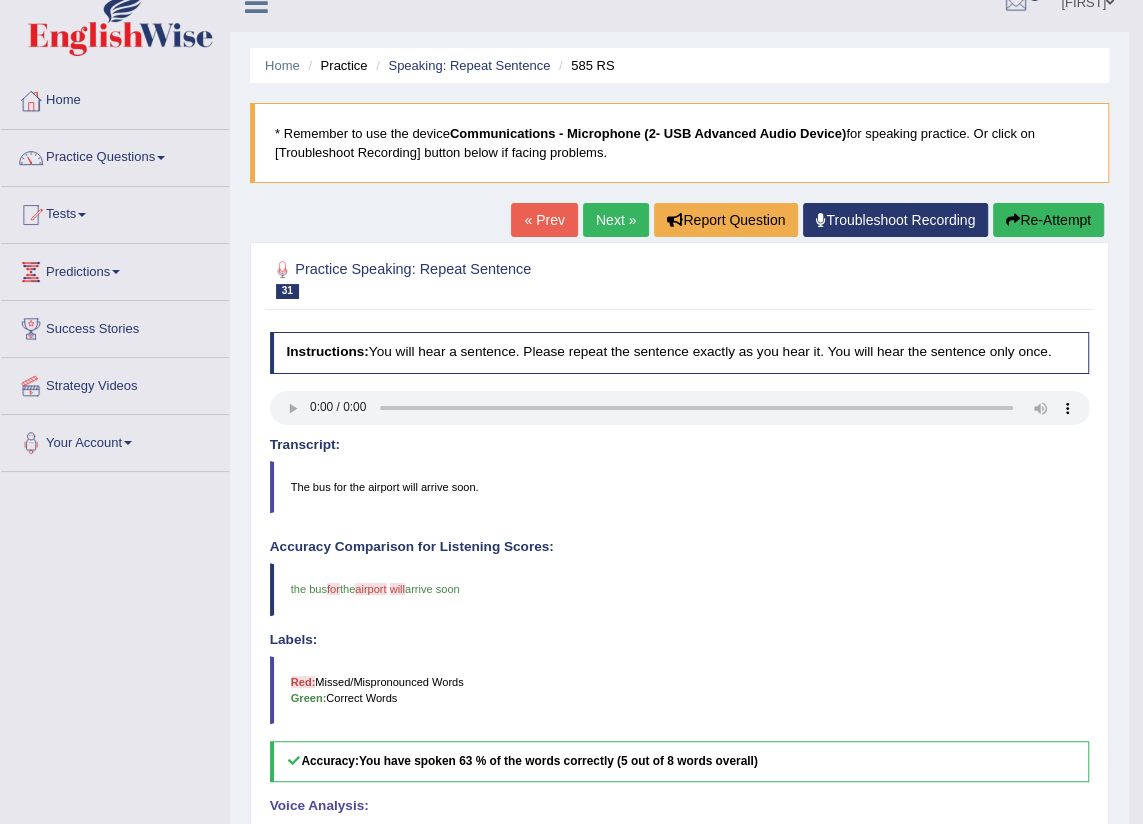 click on "Next »" at bounding box center [616, 220] 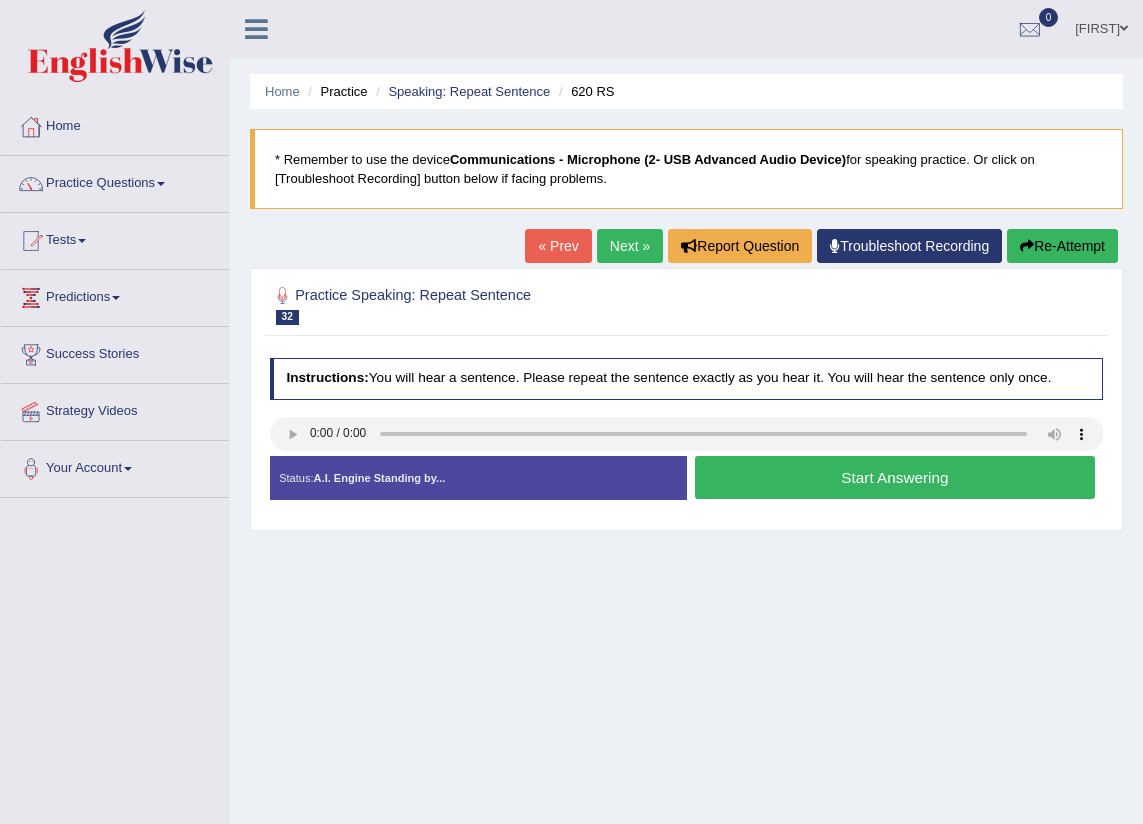 scroll, scrollTop: 0, scrollLeft: 0, axis: both 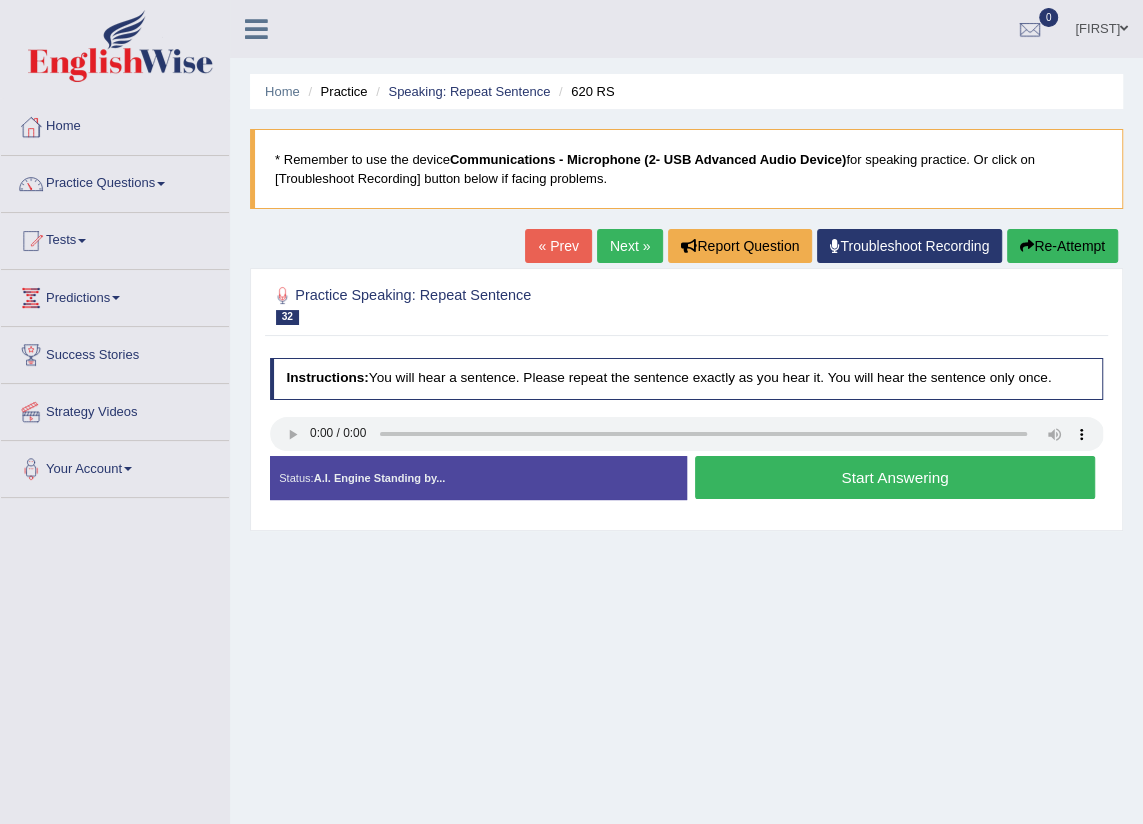 click on "Start Answering" at bounding box center (895, 477) 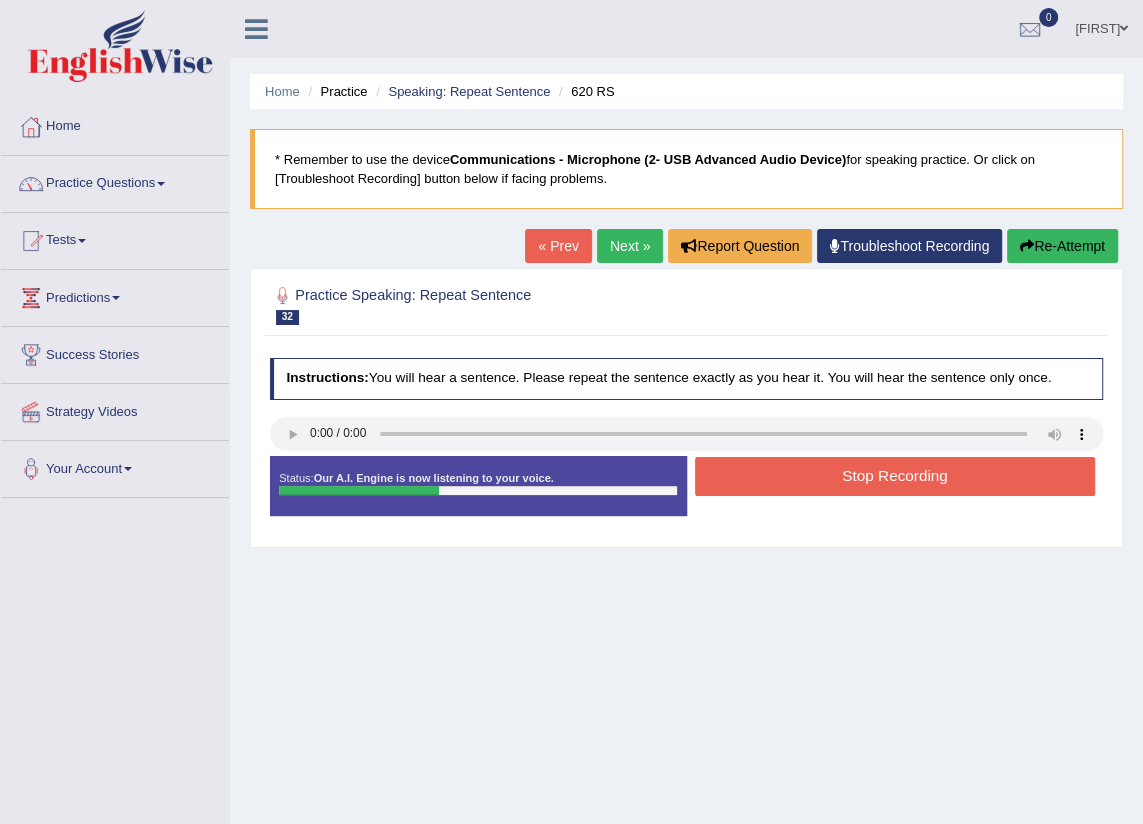 click at bounding box center (1027, 246) 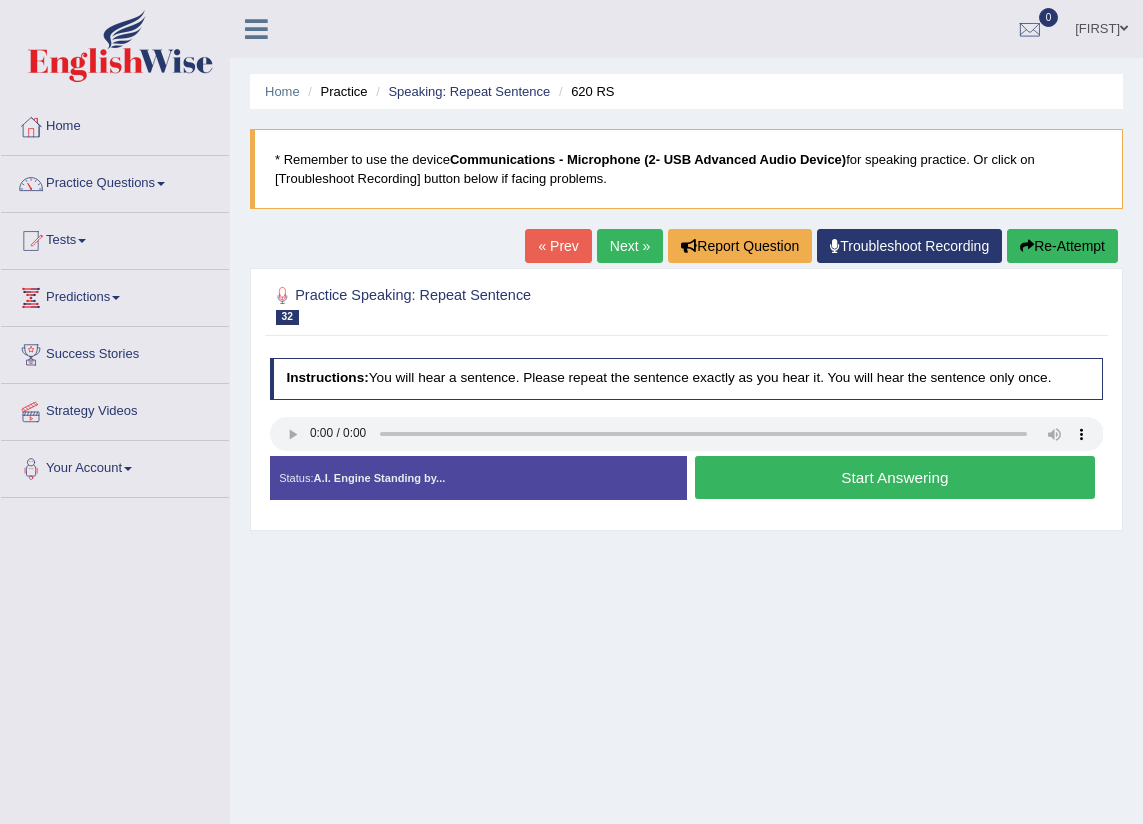 scroll, scrollTop: 0, scrollLeft: 0, axis: both 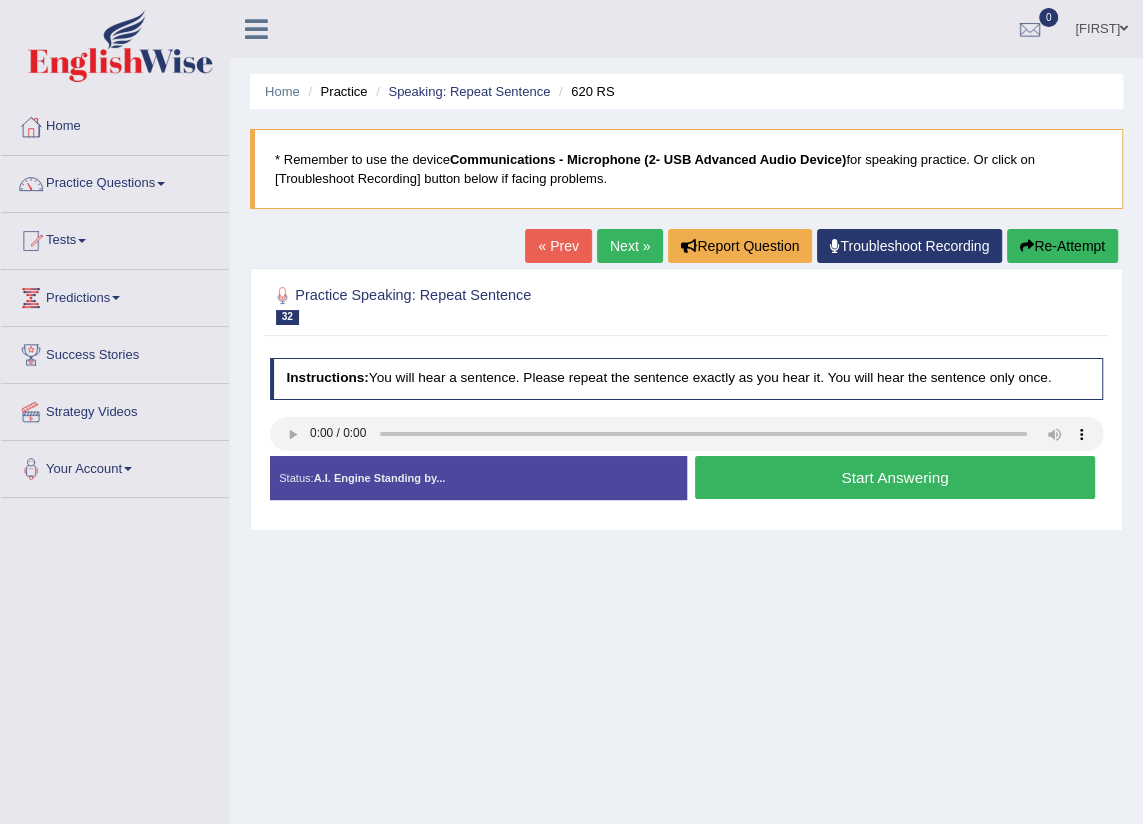 click on "Start Answering" at bounding box center [895, 477] 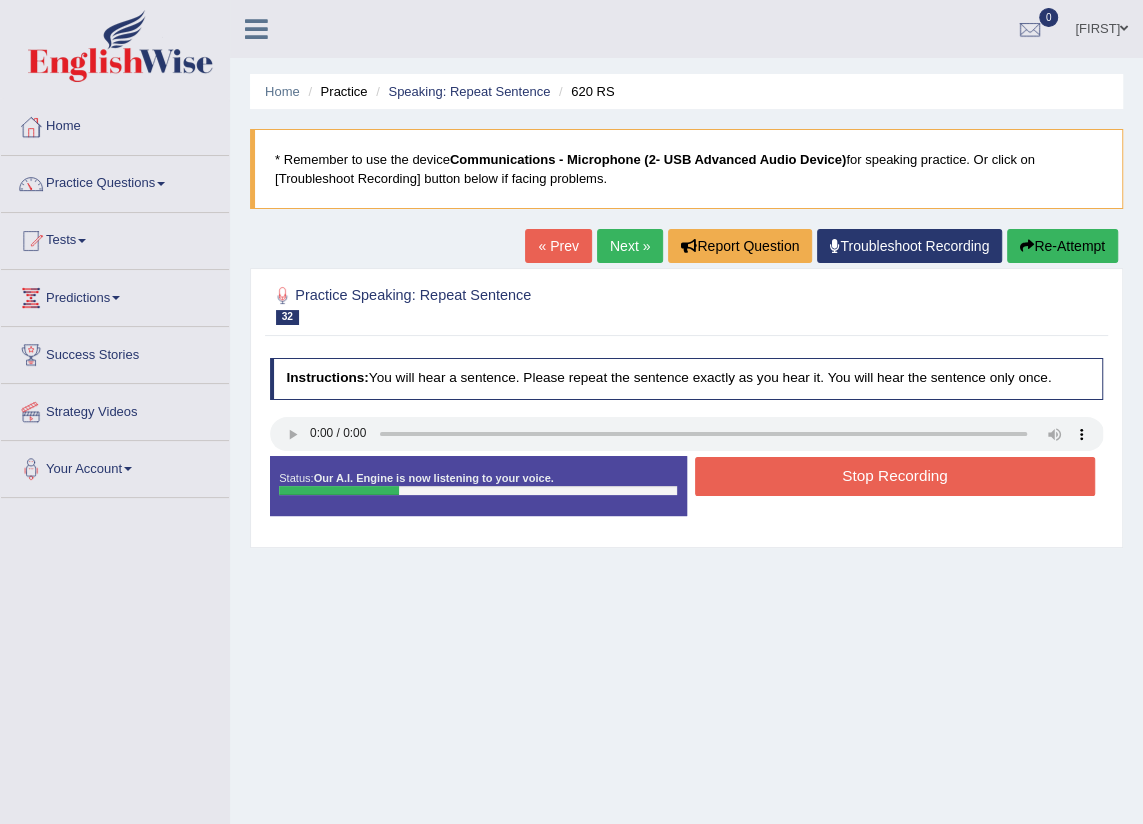 click on "Stop Recording" at bounding box center [895, 476] 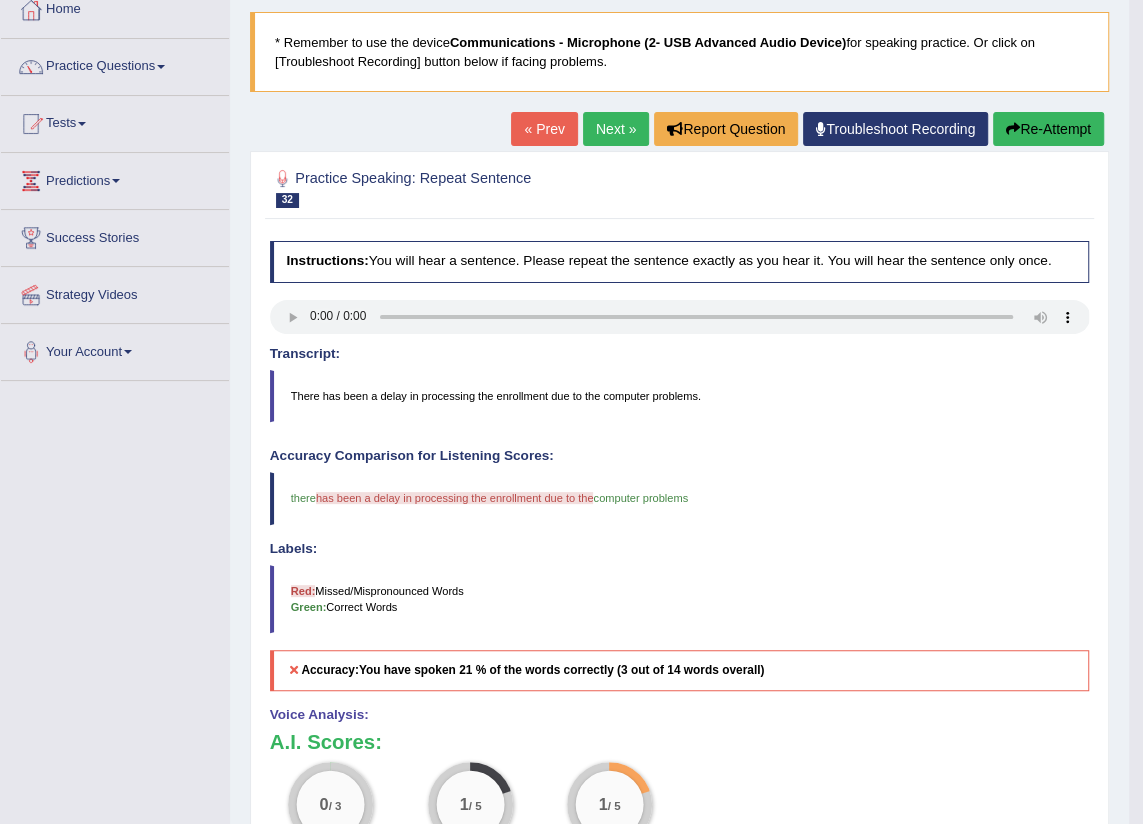 scroll, scrollTop: 26, scrollLeft: 0, axis: vertical 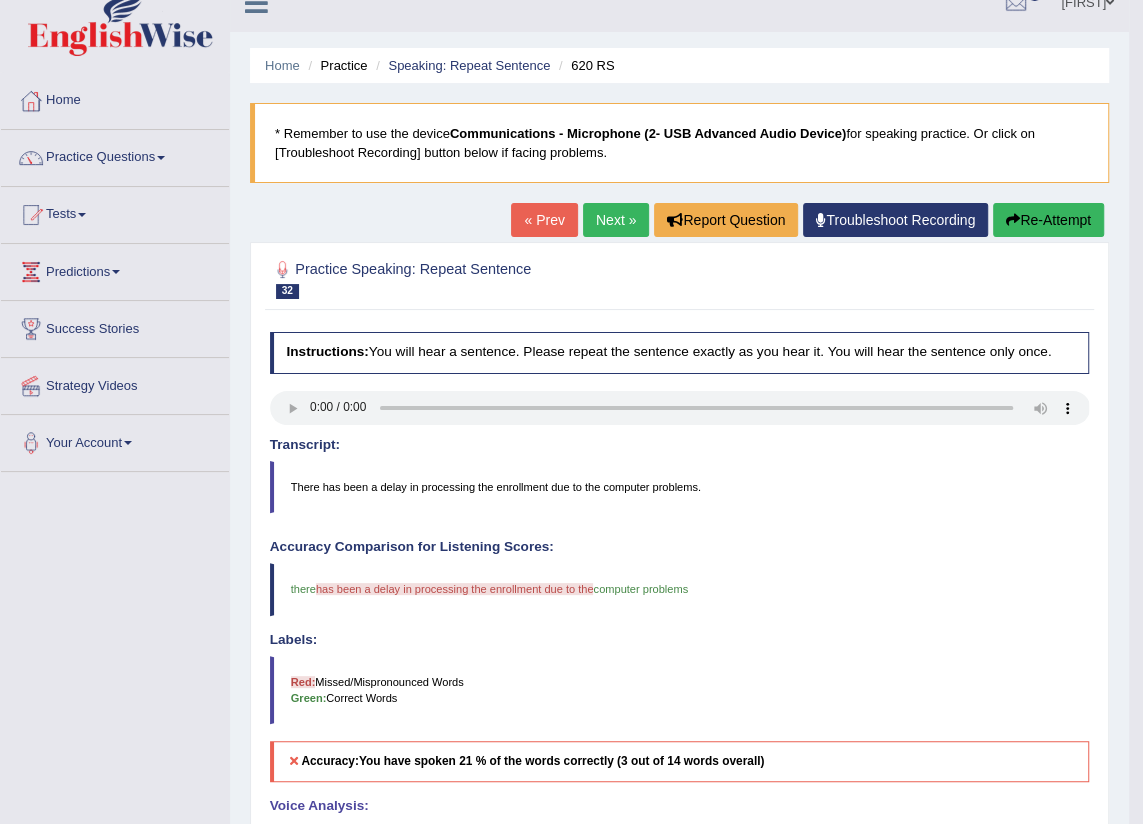 click on "Next »" at bounding box center (616, 220) 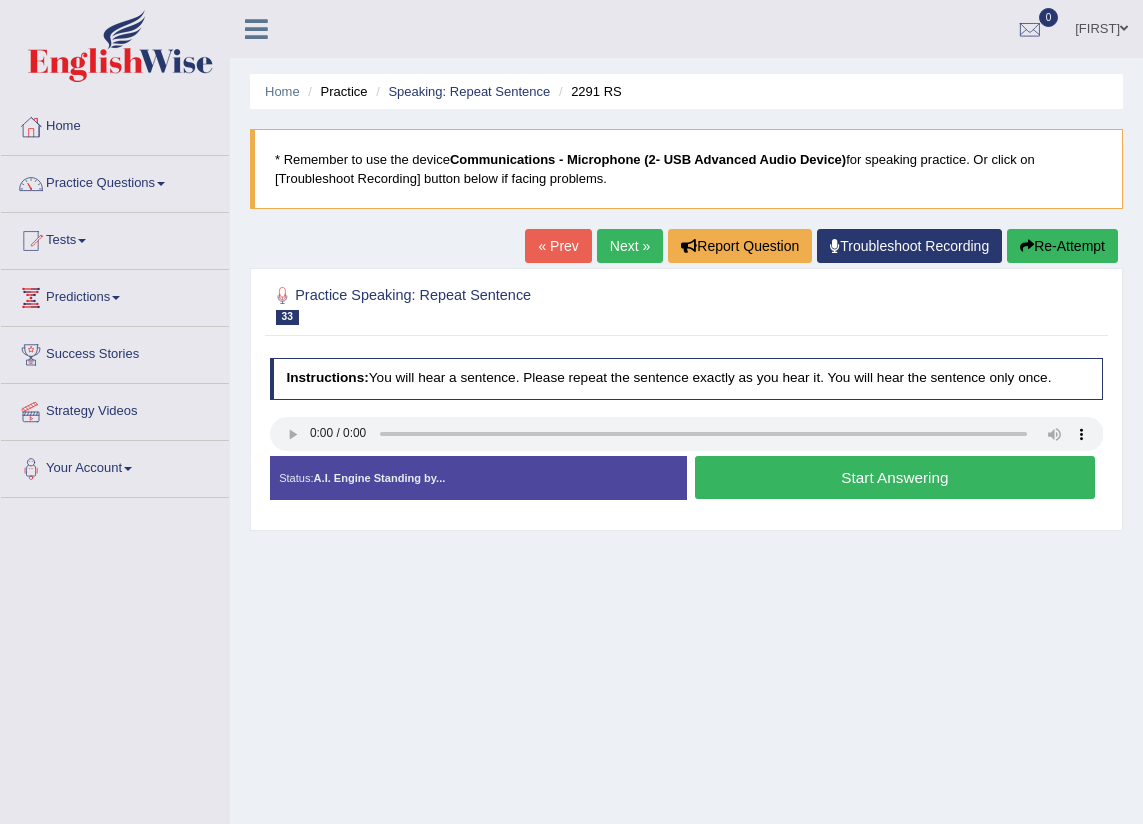 scroll, scrollTop: 0, scrollLeft: 0, axis: both 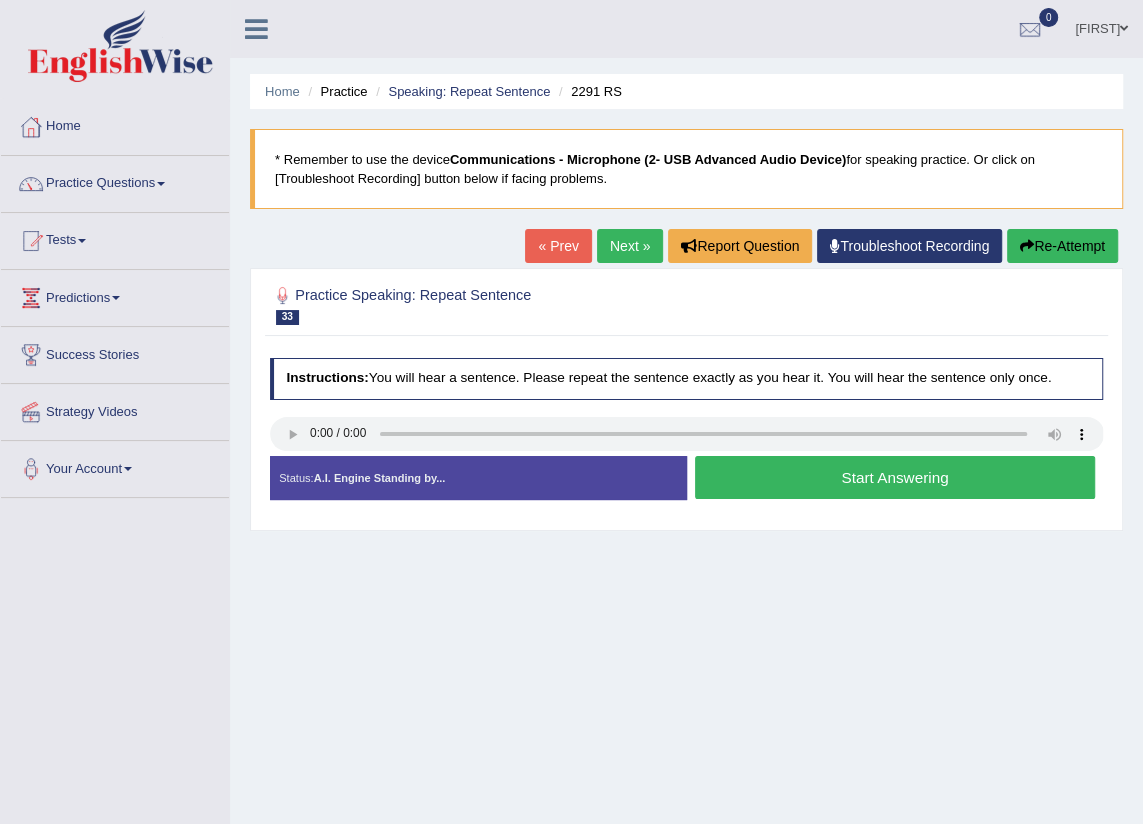 click on "Start Answering" at bounding box center (895, 477) 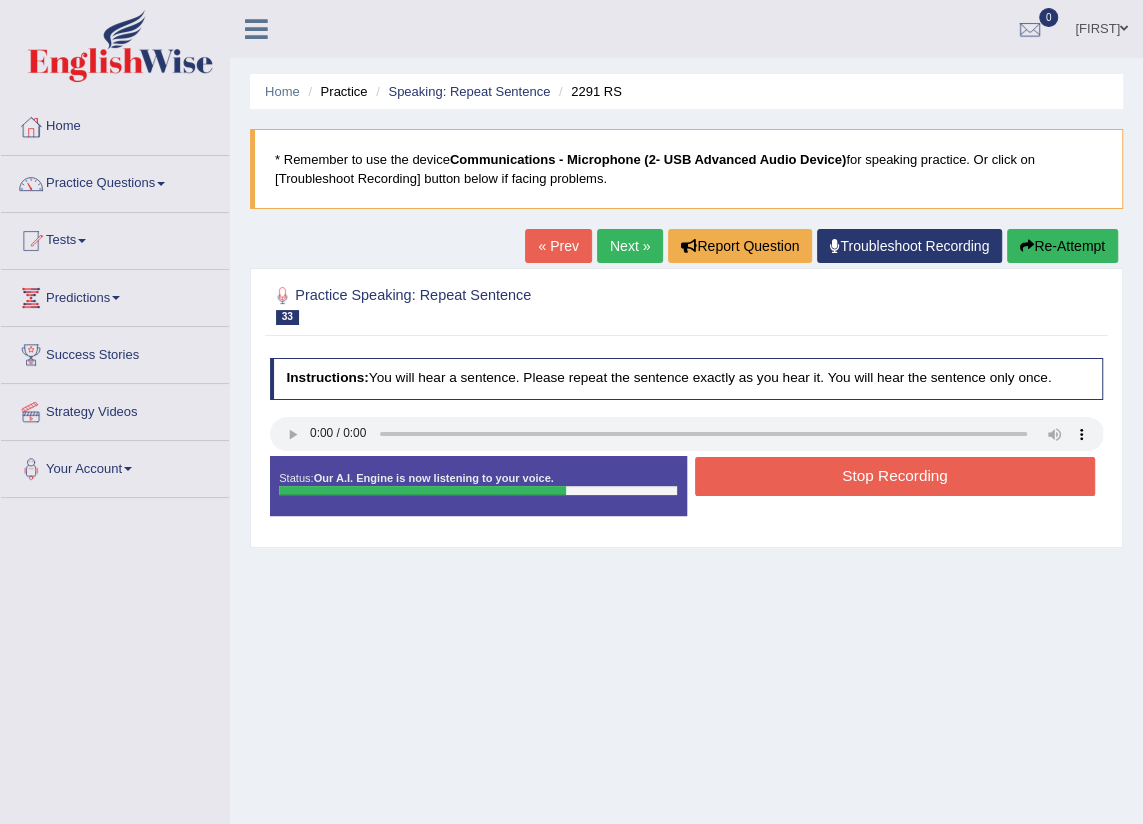 click on "Stop Recording" at bounding box center [895, 476] 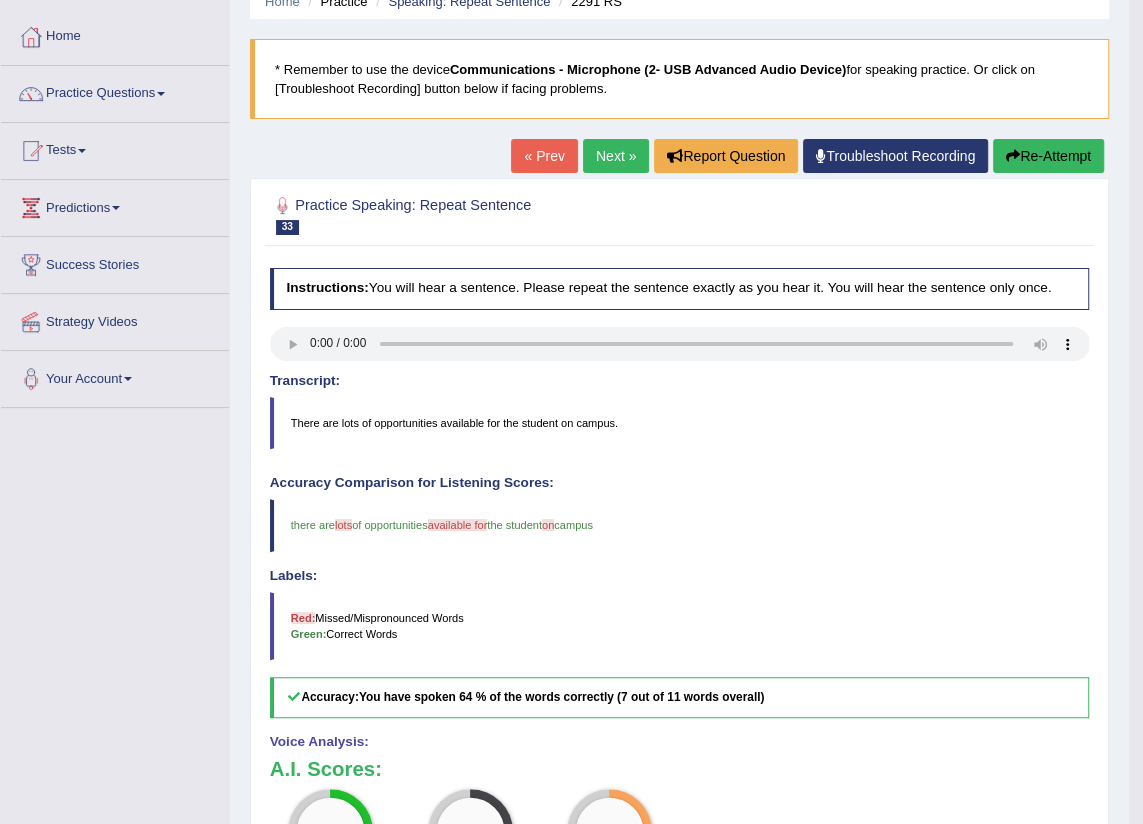 scroll, scrollTop: 0, scrollLeft: 0, axis: both 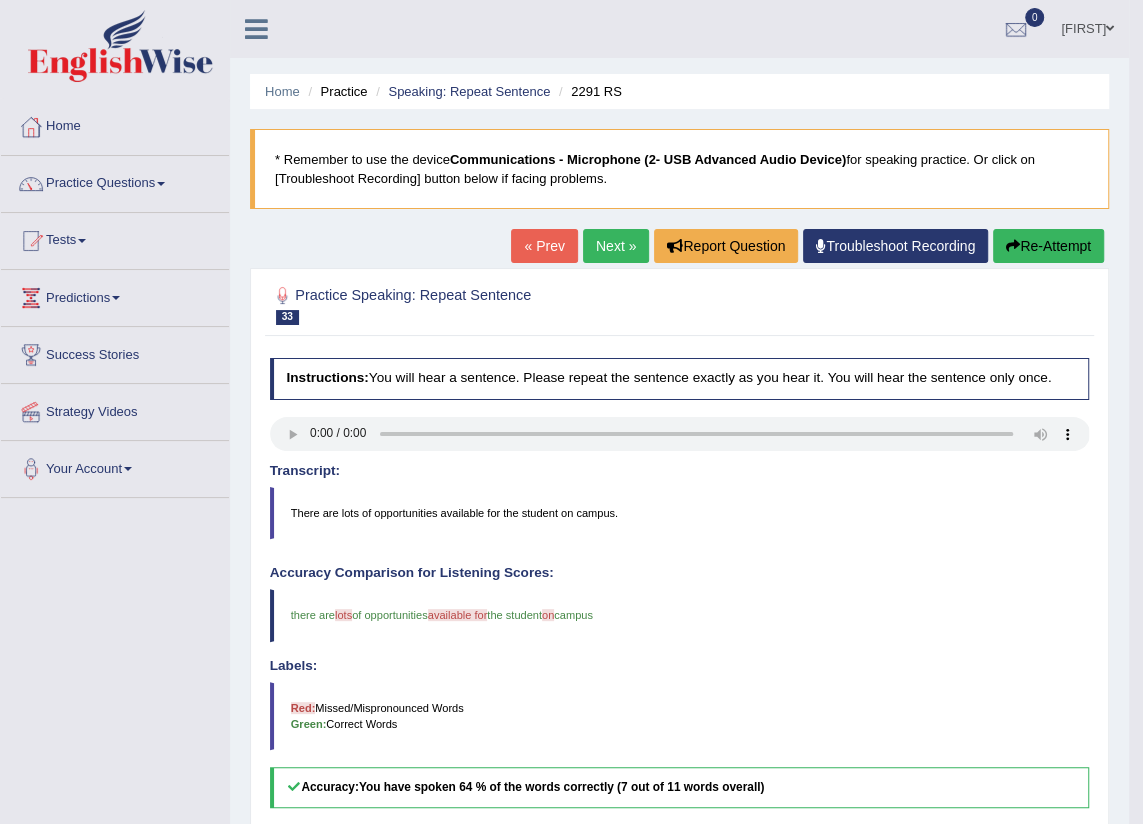 click on "Next »" at bounding box center (616, 246) 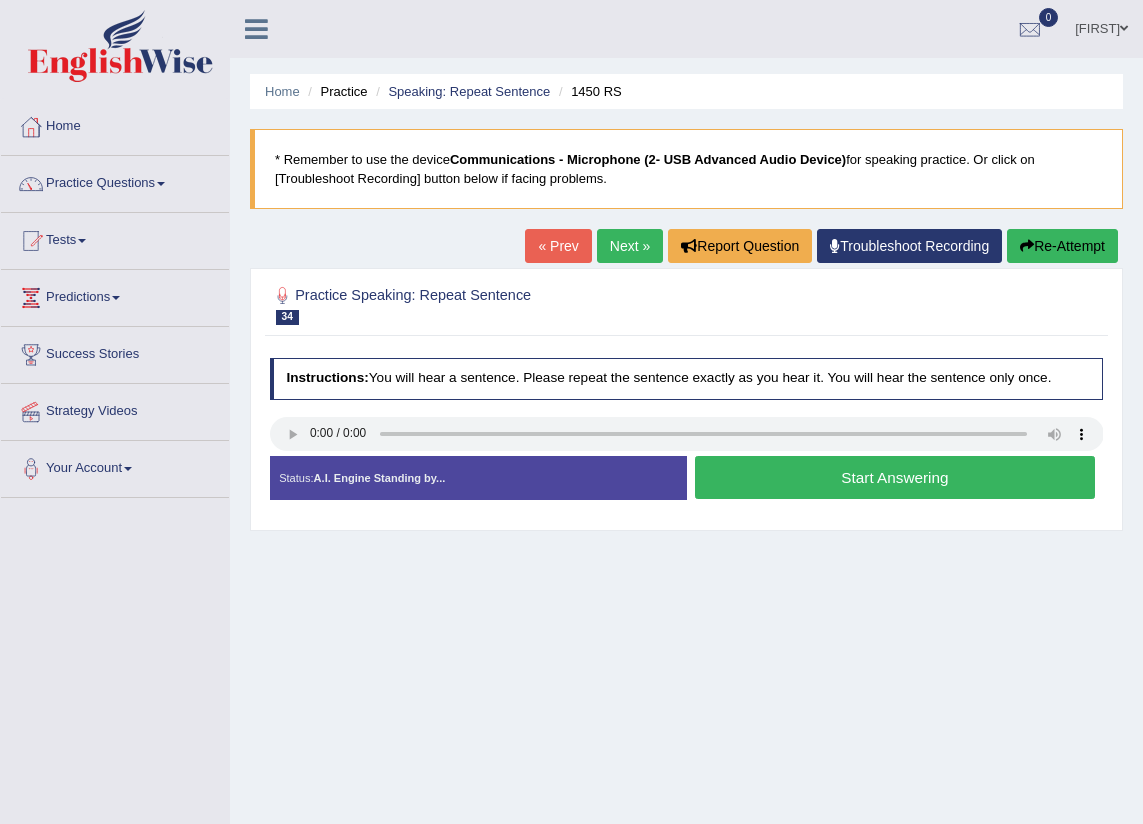 scroll, scrollTop: 0, scrollLeft: 0, axis: both 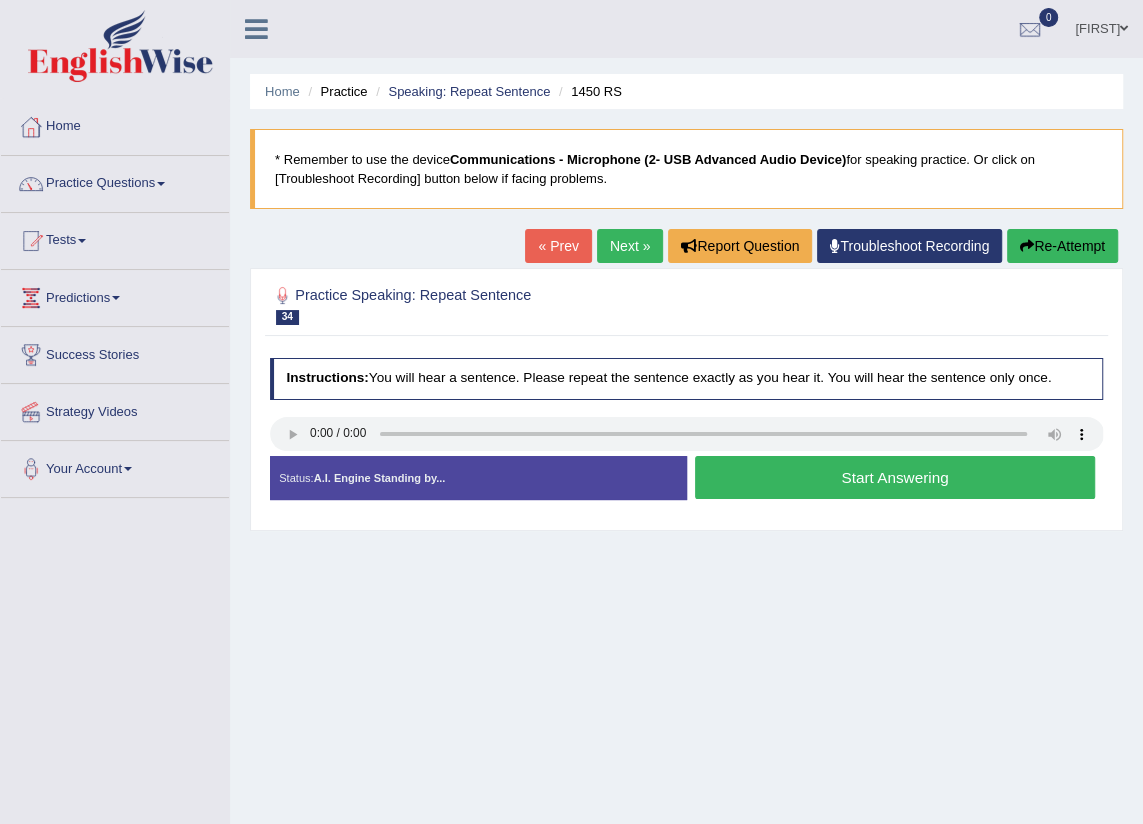 click on "Start Answering" at bounding box center (895, 477) 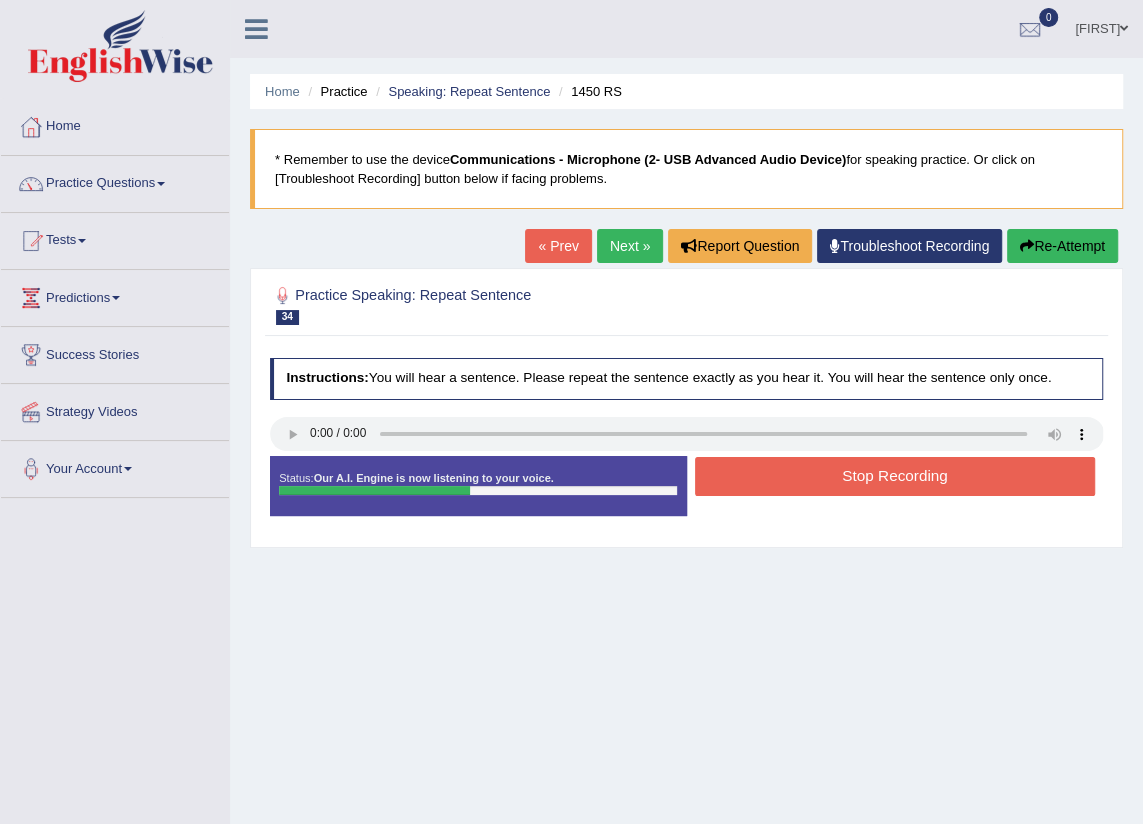 click on "Stop Recording" at bounding box center (895, 476) 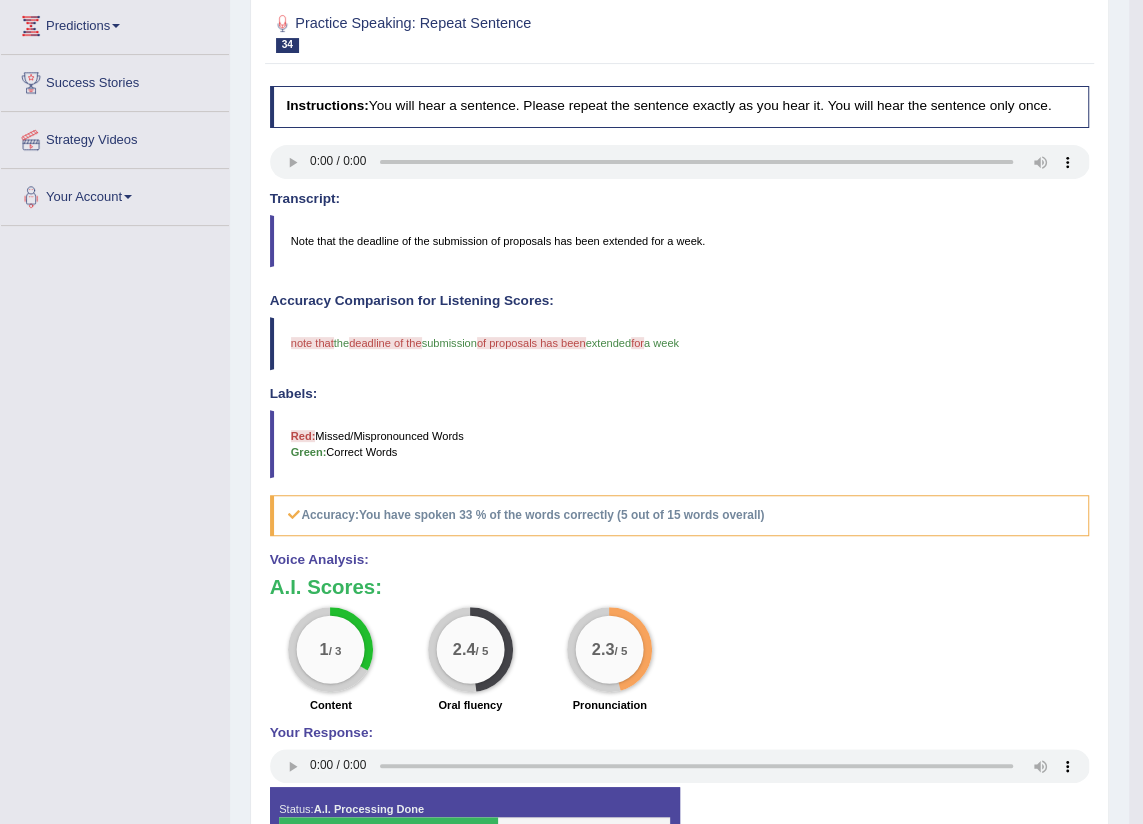 scroll, scrollTop: 0, scrollLeft: 0, axis: both 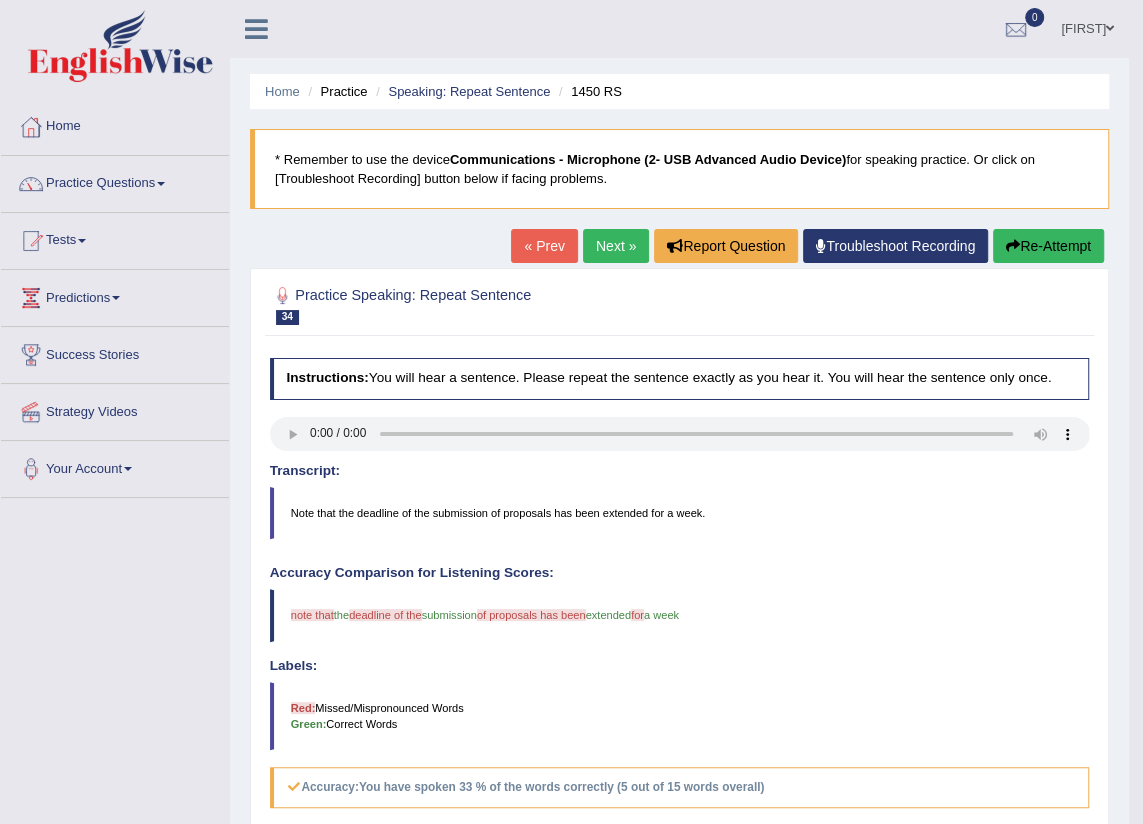 click on "Next »" at bounding box center (616, 246) 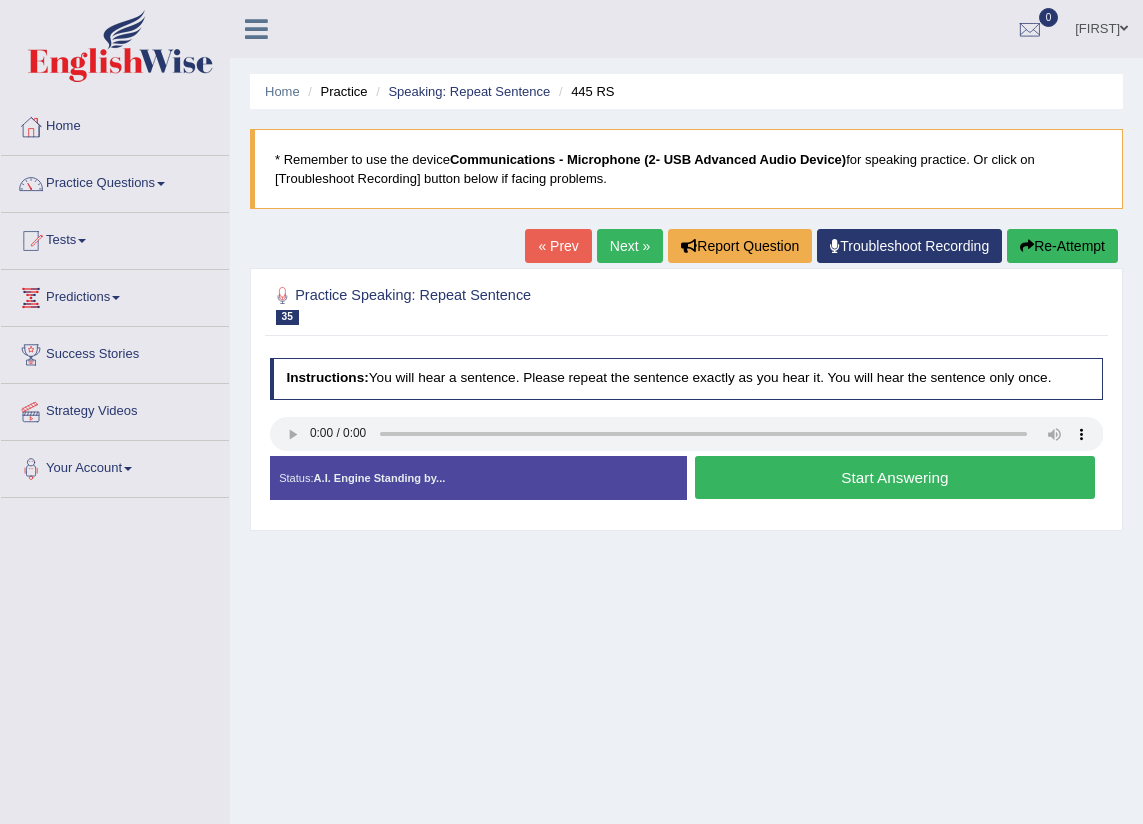 scroll, scrollTop: 0, scrollLeft: 0, axis: both 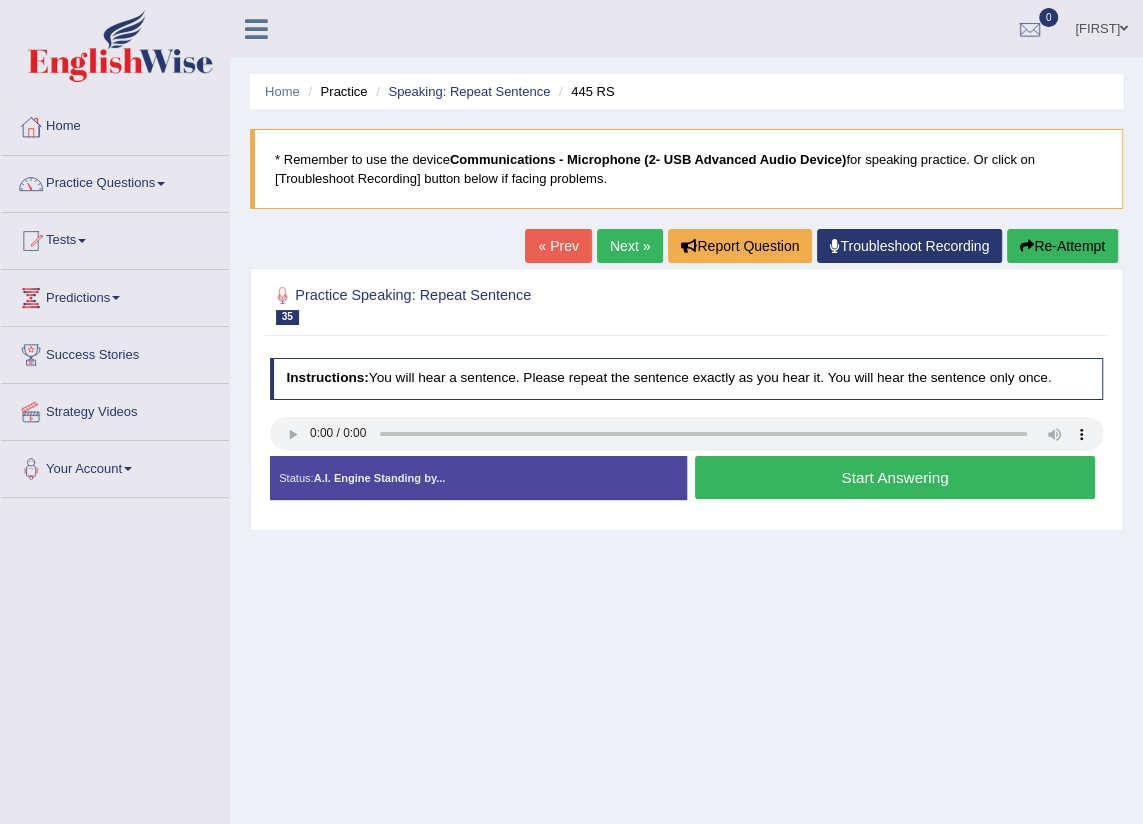 click on "Start Answering" at bounding box center (895, 477) 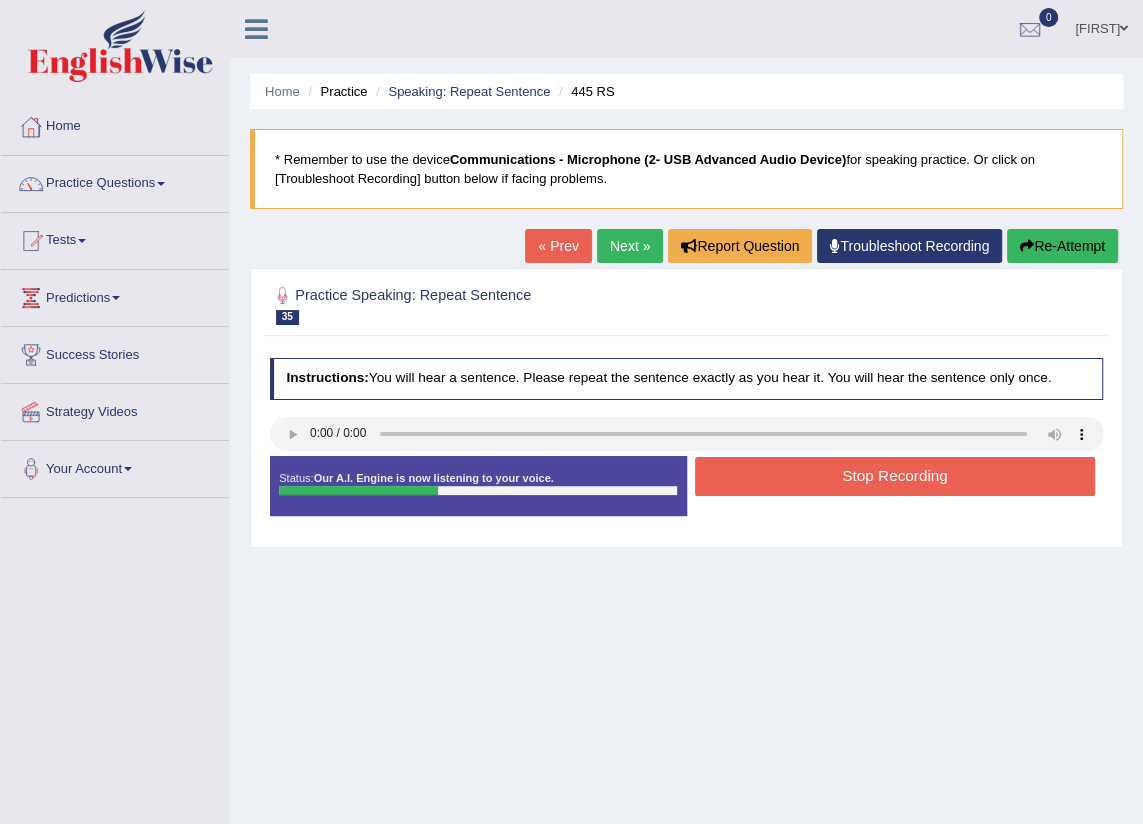 click on "Stop Recording" at bounding box center [895, 476] 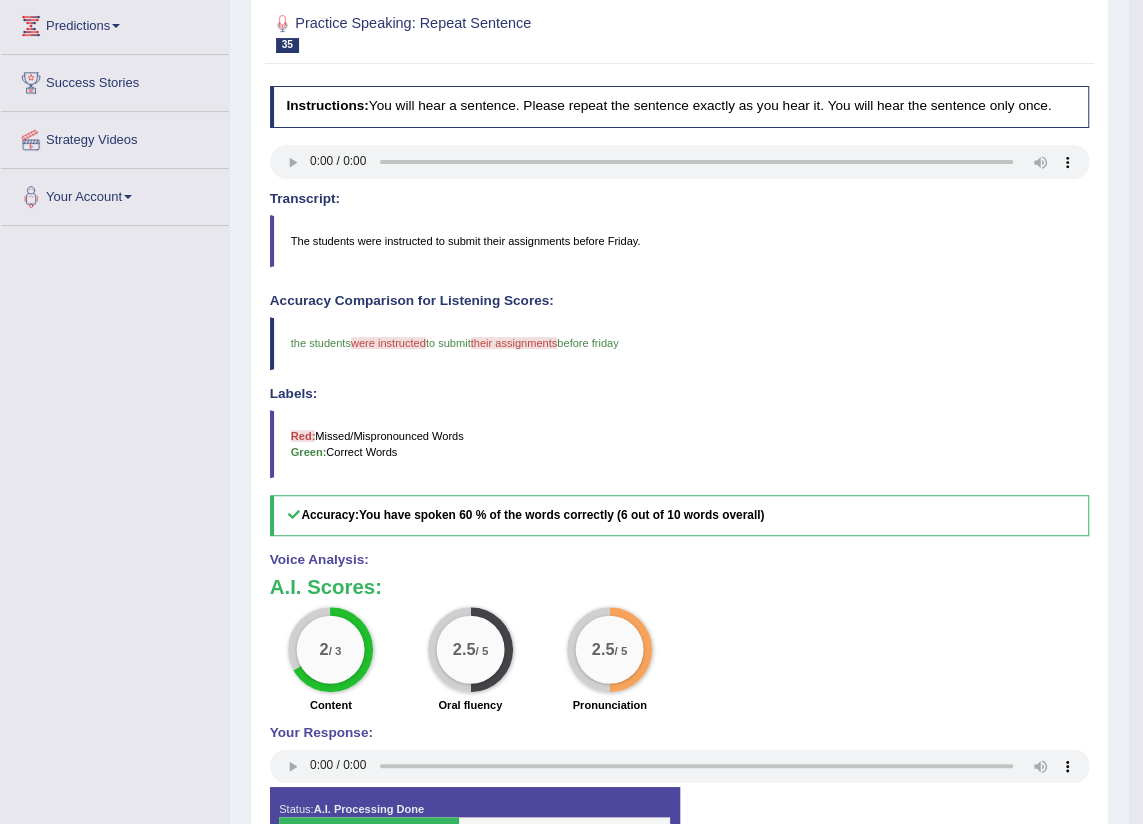 scroll, scrollTop: 0, scrollLeft: 0, axis: both 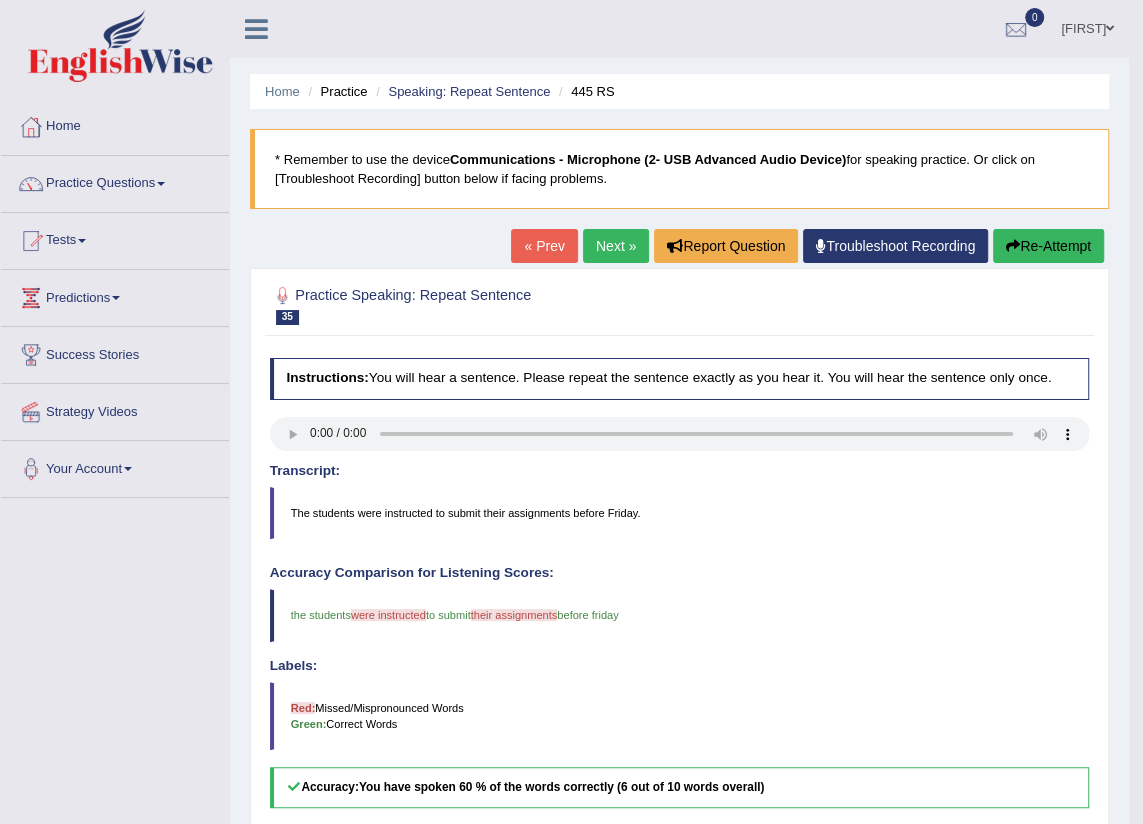 click on "Next »" at bounding box center [616, 246] 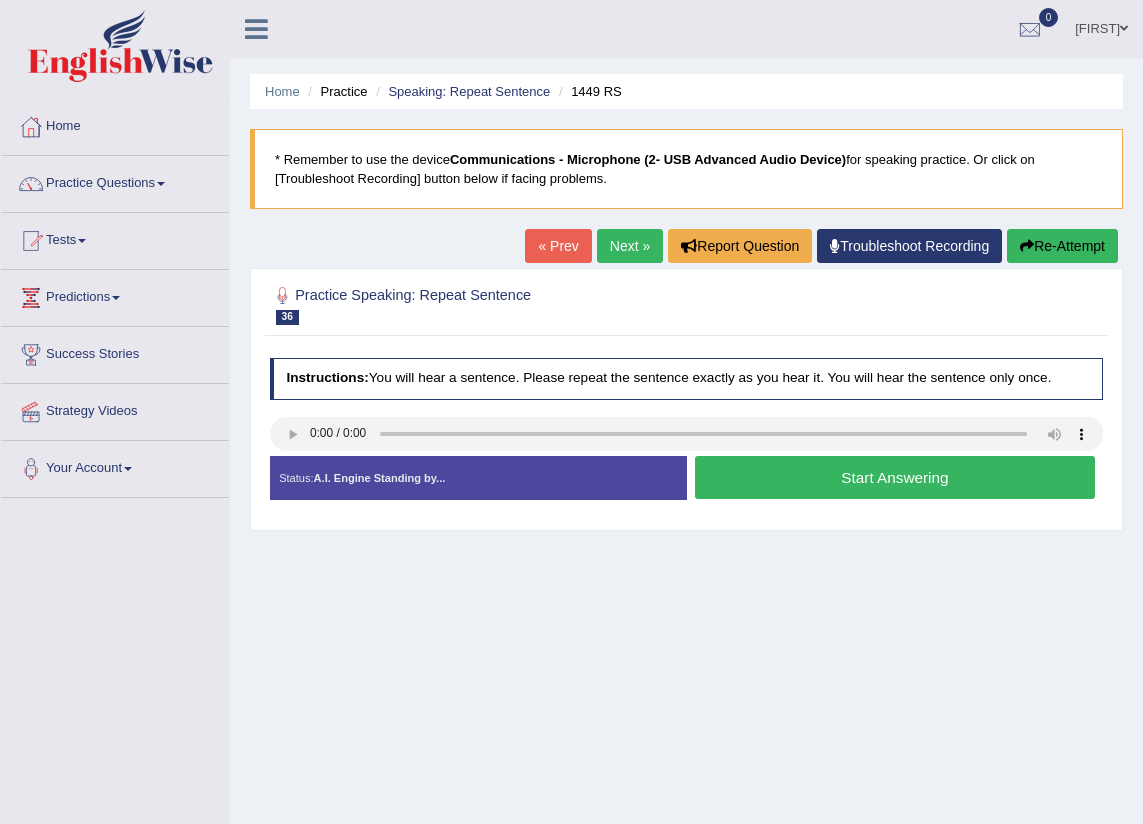 scroll, scrollTop: 0, scrollLeft: 0, axis: both 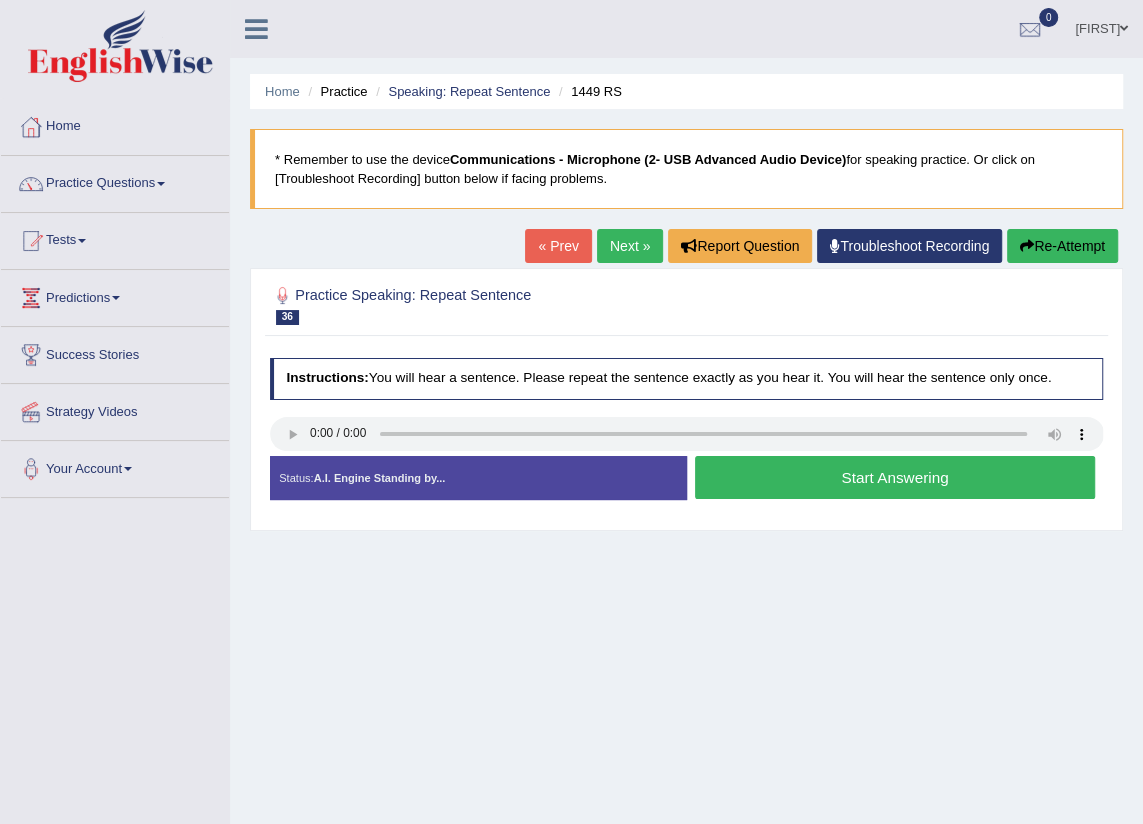 click on "Start Answering" at bounding box center [895, 477] 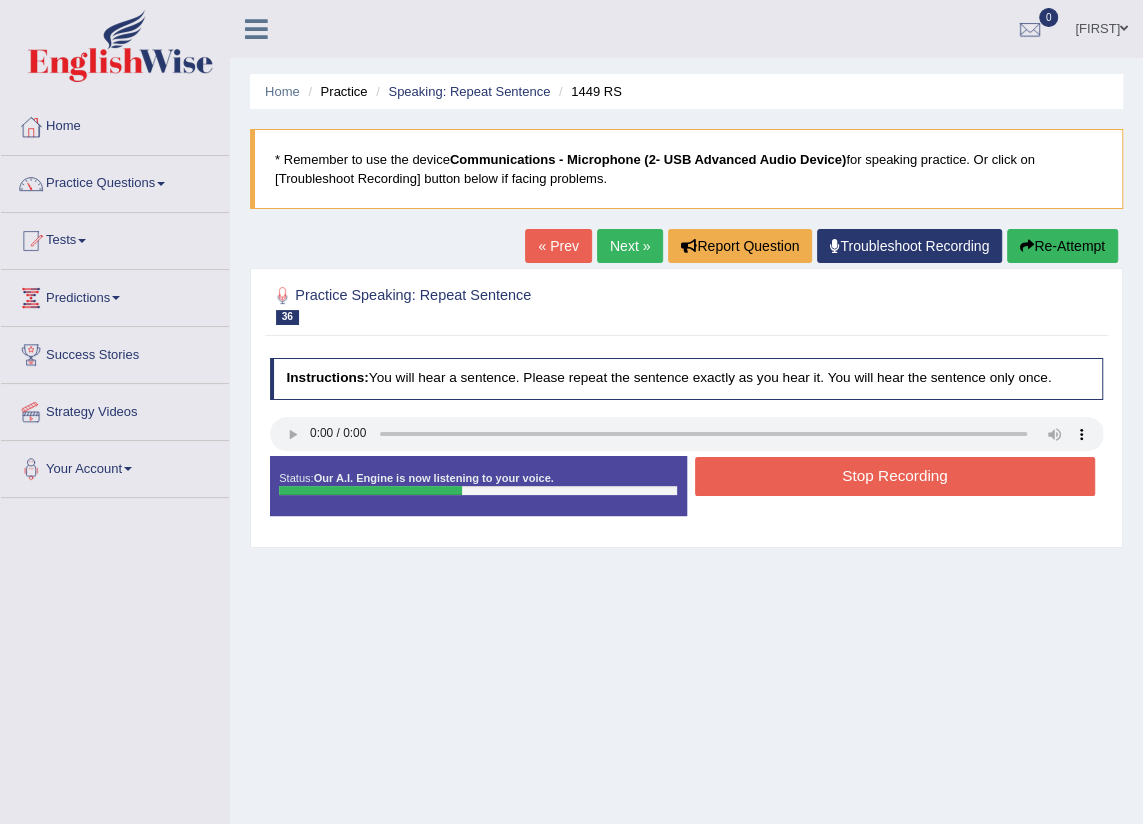 click on "Stop Recording" at bounding box center (895, 476) 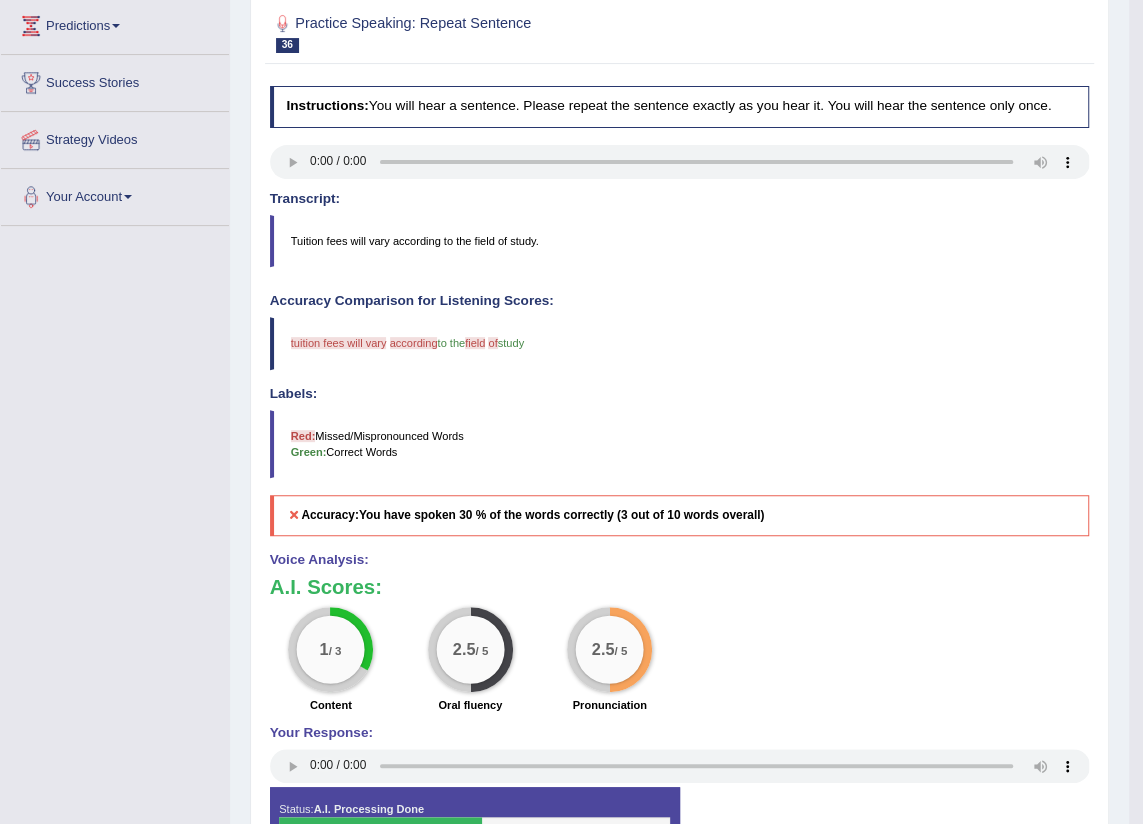 scroll, scrollTop: 0, scrollLeft: 0, axis: both 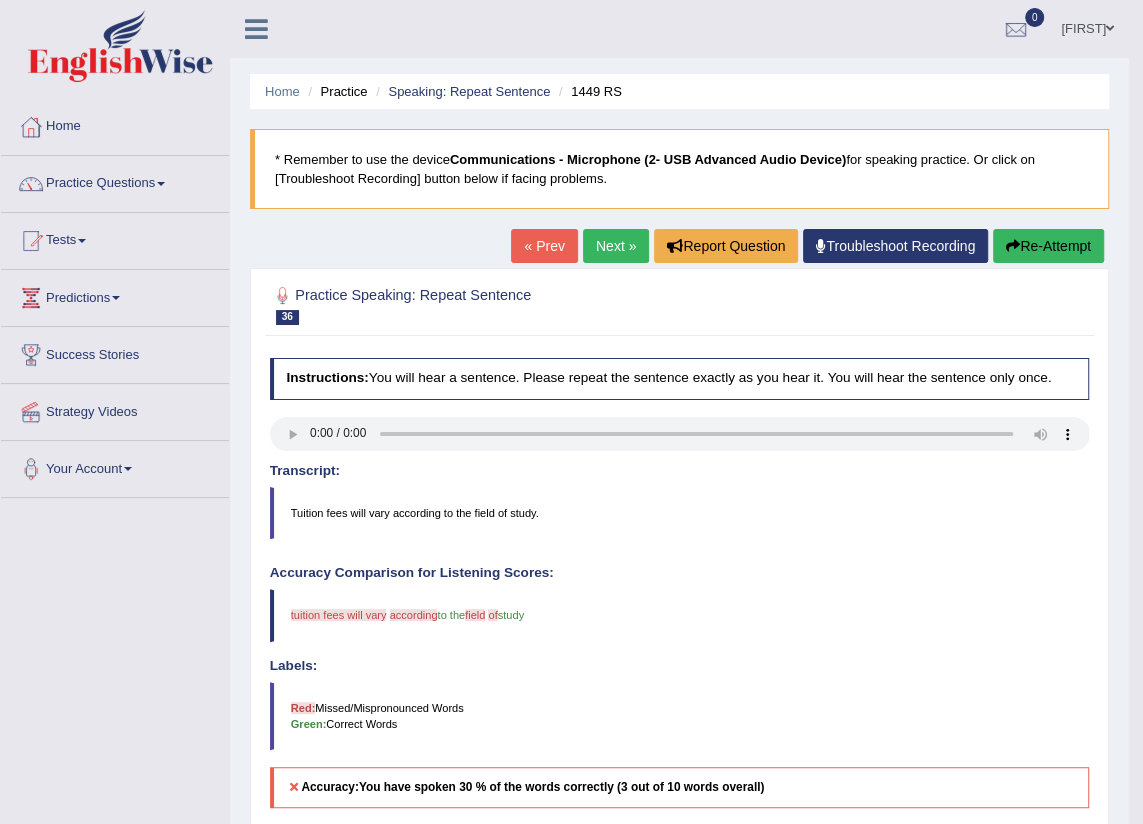 click on "Next »" at bounding box center [616, 246] 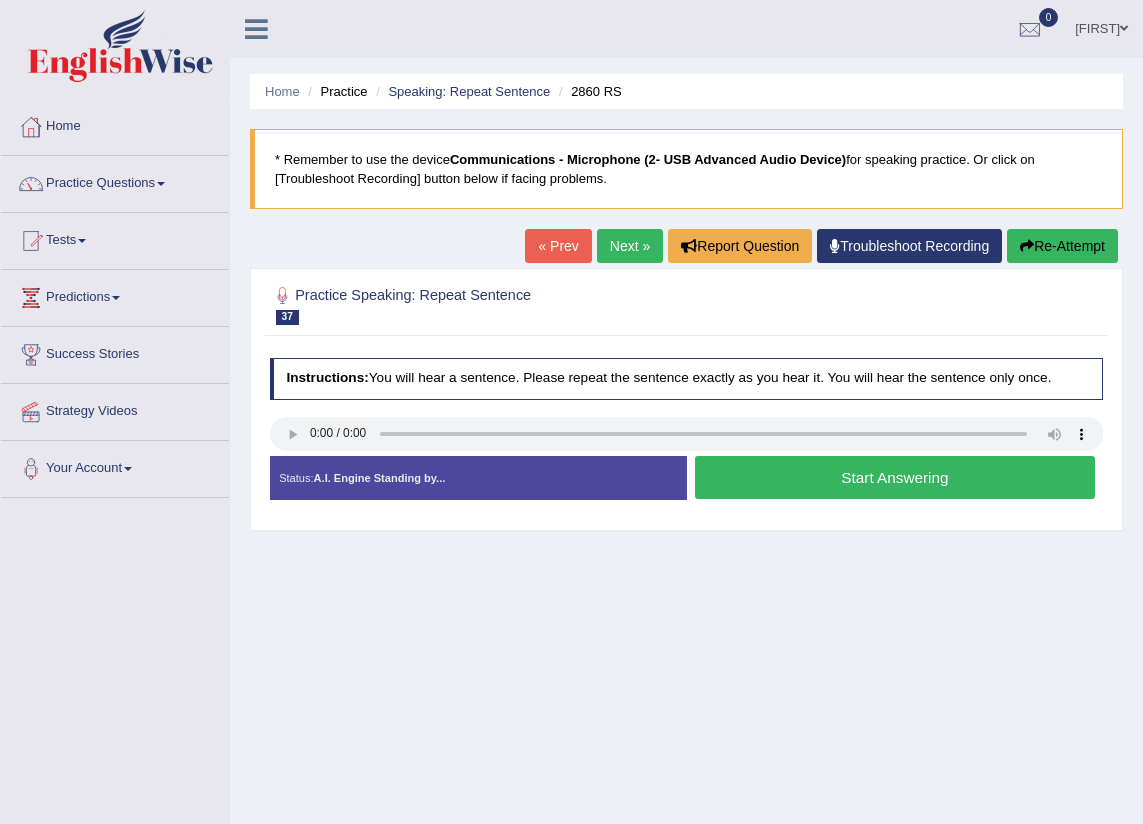 scroll, scrollTop: 0, scrollLeft: 0, axis: both 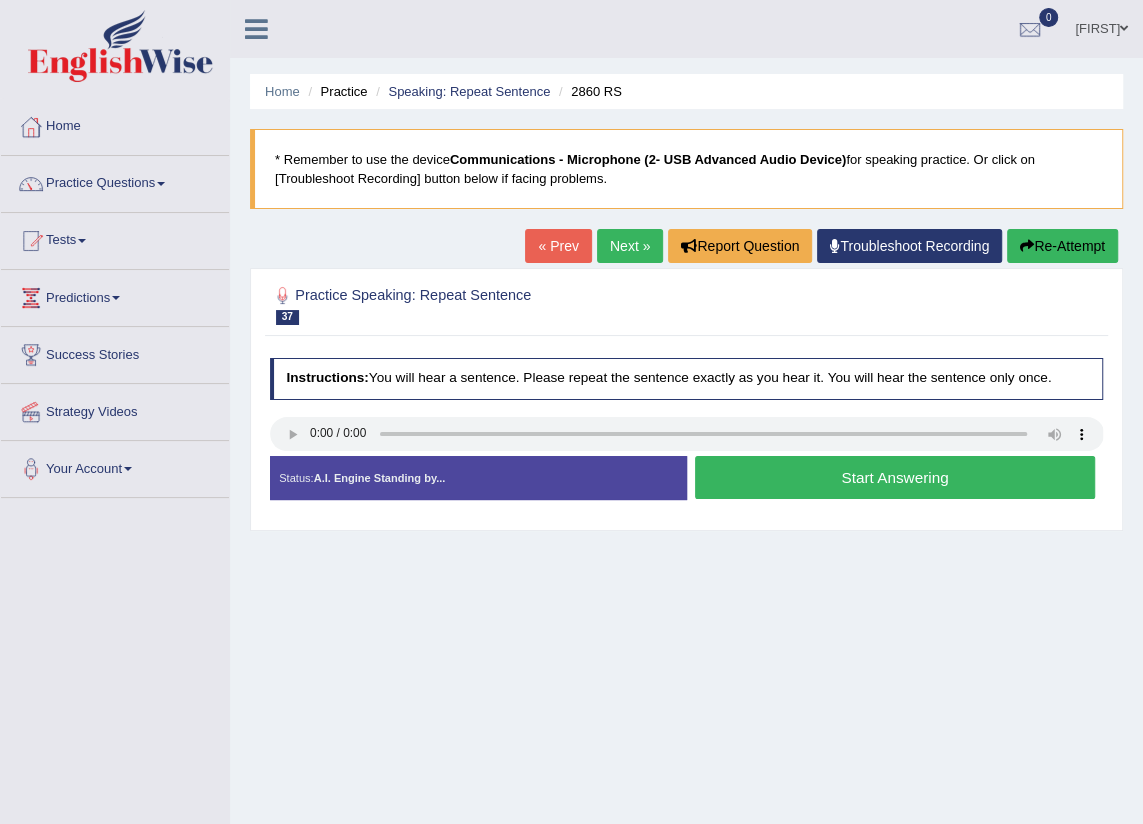click on "Start Answering" at bounding box center (895, 477) 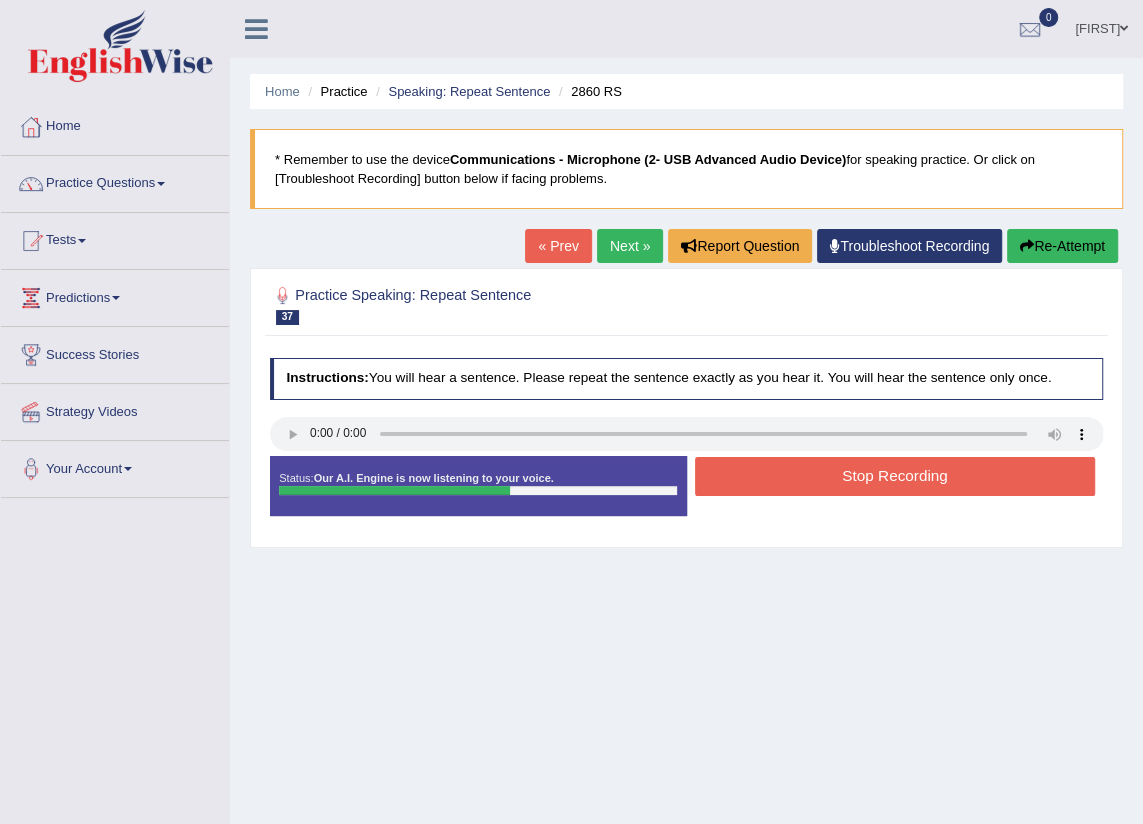 click on "Stop Recording" at bounding box center [895, 476] 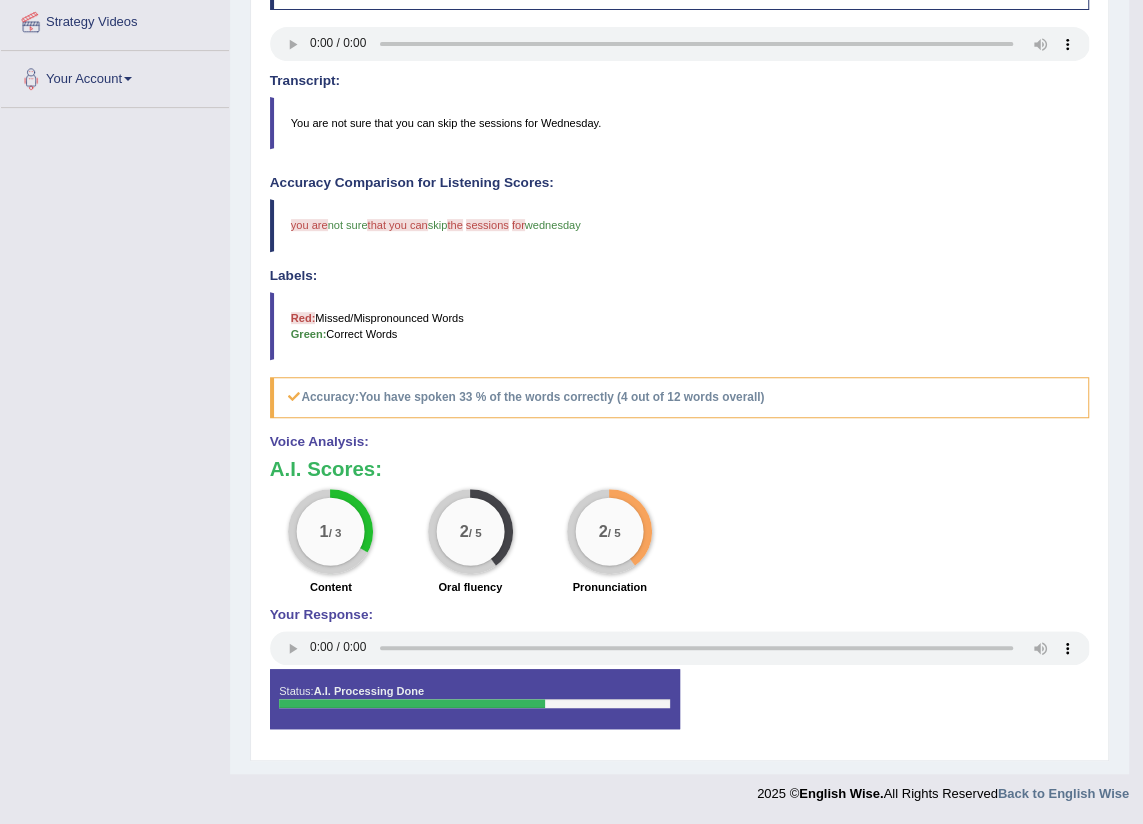scroll, scrollTop: 0, scrollLeft: 0, axis: both 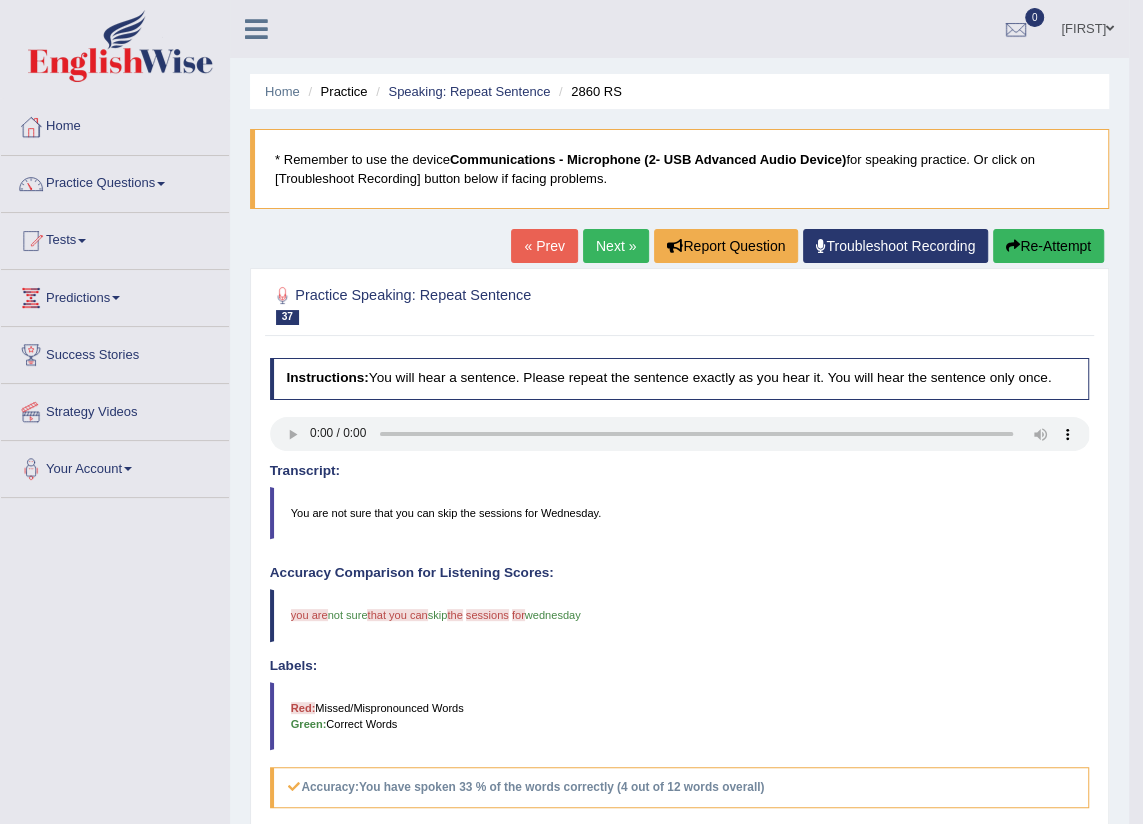 click on "Next »" at bounding box center [616, 246] 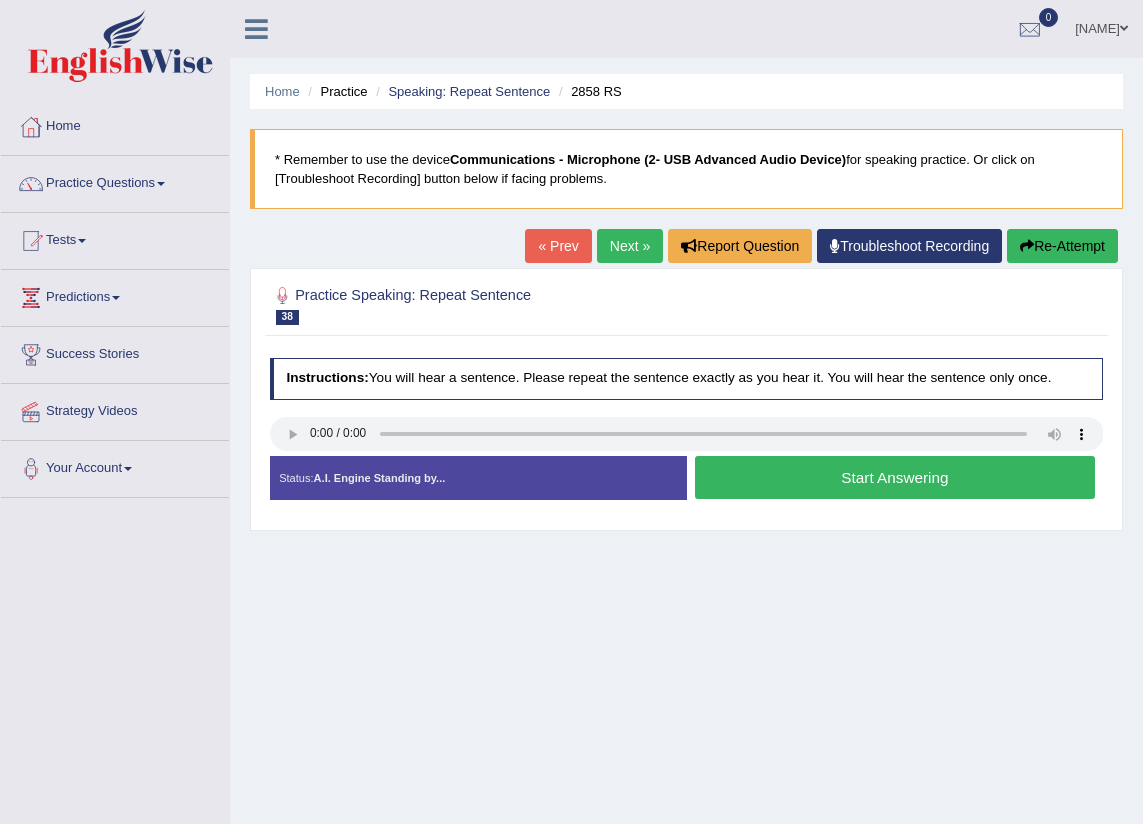 scroll, scrollTop: 0, scrollLeft: 0, axis: both 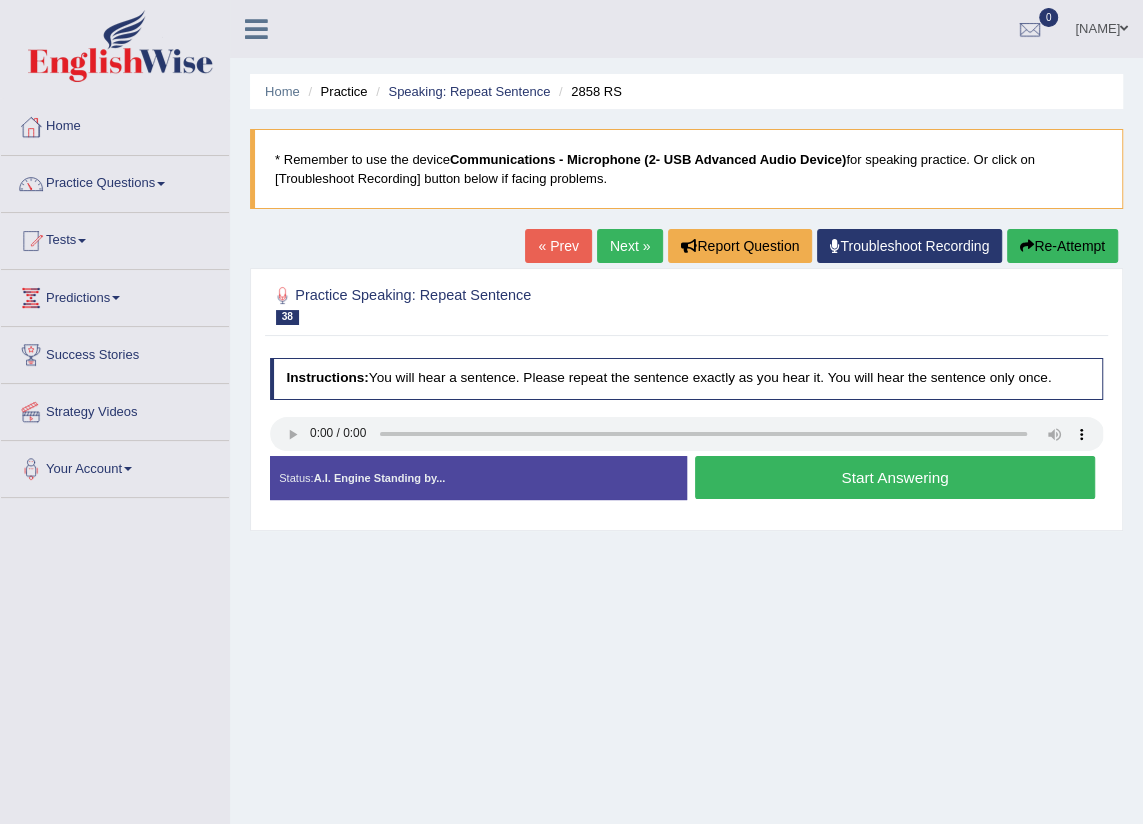 click on "Start Answering" at bounding box center [895, 477] 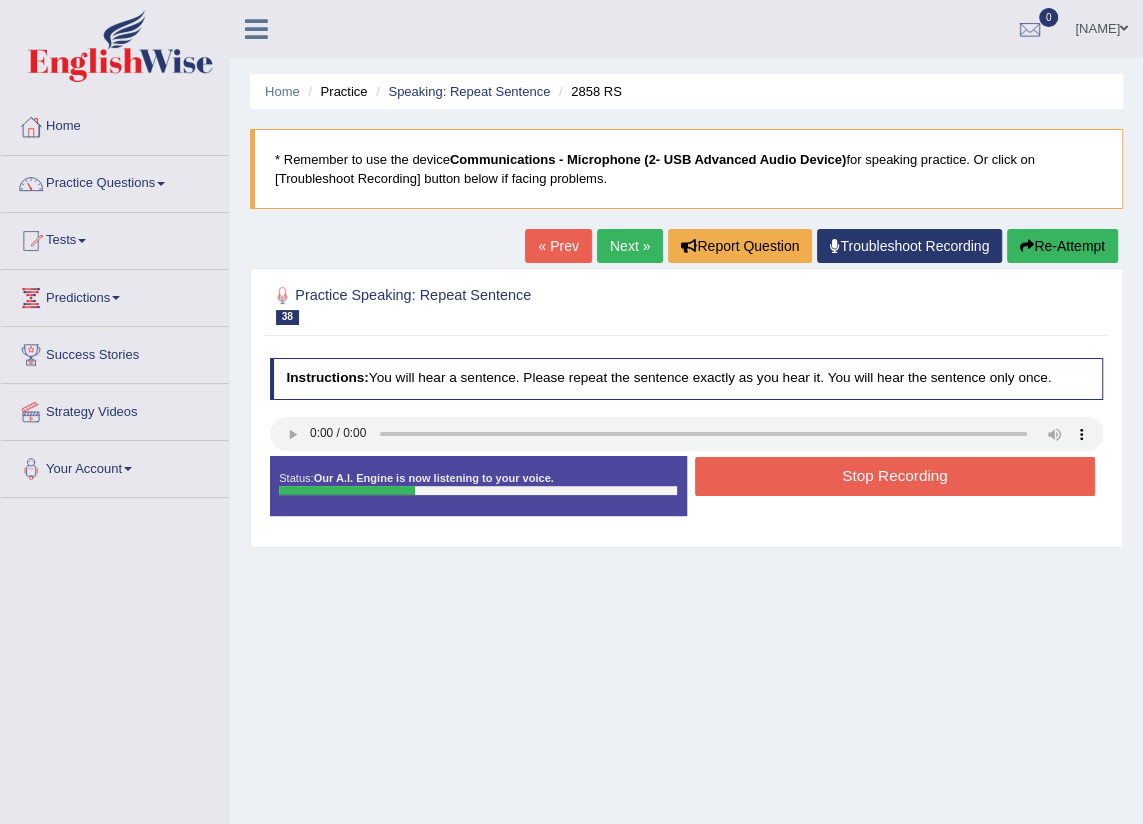 click on "Stop Recording" at bounding box center [895, 476] 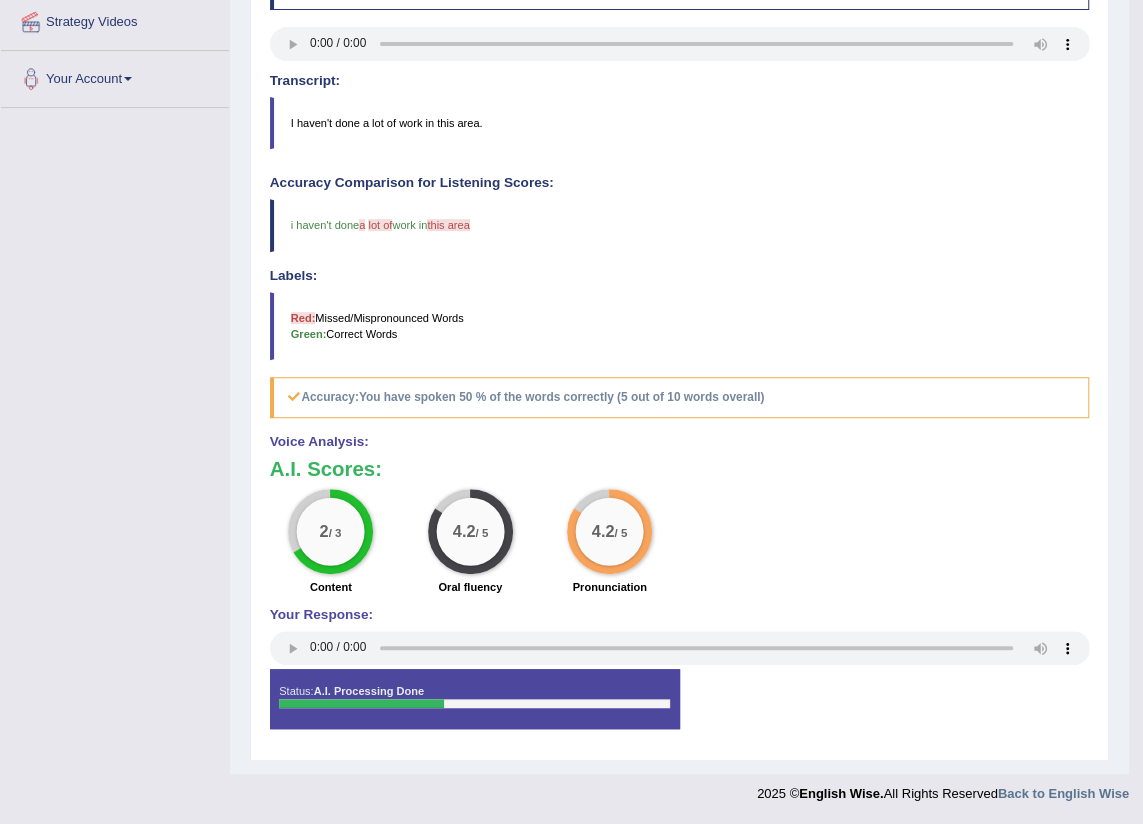 scroll, scrollTop: 117, scrollLeft: 0, axis: vertical 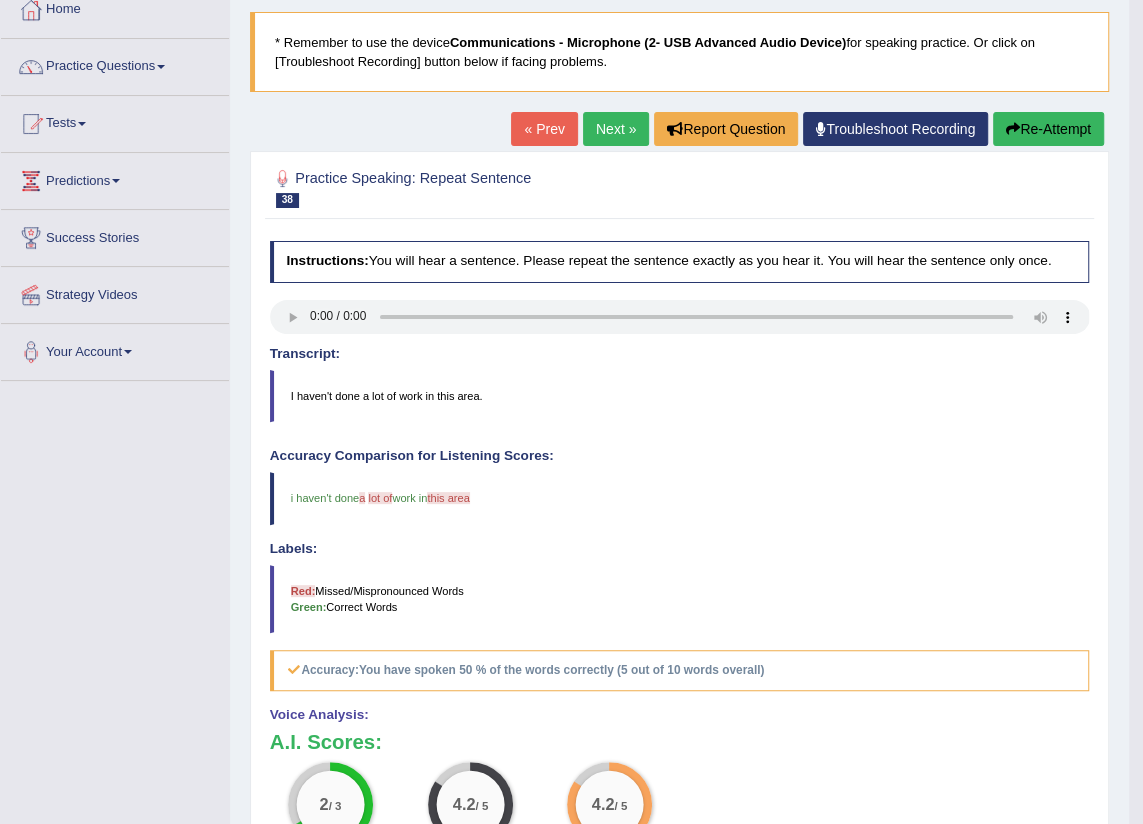 click on "Next »" at bounding box center (616, 129) 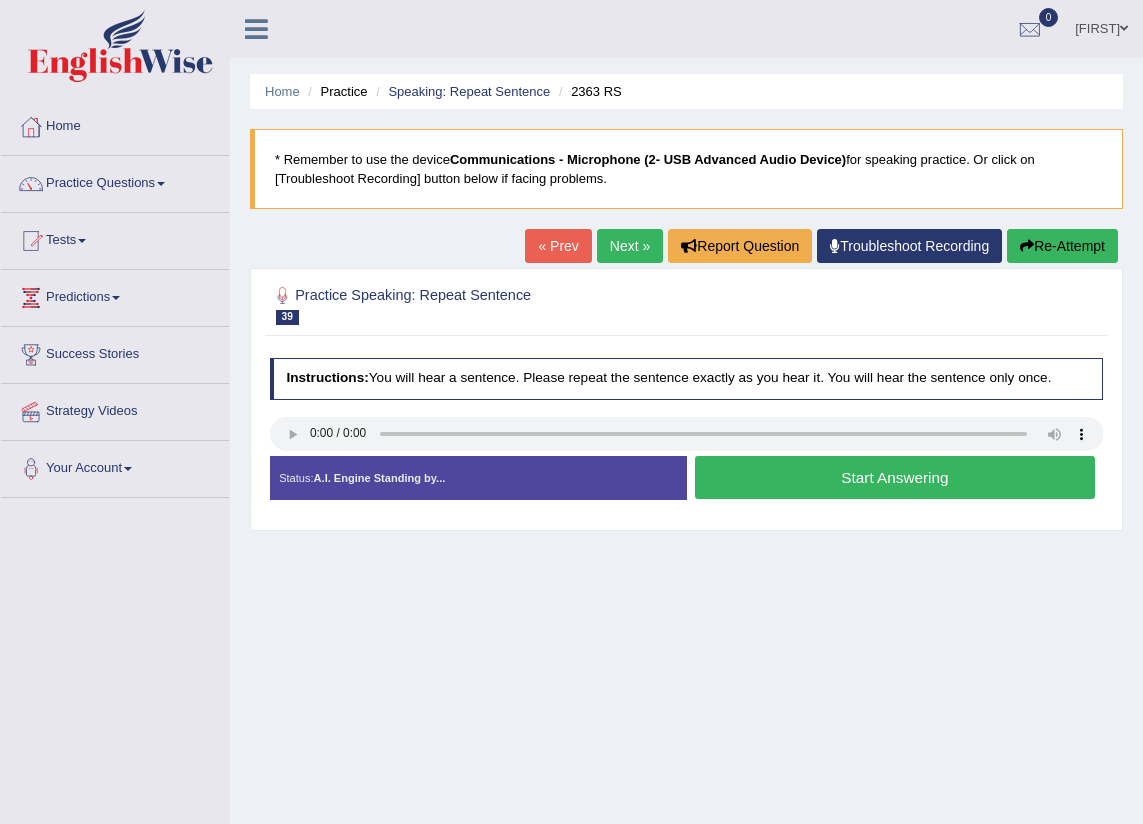 scroll, scrollTop: 0, scrollLeft: 0, axis: both 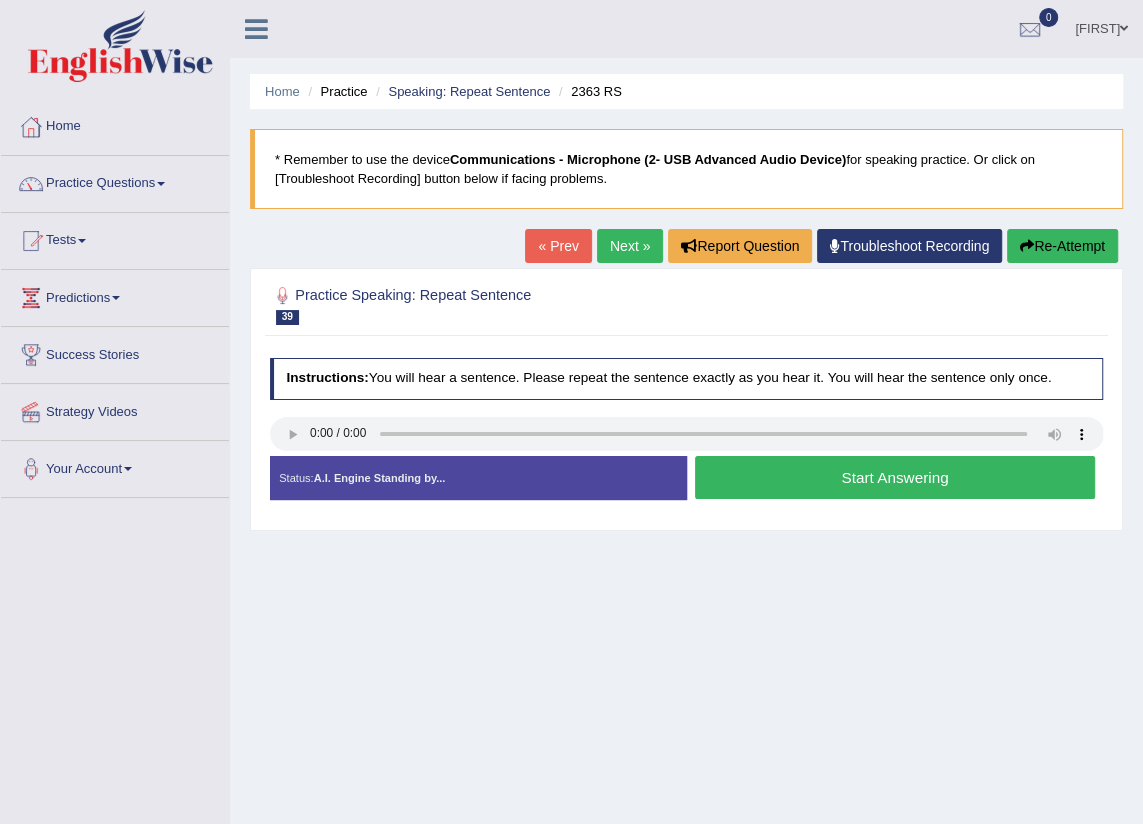 click on "Start Answering" at bounding box center (895, 477) 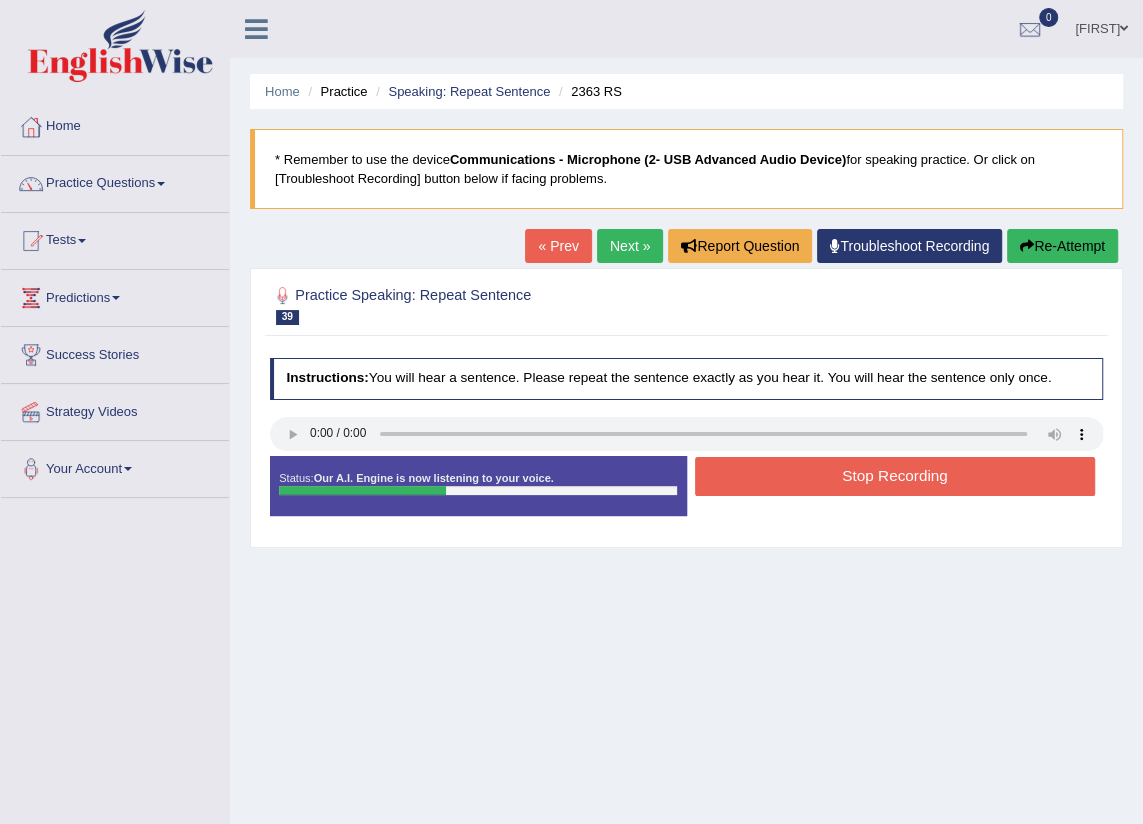 click on "Stop Recording" at bounding box center (895, 476) 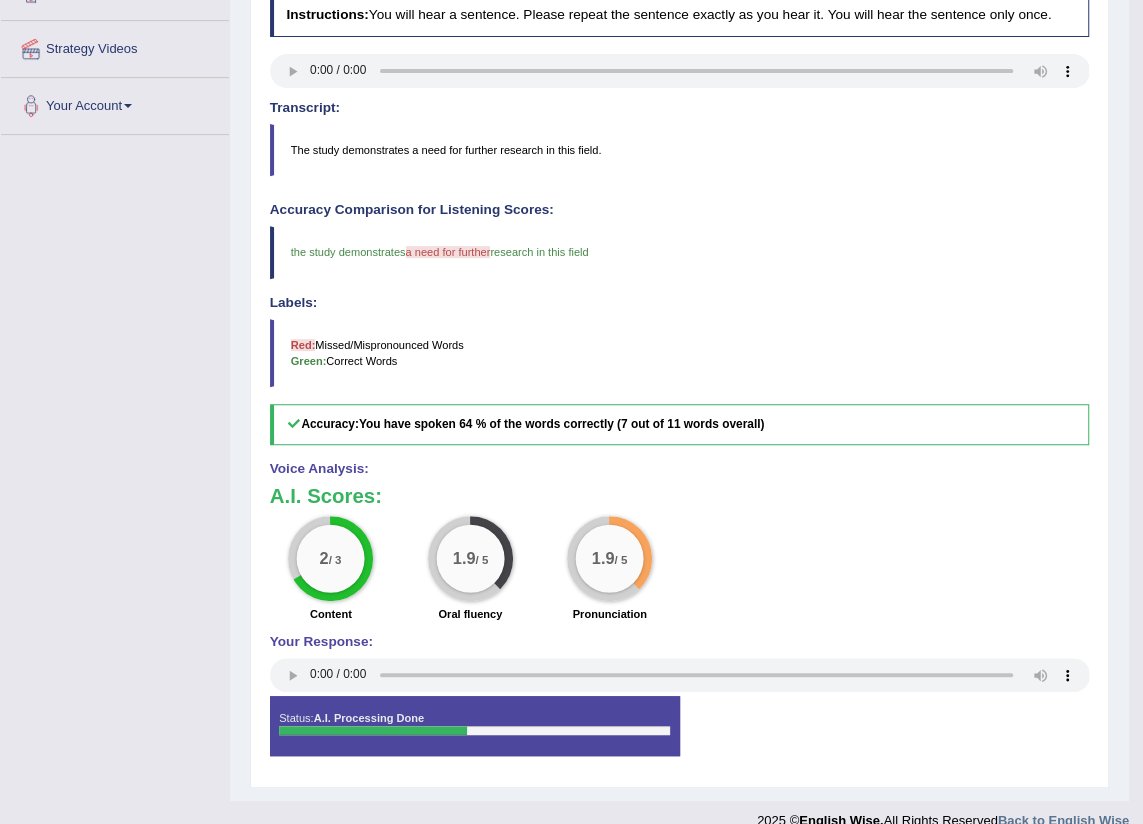 scroll, scrollTop: 0, scrollLeft: 0, axis: both 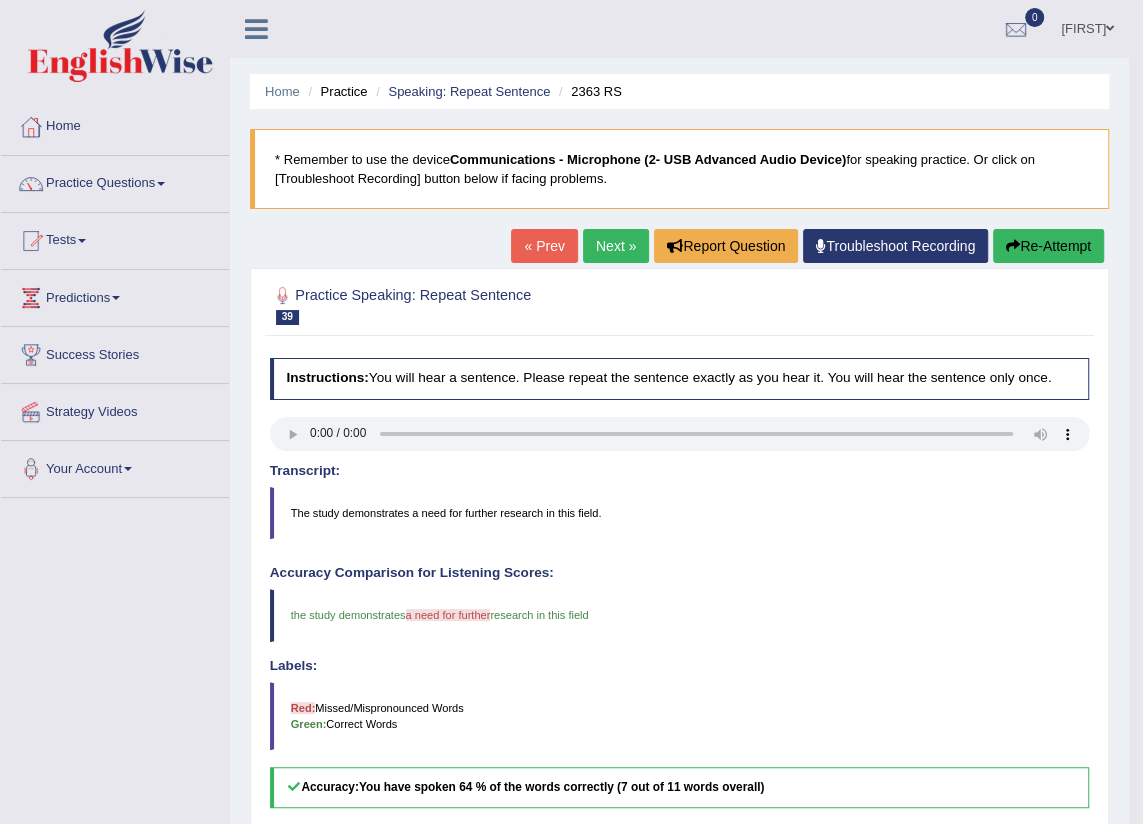 click on "Next »" at bounding box center (616, 246) 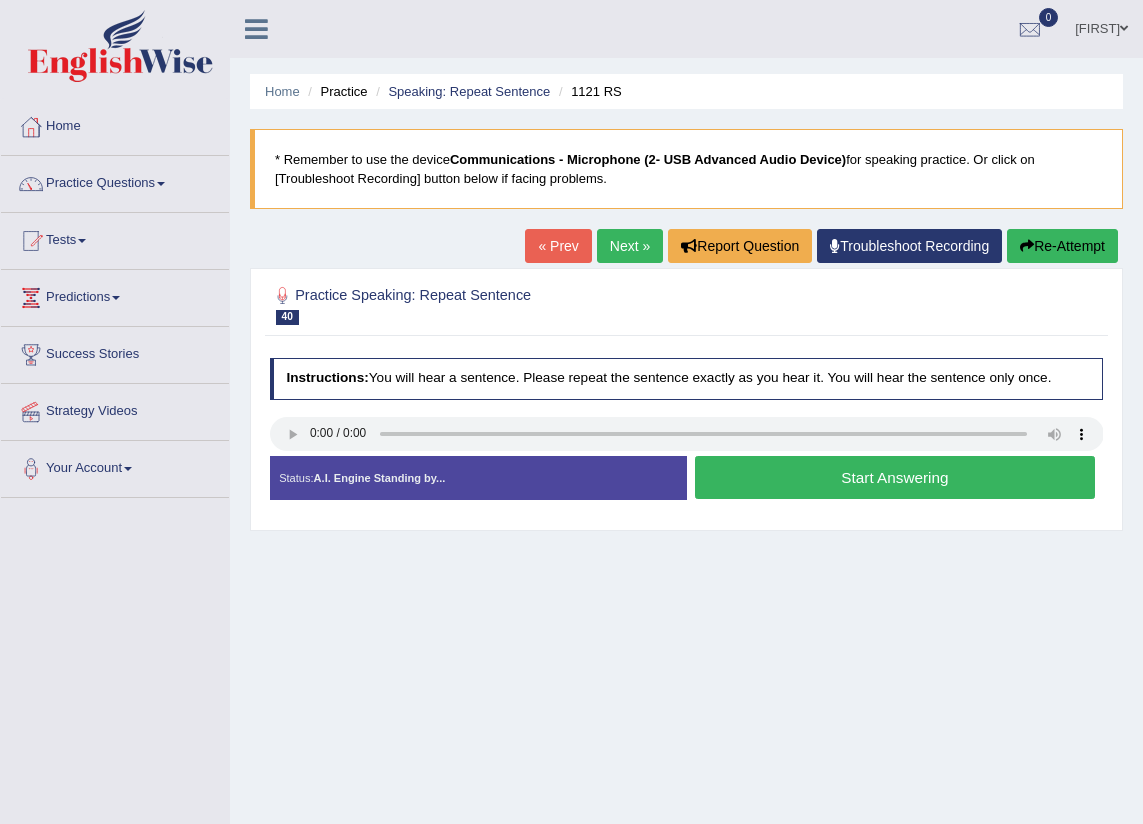 scroll, scrollTop: 0, scrollLeft: 0, axis: both 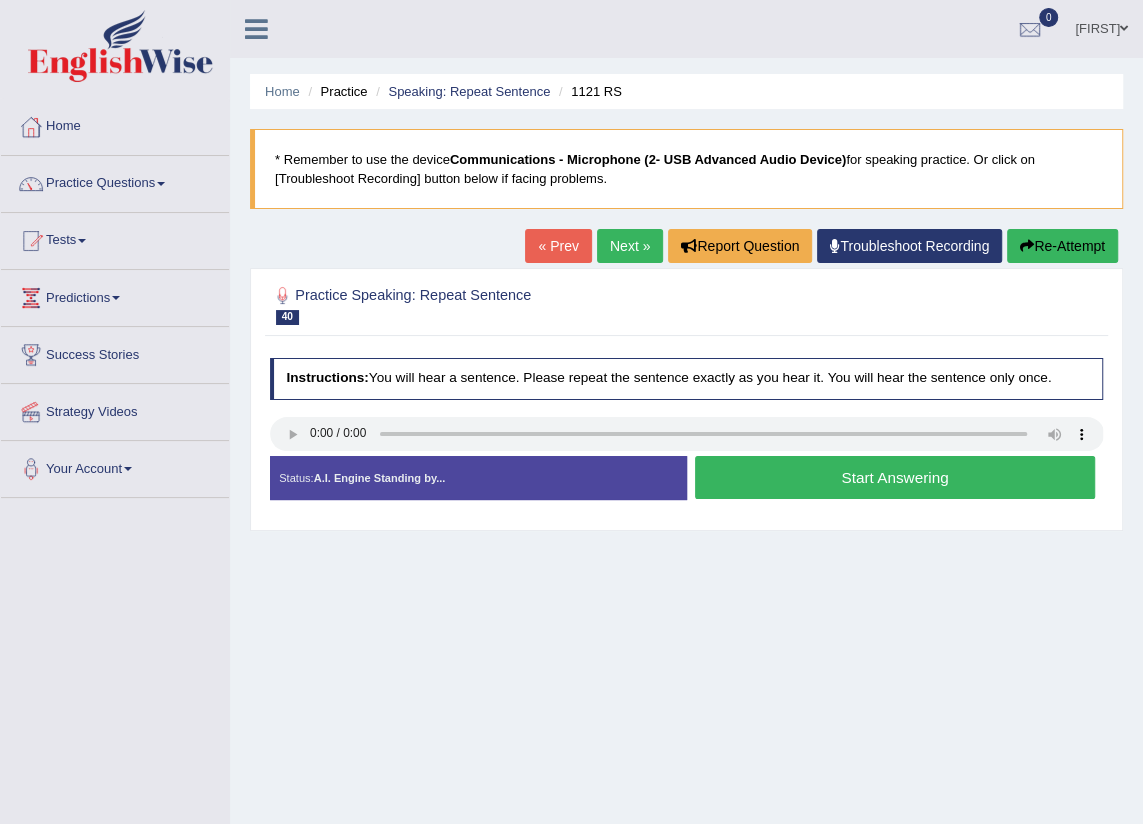 click on "Start Answering" at bounding box center [895, 477] 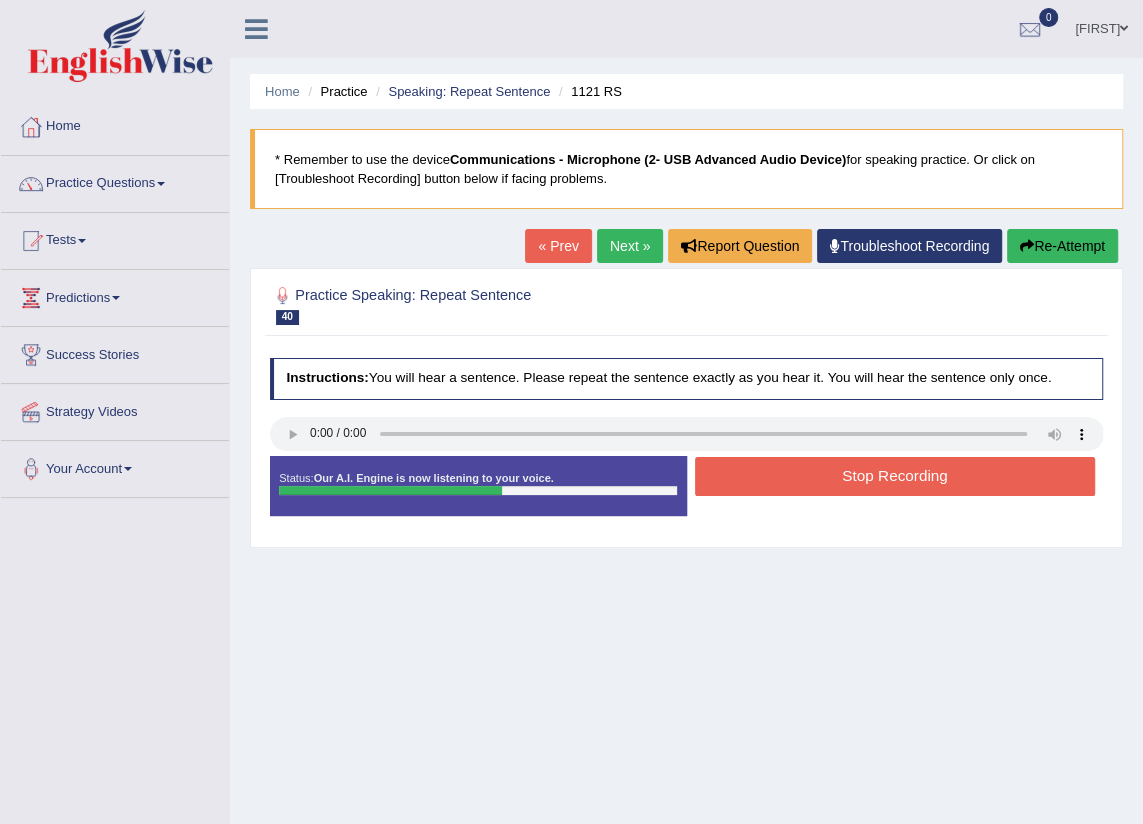 click on "Stop Recording" at bounding box center (895, 476) 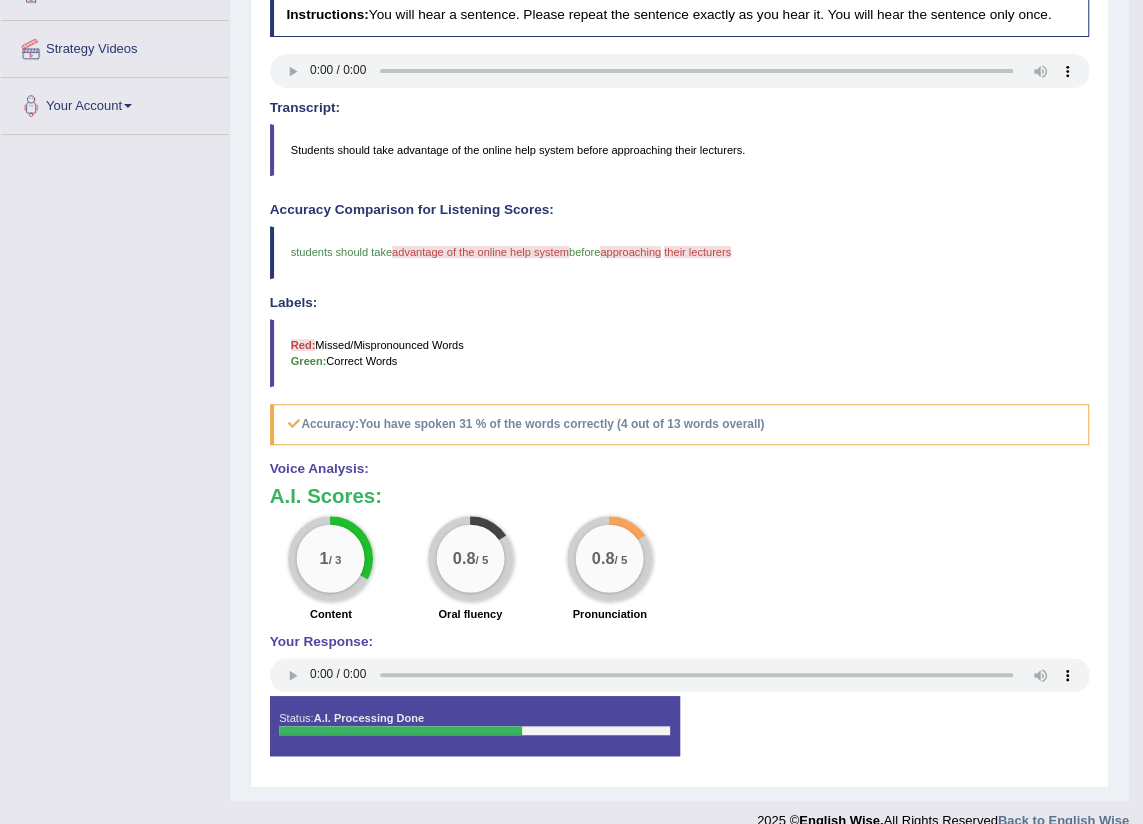 scroll, scrollTop: 0, scrollLeft: 0, axis: both 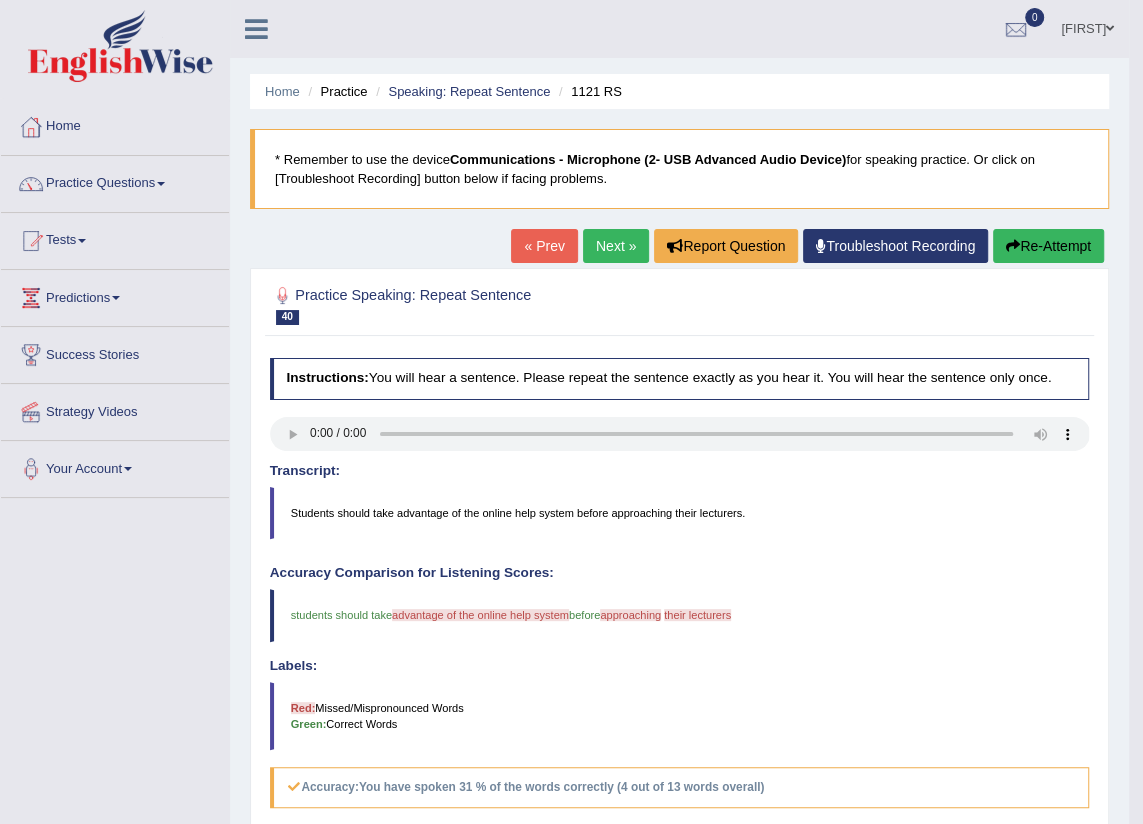 click on "Next »" at bounding box center (616, 246) 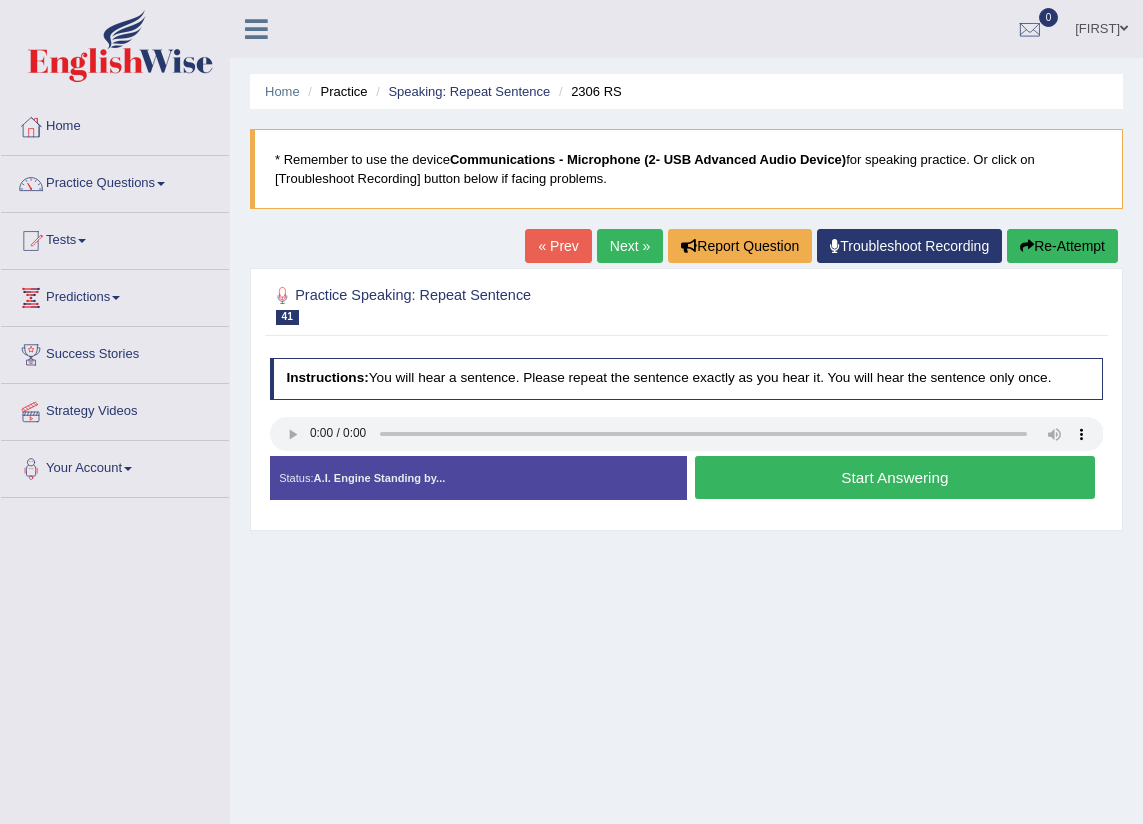 scroll, scrollTop: 0, scrollLeft: 0, axis: both 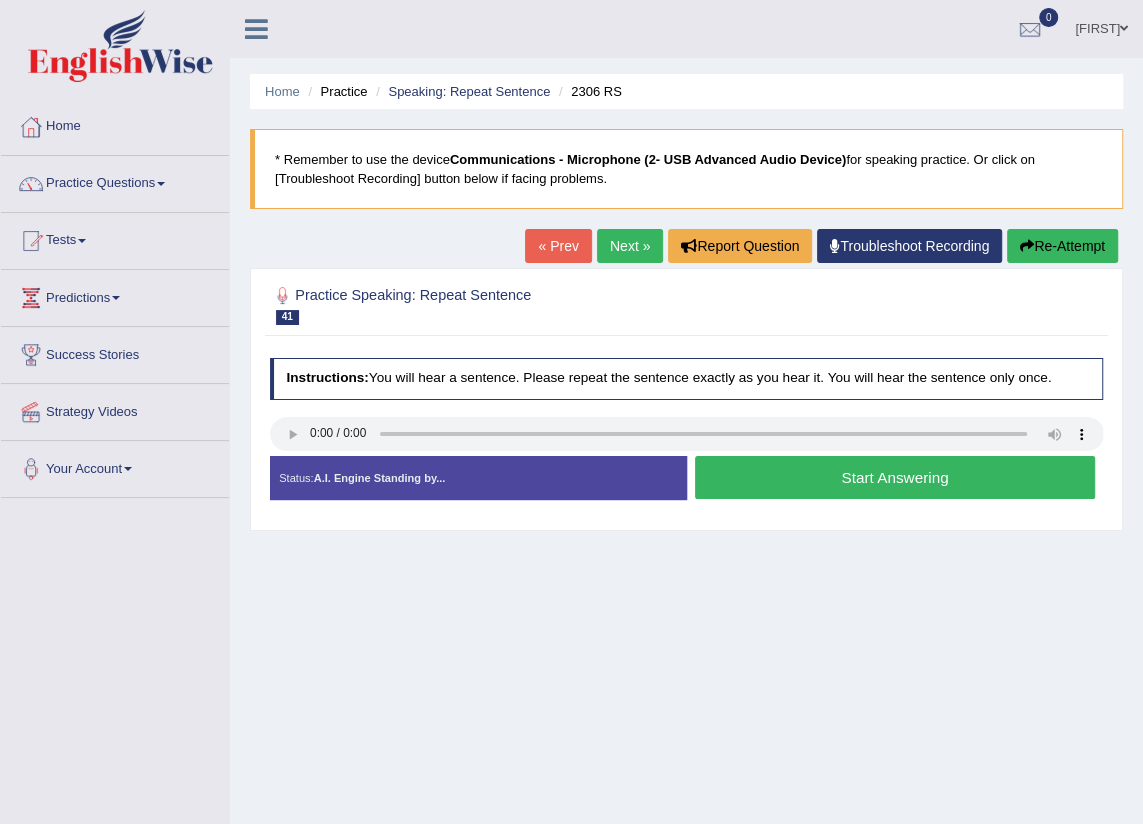 click on "Start Answering" at bounding box center [895, 477] 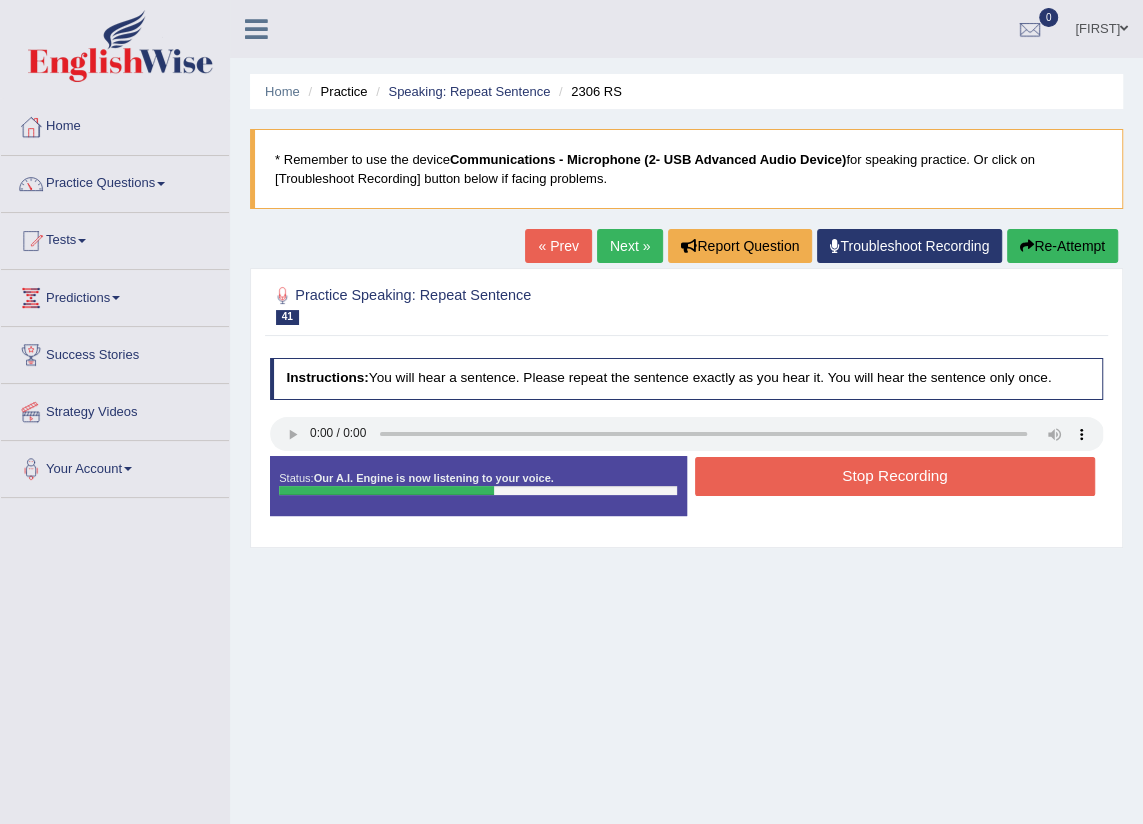 click on "Stop Recording" at bounding box center [895, 476] 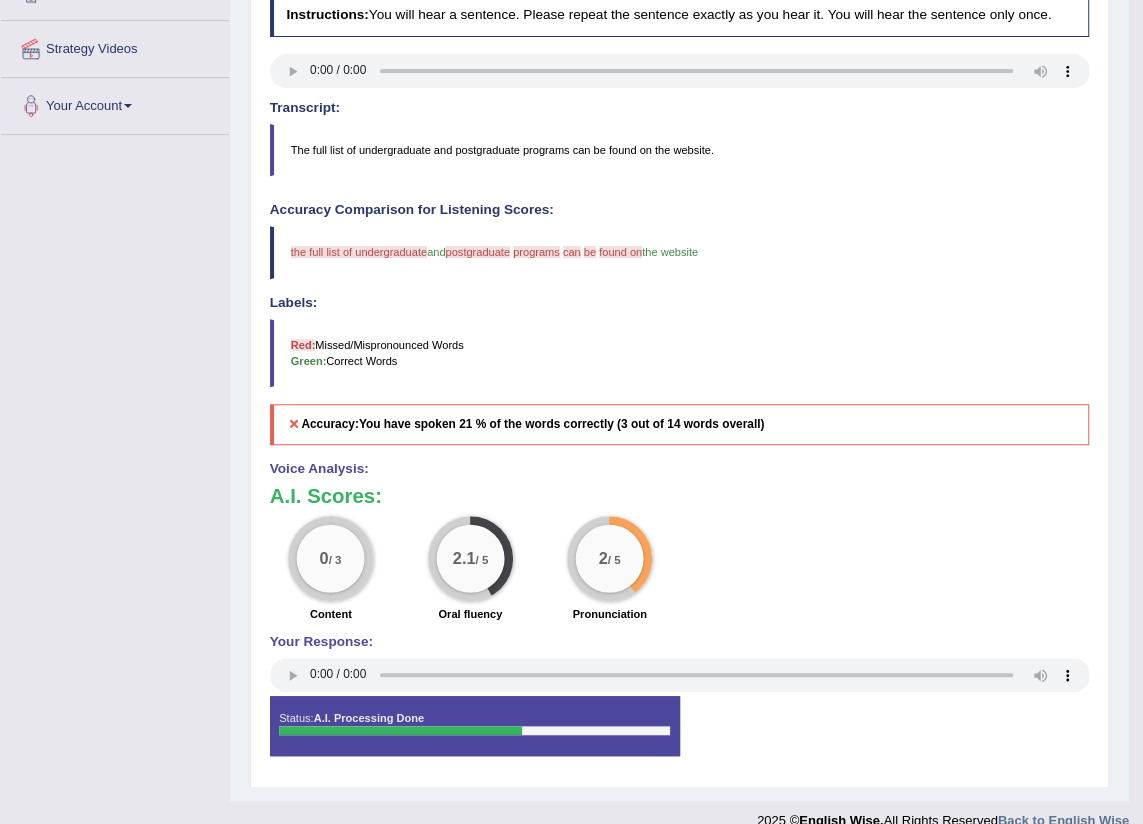 scroll, scrollTop: 0, scrollLeft: 0, axis: both 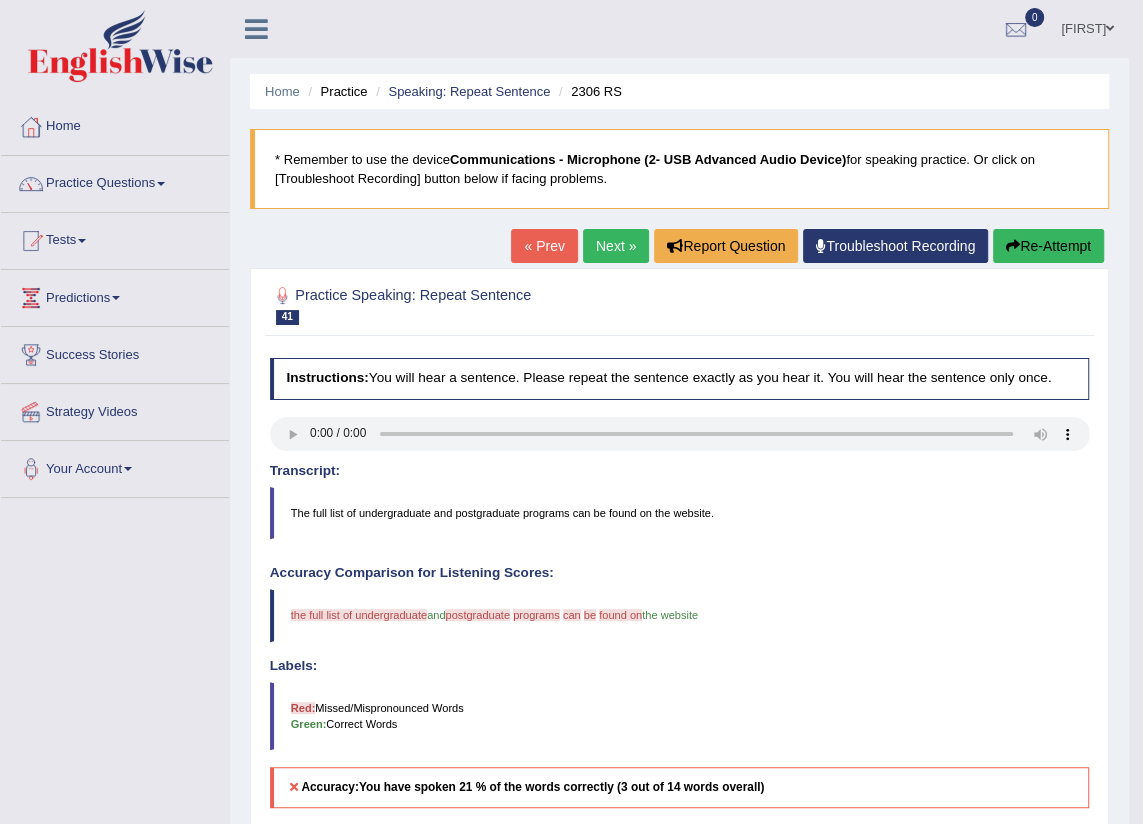click on "Next »" at bounding box center (616, 246) 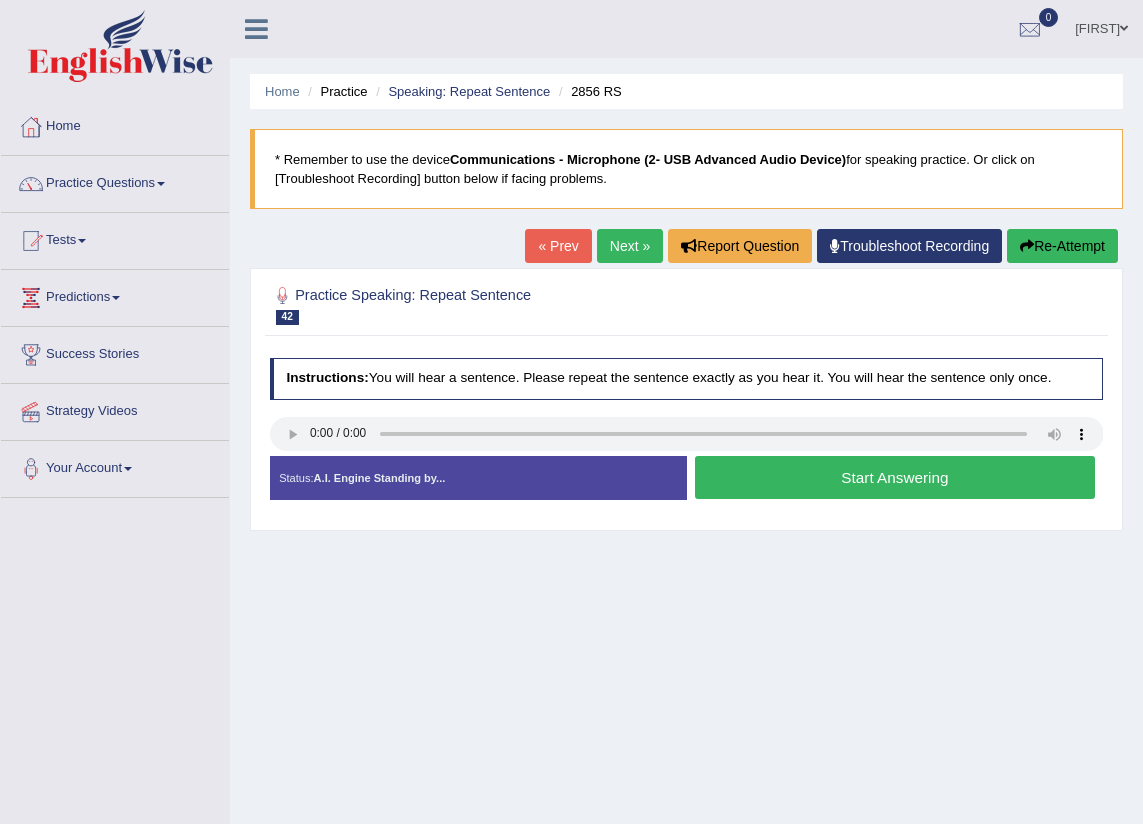 scroll, scrollTop: 0, scrollLeft: 0, axis: both 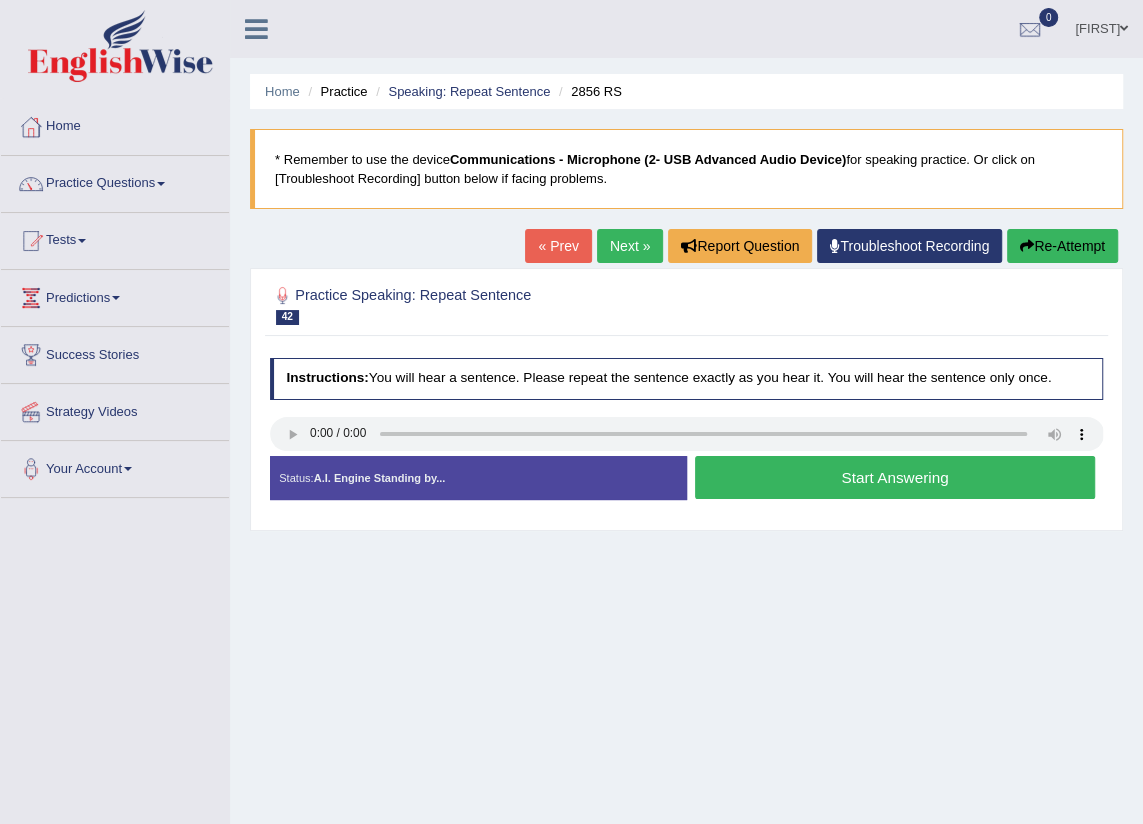click on "Start Answering" at bounding box center (895, 477) 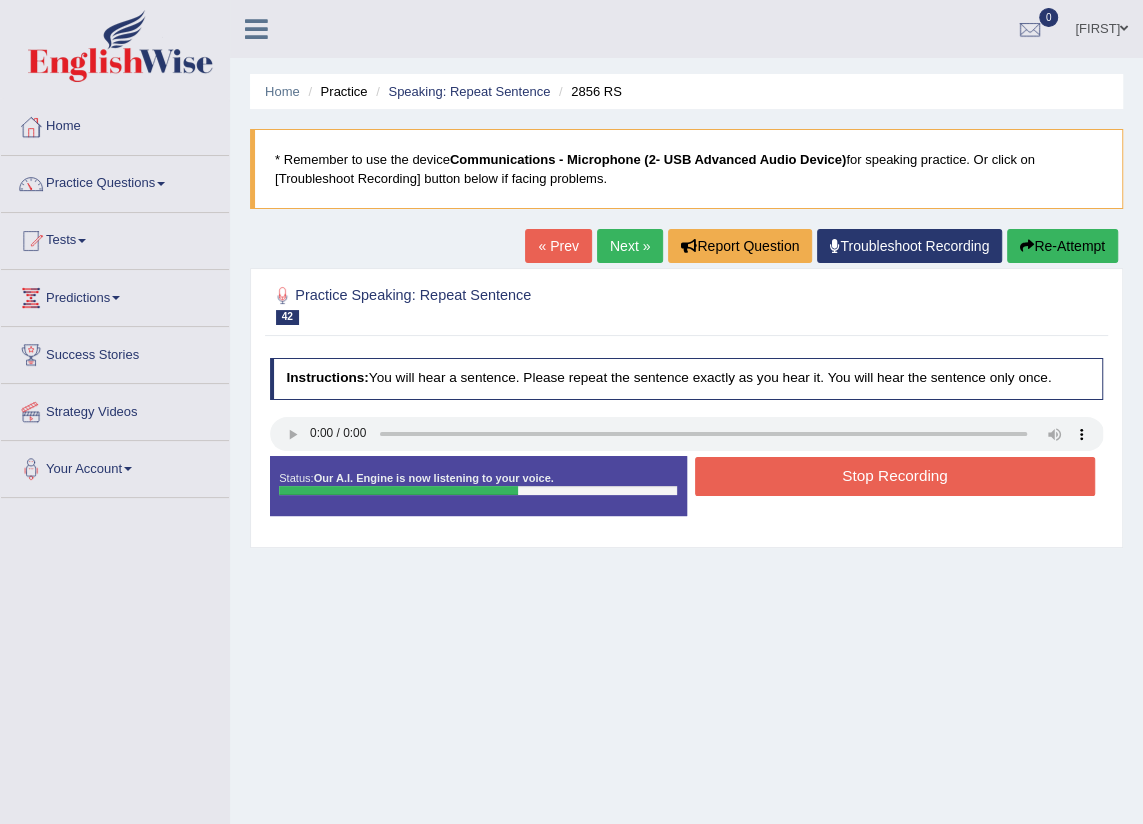 click on "Stop Recording" at bounding box center (895, 476) 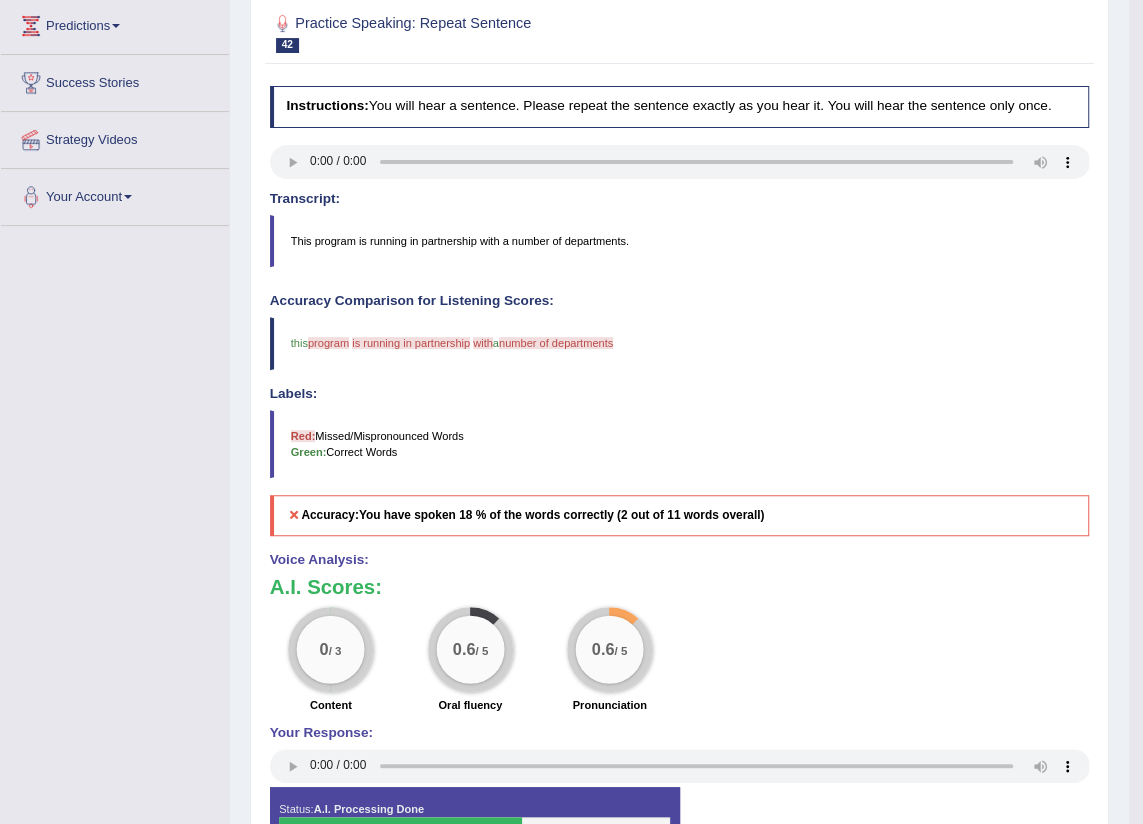 scroll, scrollTop: 0, scrollLeft: 0, axis: both 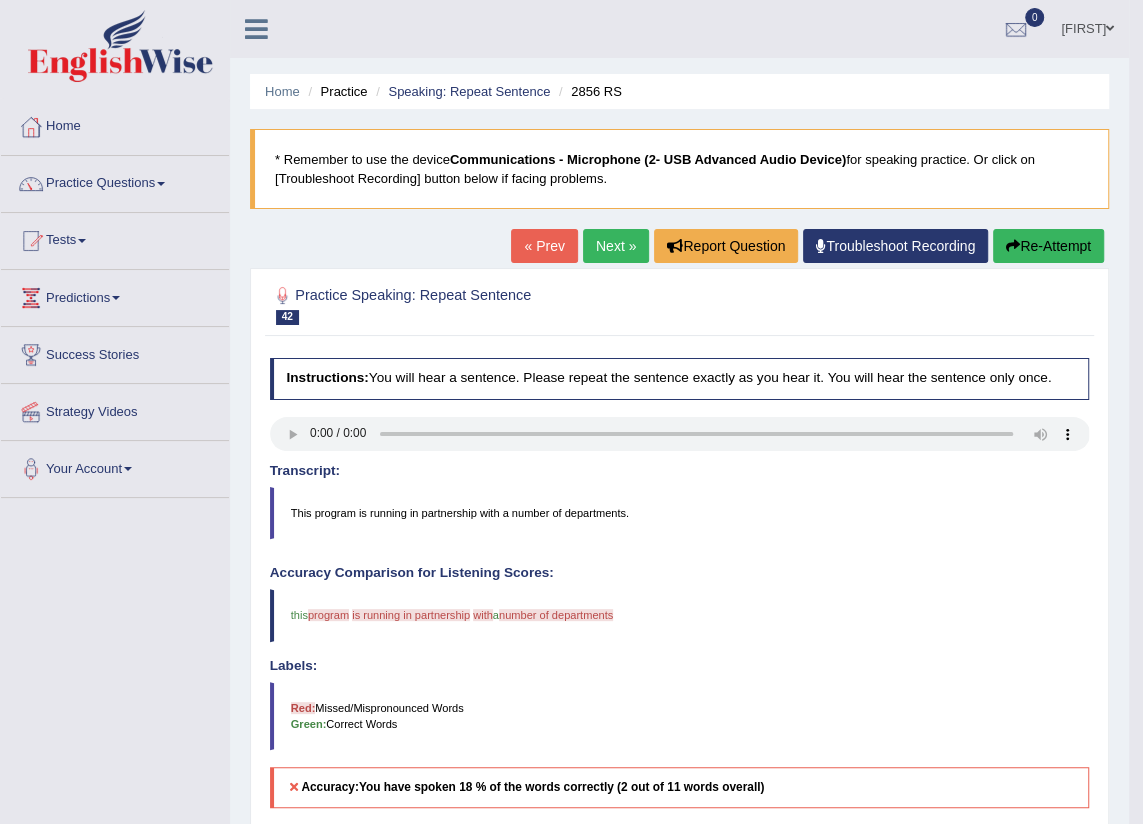 click on "Next »" at bounding box center (616, 246) 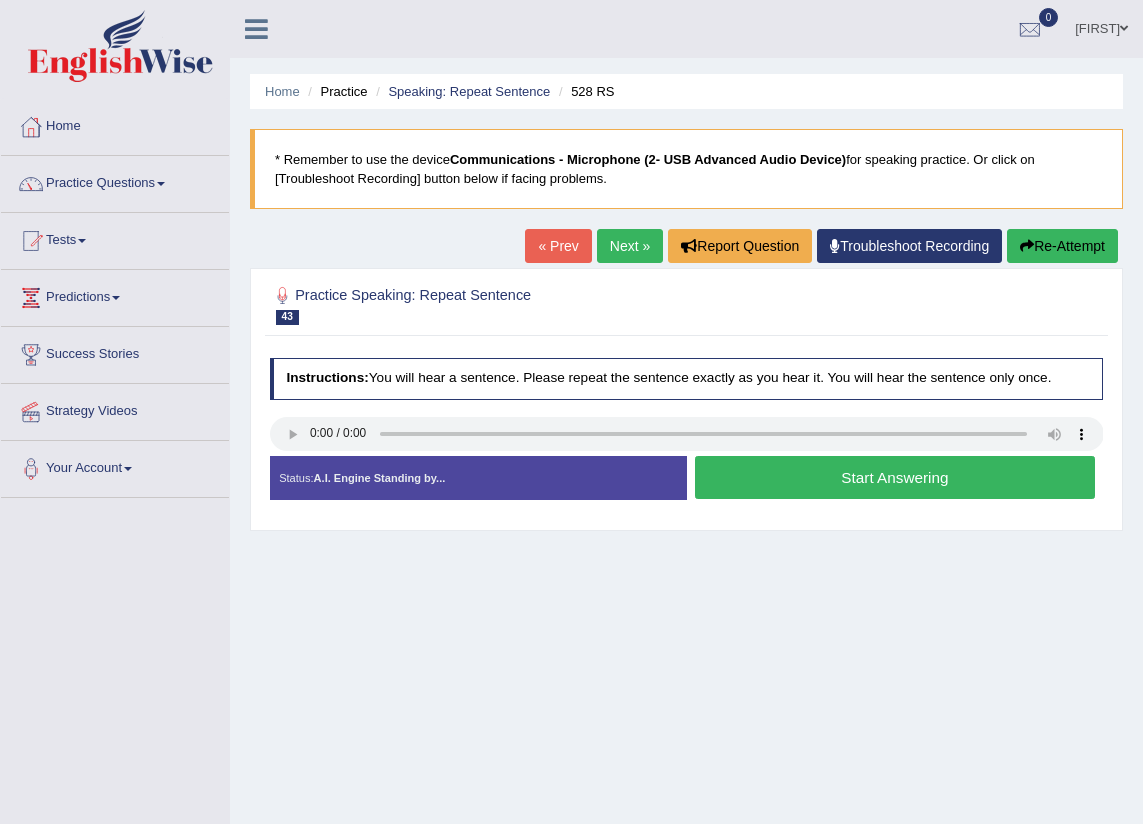 scroll, scrollTop: 0, scrollLeft: 0, axis: both 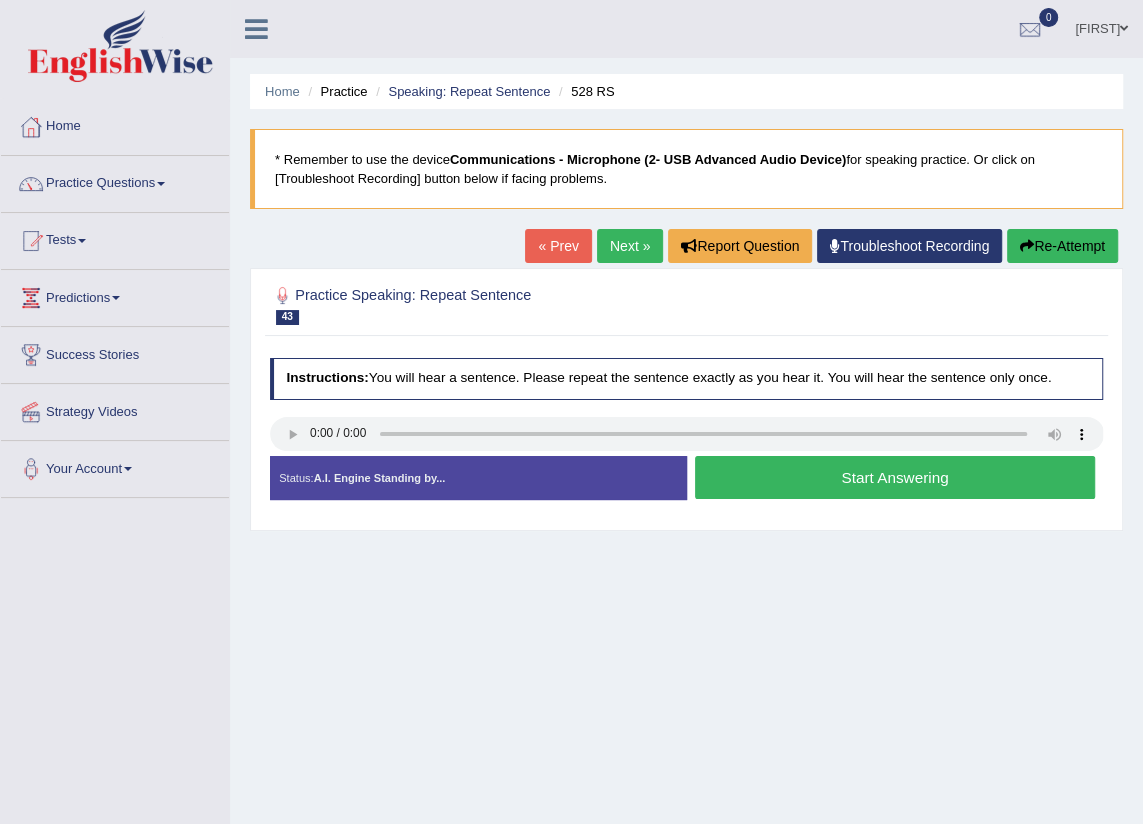 click on "Start Answering" at bounding box center [895, 477] 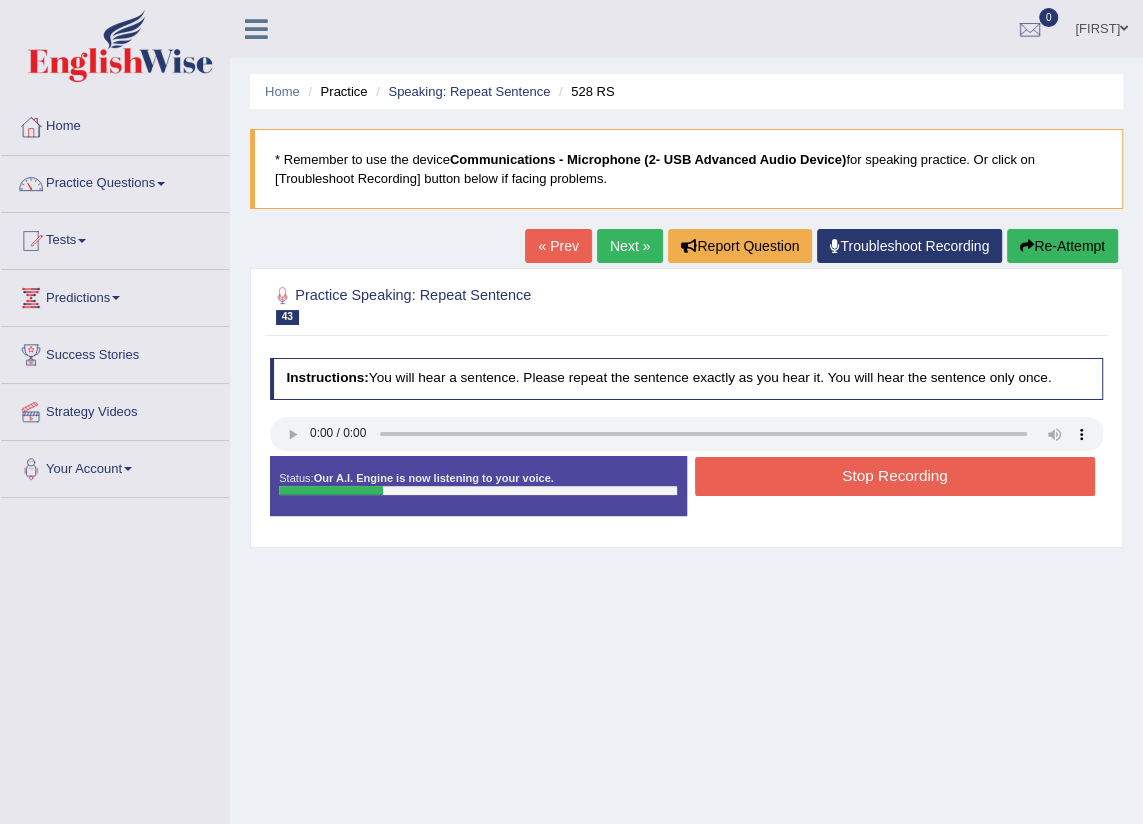 click on "Re-Attempt" at bounding box center (1062, 246) 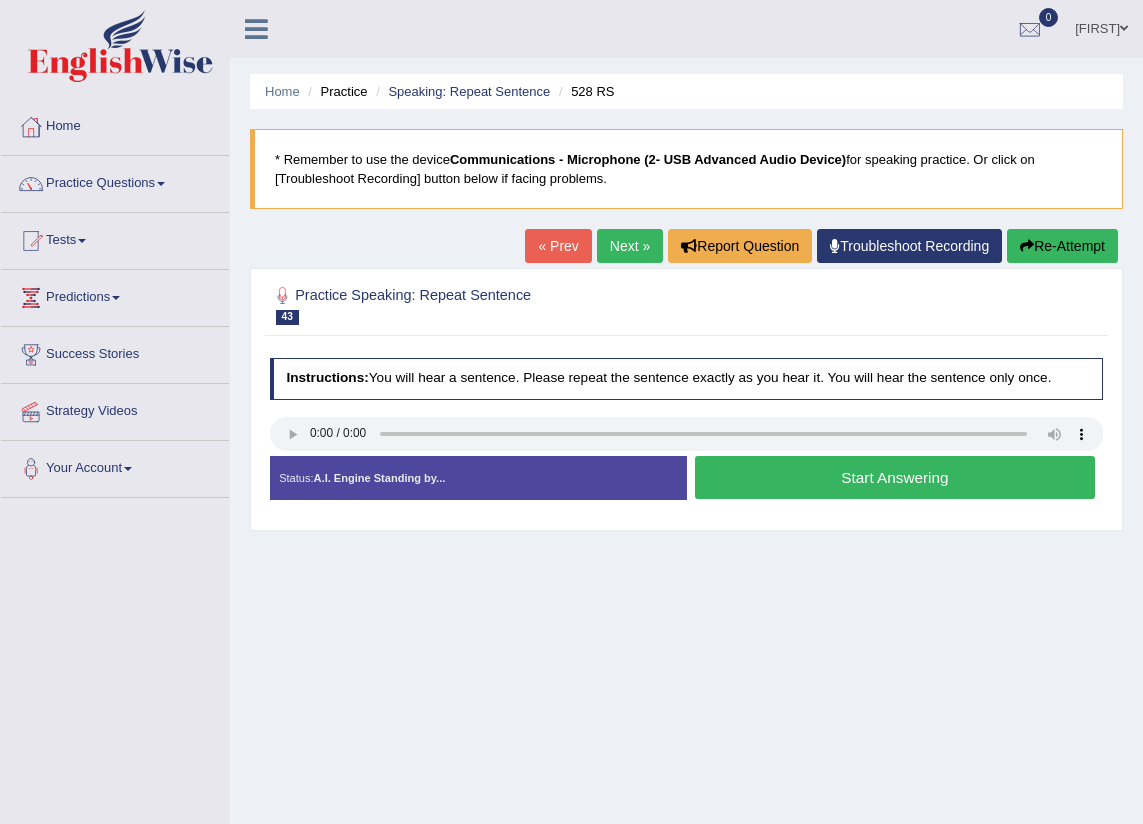 scroll, scrollTop: 0, scrollLeft: 0, axis: both 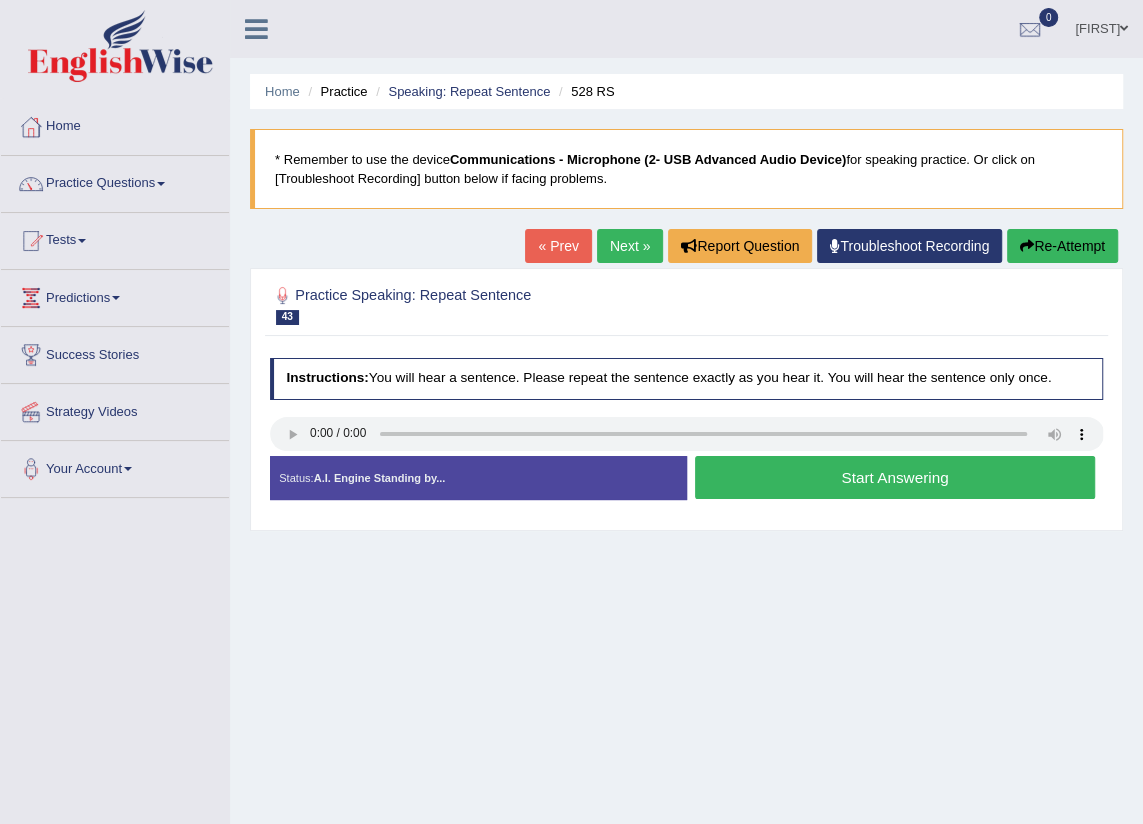 click on "Start Answering" at bounding box center [895, 477] 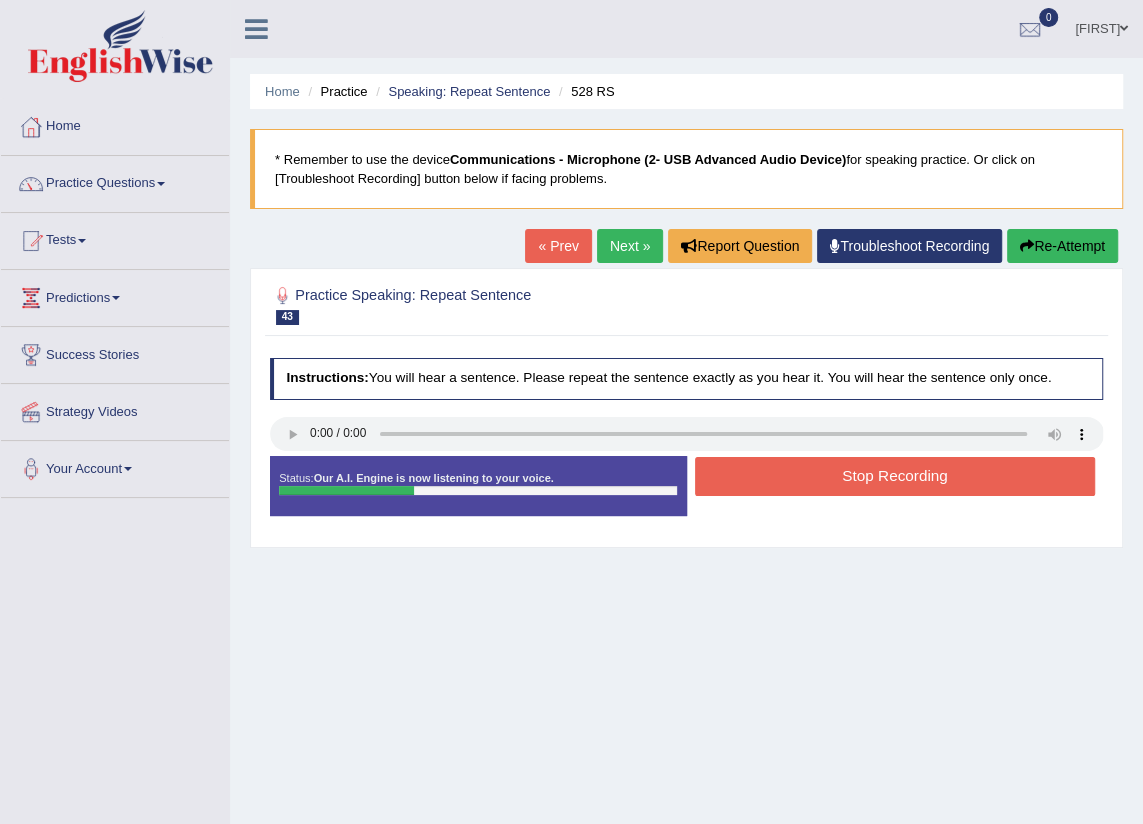 click on "Stop Recording" at bounding box center [895, 476] 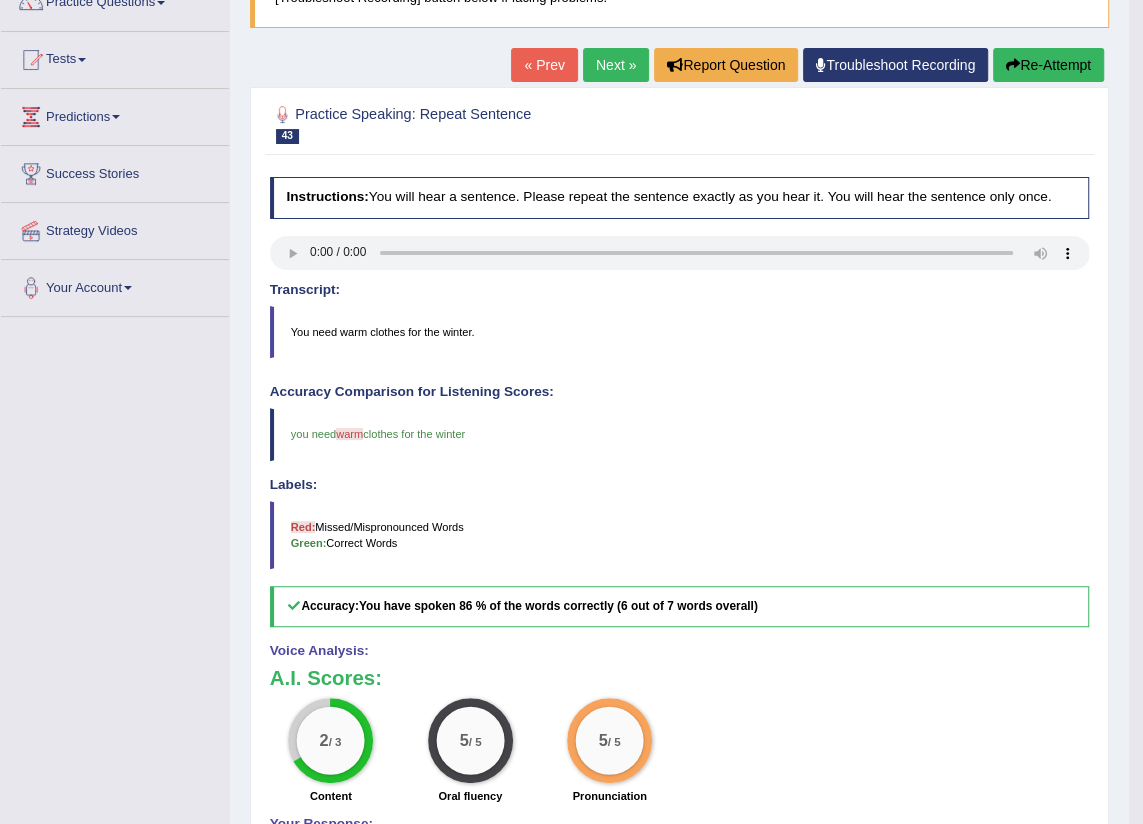 scroll, scrollTop: 0, scrollLeft: 0, axis: both 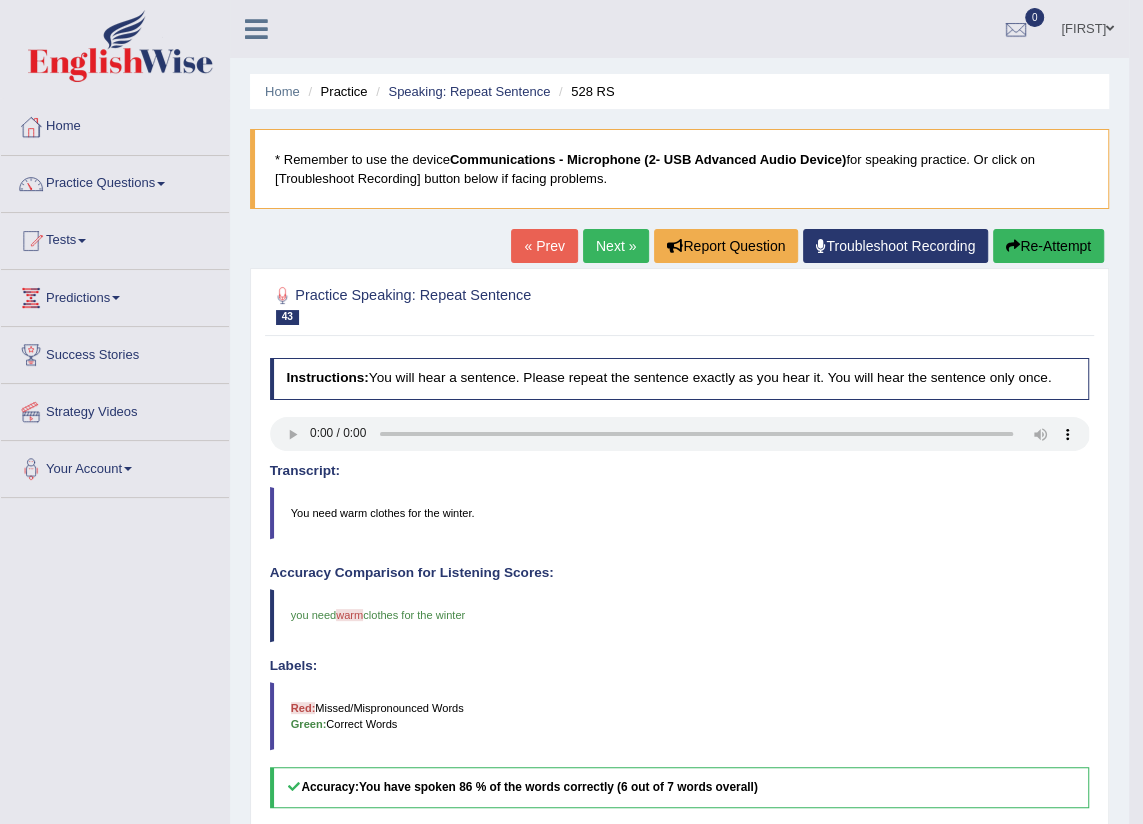 click on "Next »" at bounding box center (616, 246) 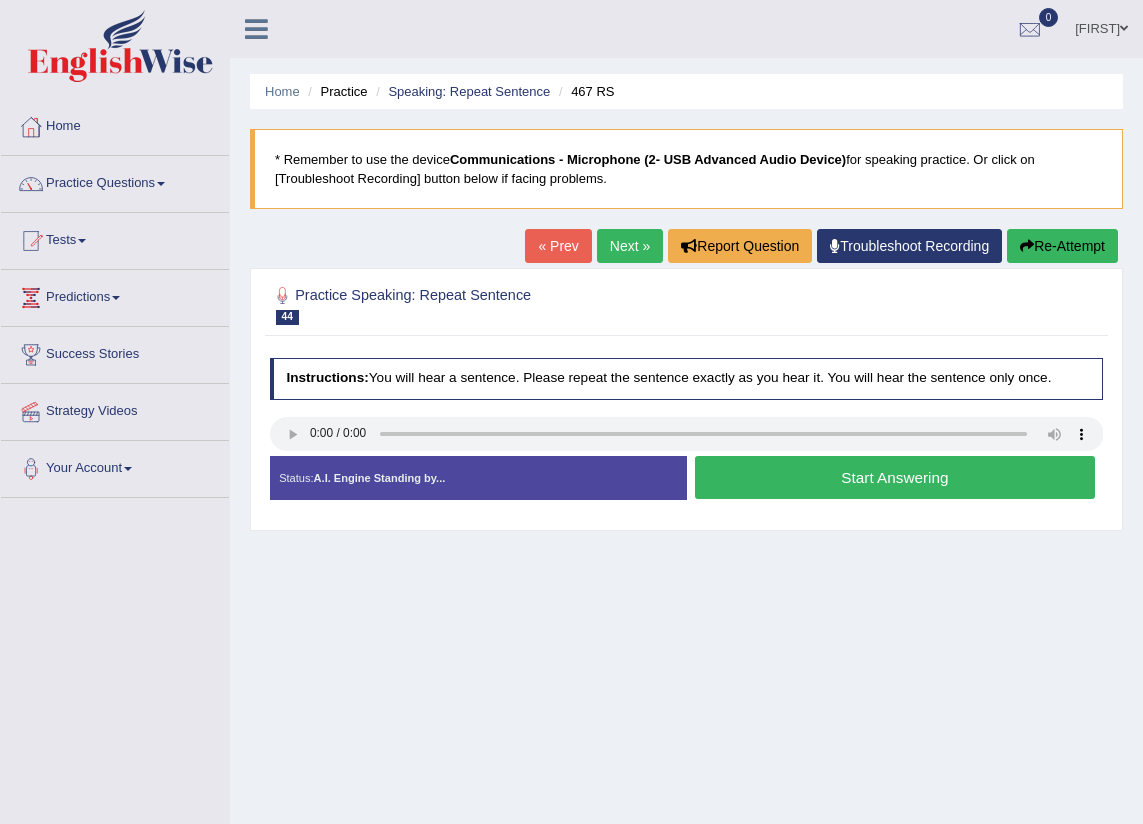scroll, scrollTop: 0, scrollLeft: 0, axis: both 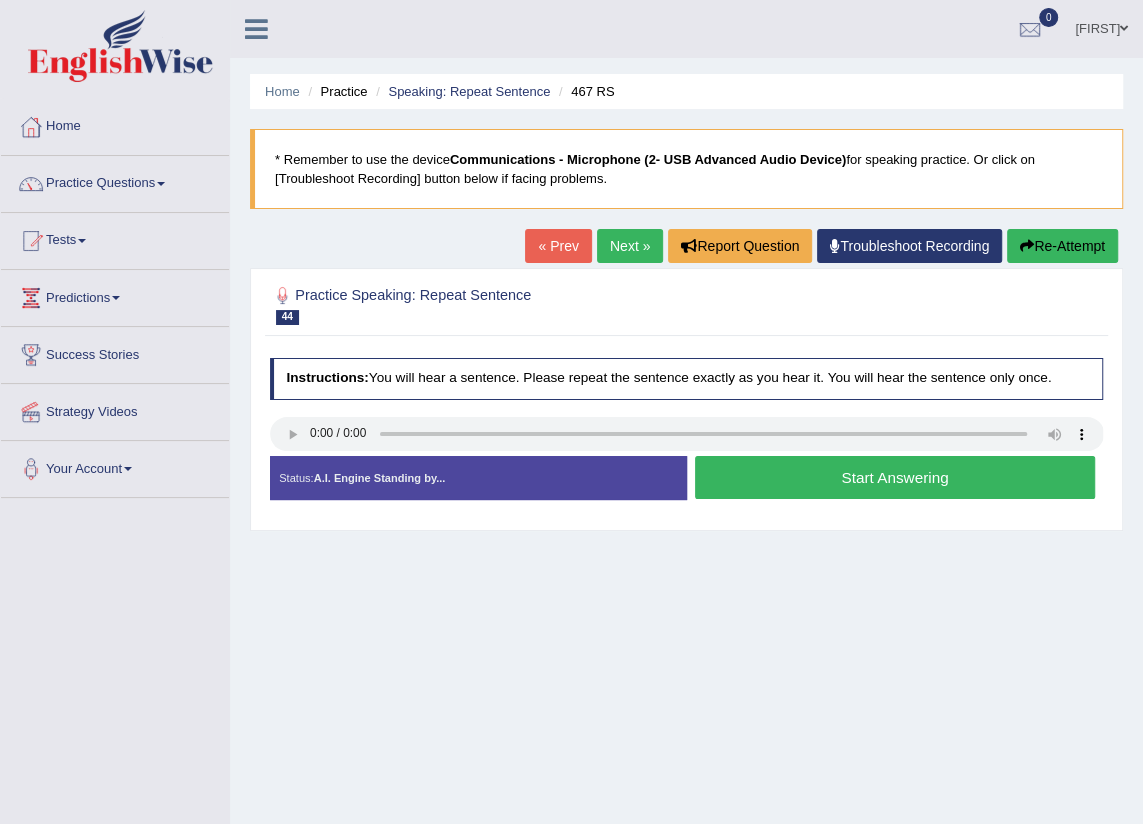 click on "Start Answering" at bounding box center [895, 477] 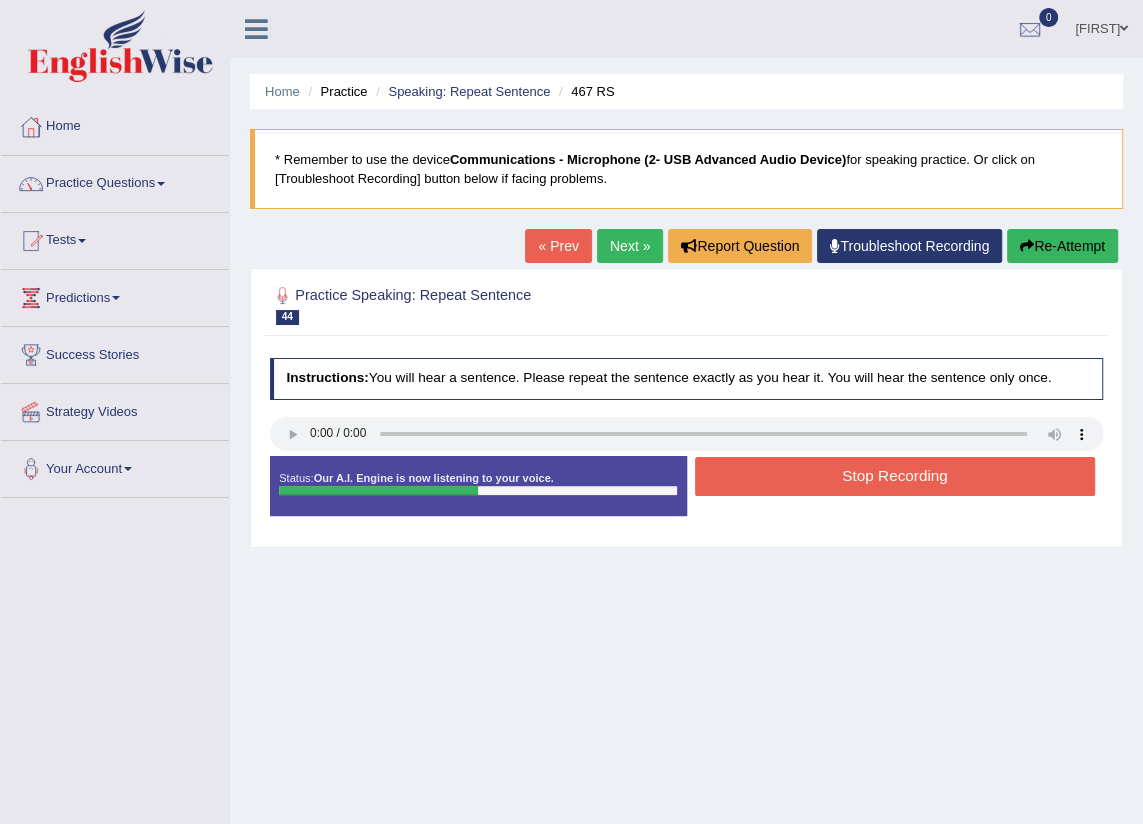 click on "Stop Recording" at bounding box center [895, 476] 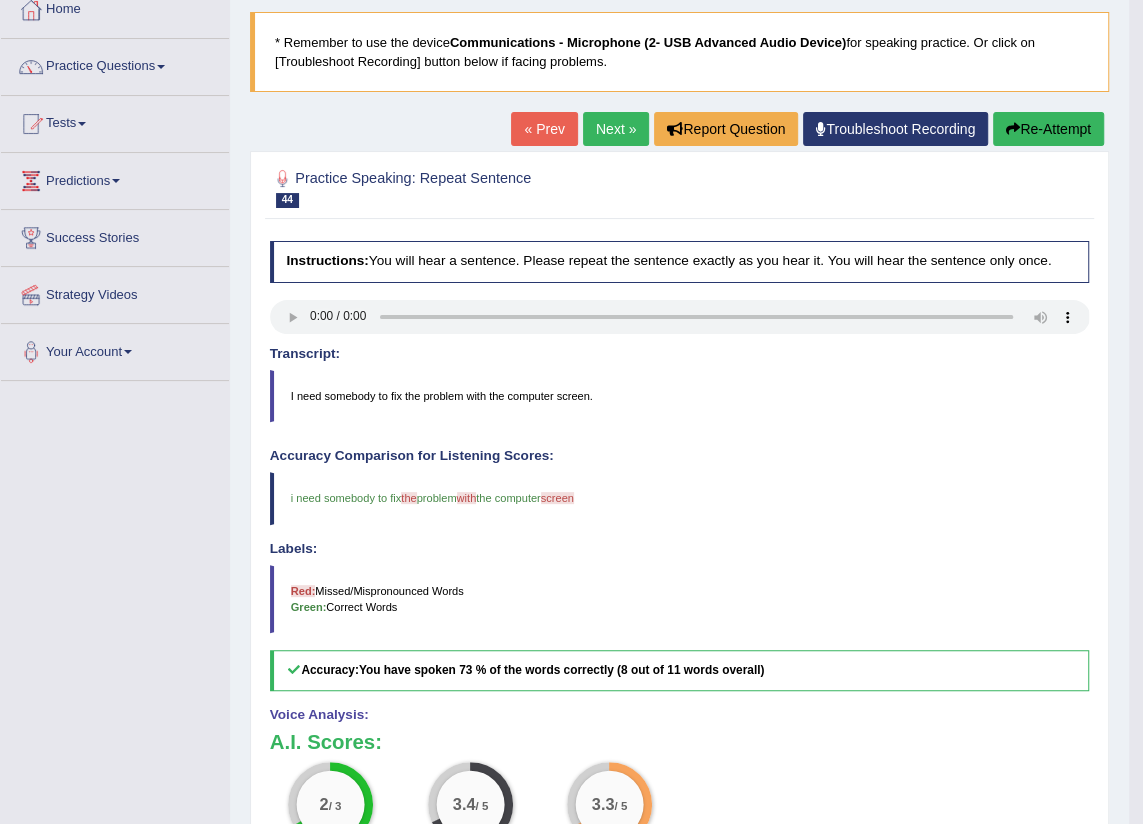scroll, scrollTop: 26, scrollLeft: 0, axis: vertical 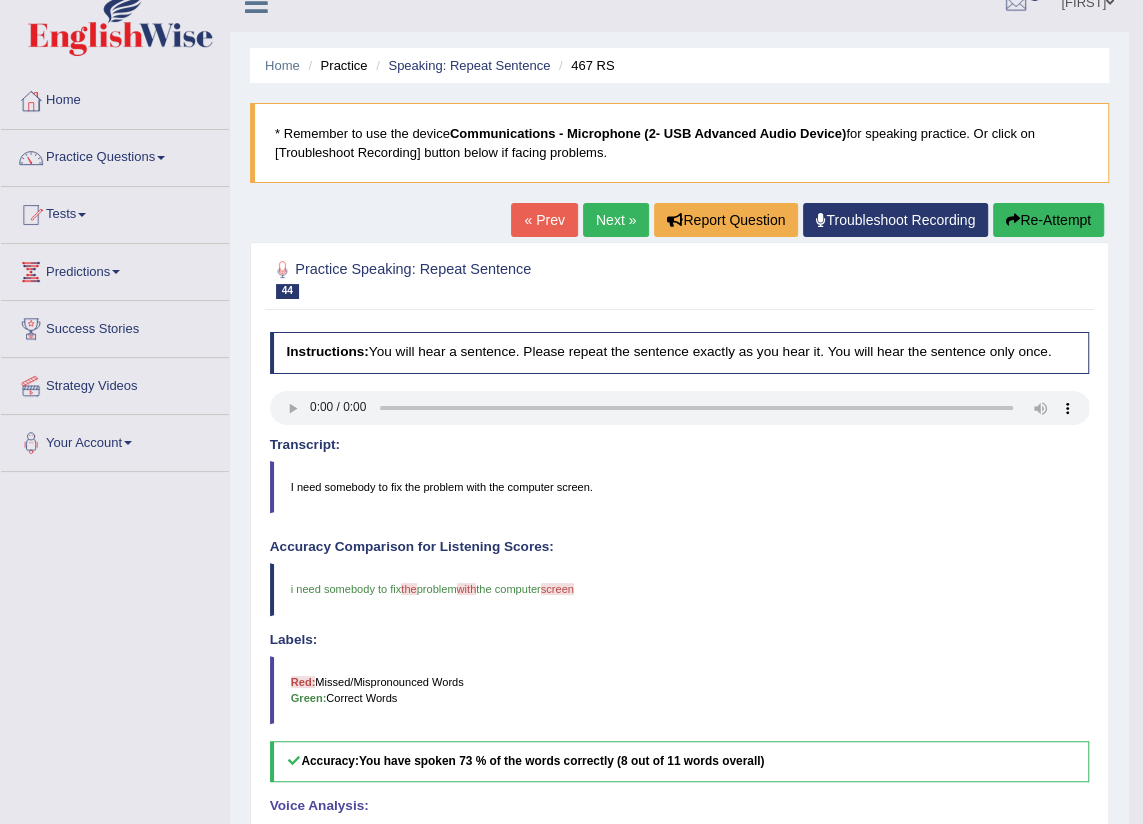 click on "Next »" at bounding box center (616, 220) 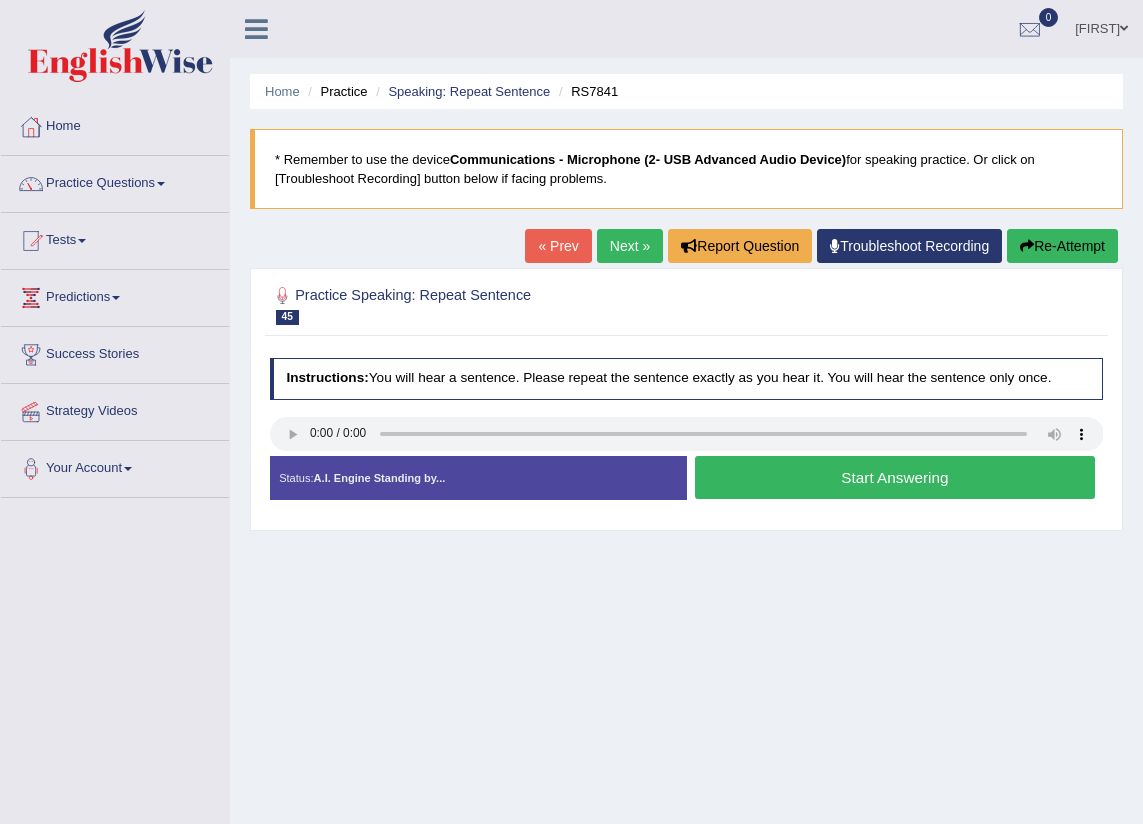 scroll, scrollTop: 0, scrollLeft: 0, axis: both 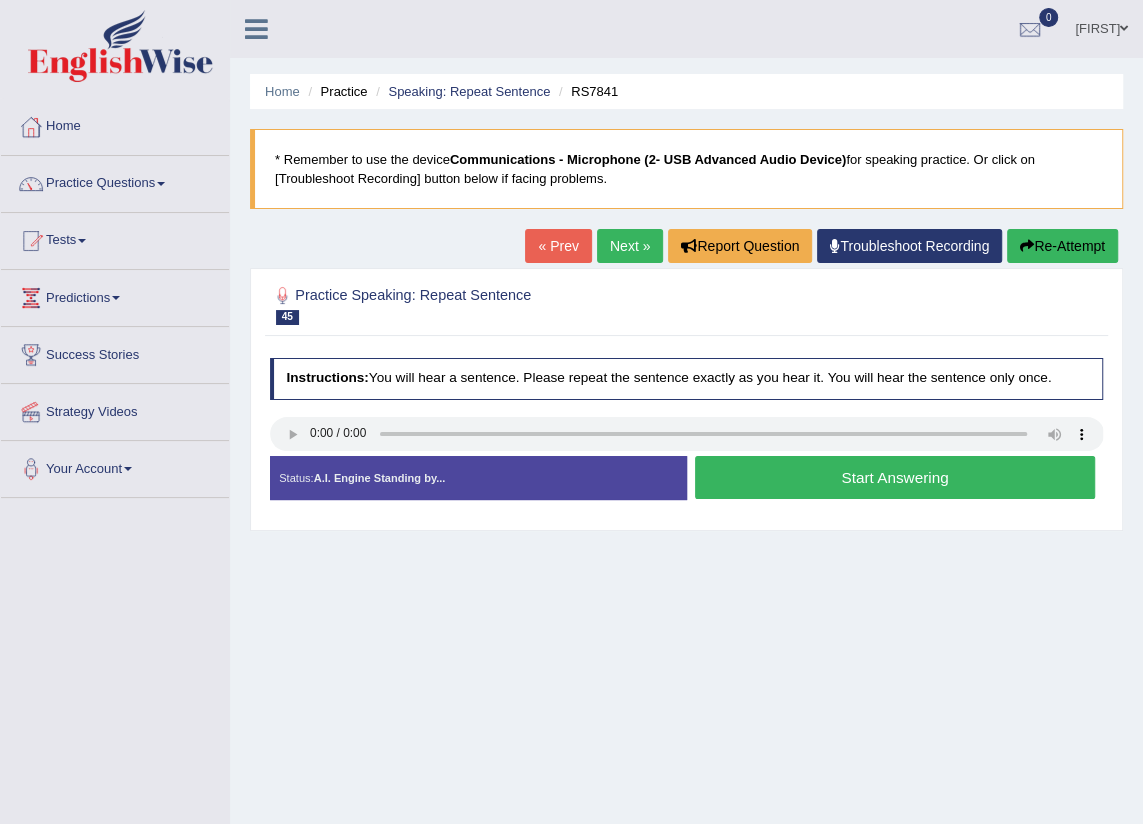 click on "Start Answering" at bounding box center (895, 477) 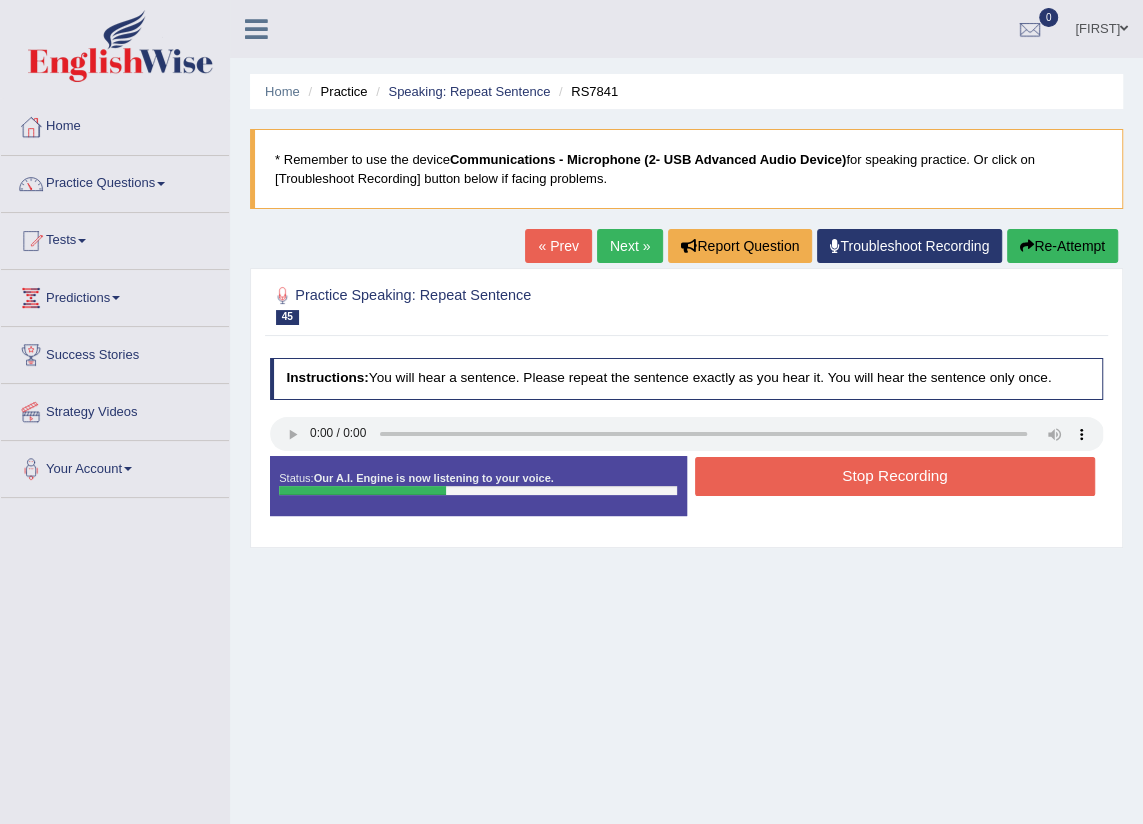 click on "Stop Recording" at bounding box center (895, 476) 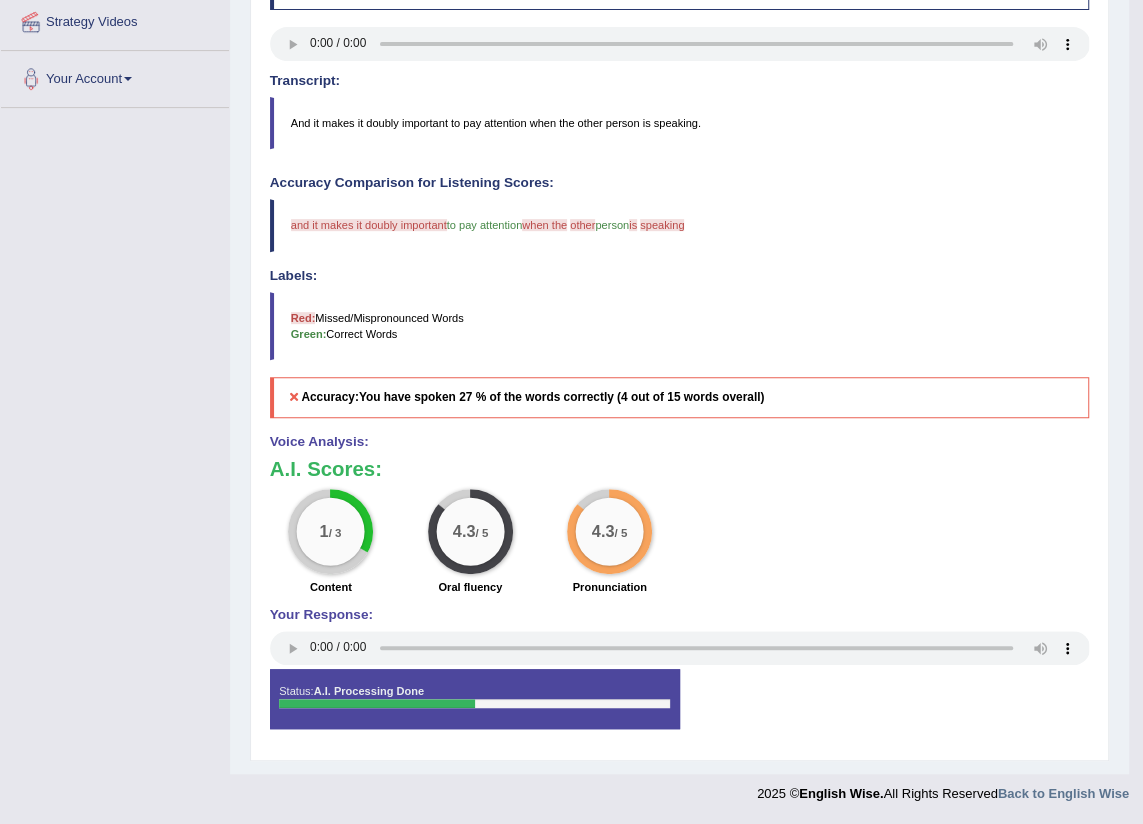 scroll, scrollTop: 0, scrollLeft: 0, axis: both 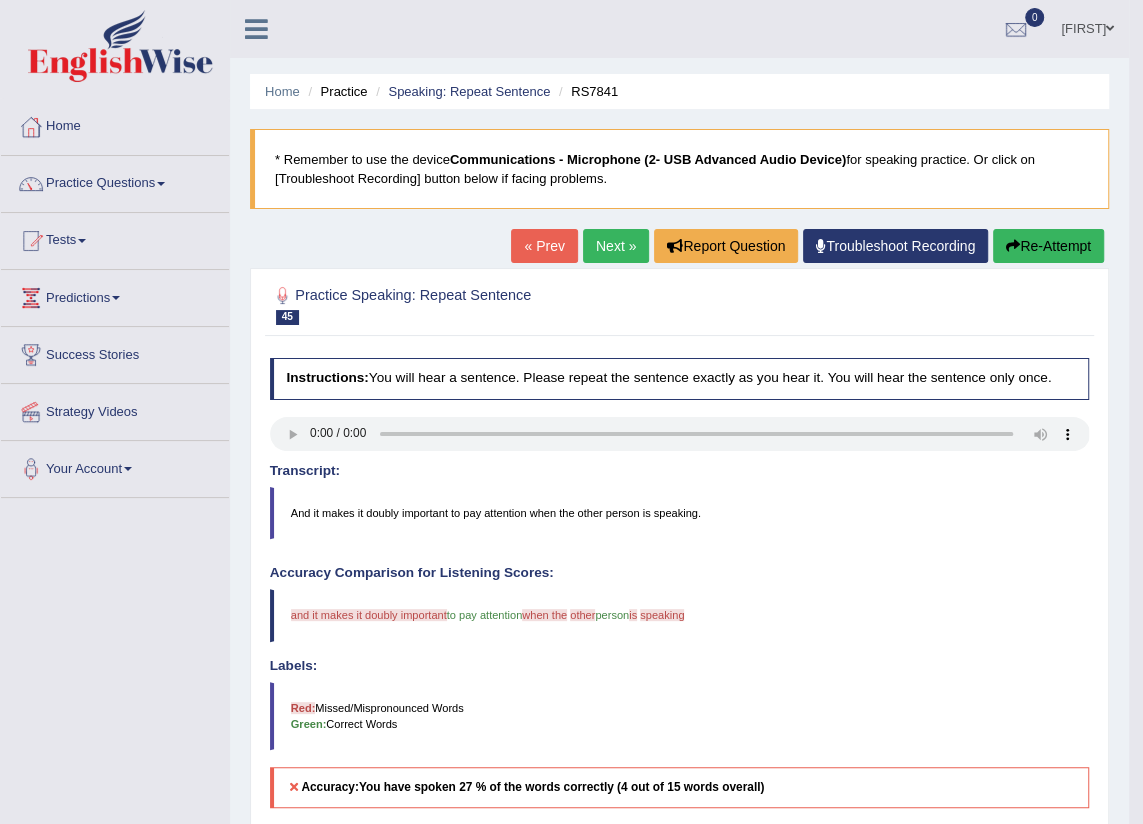 click on "Next »" at bounding box center [616, 246] 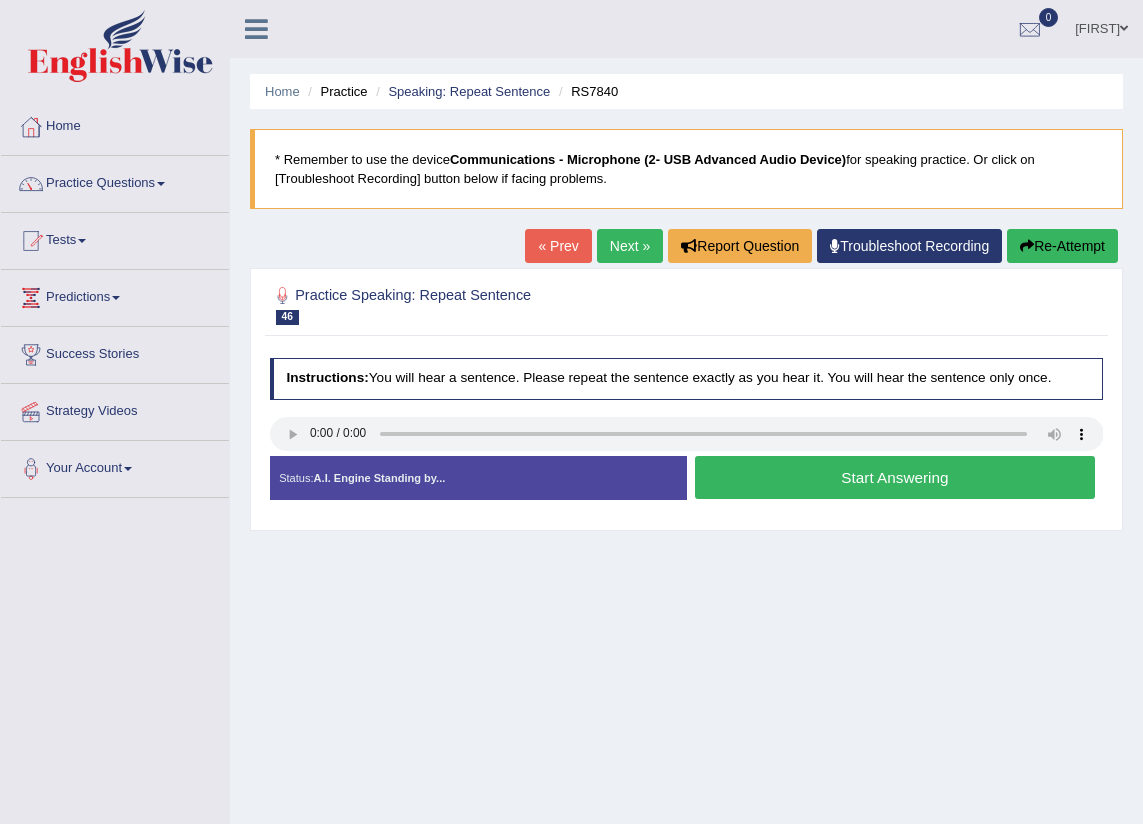 scroll, scrollTop: 0, scrollLeft: 0, axis: both 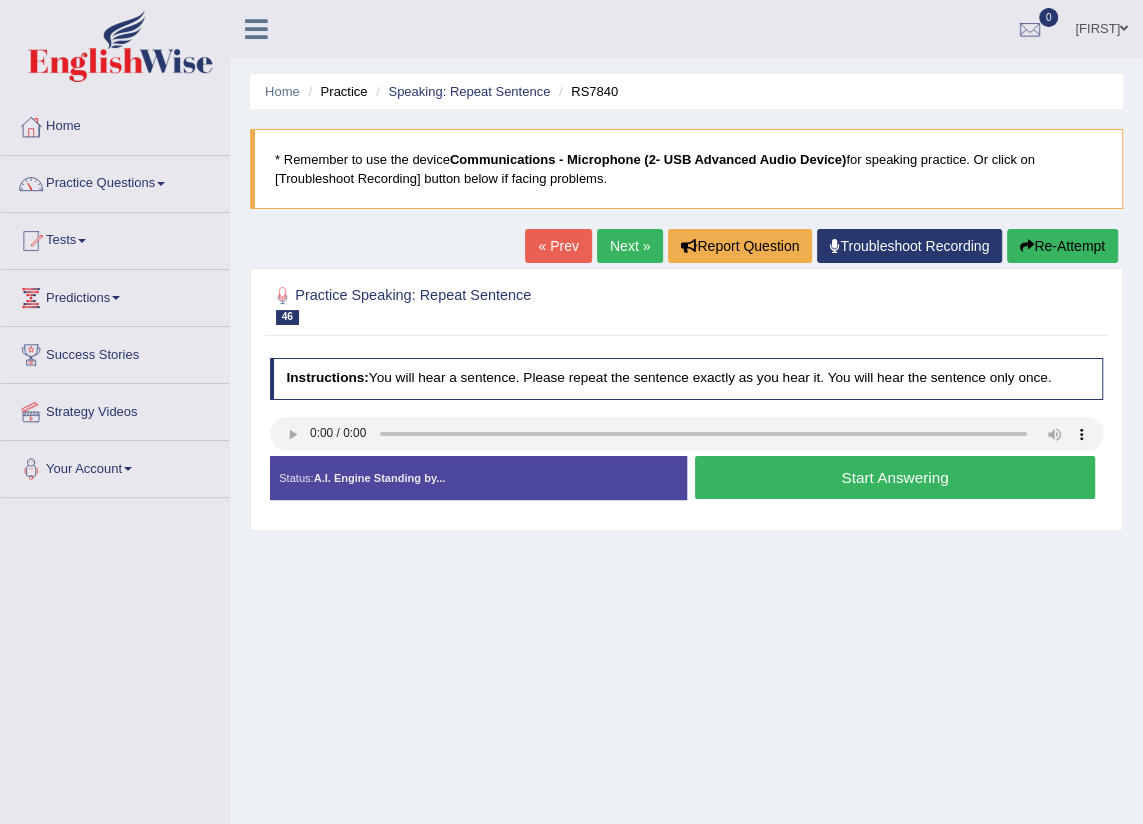 click on "Start Answering" at bounding box center (895, 477) 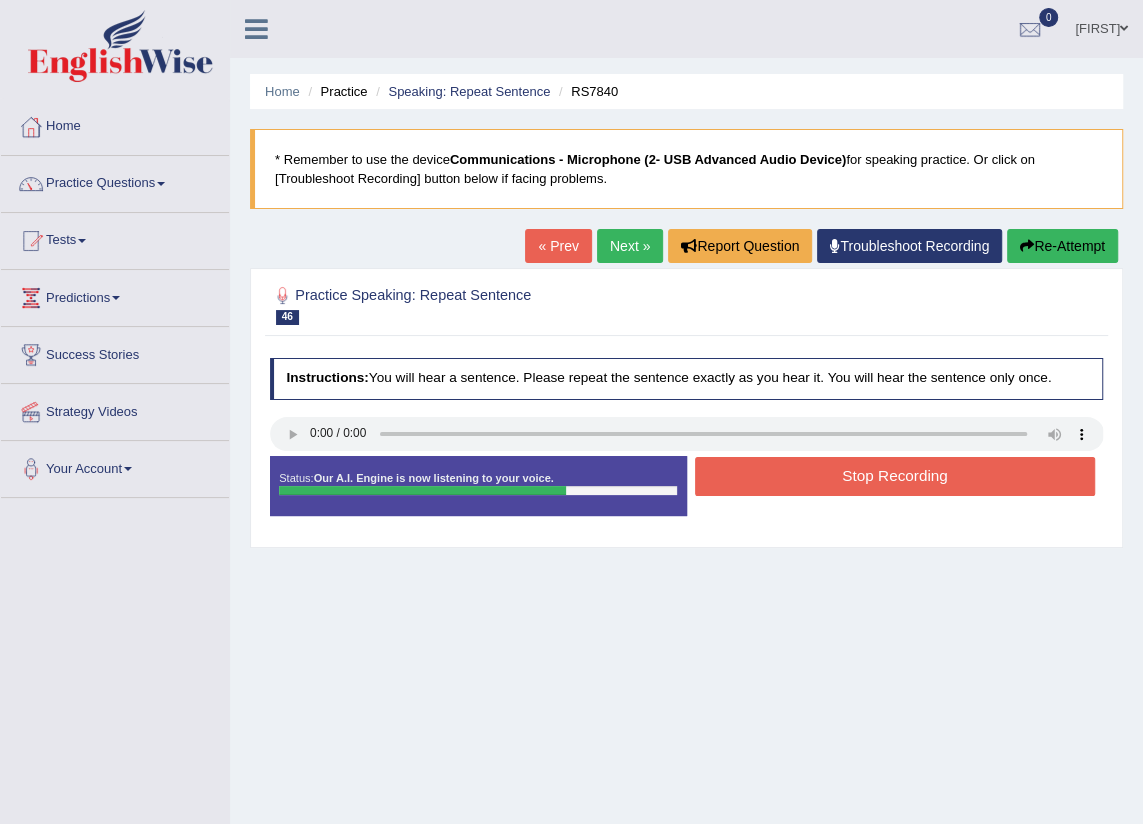 click on "Stop Recording" at bounding box center (895, 476) 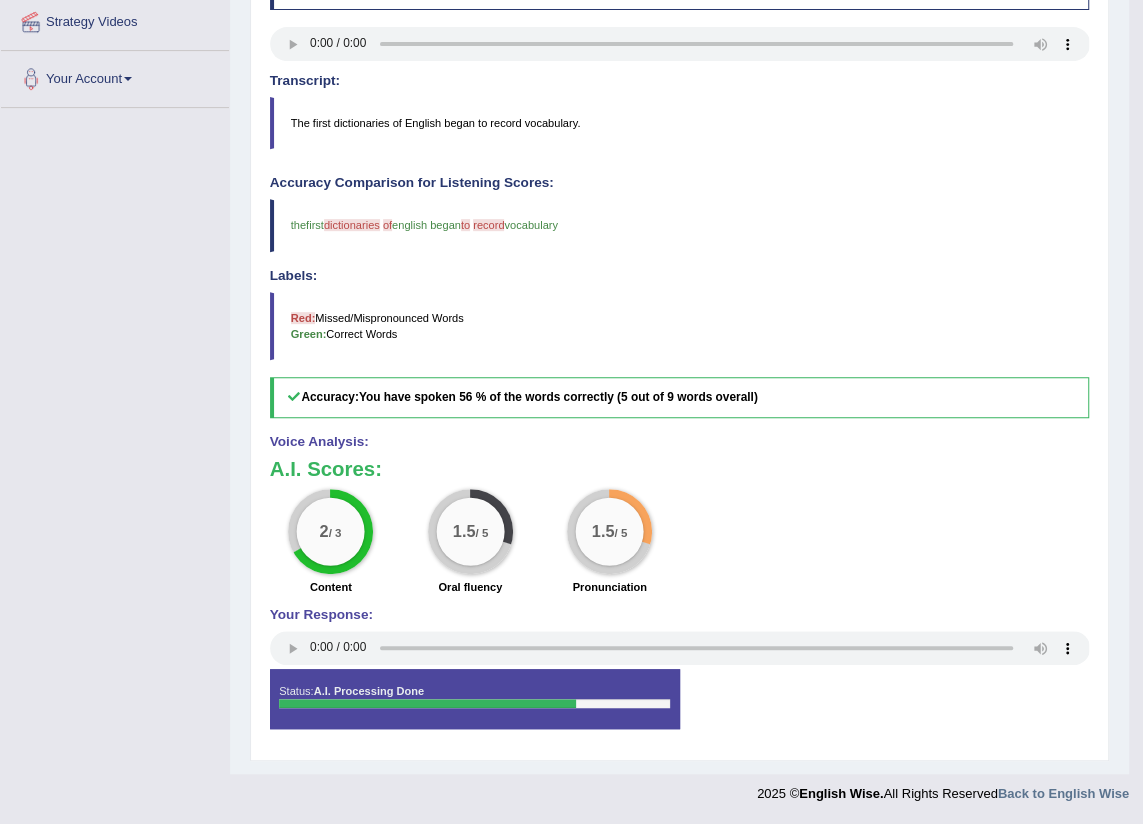 scroll, scrollTop: 26, scrollLeft: 0, axis: vertical 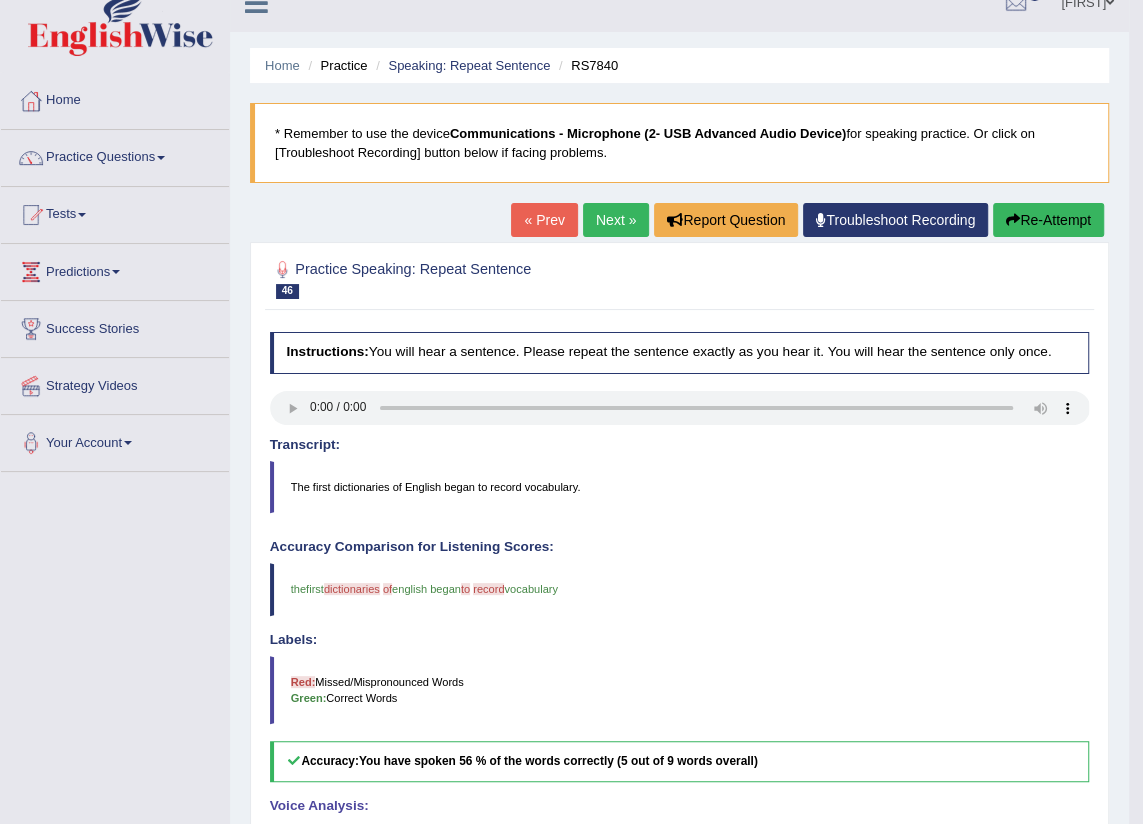 click on "Next »" at bounding box center (616, 220) 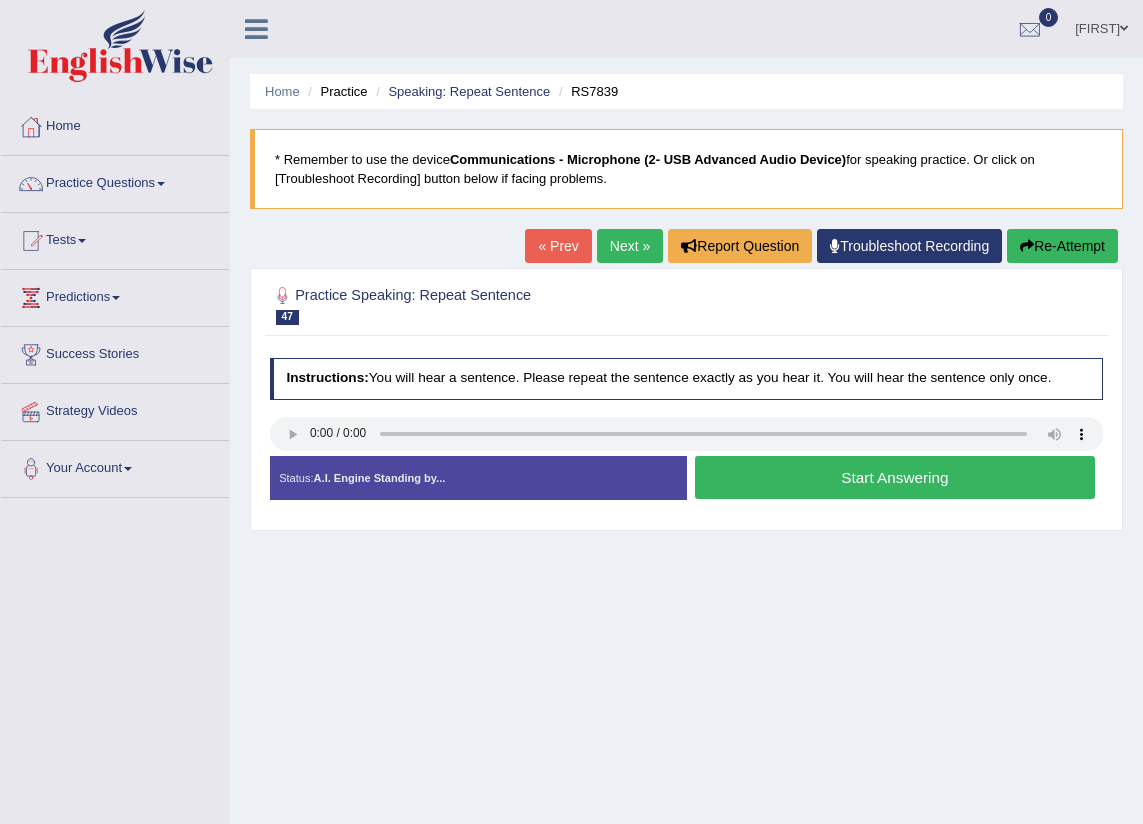 scroll, scrollTop: 0, scrollLeft: 0, axis: both 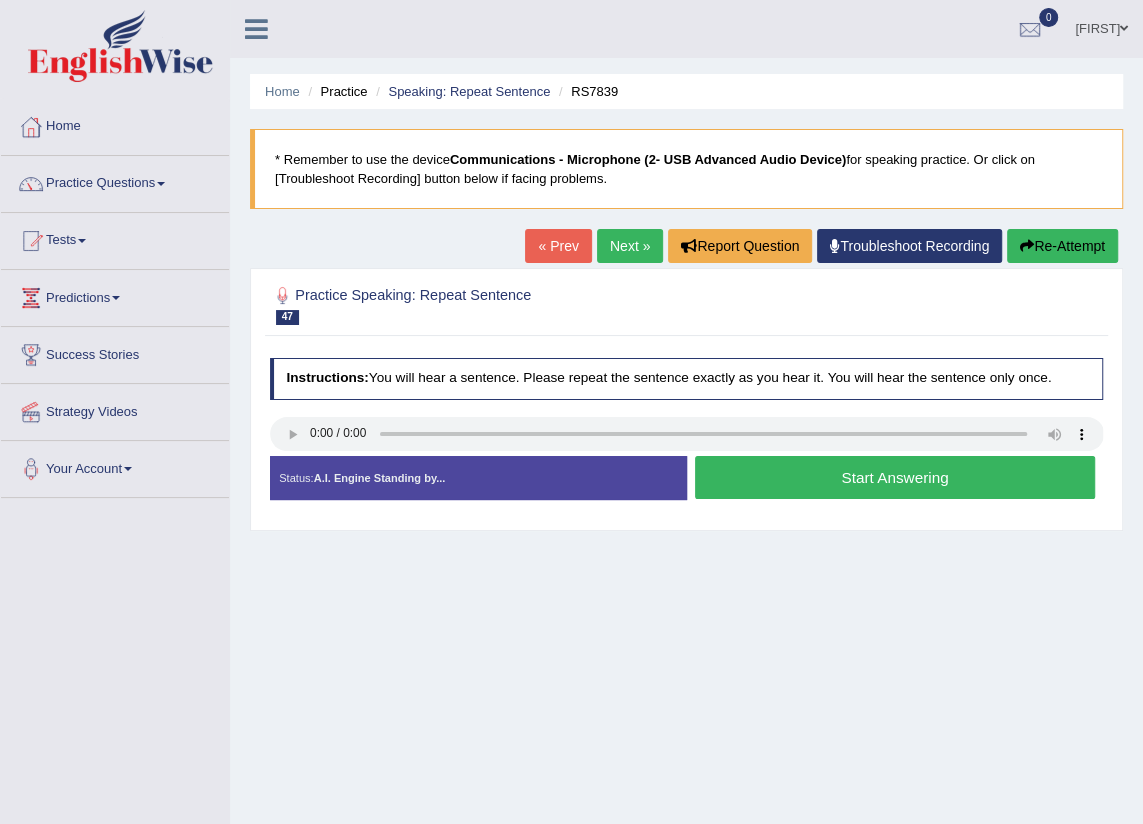 click on "Start Answering" at bounding box center [895, 477] 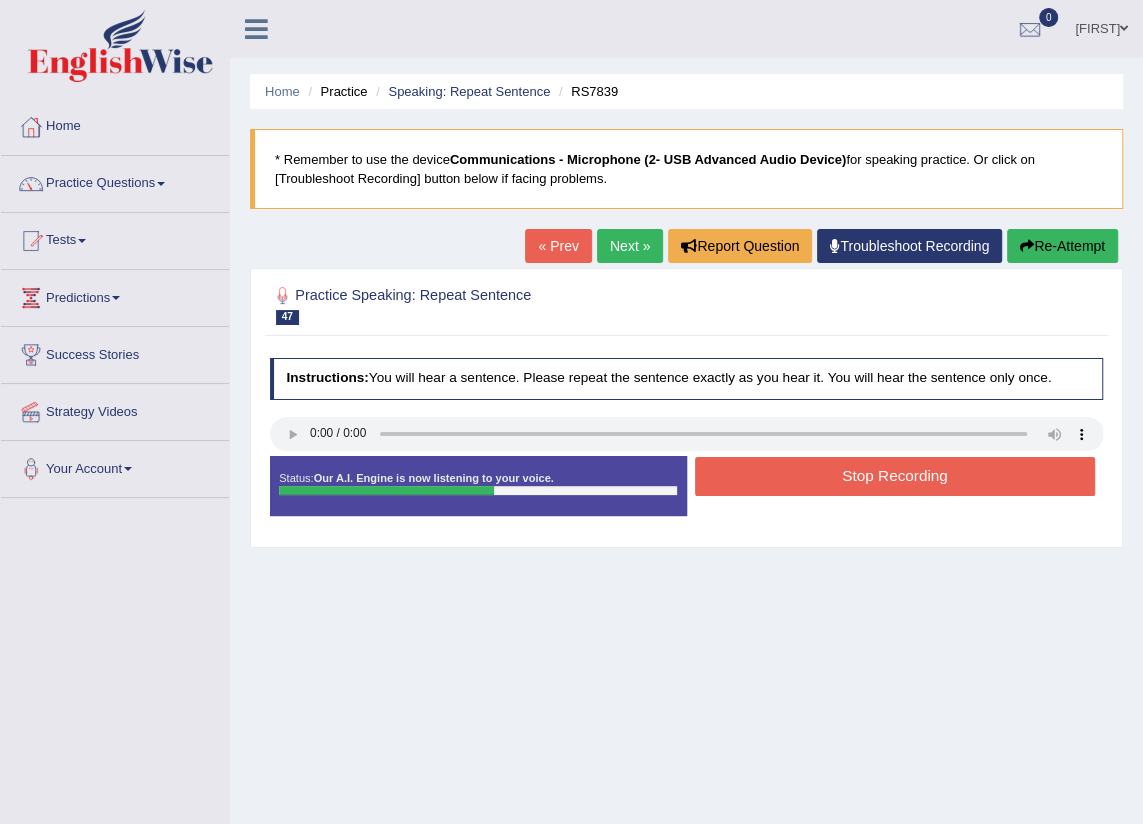 click on "Stop Recording" at bounding box center (895, 476) 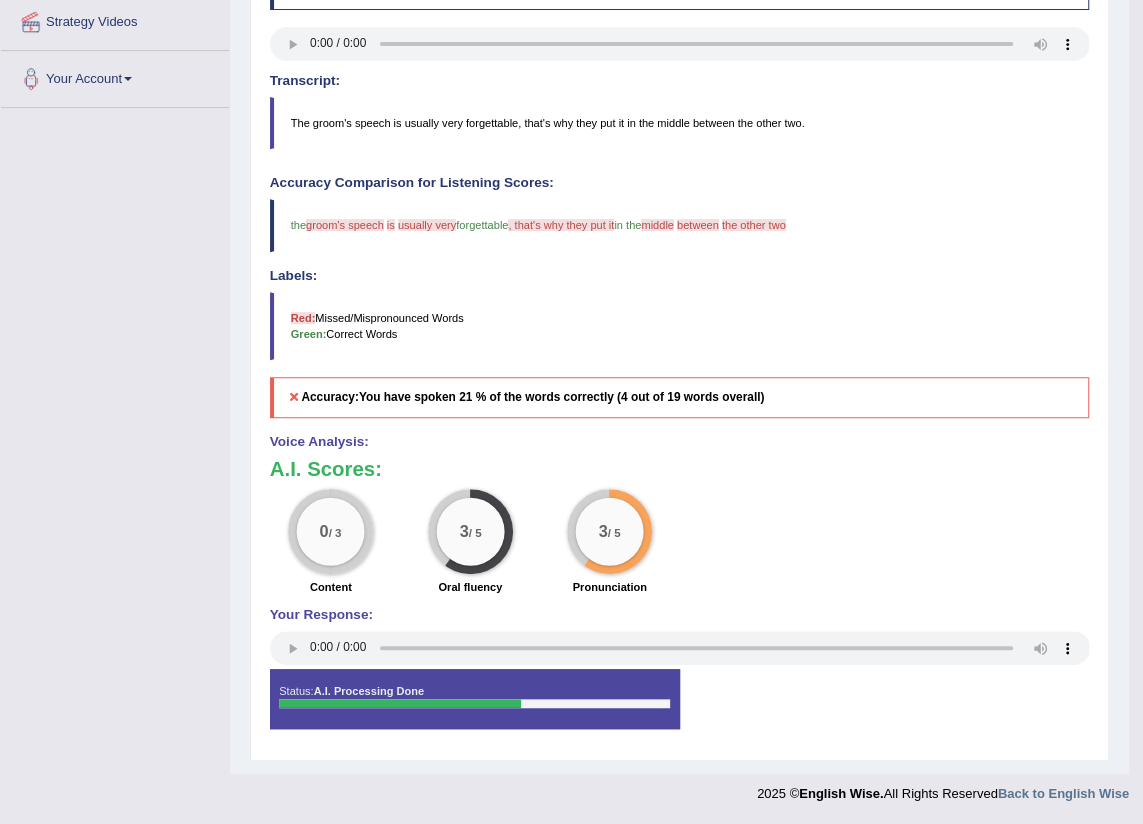 scroll, scrollTop: 0, scrollLeft: 0, axis: both 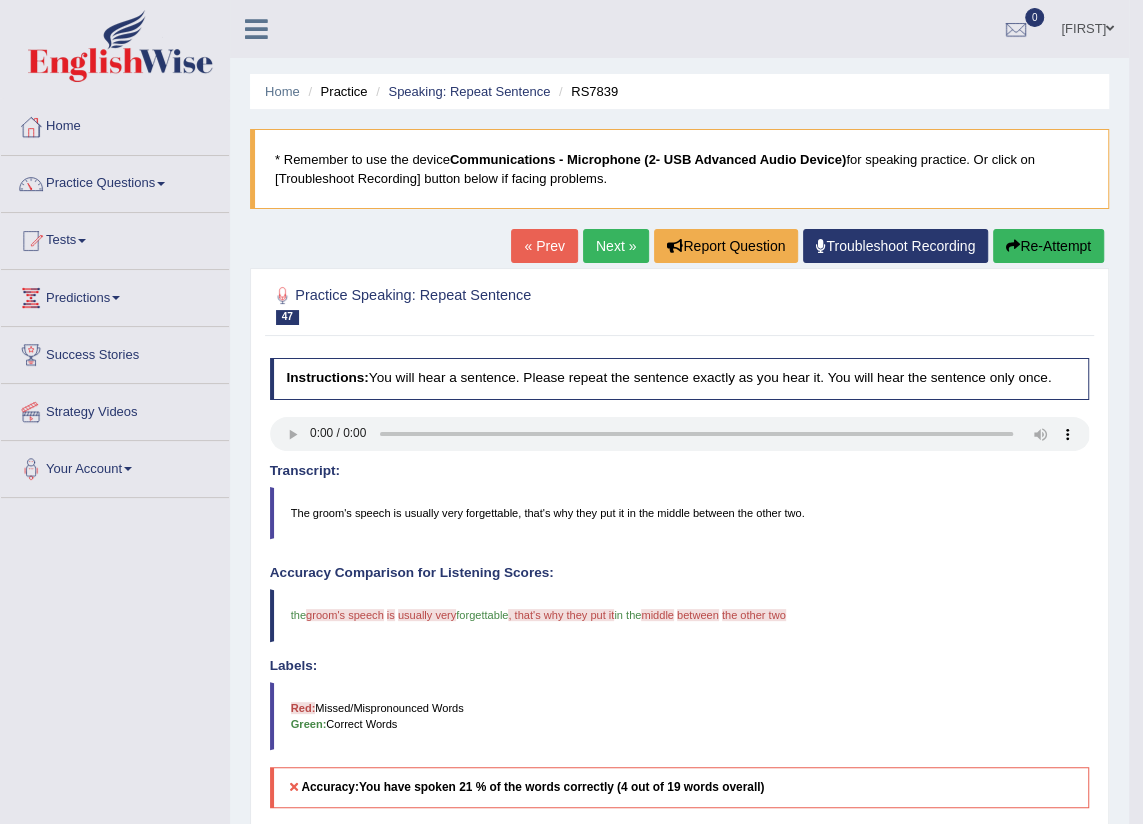 click on "Next »" at bounding box center (616, 246) 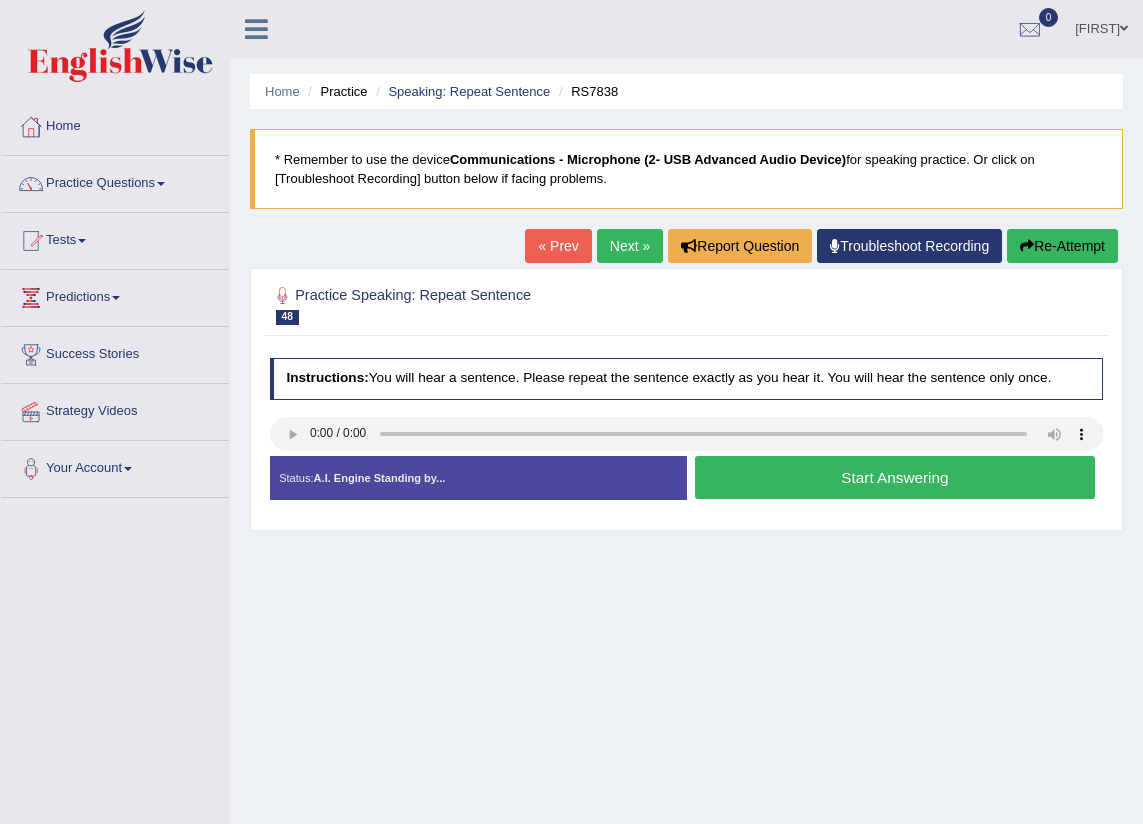 scroll, scrollTop: 0, scrollLeft: 0, axis: both 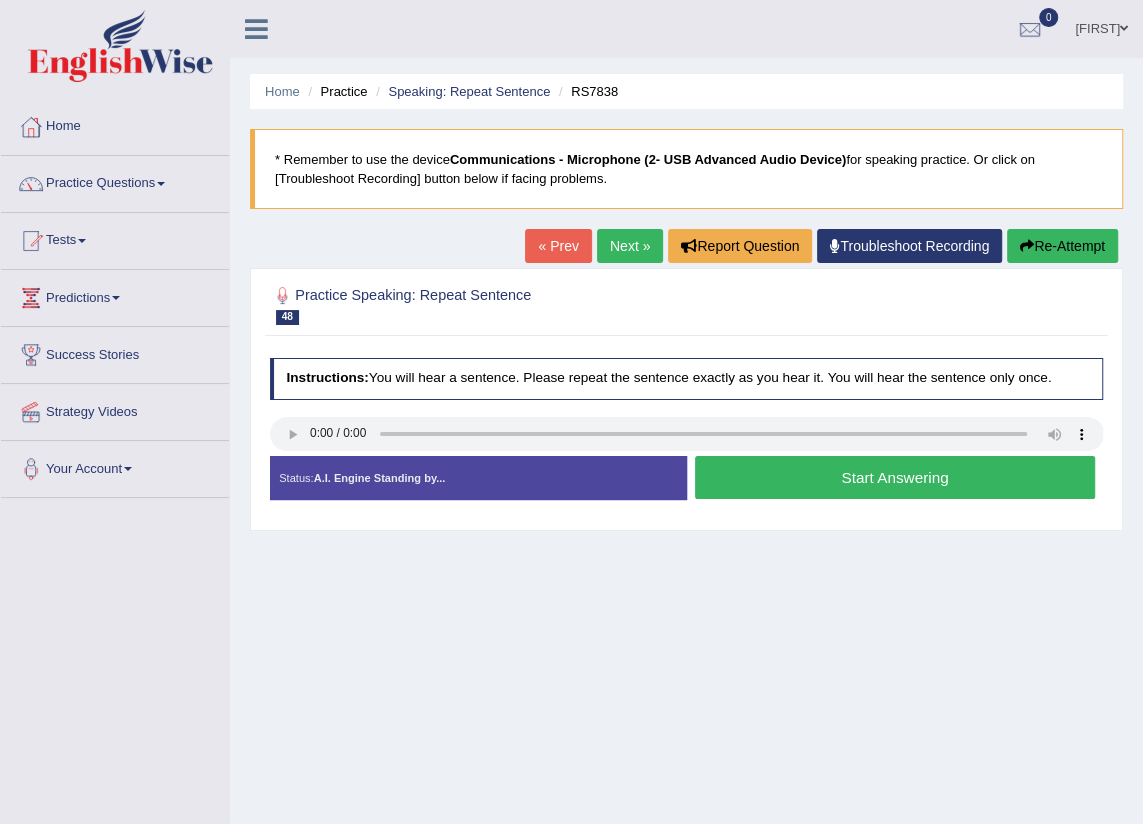 click on "Start Answering" at bounding box center (895, 477) 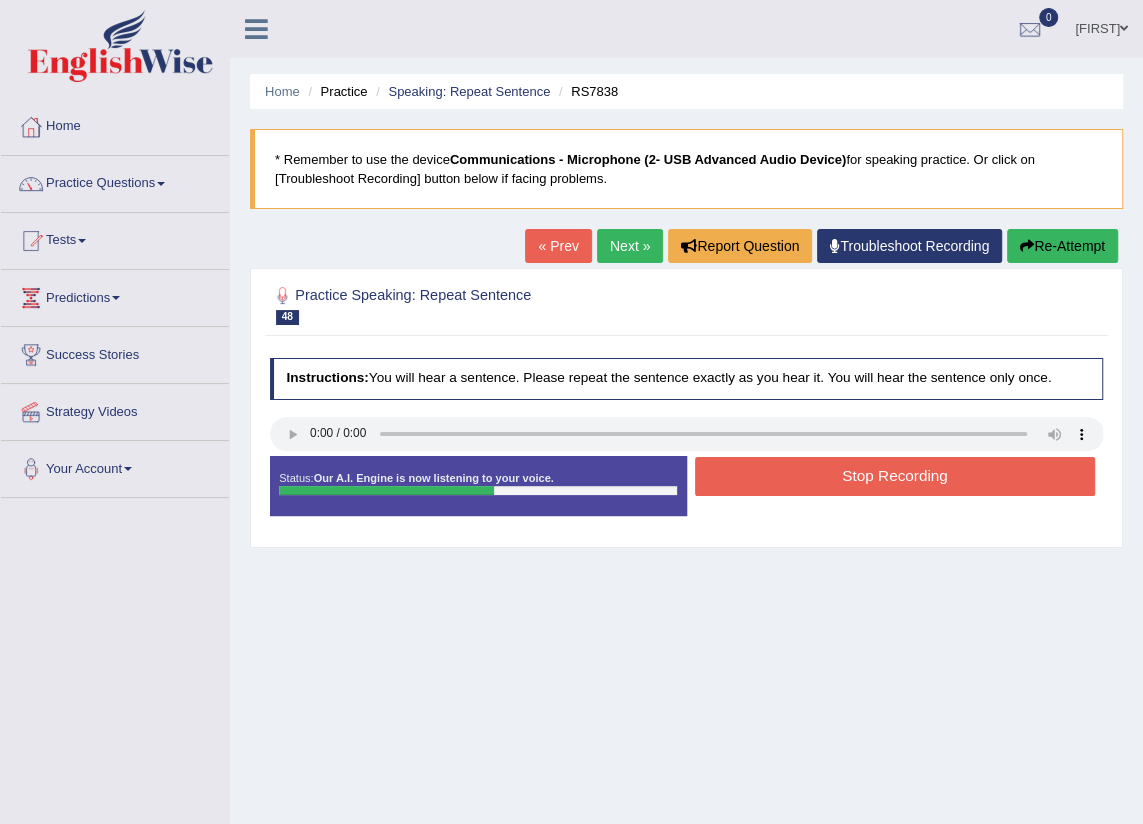 click on "Stop Recording" at bounding box center [895, 476] 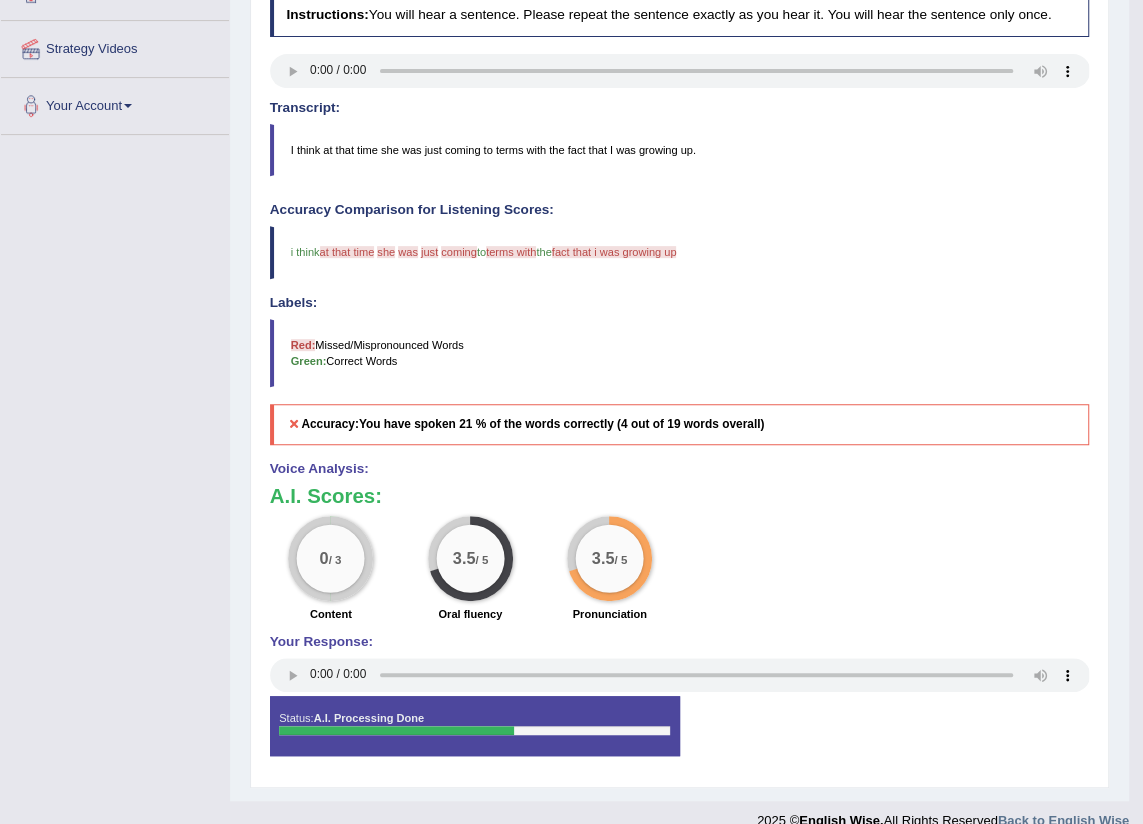 scroll, scrollTop: 0, scrollLeft: 0, axis: both 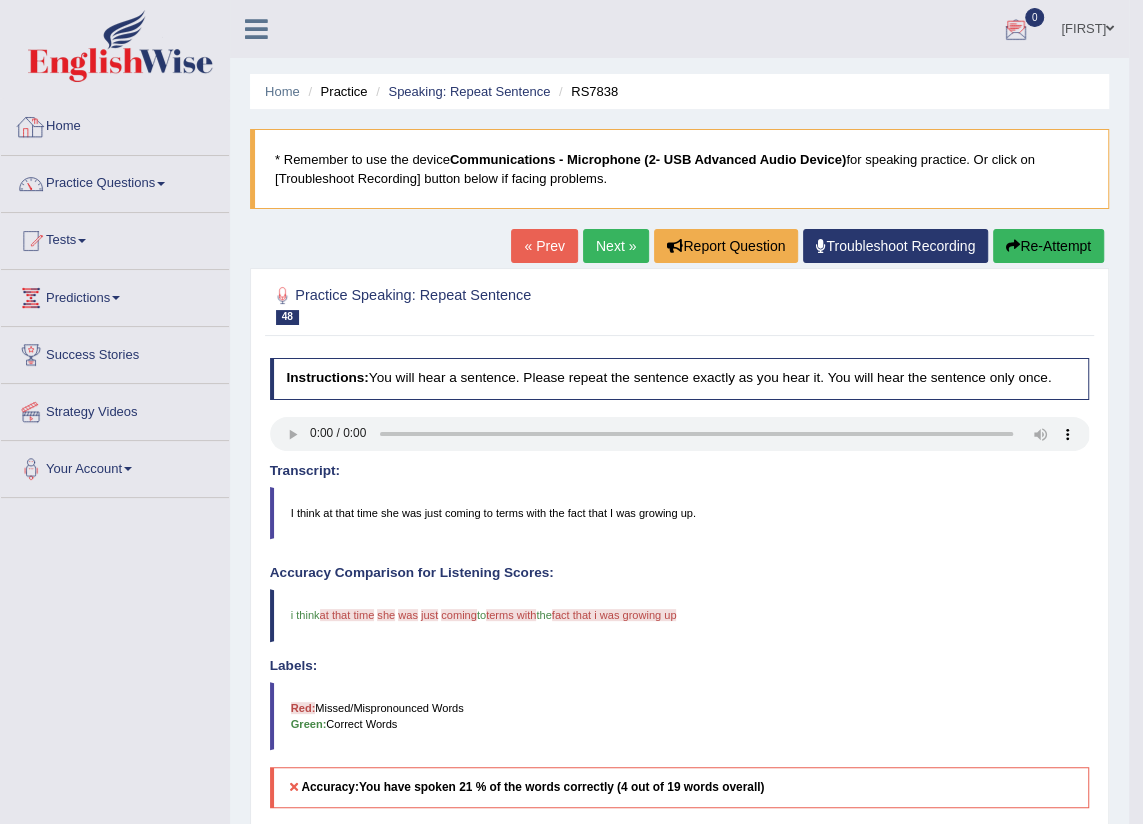 click at bounding box center [120, 46] 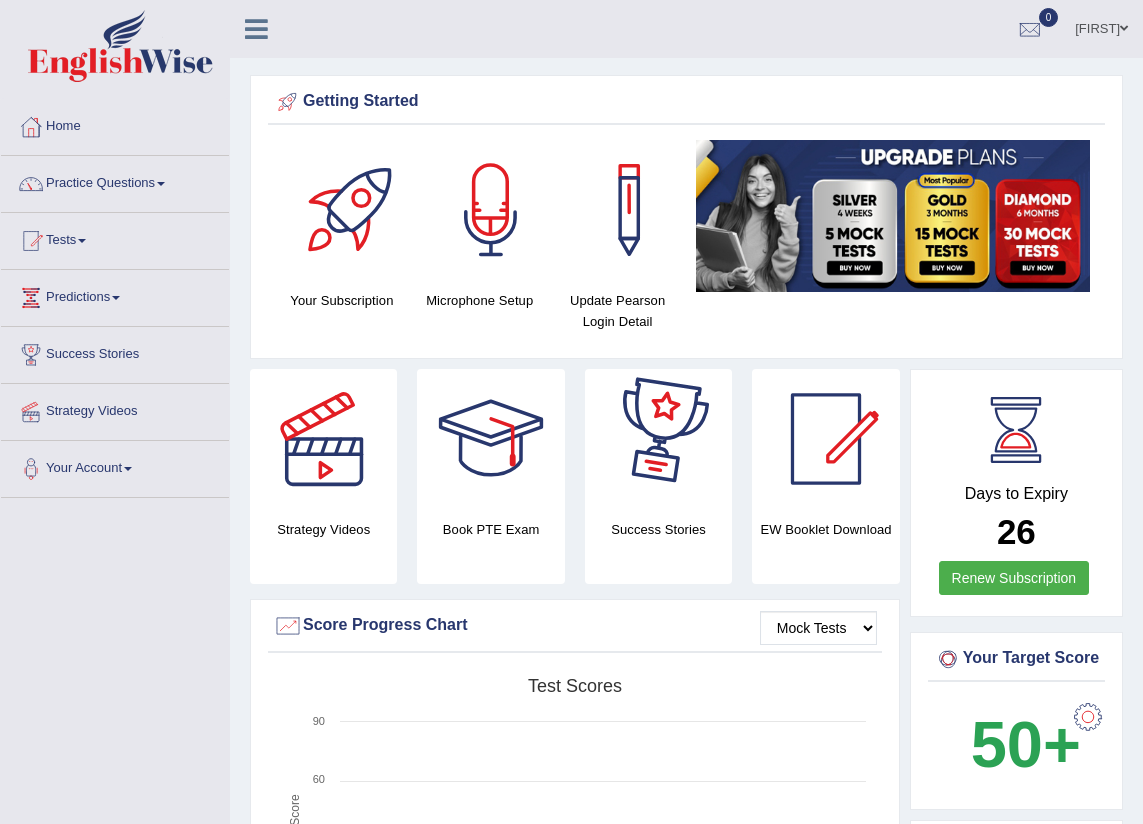 scroll, scrollTop: 0, scrollLeft: 0, axis: both 